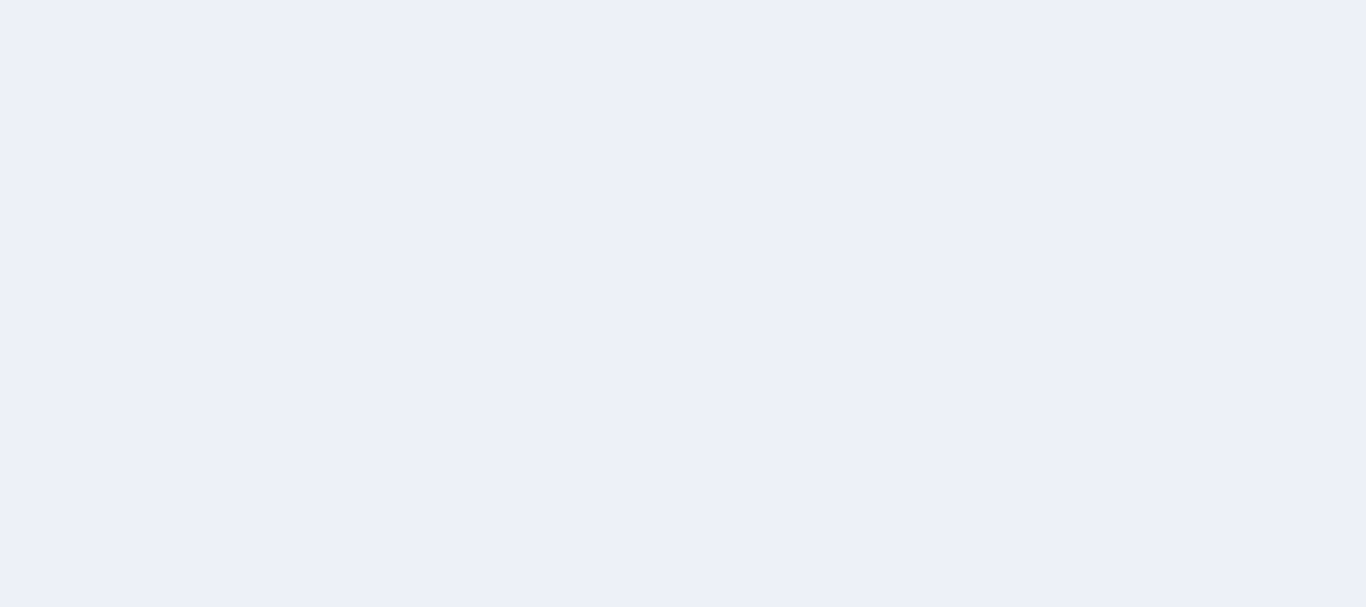 scroll, scrollTop: 0, scrollLeft: 0, axis: both 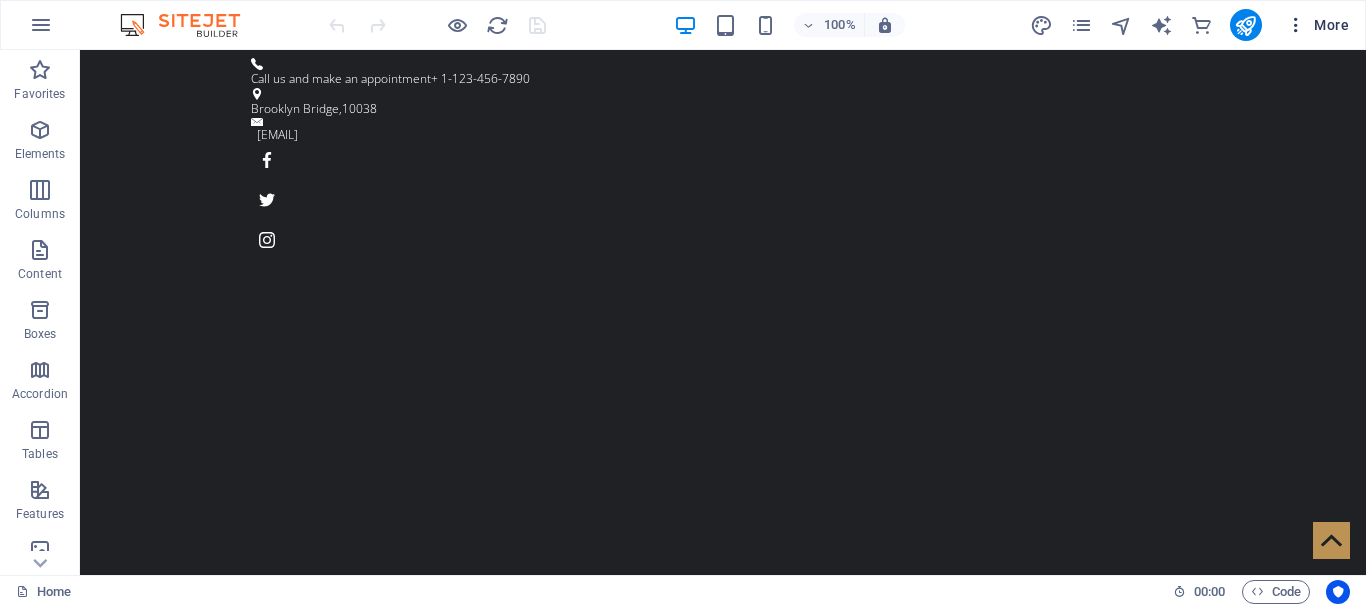 click at bounding box center [1296, 25] 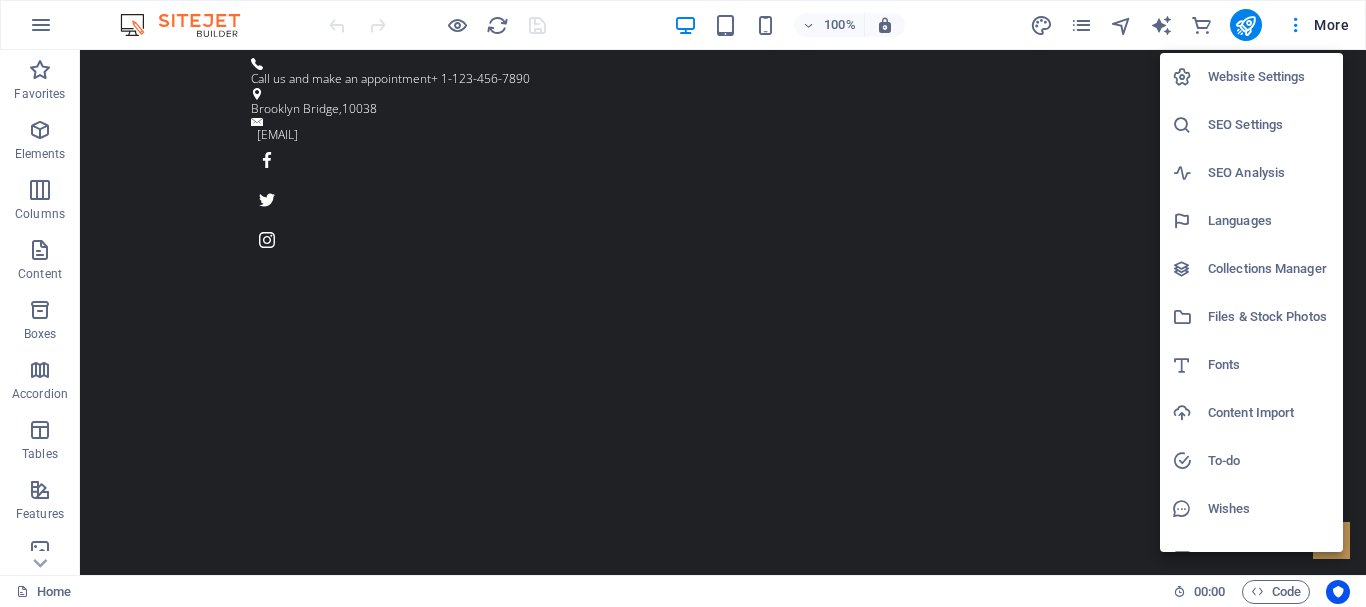 click on "Website Settings" at bounding box center (1269, 77) 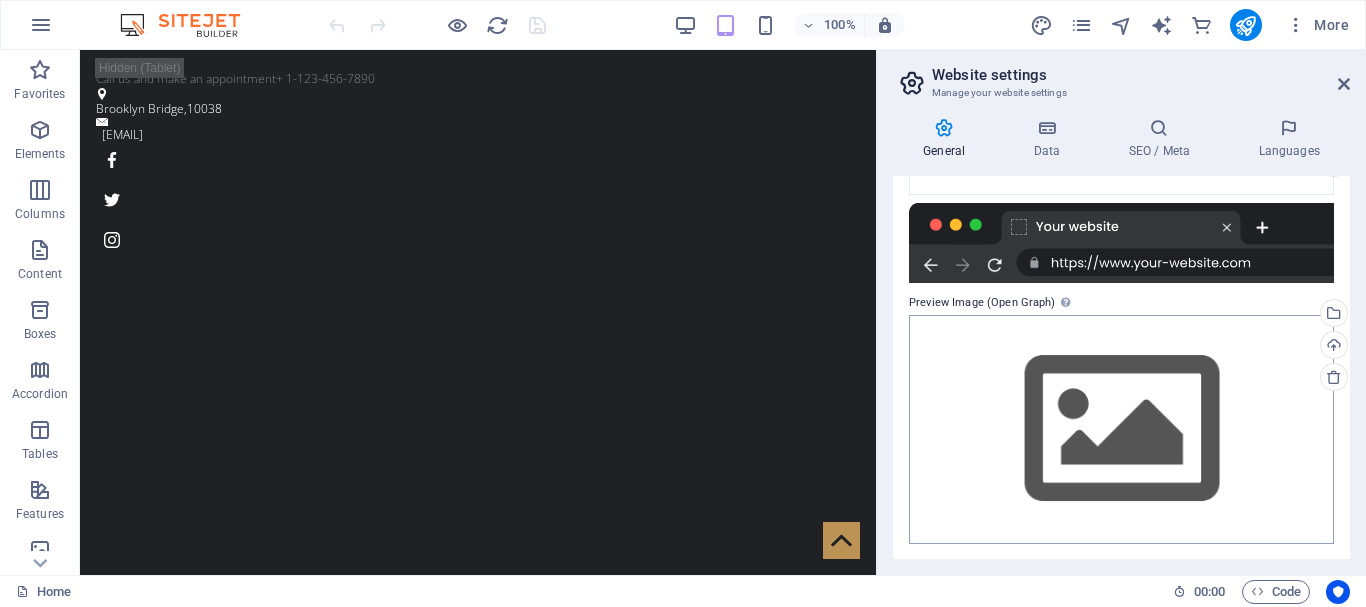 scroll, scrollTop: 284, scrollLeft: 0, axis: vertical 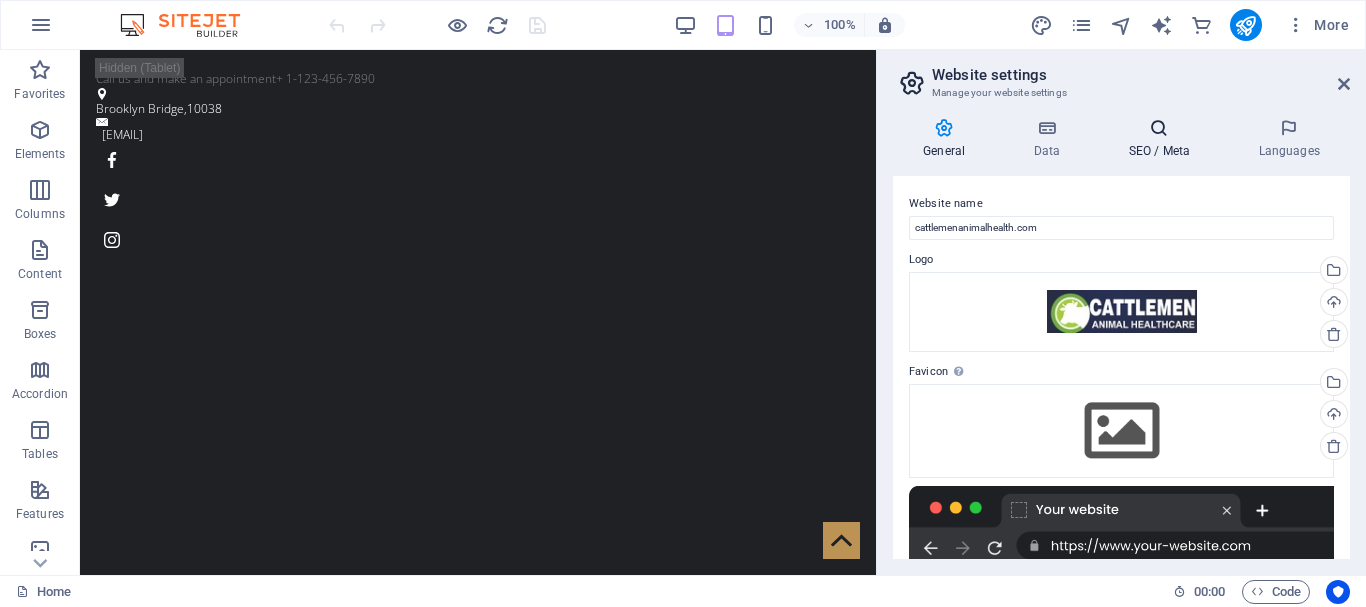 click on "SEO / Meta" at bounding box center (1163, 139) 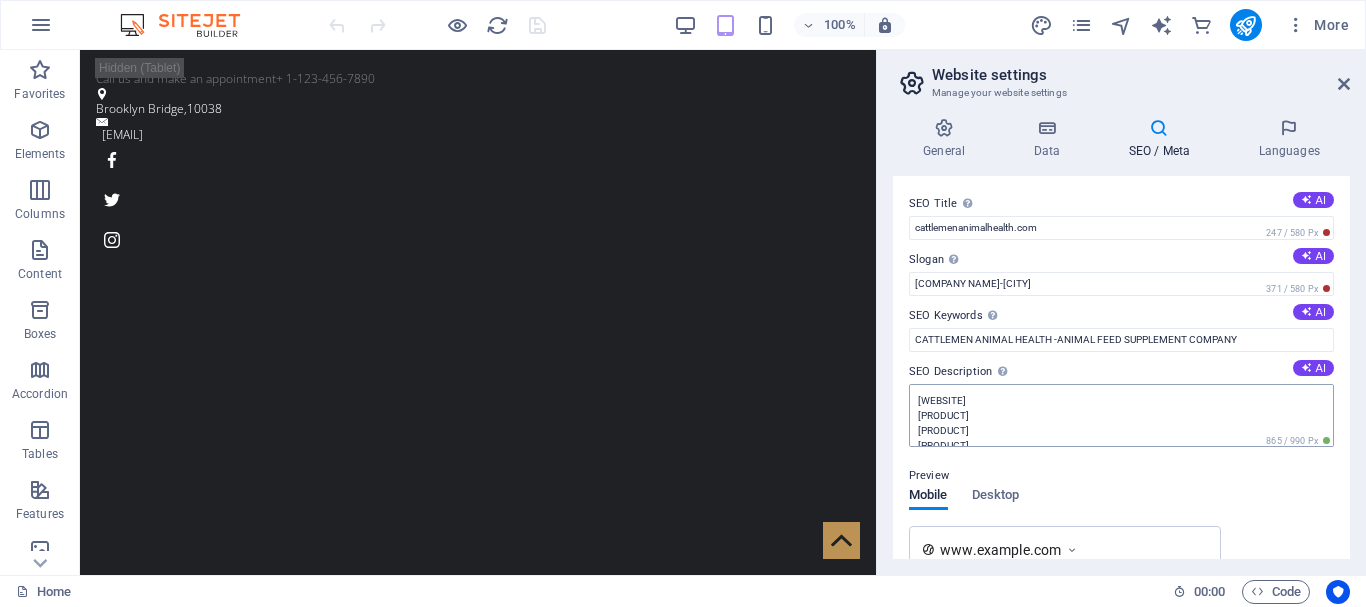 scroll, scrollTop: 30, scrollLeft: 0, axis: vertical 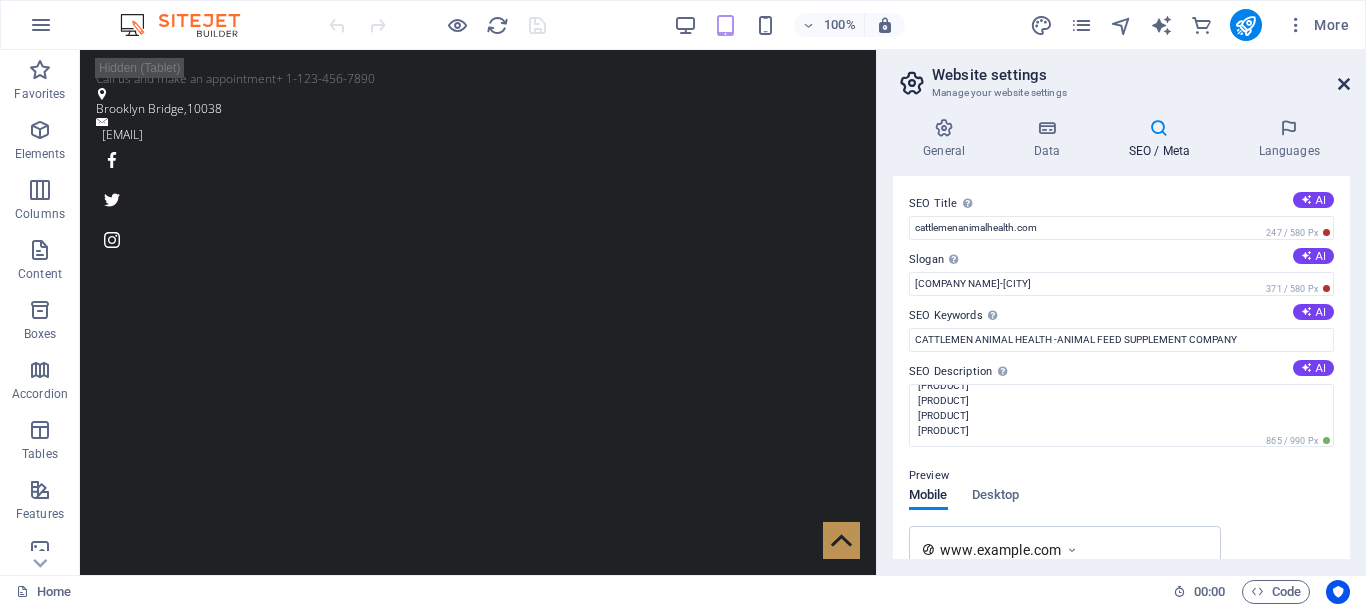 drag, startPoint x: 1345, startPoint y: 87, endPoint x: 1088, endPoint y: 76, distance: 257.2353 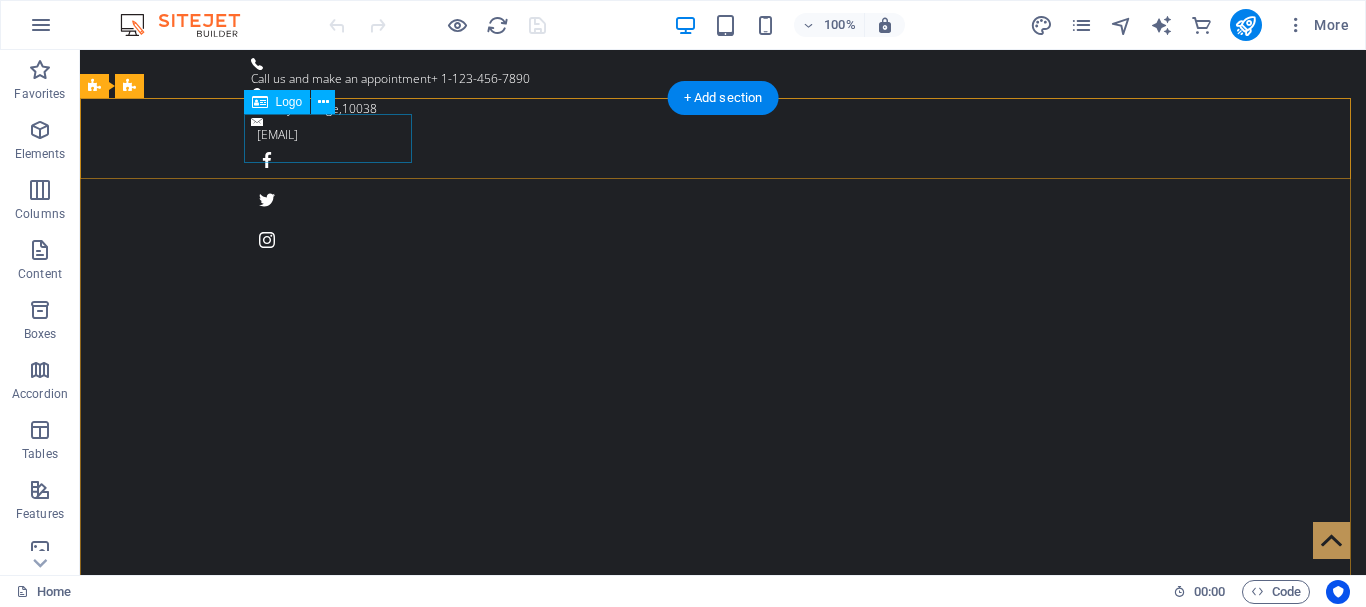click at bounding box center [723, 829] 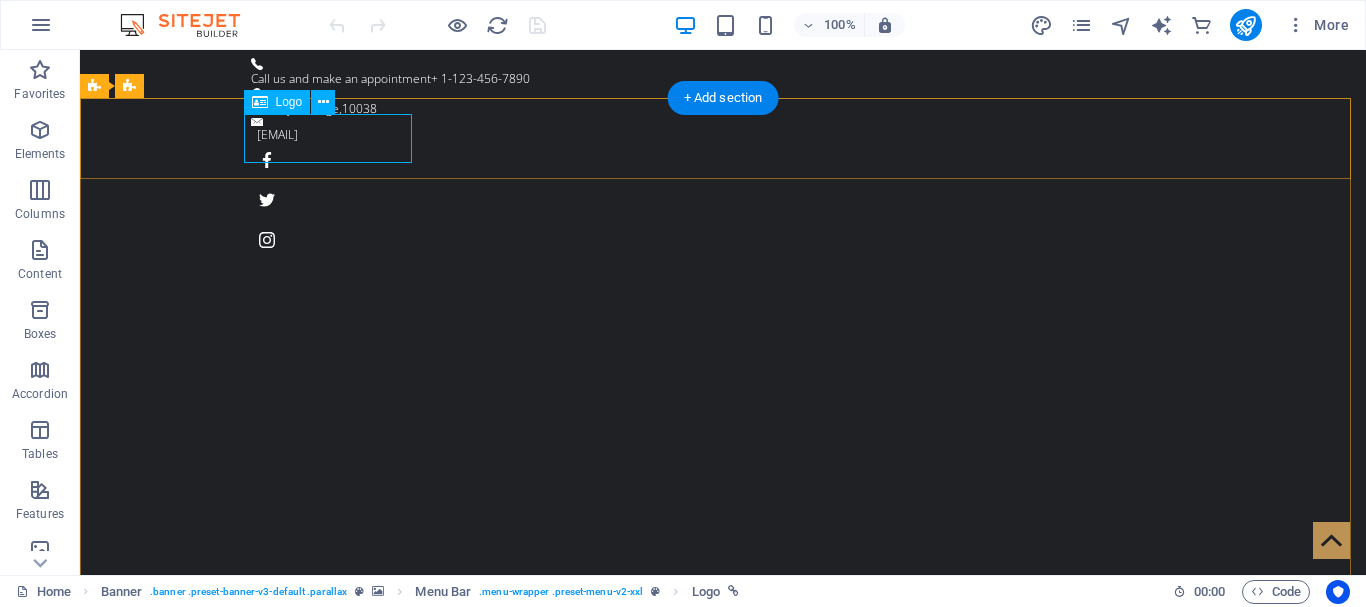 click at bounding box center (723, 829) 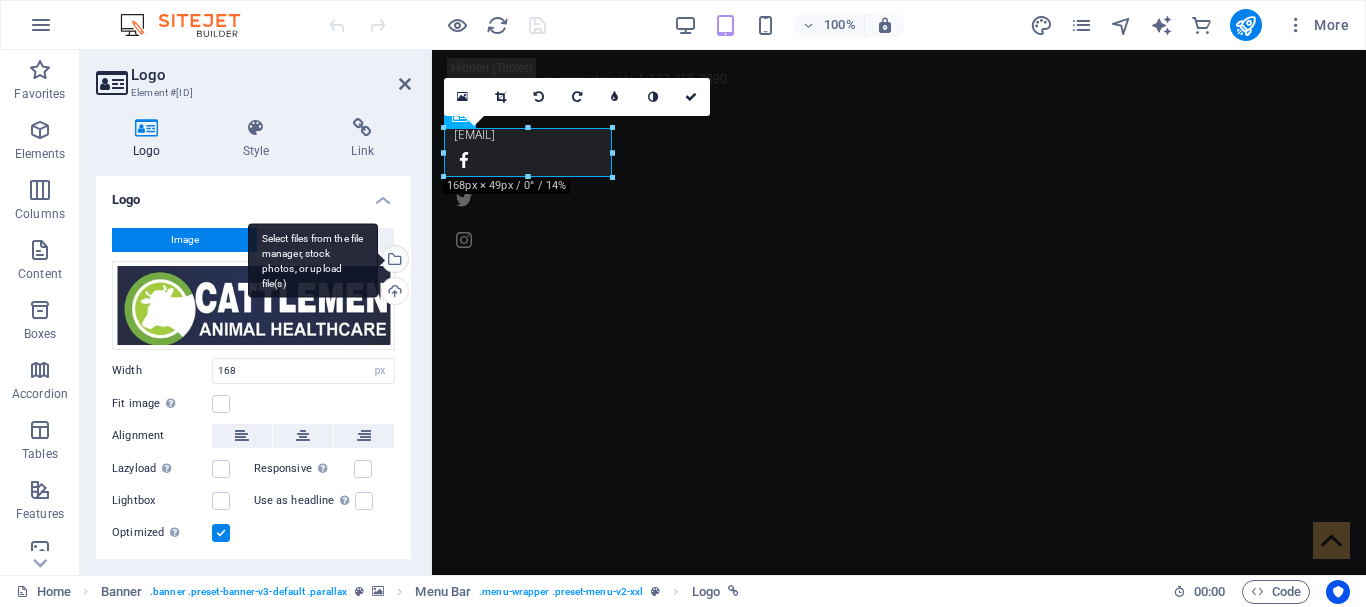 click on "Select files from the file manager, stock photos, or upload file(s)" at bounding box center [393, 261] 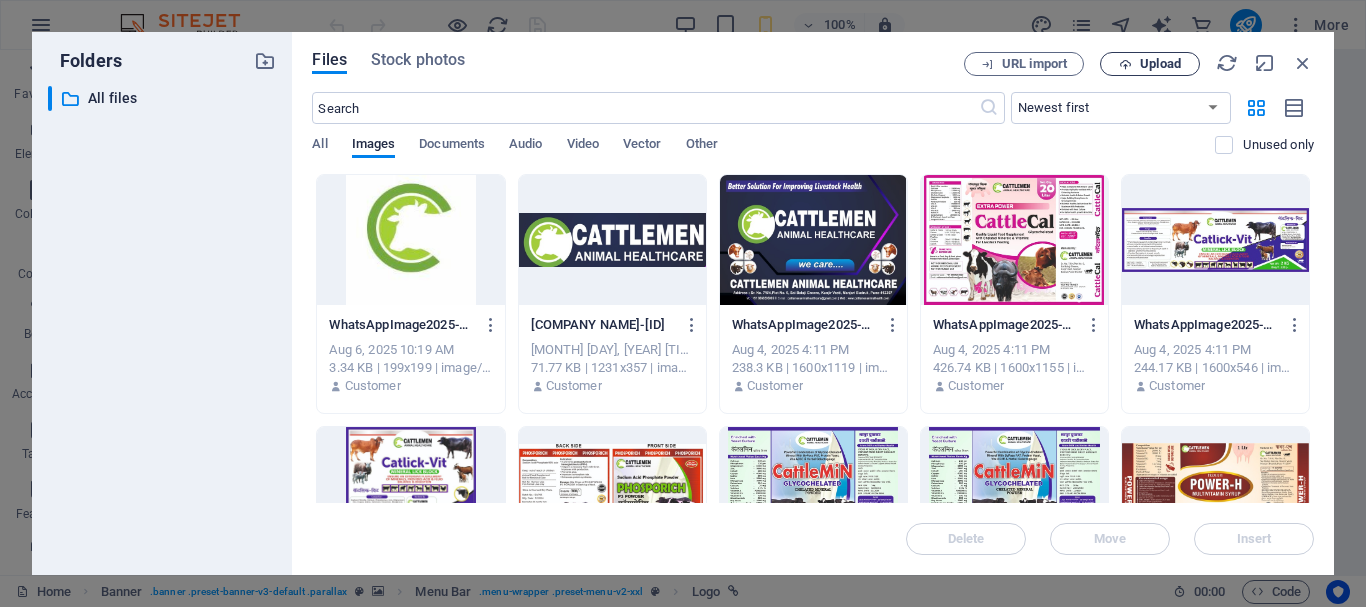 click on "Upload" at bounding box center [1160, 64] 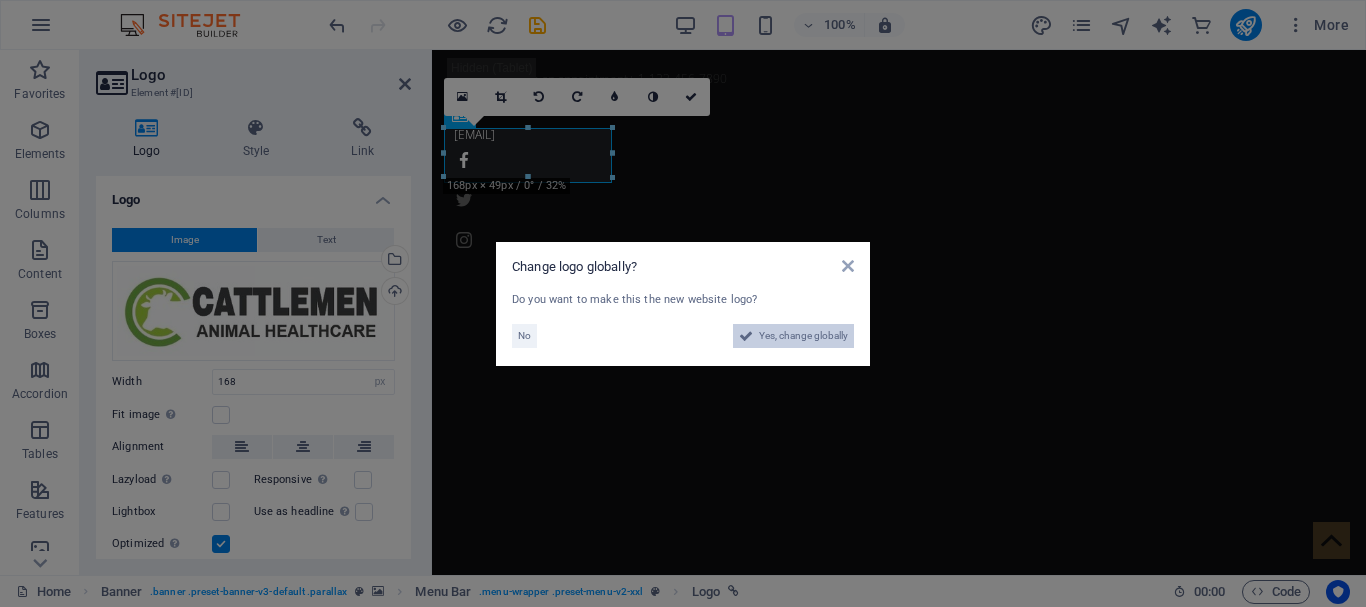 click on "Yes, change globally" at bounding box center (803, 336) 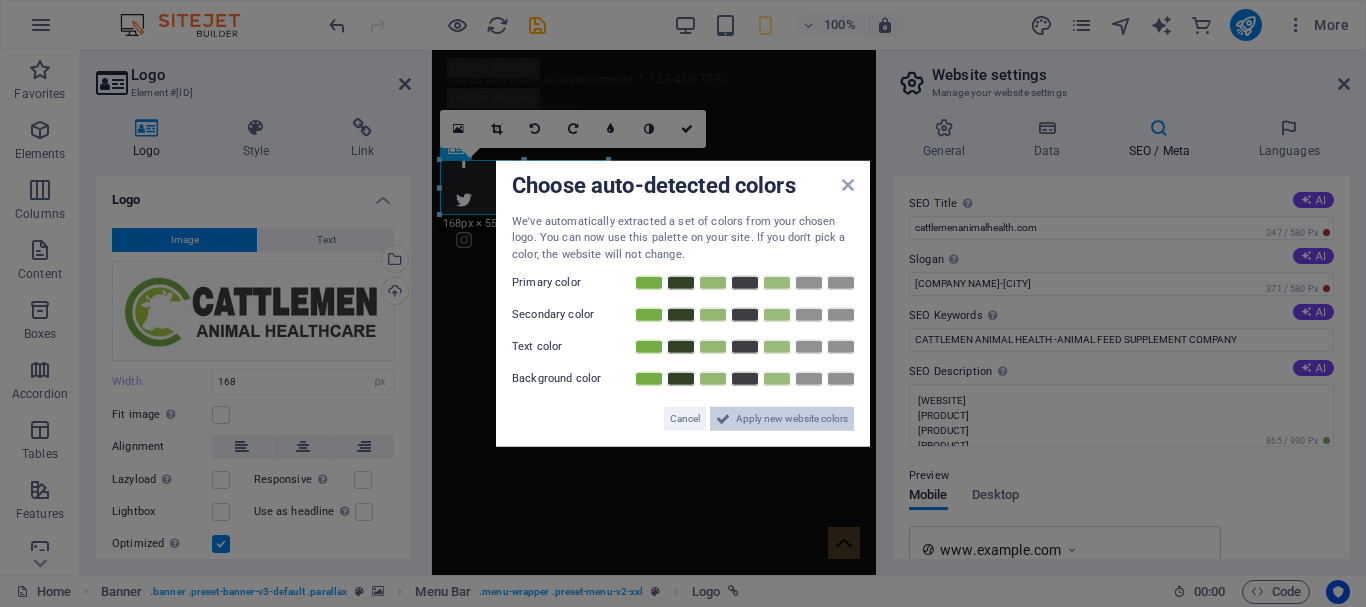 click on "Apply new website colors" at bounding box center (792, 419) 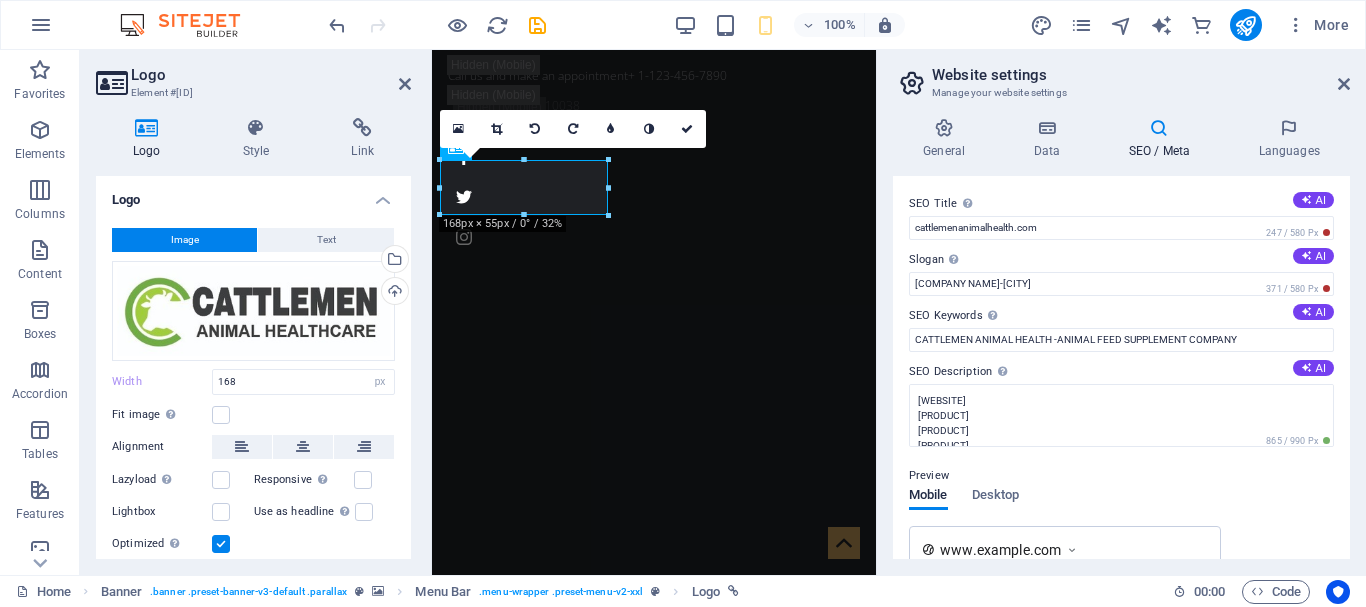 scroll, scrollTop: 0, scrollLeft: 0, axis: both 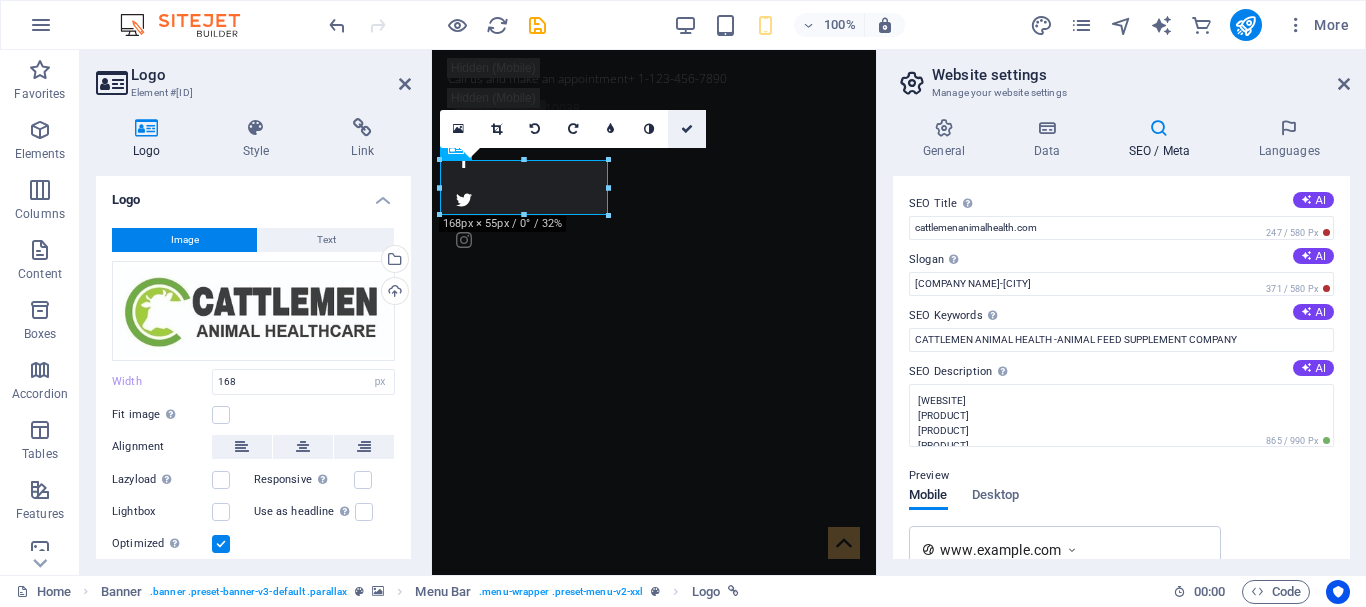 click at bounding box center (687, 129) 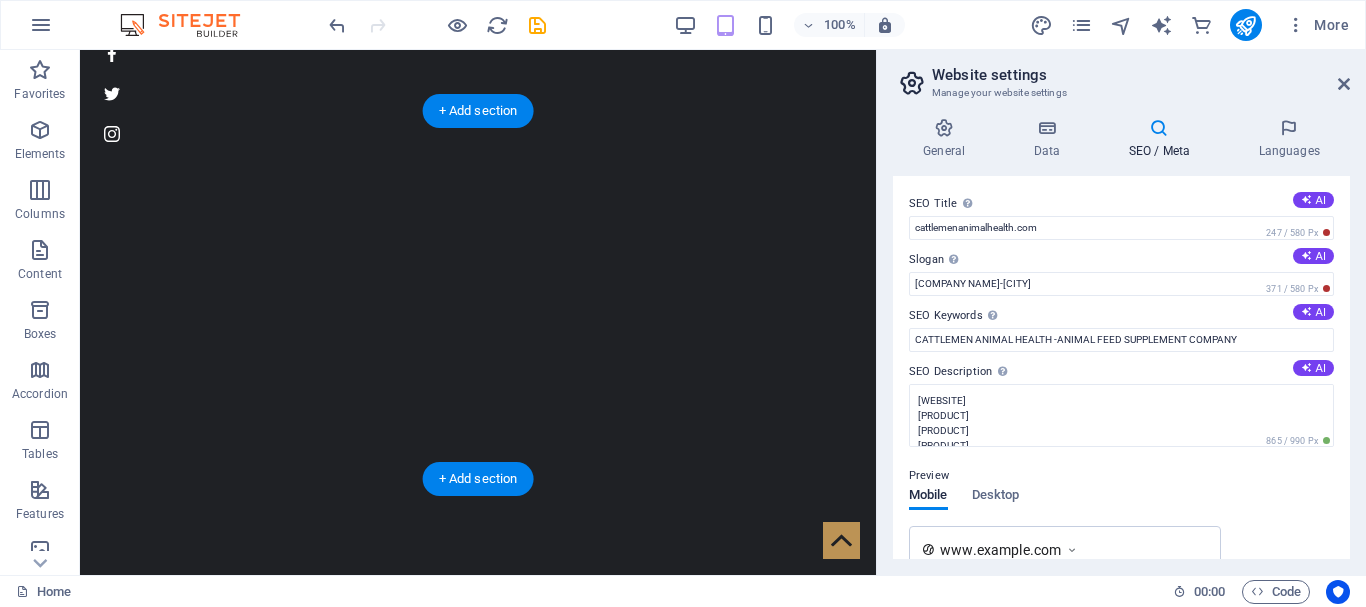 scroll, scrollTop: 0, scrollLeft: 0, axis: both 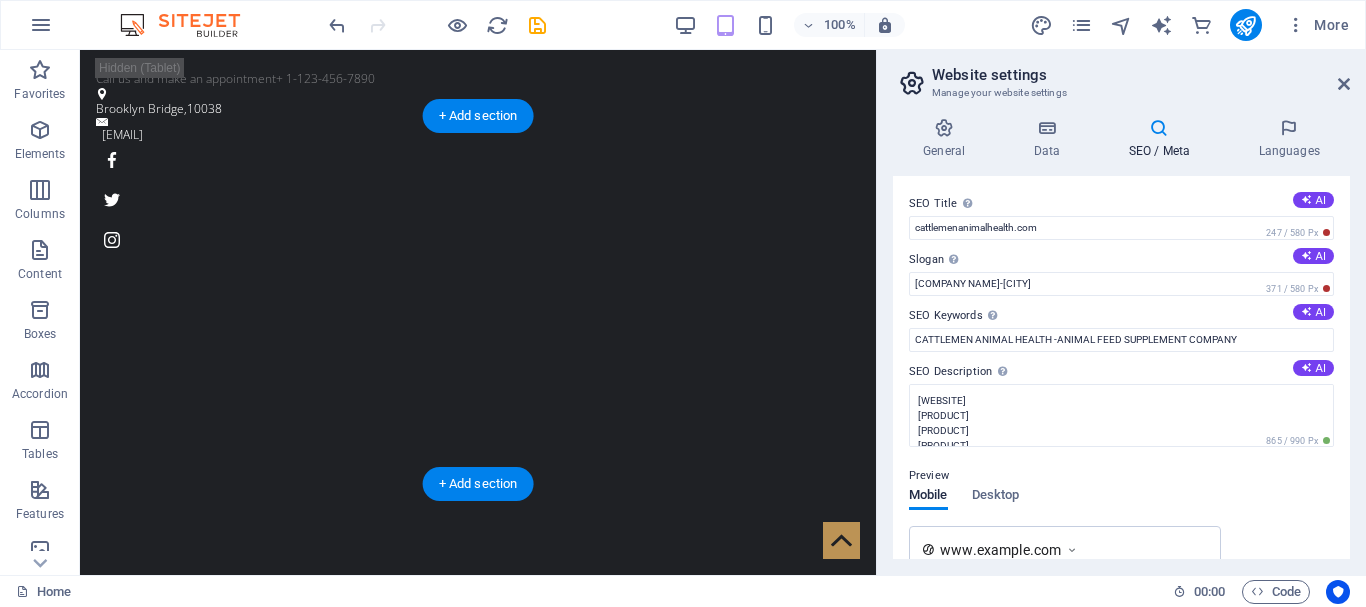click at bounding box center (478, 974) 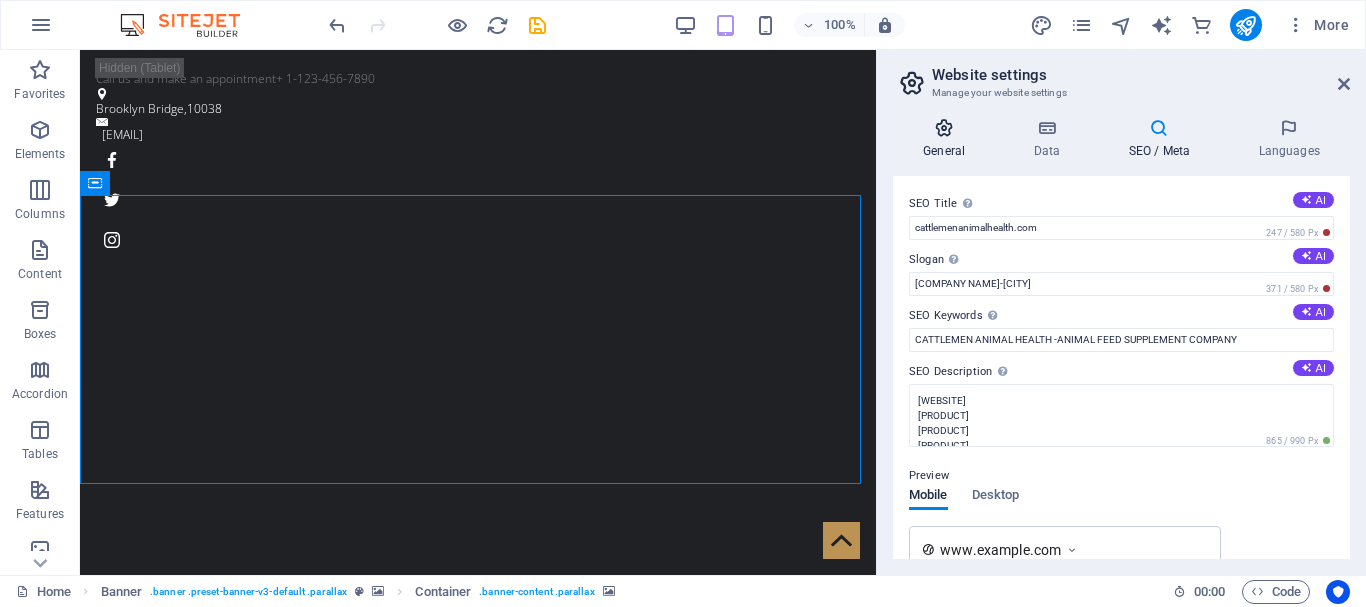 click on "General" at bounding box center [948, 139] 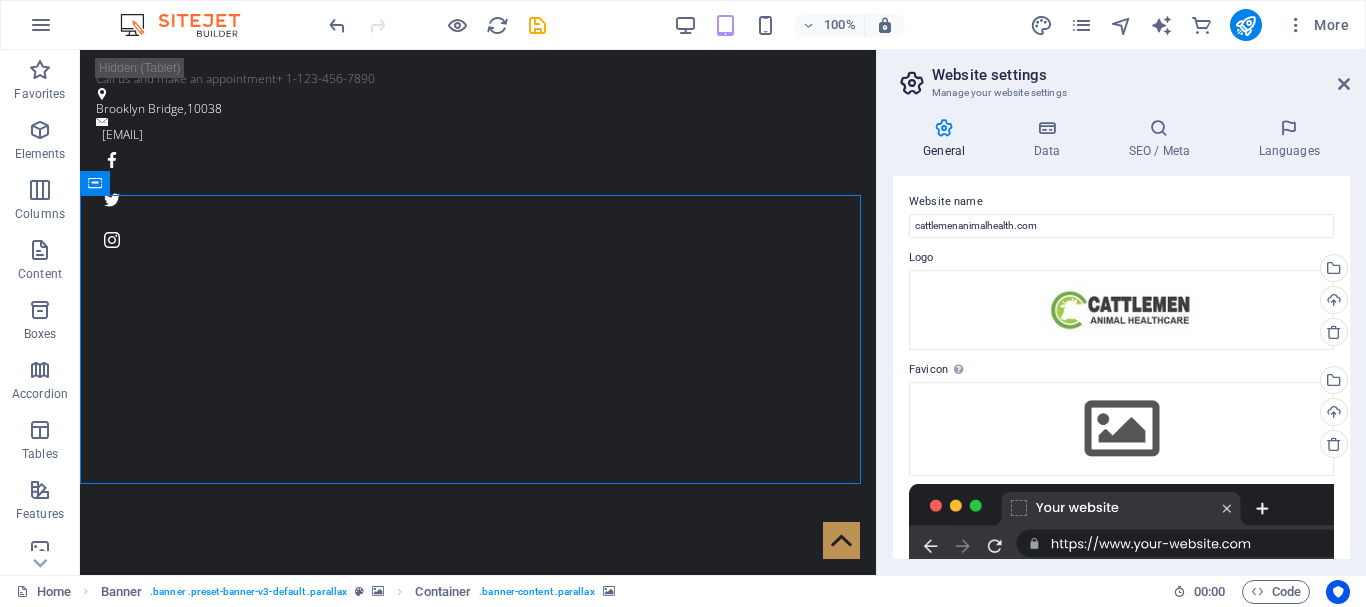 scroll, scrollTop: 0, scrollLeft: 0, axis: both 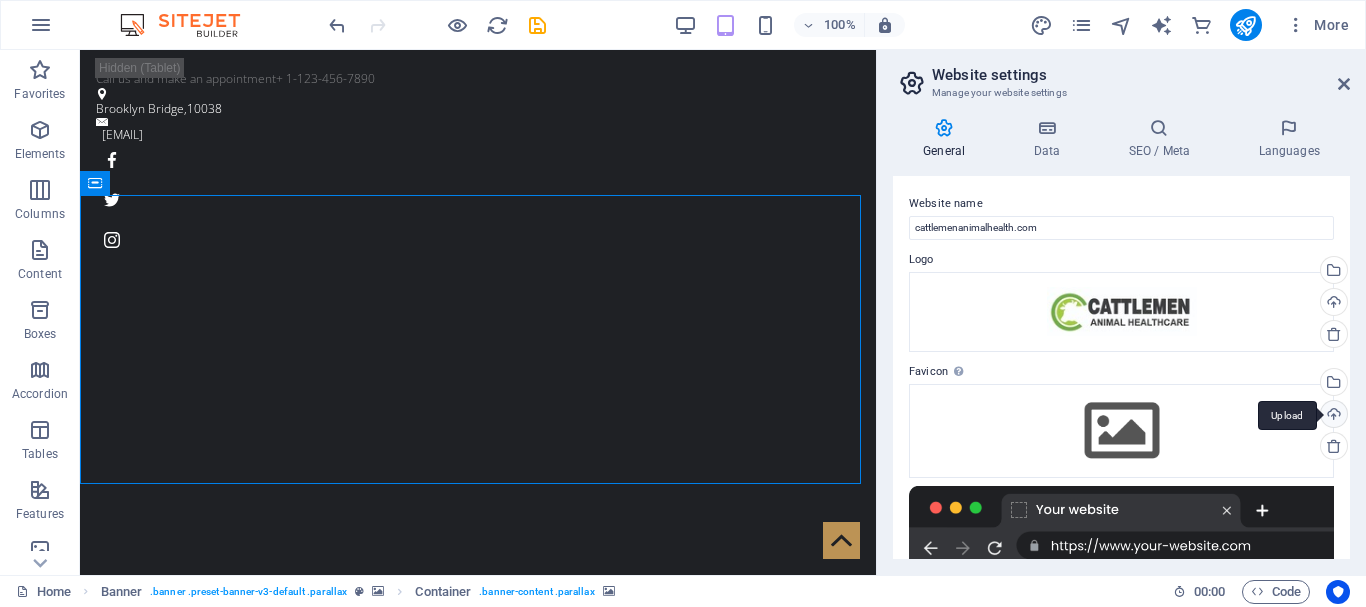 click on "Upload" at bounding box center (1332, 416) 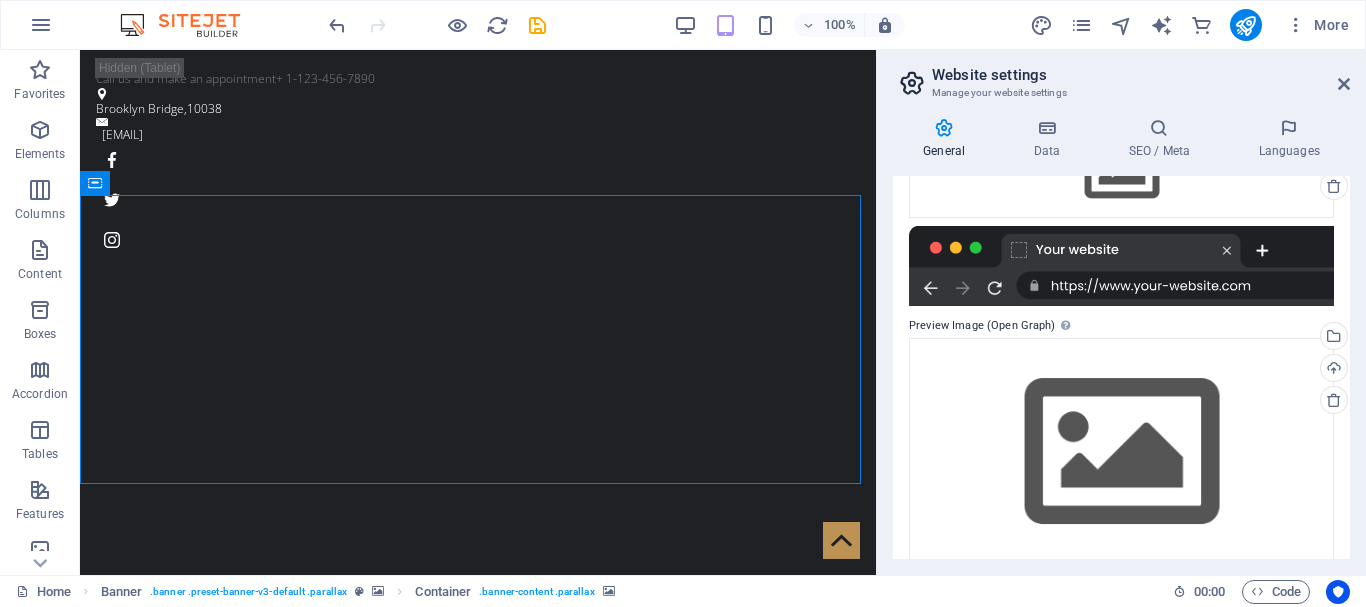 scroll, scrollTop: 284, scrollLeft: 0, axis: vertical 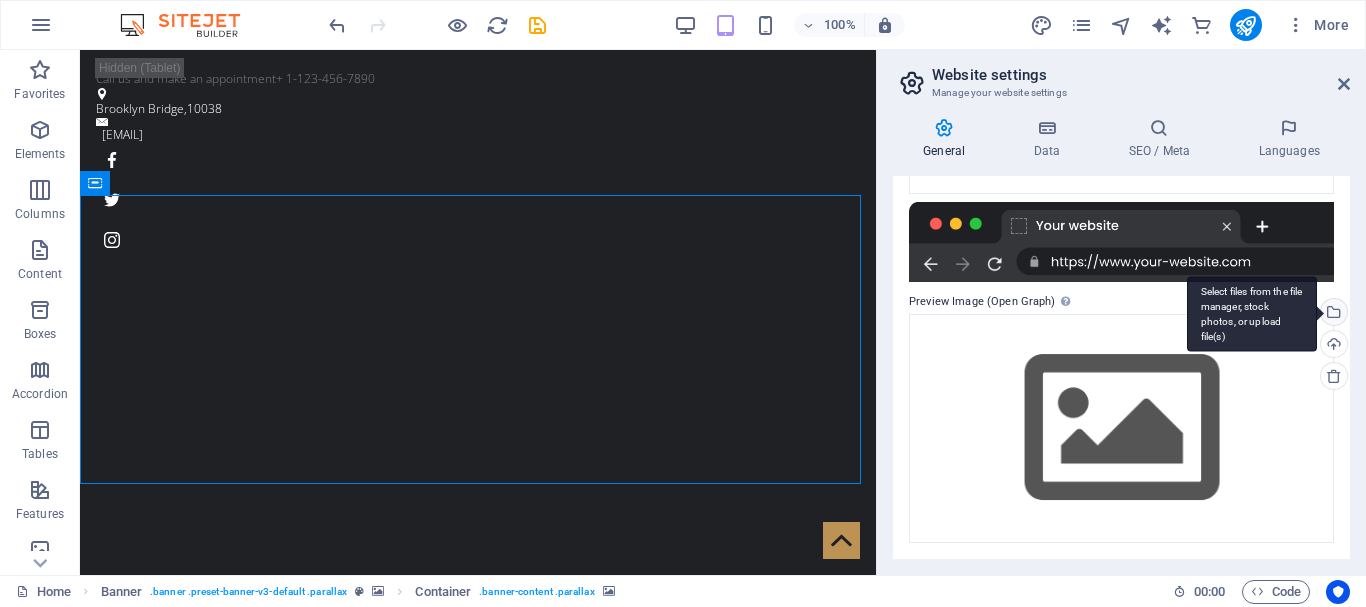 click on "Select files from the file manager, stock photos, or upload file(s)" at bounding box center (1332, 314) 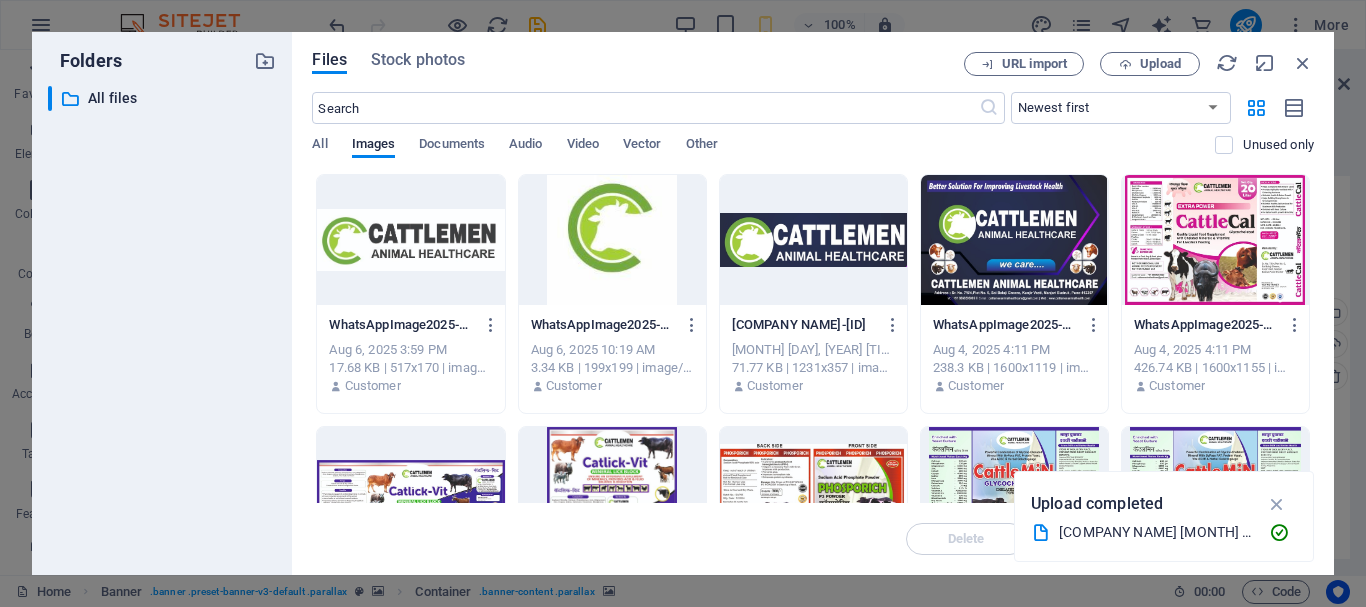 click at bounding box center (1014, 240) 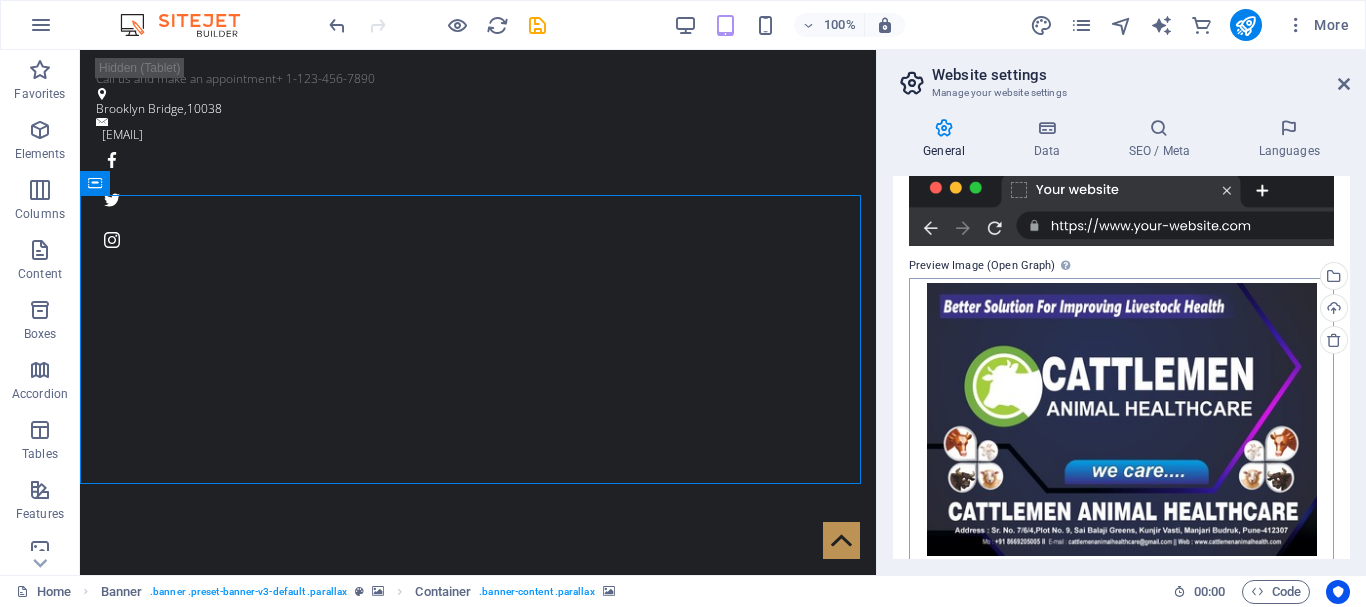 scroll, scrollTop: 338, scrollLeft: 0, axis: vertical 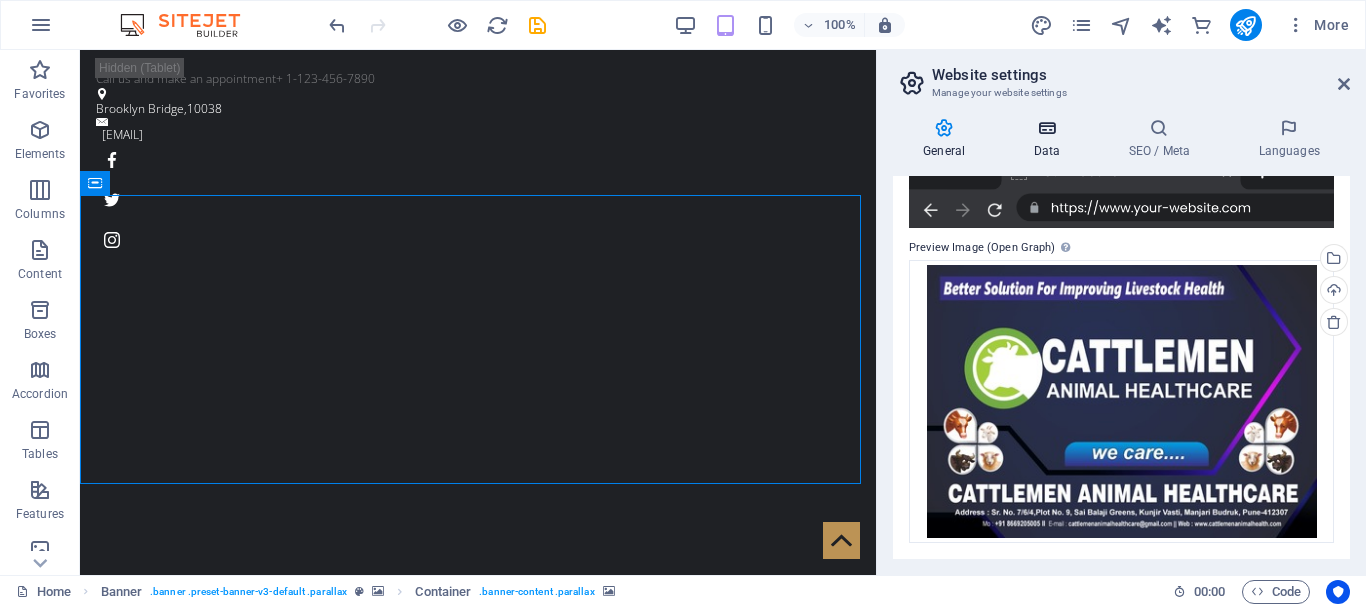 click at bounding box center (1046, 128) 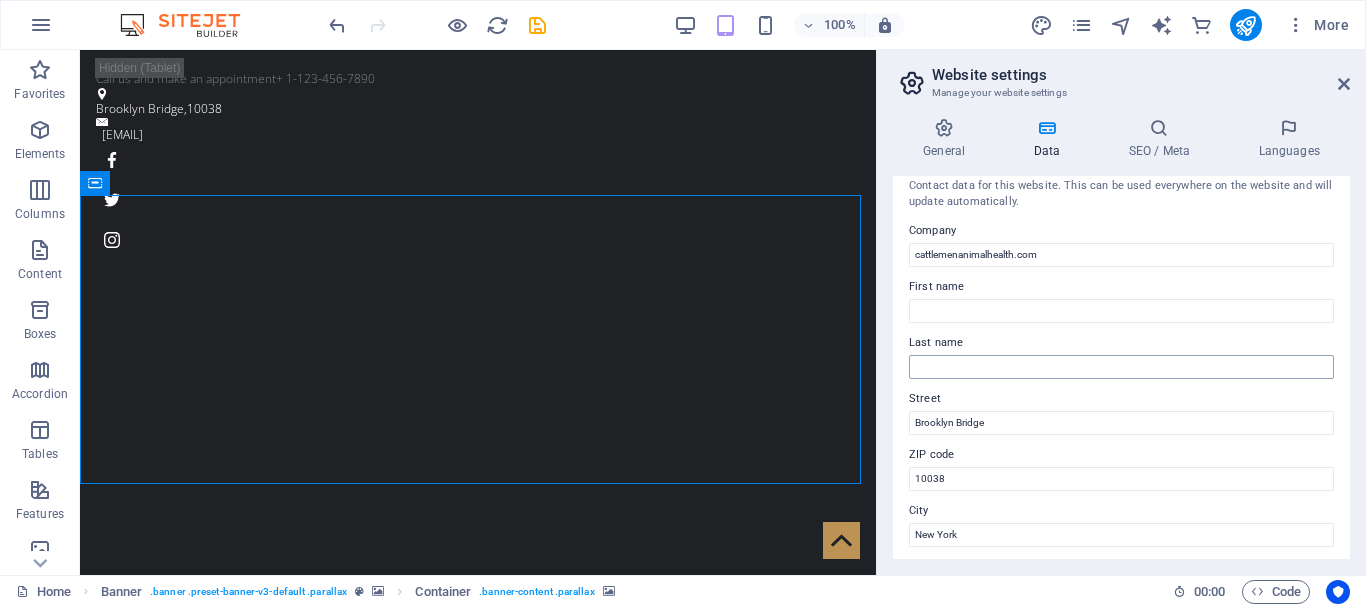 scroll, scrollTop: 0, scrollLeft: 0, axis: both 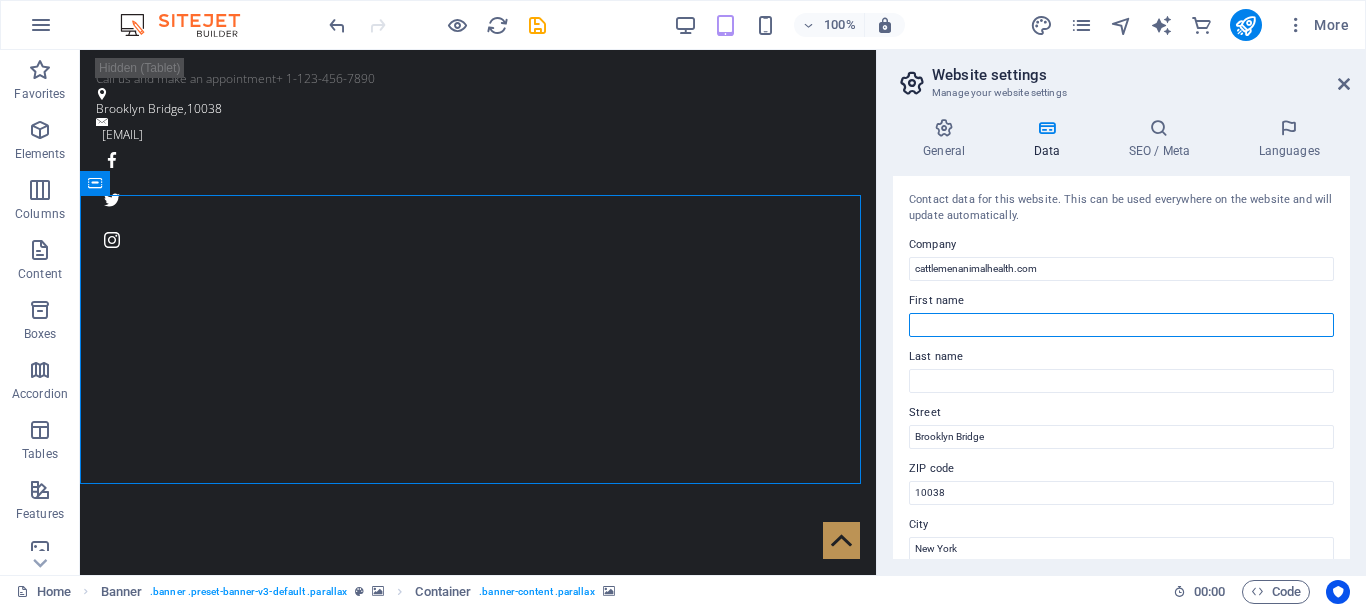click on "First name" at bounding box center (1121, 325) 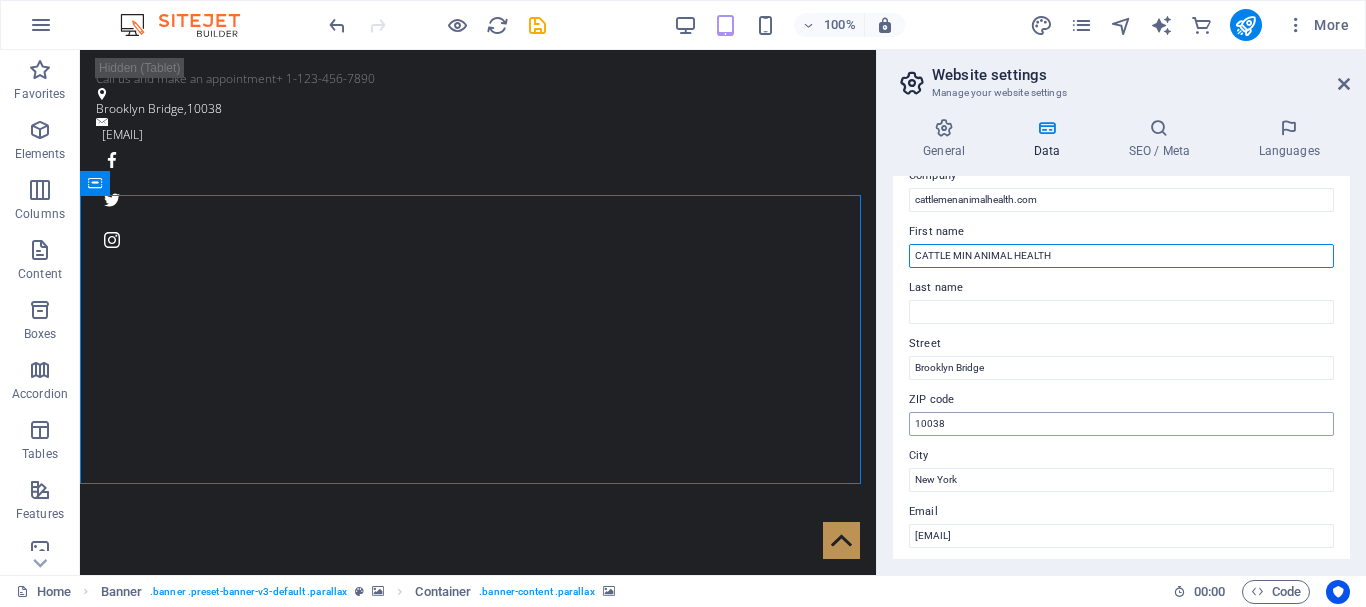 scroll, scrollTop: 100, scrollLeft: 0, axis: vertical 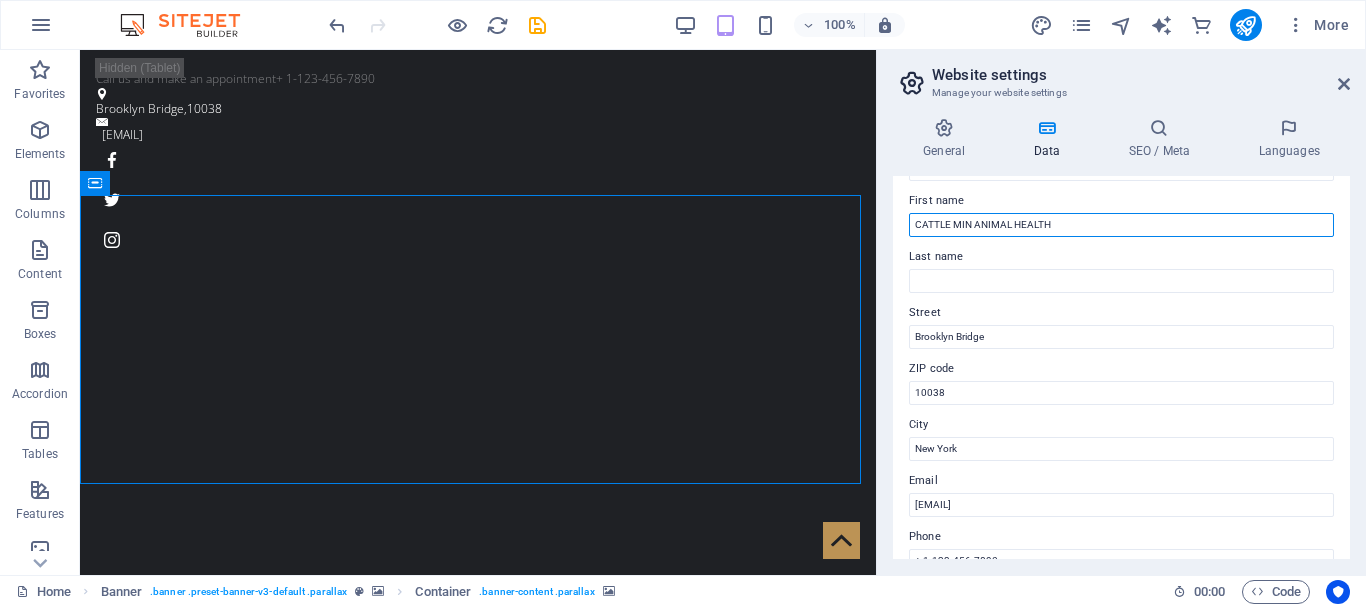 click on "CATTLE MIN ANIMAL HEALTH" at bounding box center (1121, 225) 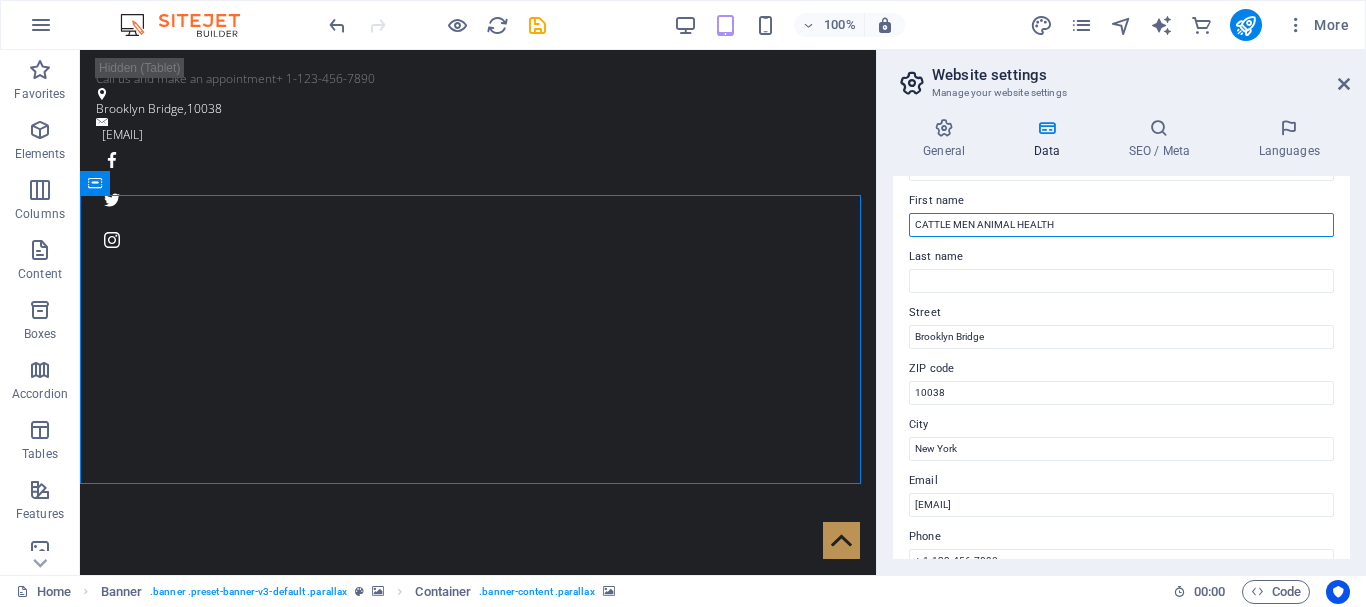 click on "CATTLE MEN ANIMAL HEALTH" at bounding box center (1121, 225) 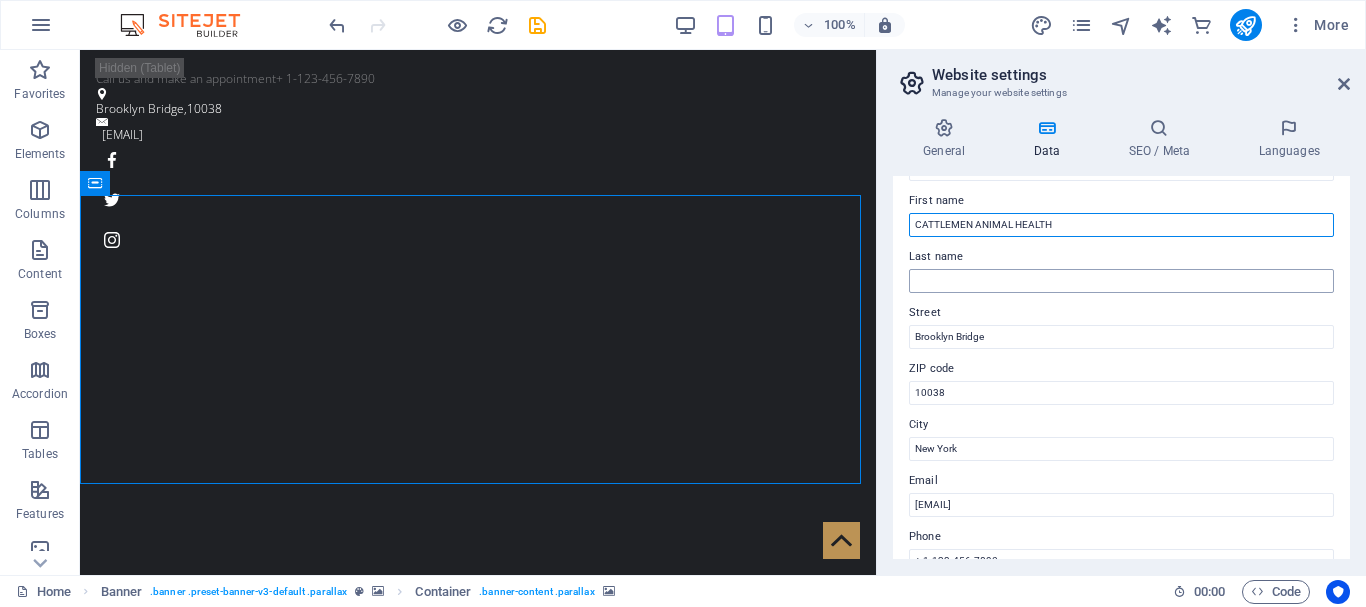 type on "CATTLEMEN ANIMAL HEALTH" 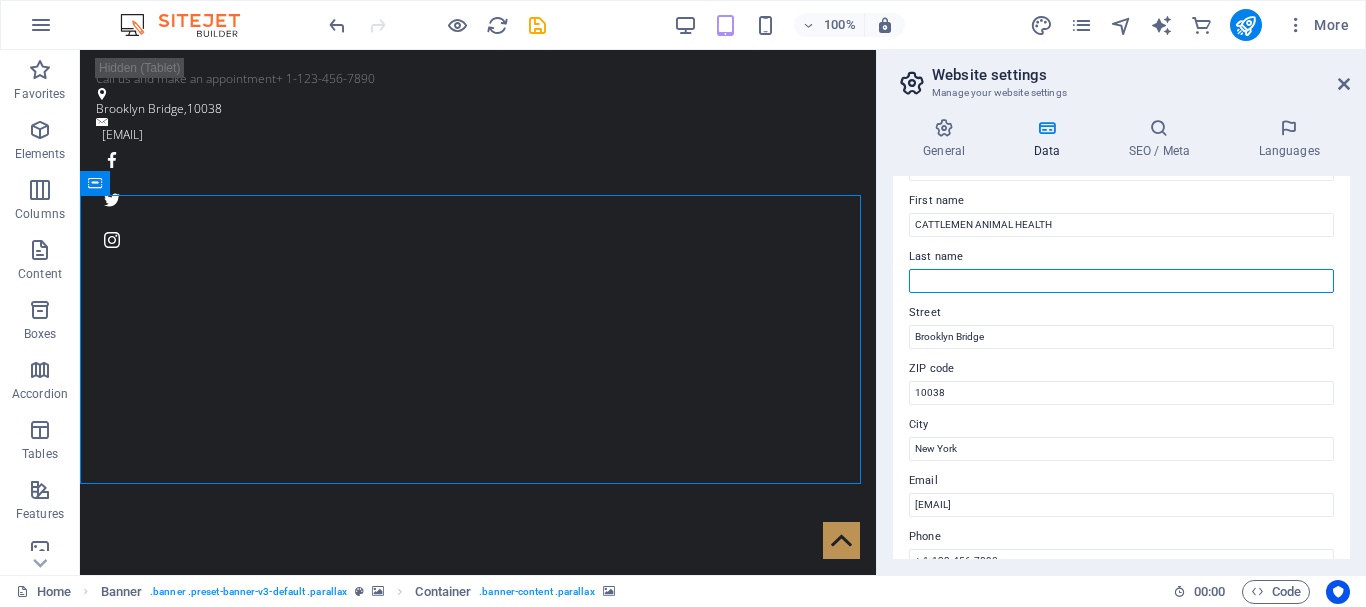 click on "Last name" at bounding box center (1121, 281) 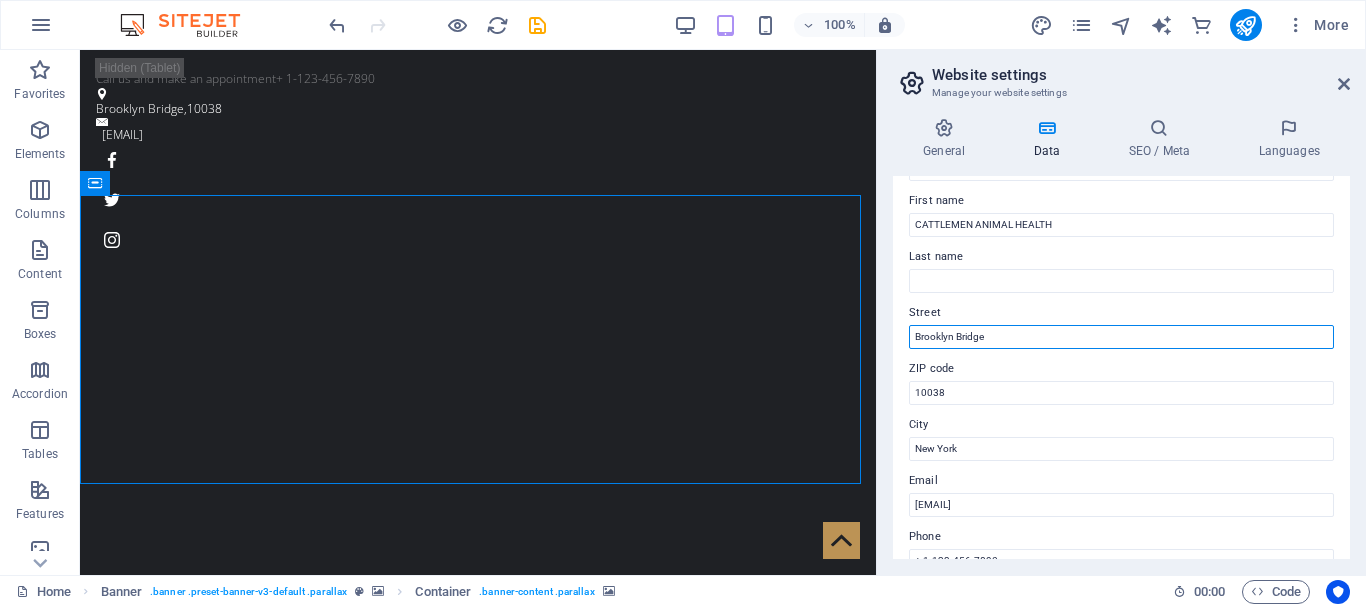 drag, startPoint x: 990, startPoint y: 340, endPoint x: 898, endPoint y: 349, distance: 92.43917 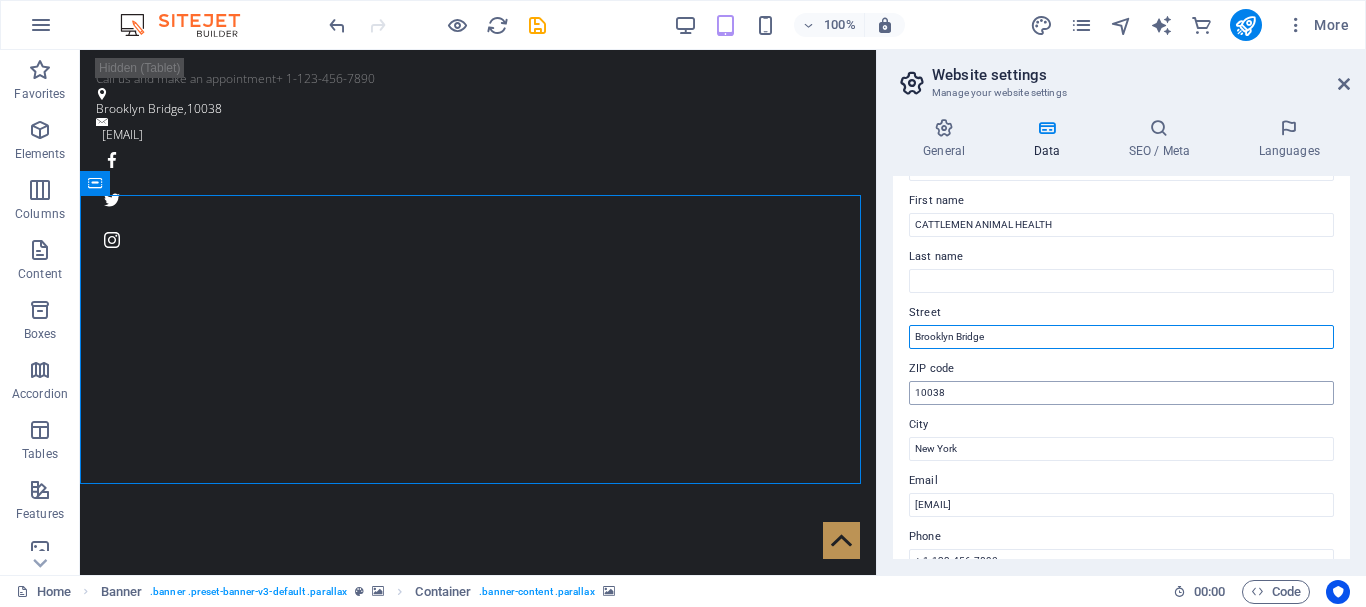 paste on "Sr. No. [NUMBER]/[NUMBER]/[NUMBER], Plot No. [NUMBER], [NAME], [NAME], [NAME], [NAME], [CITY] – [POSTAL CODE]" 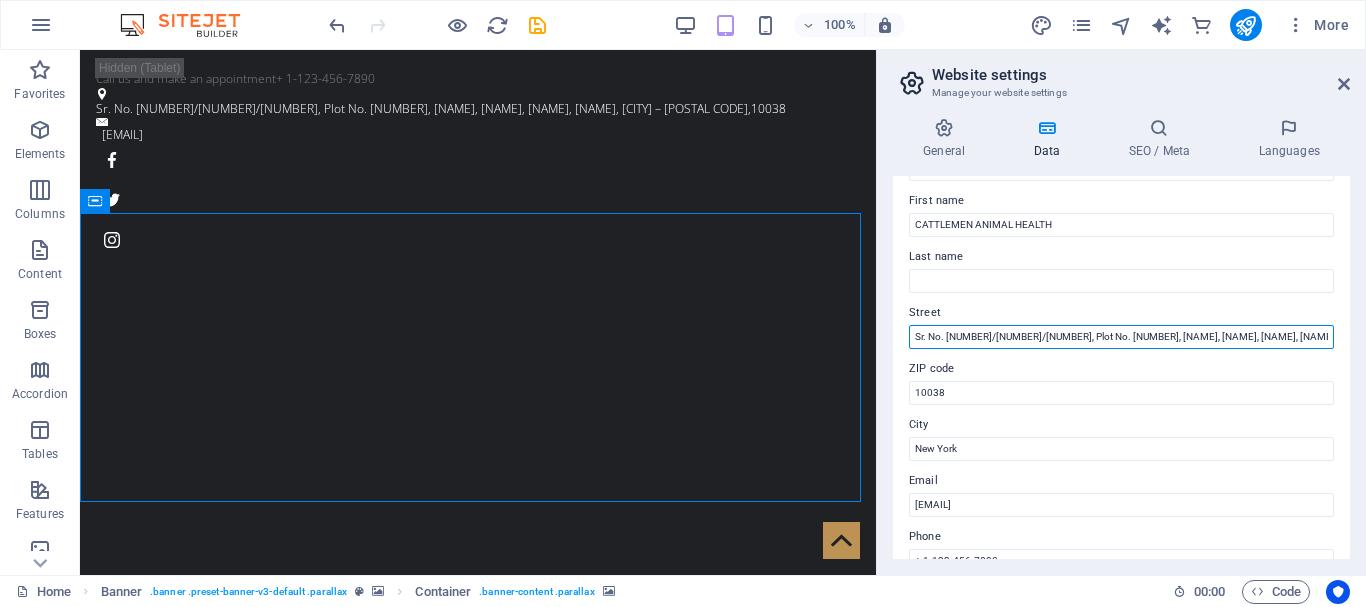 drag, startPoint x: 1261, startPoint y: 339, endPoint x: 1303, endPoint y: 337, distance: 42.047592 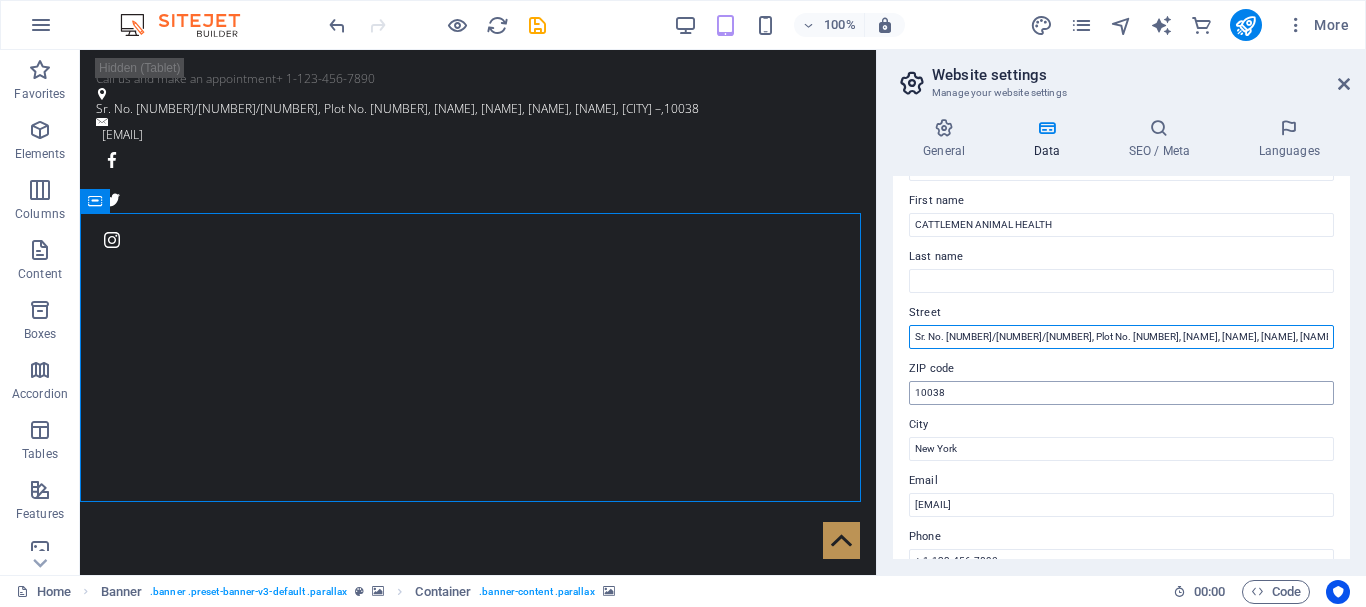 type on "Sr. No. [NUMBER]/[NUMBER]/[NUMBER], Plot No. [NUMBER], [NAME], [NAME], [NAME], [NAME], [CITY] –" 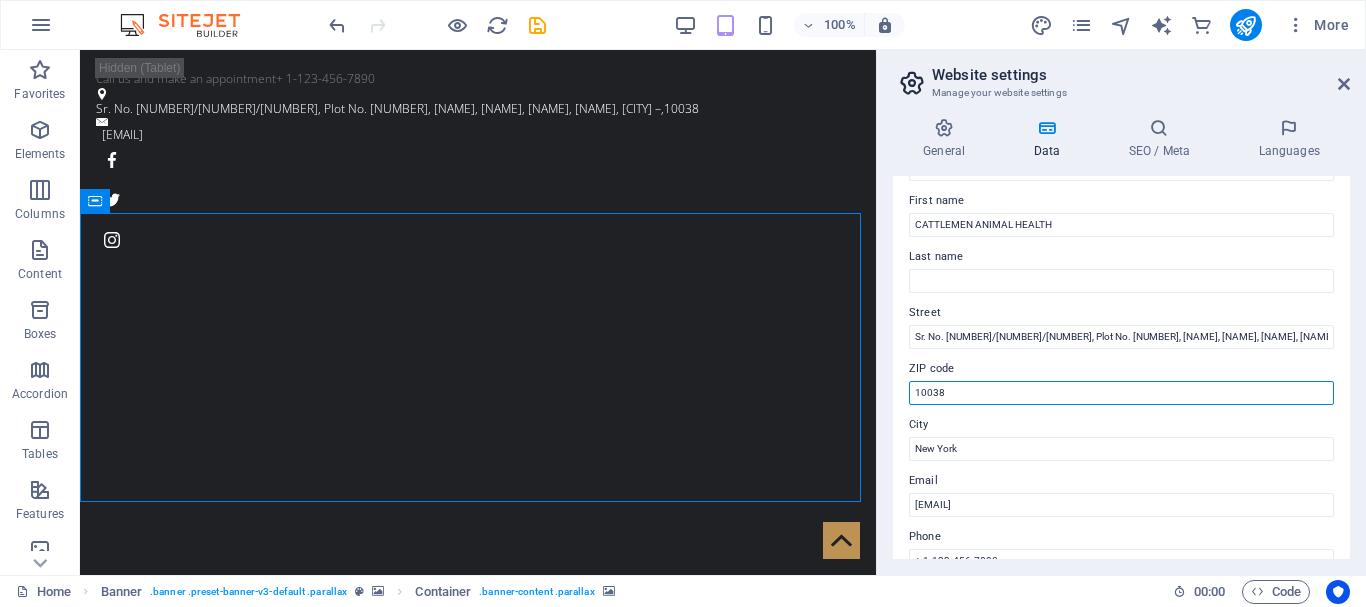 click on "10038" at bounding box center [1121, 393] 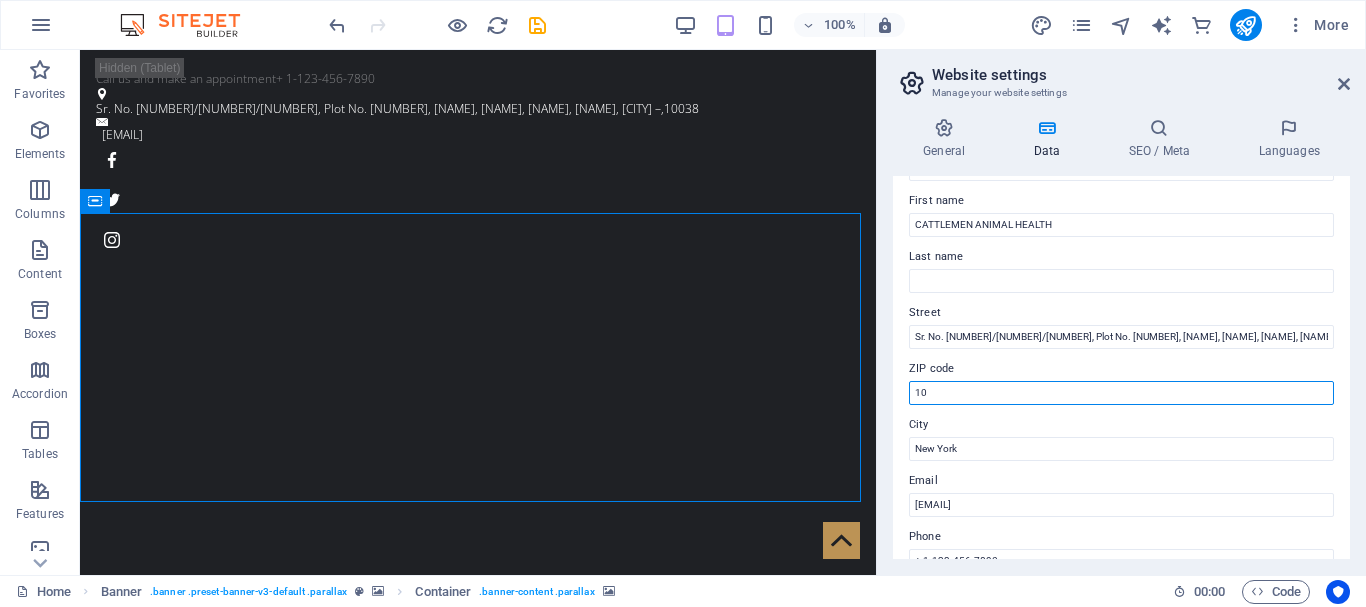 type on "1" 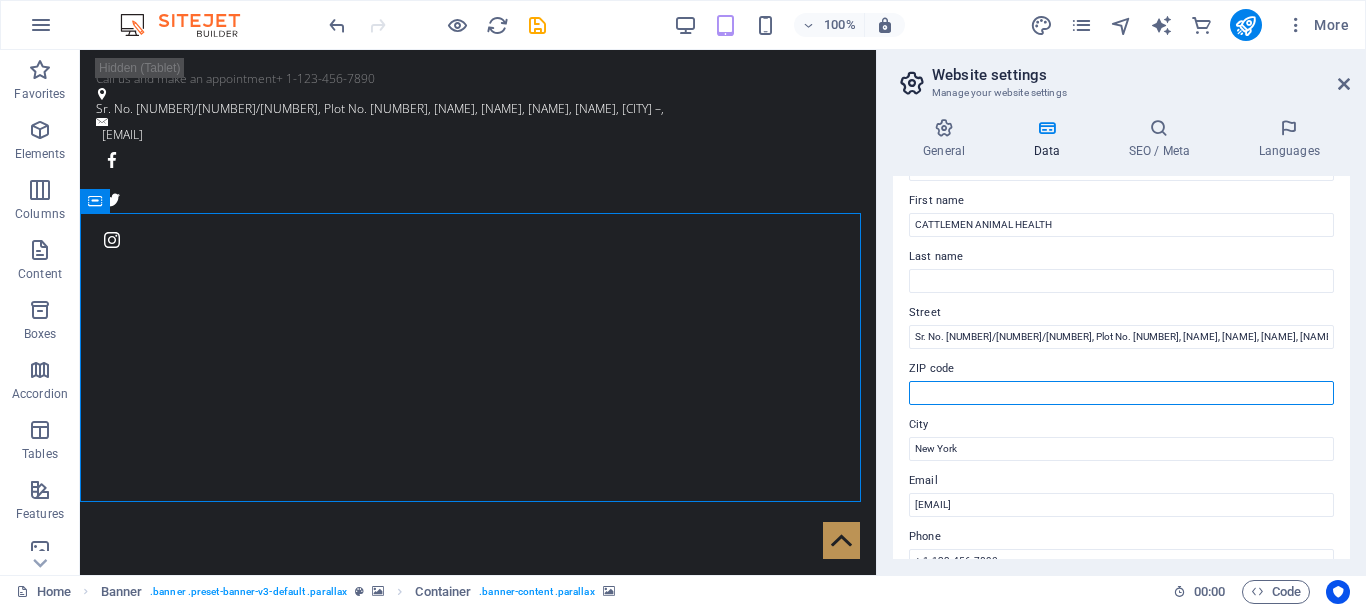 paste on "412307" 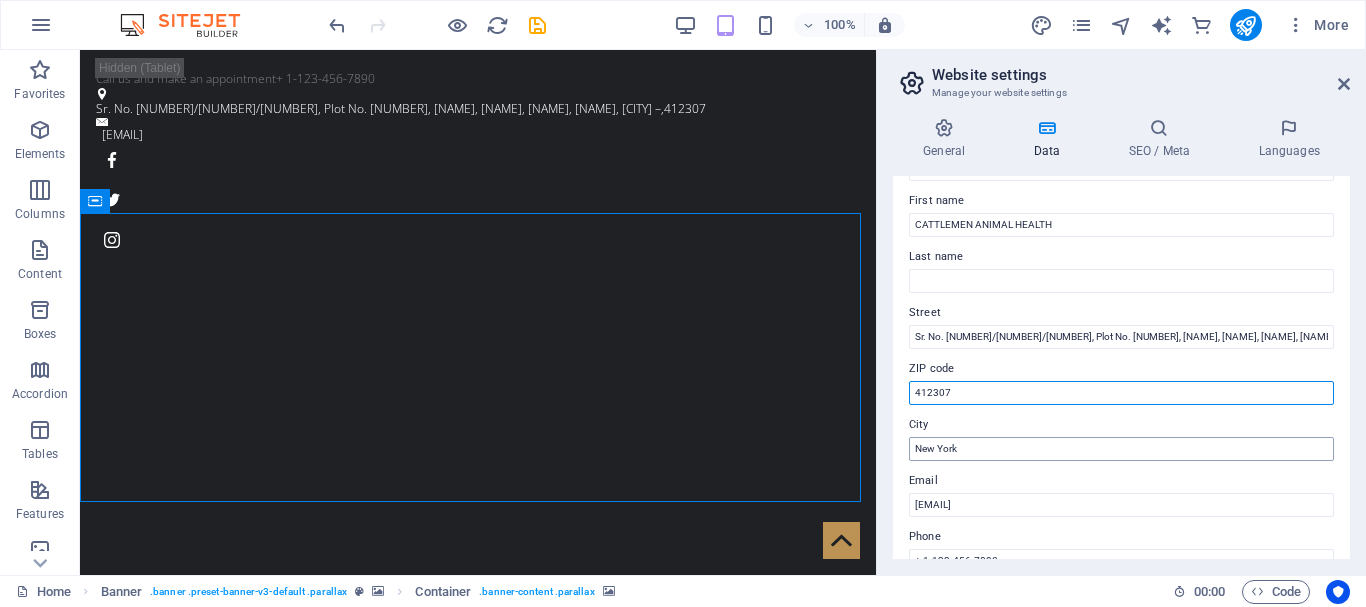 type on "412307" 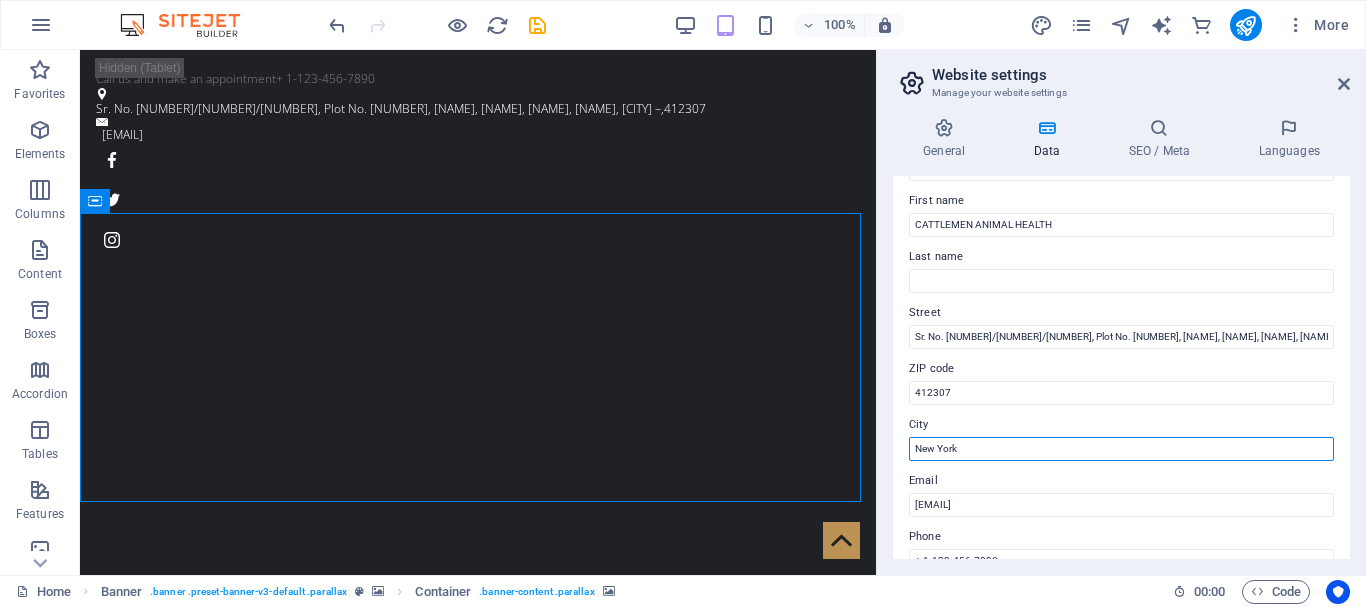 click on "New York" at bounding box center [1121, 449] 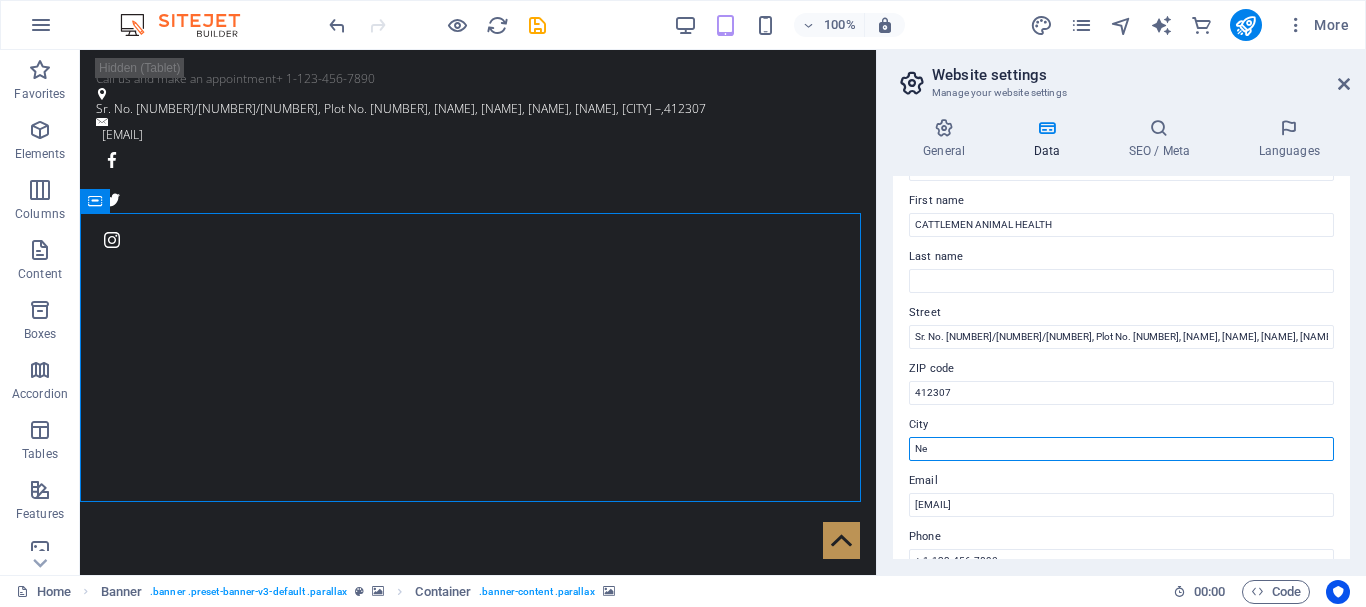 type on "N" 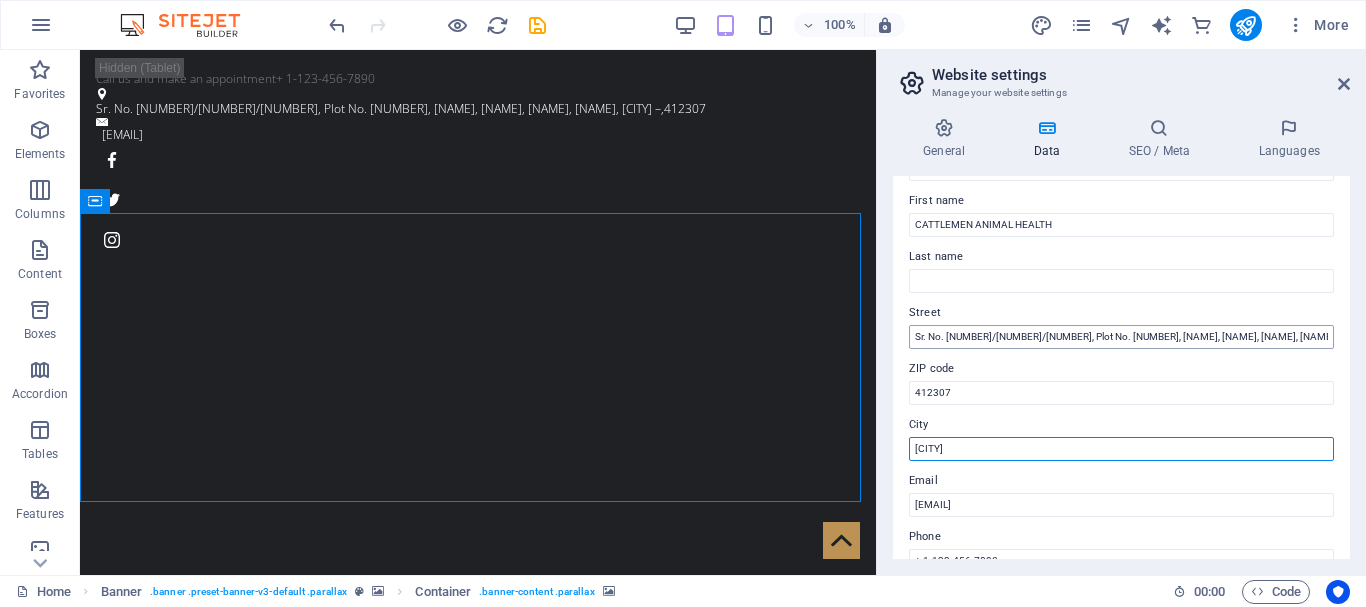 type on "[CITY]" 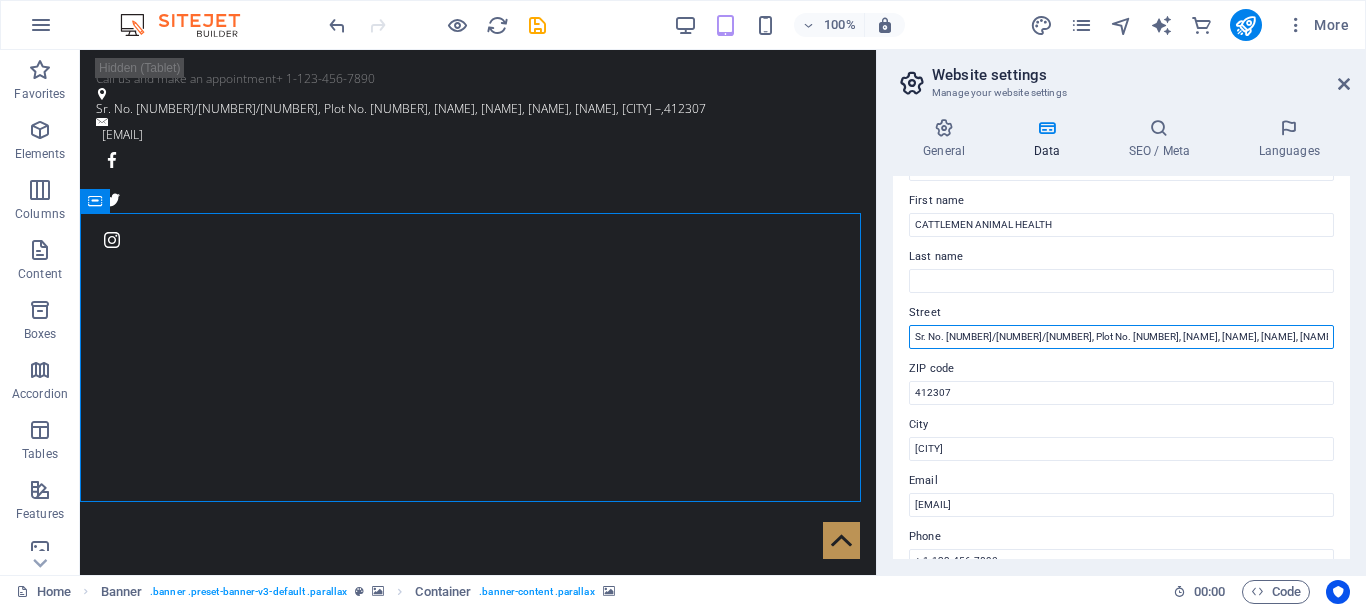 click on "Sr. No. [NUMBER]/[NUMBER]/[NUMBER], Plot No. [NUMBER], [NAME], [NAME], [NAME], [NAME], [CITY] –" at bounding box center (1121, 337) 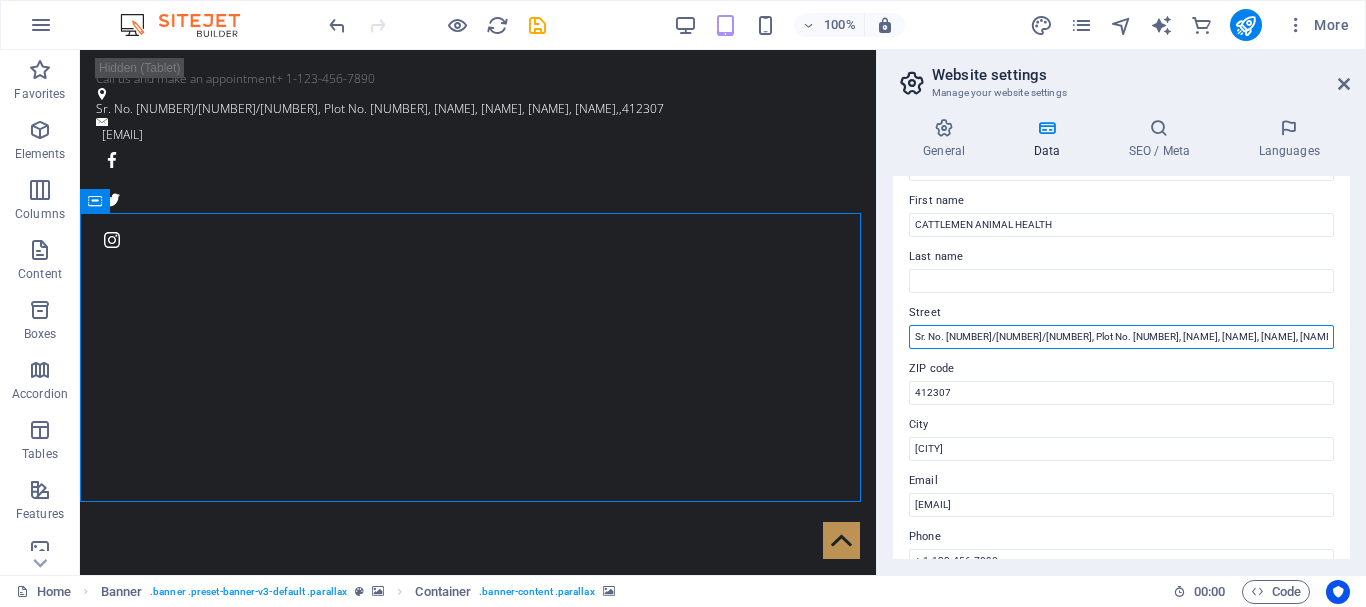 type on "Sr. No. [NUMBER]/[NUMBER]/[NUMBER], Plot No. [NUMBER], [NAME], [NAME], [NAME], [NAME]," 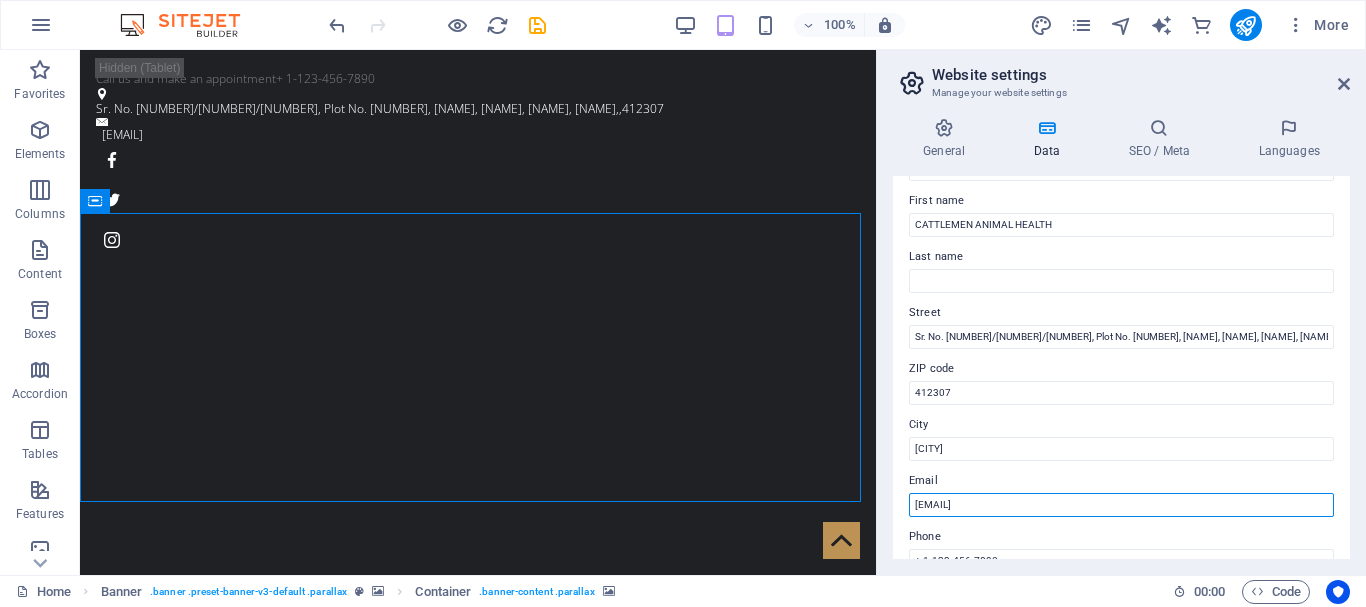 click on "[EMAIL]" at bounding box center (1121, 505) 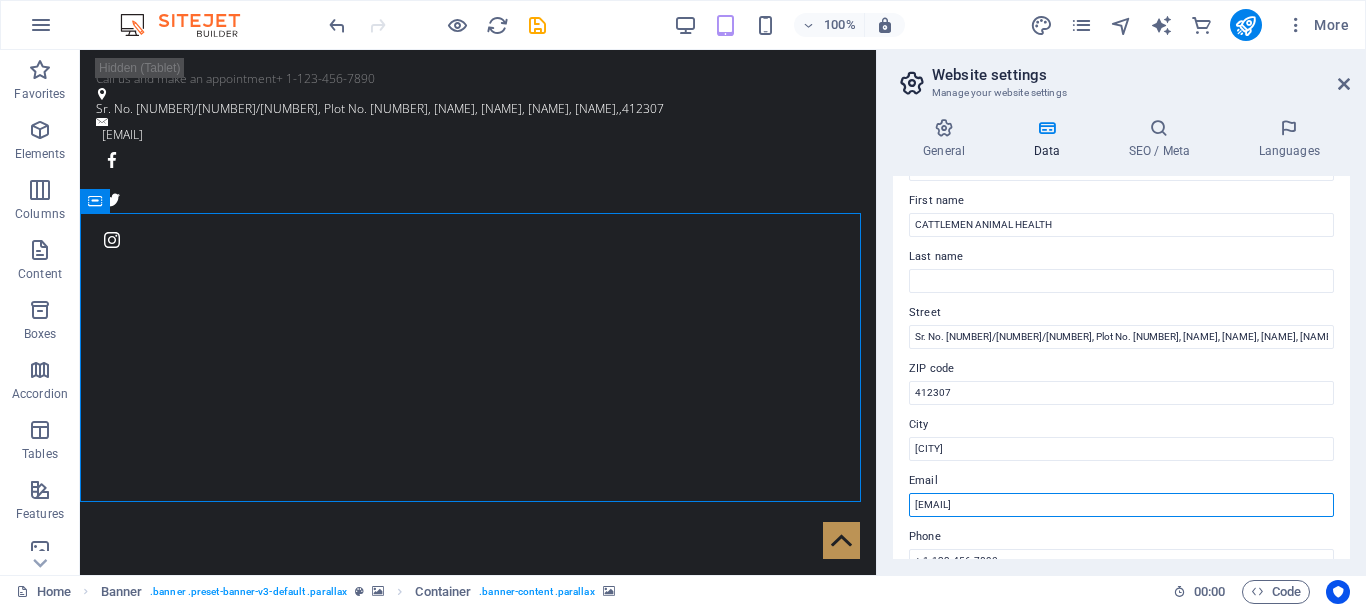paste on "[EMAIL]" 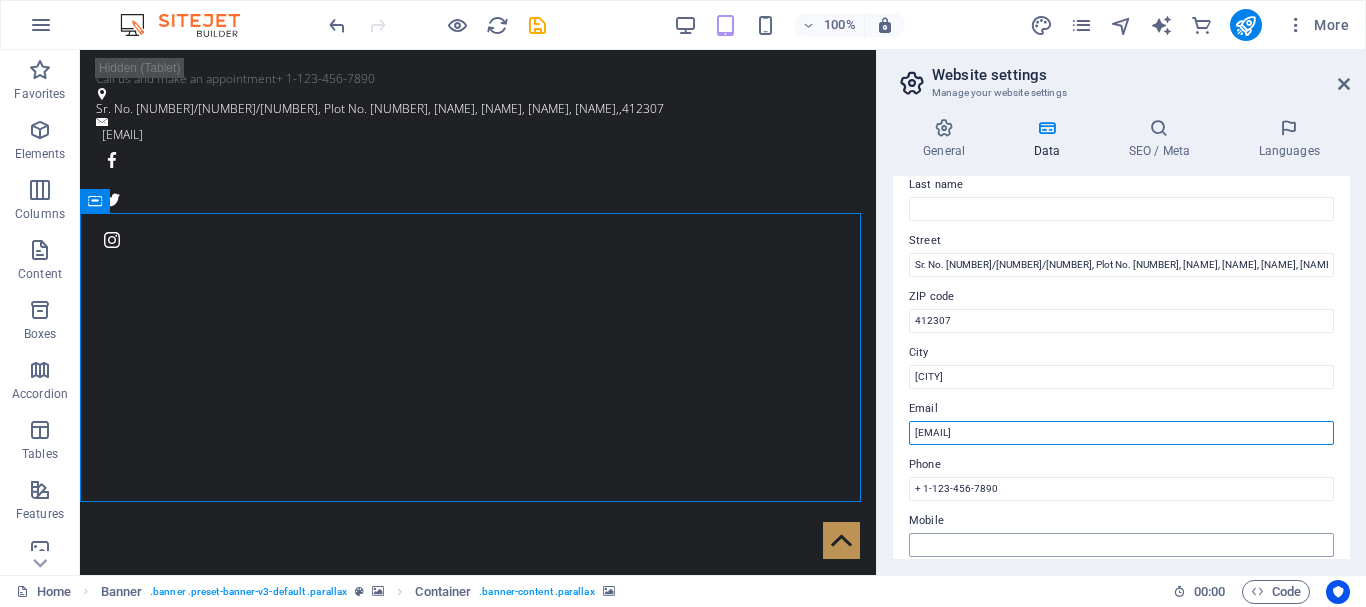 scroll, scrollTop: 200, scrollLeft: 0, axis: vertical 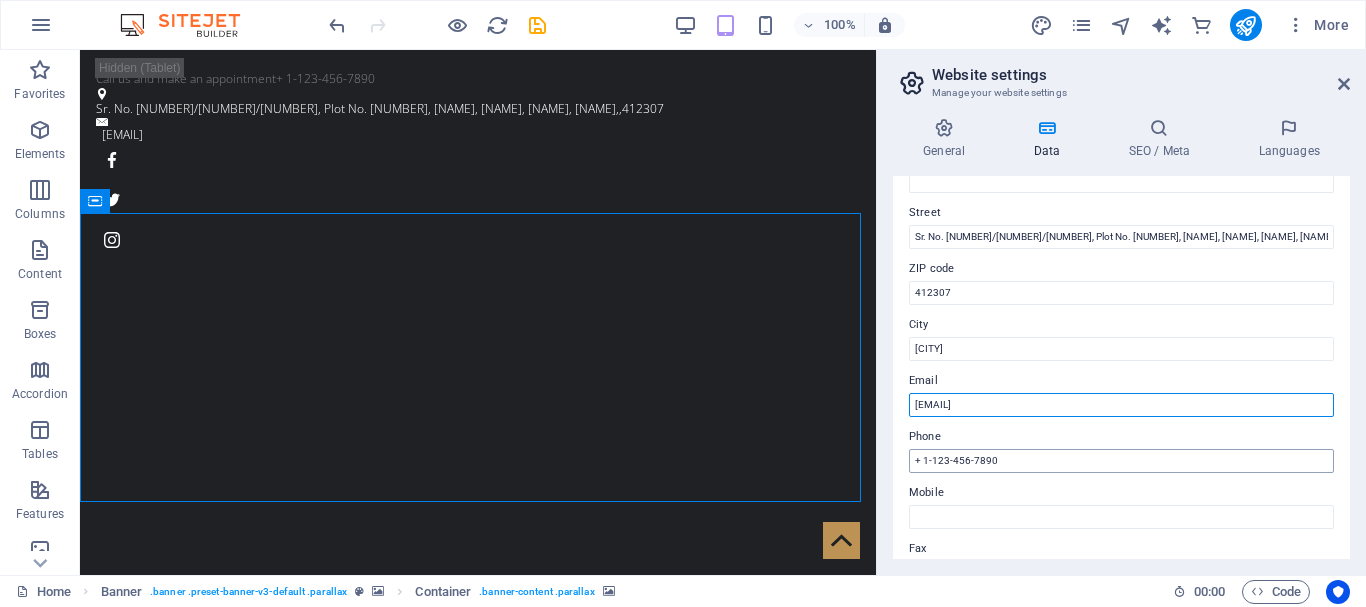 type on "[EMAIL]" 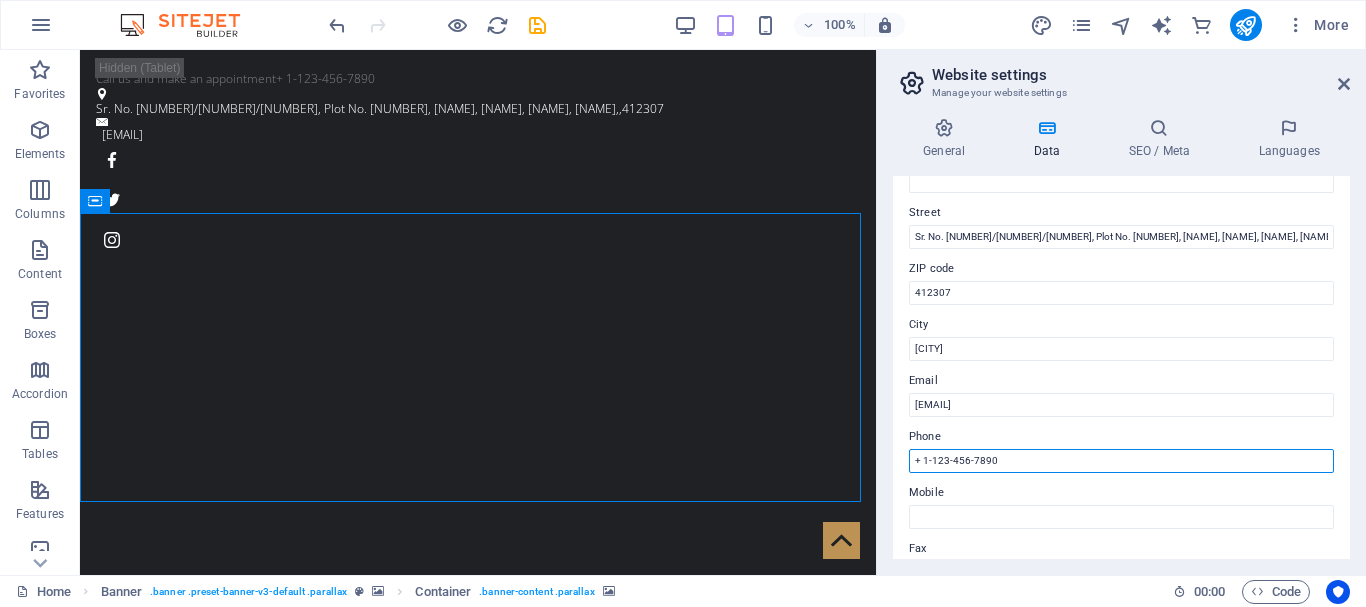 click on "+ 1-123-456-7890" at bounding box center (1121, 461) 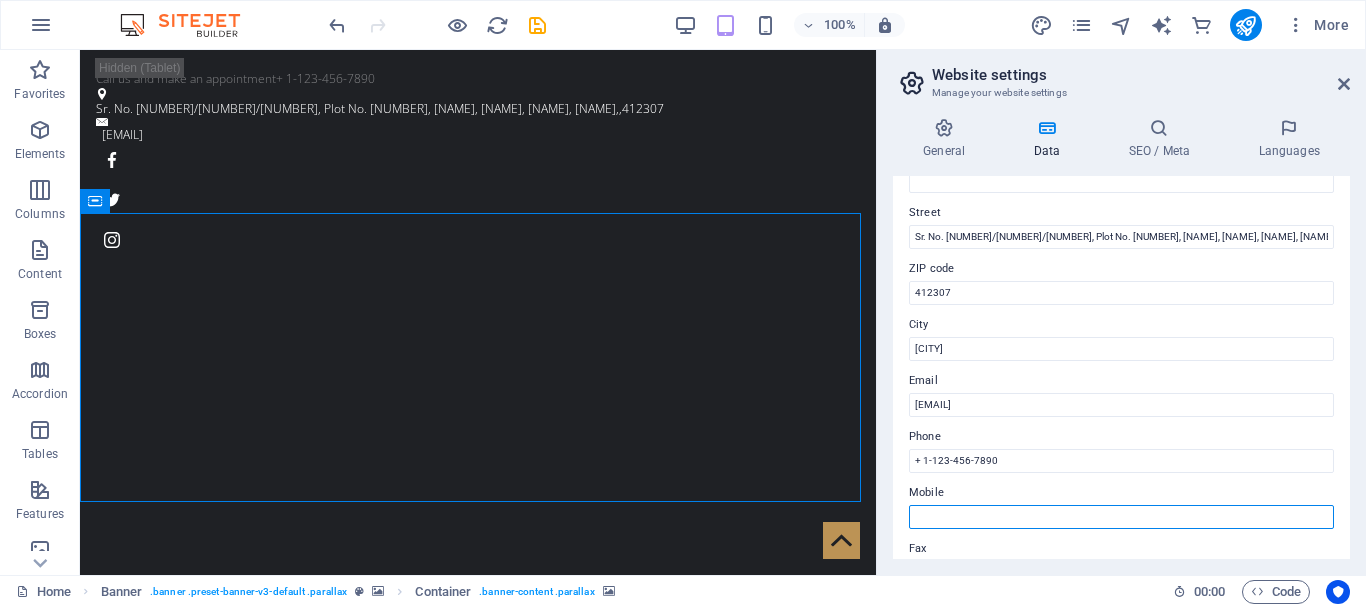 click on "Mobile" at bounding box center (1121, 517) 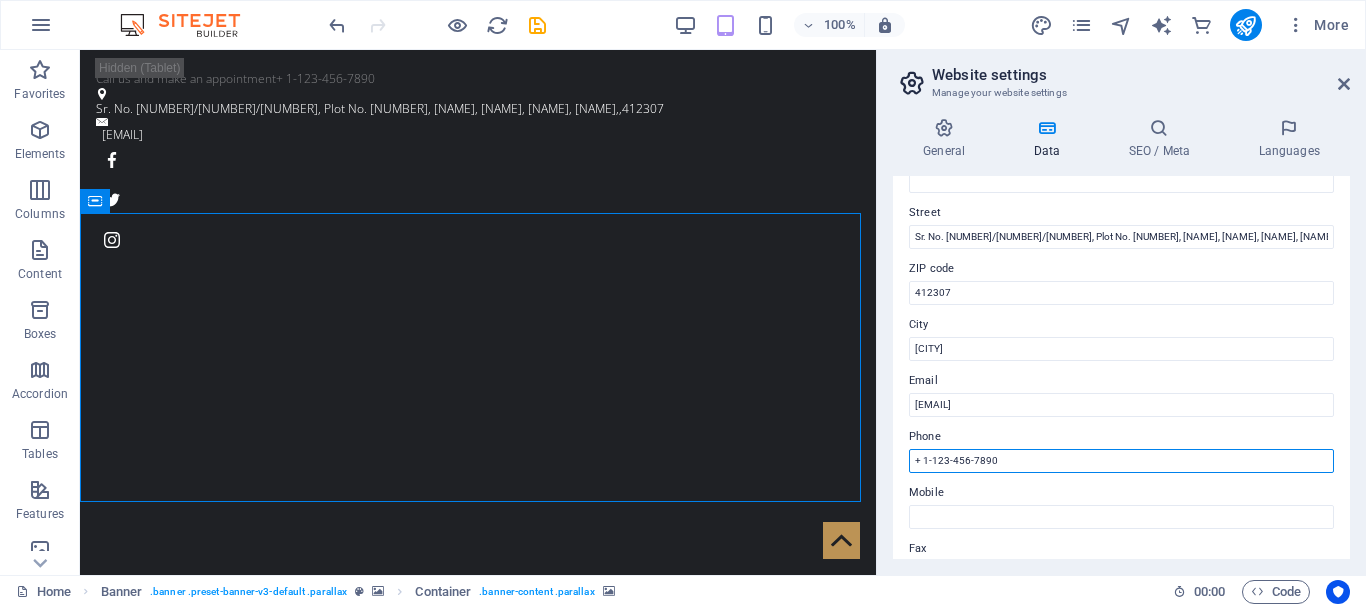 click on "+ 1-123-456-7890" at bounding box center [1121, 461] 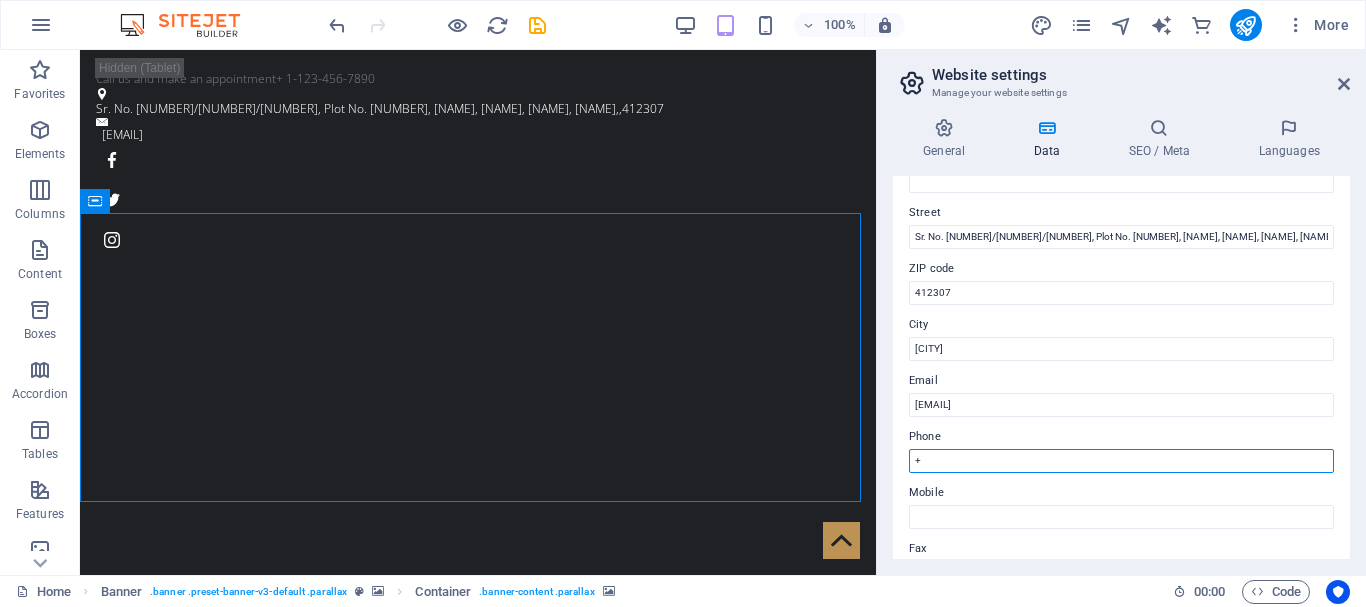 type on "+" 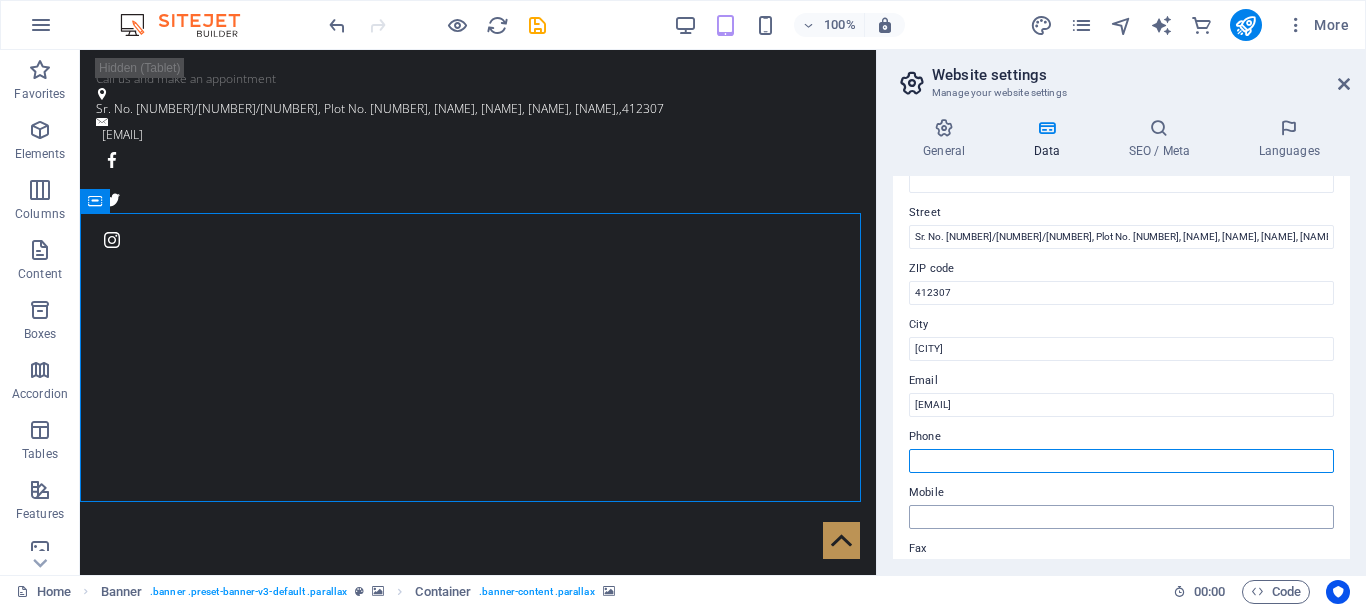 type 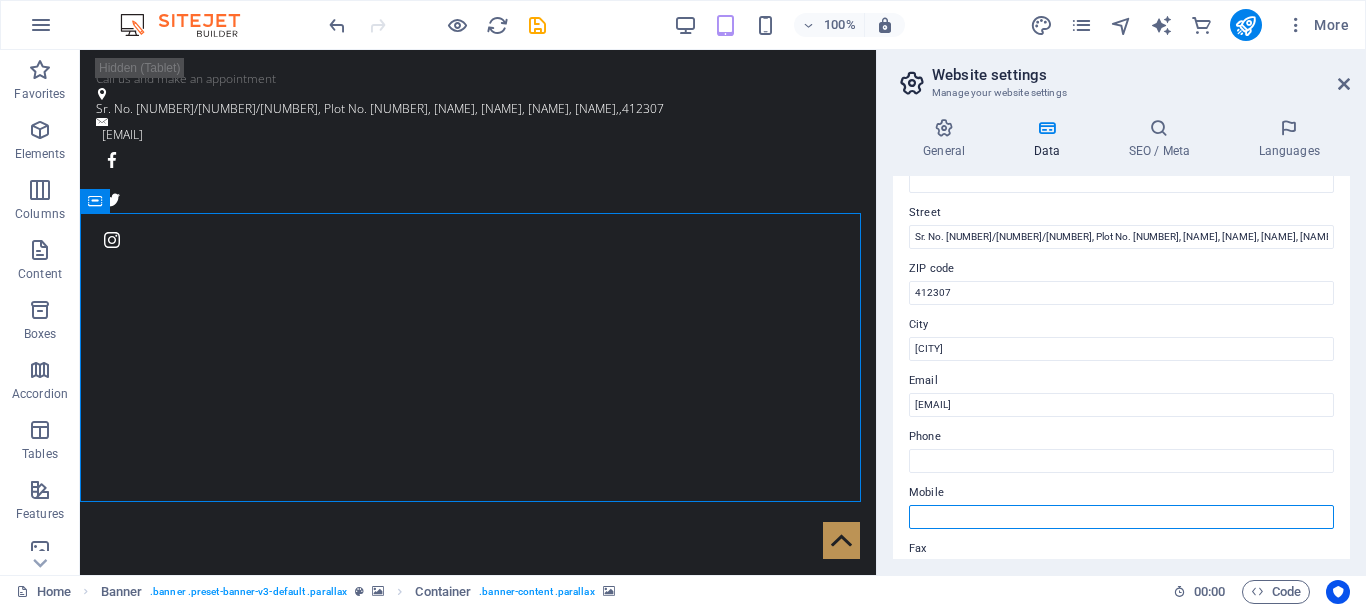 click on "Mobile" at bounding box center [1121, 517] 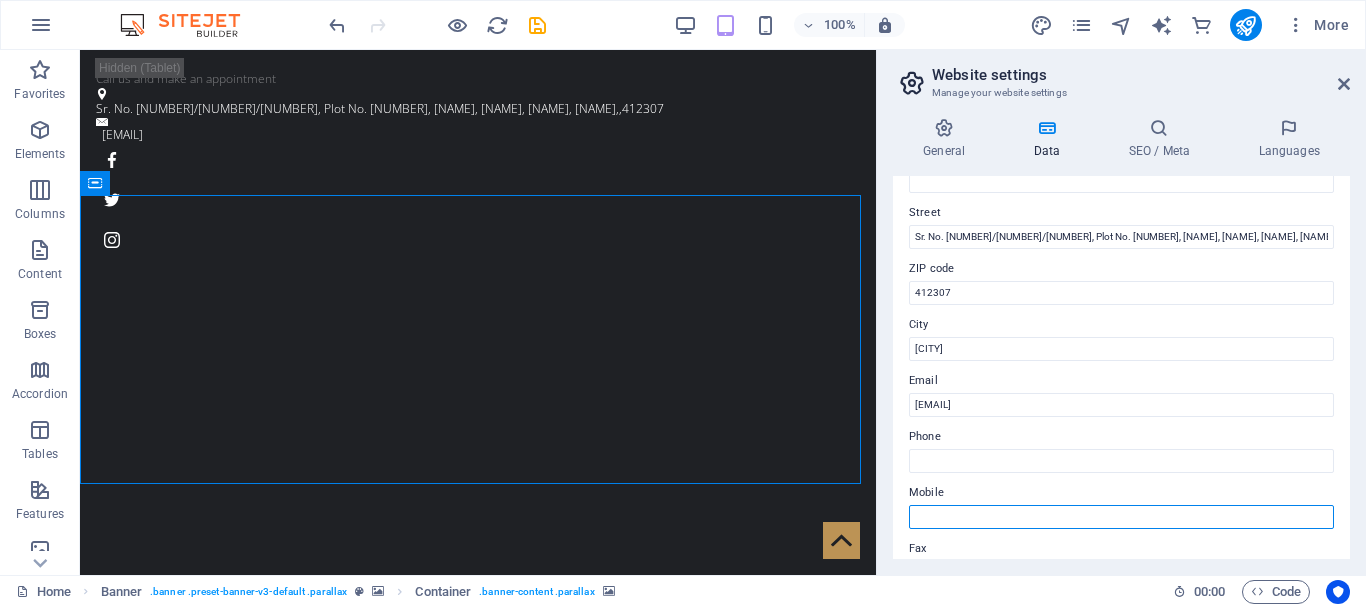 paste on "+[COUNTRY CODE] [PHONE]" 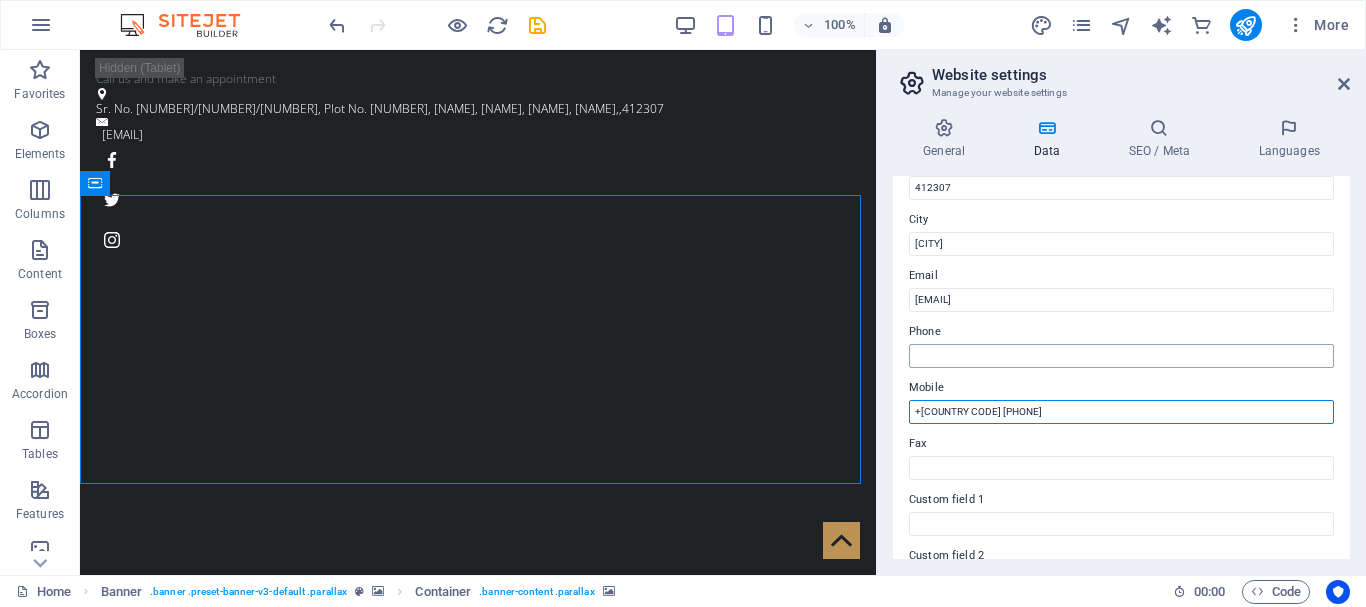 scroll, scrollTop: 400, scrollLeft: 0, axis: vertical 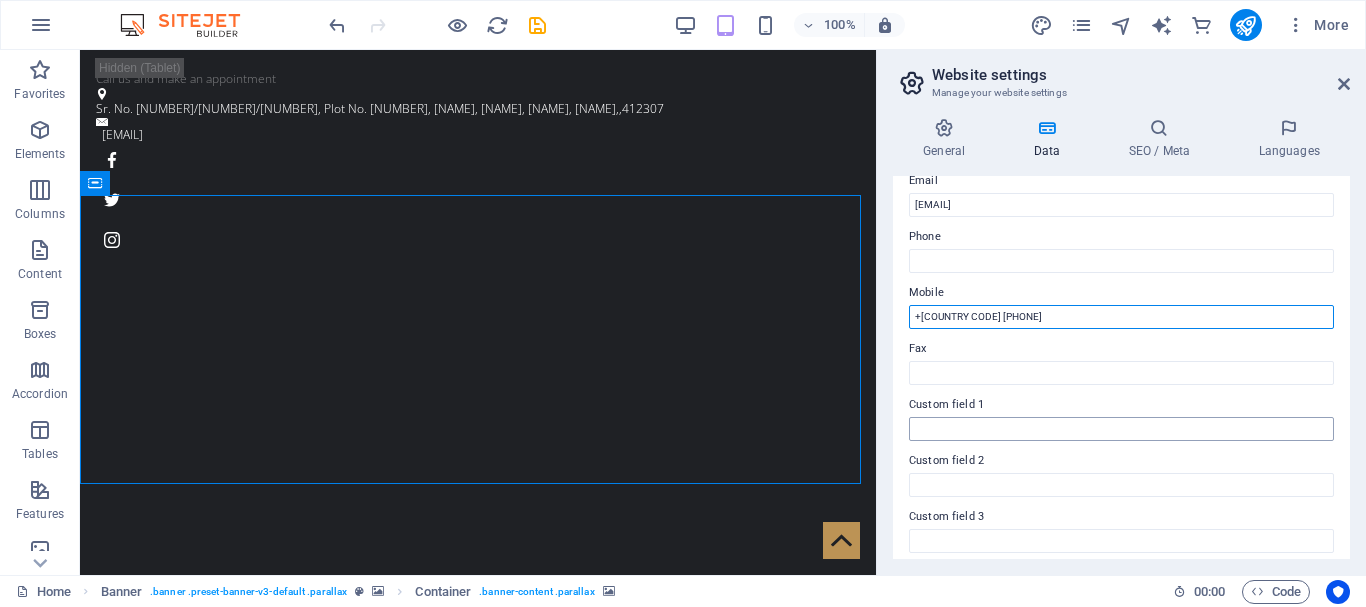 type on "+[COUNTRY CODE] [PHONE]" 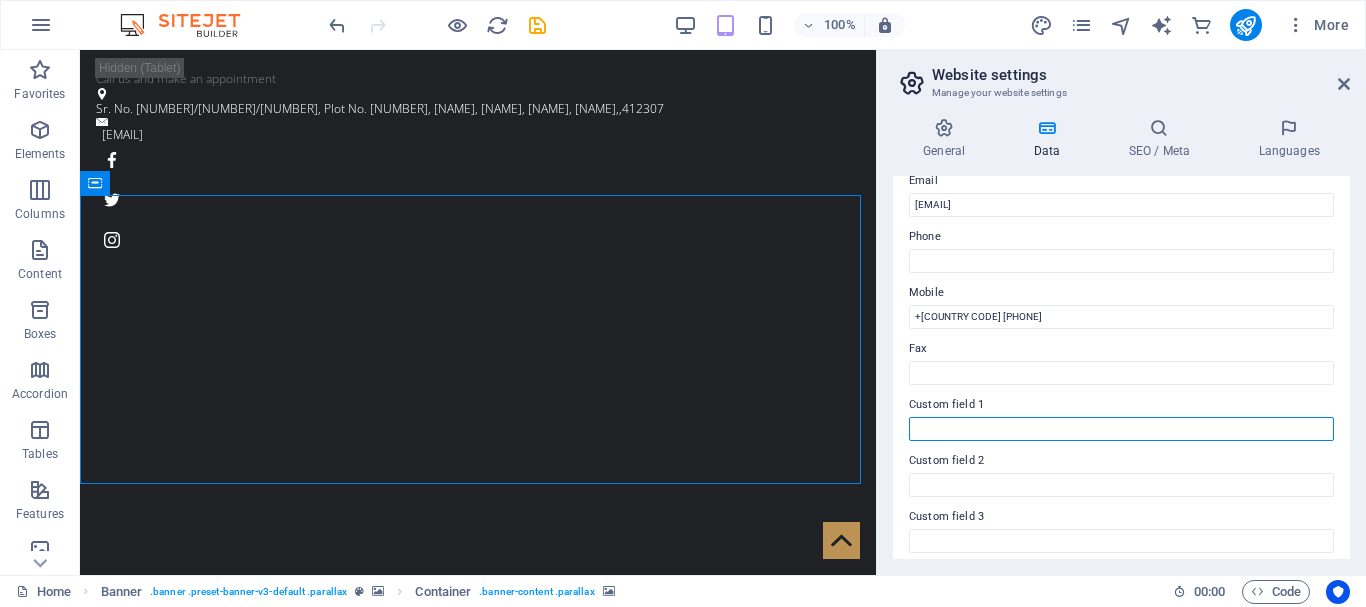 click on "Custom field 1" at bounding box center [1121, 429] 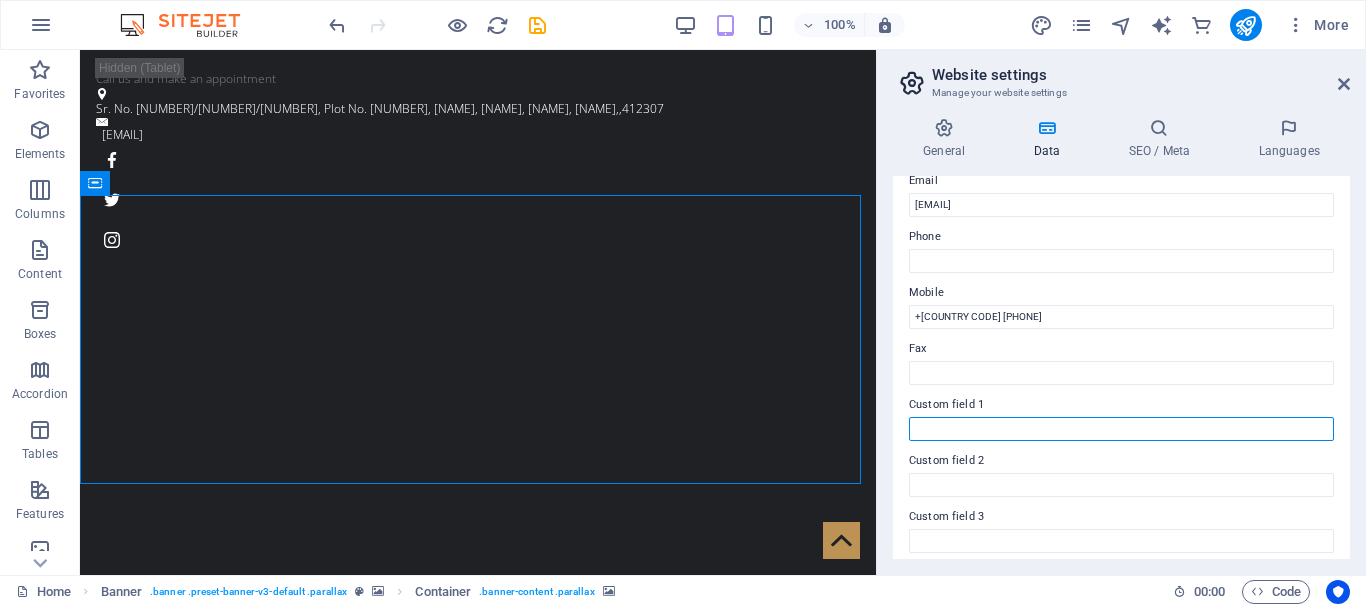 click on "Custom field 1" at bounding box center [1121, 429] 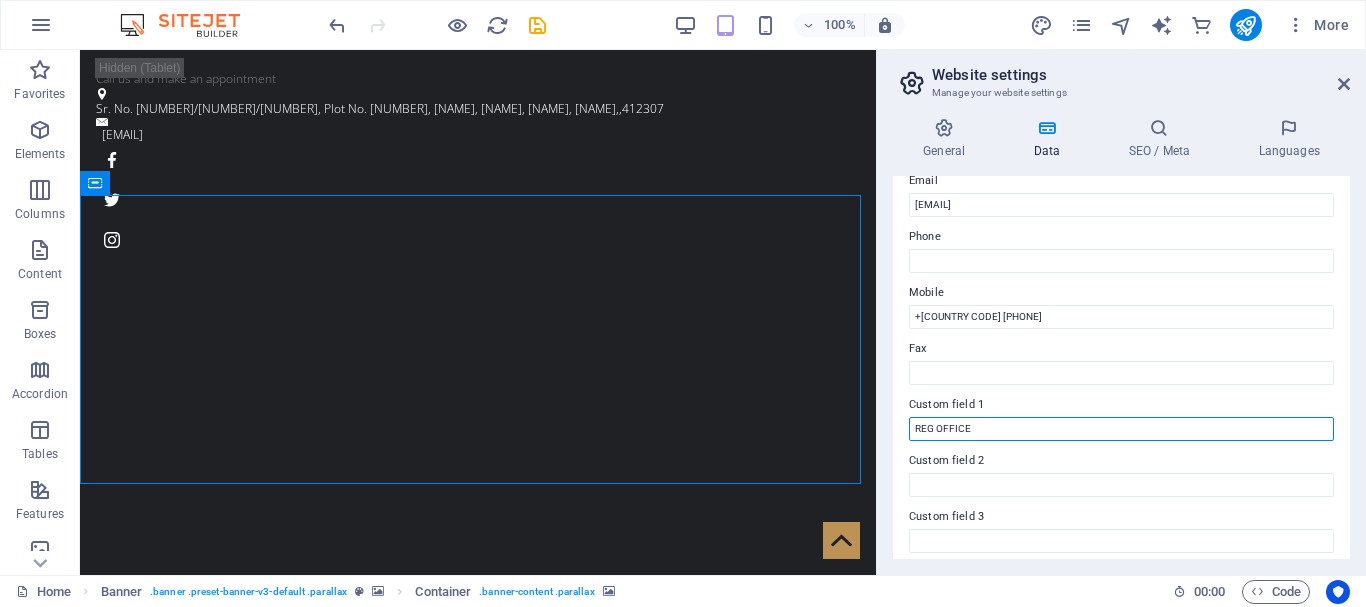 scroll, scrollTop: 578, scrollLeft: 0, axis: vertical 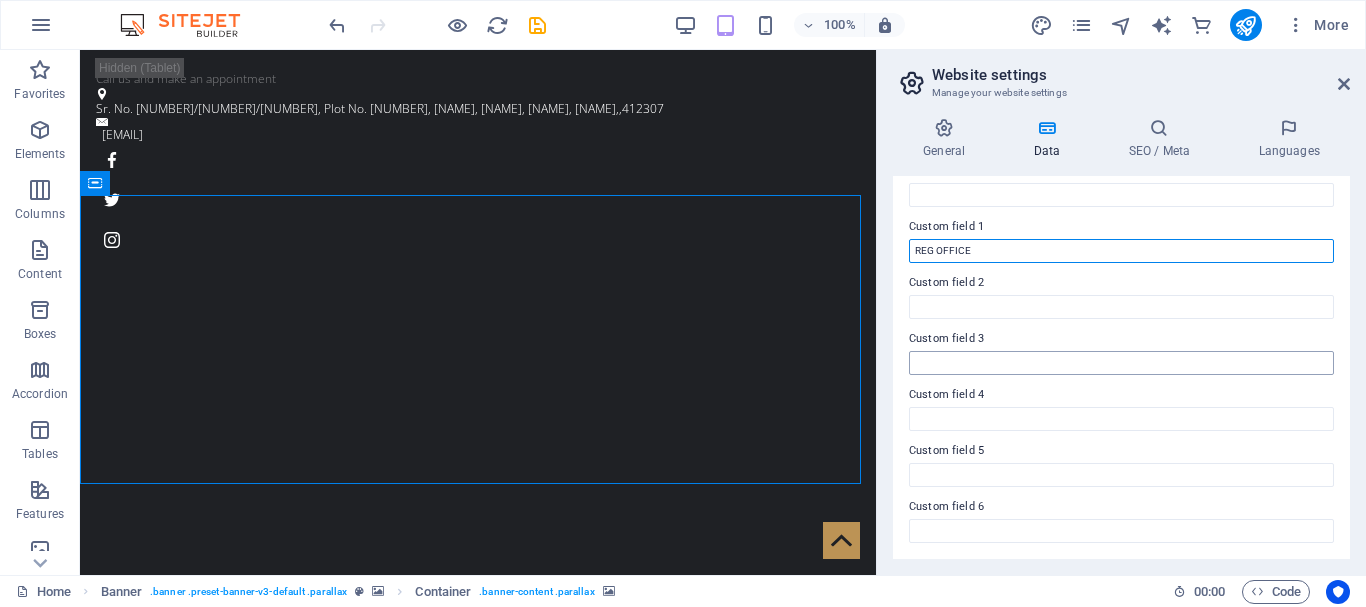 type on "REG OFFICE" 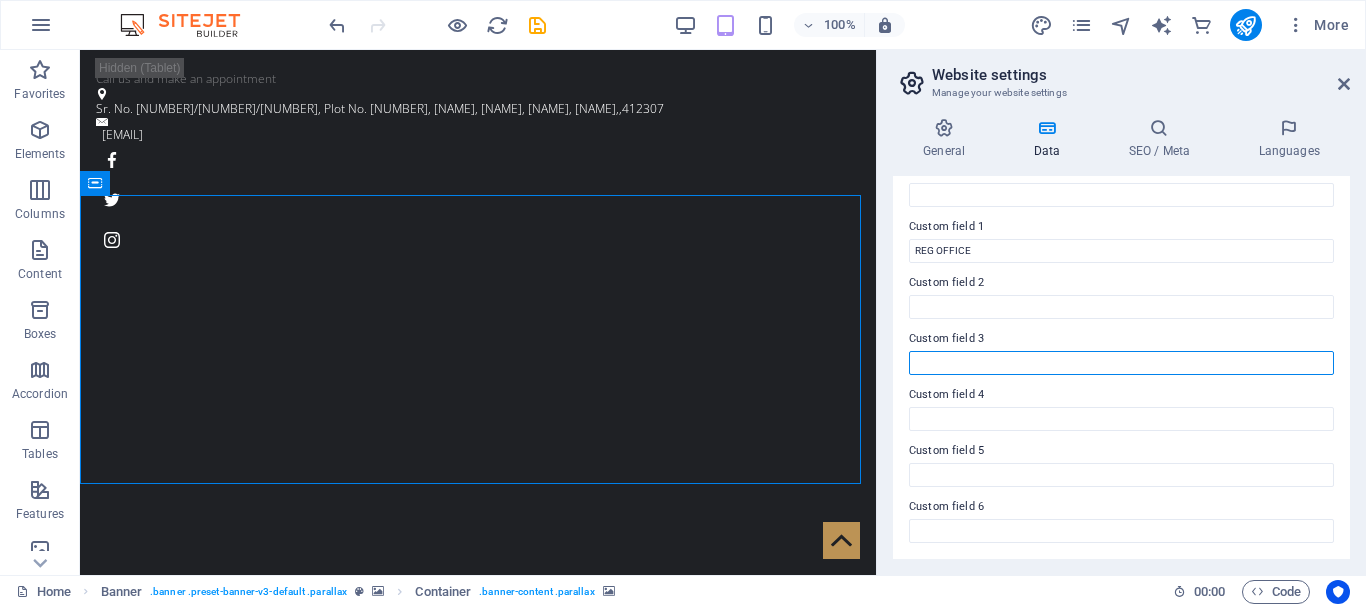 click on "Custom field 3" at bounding box center [1121, 363] 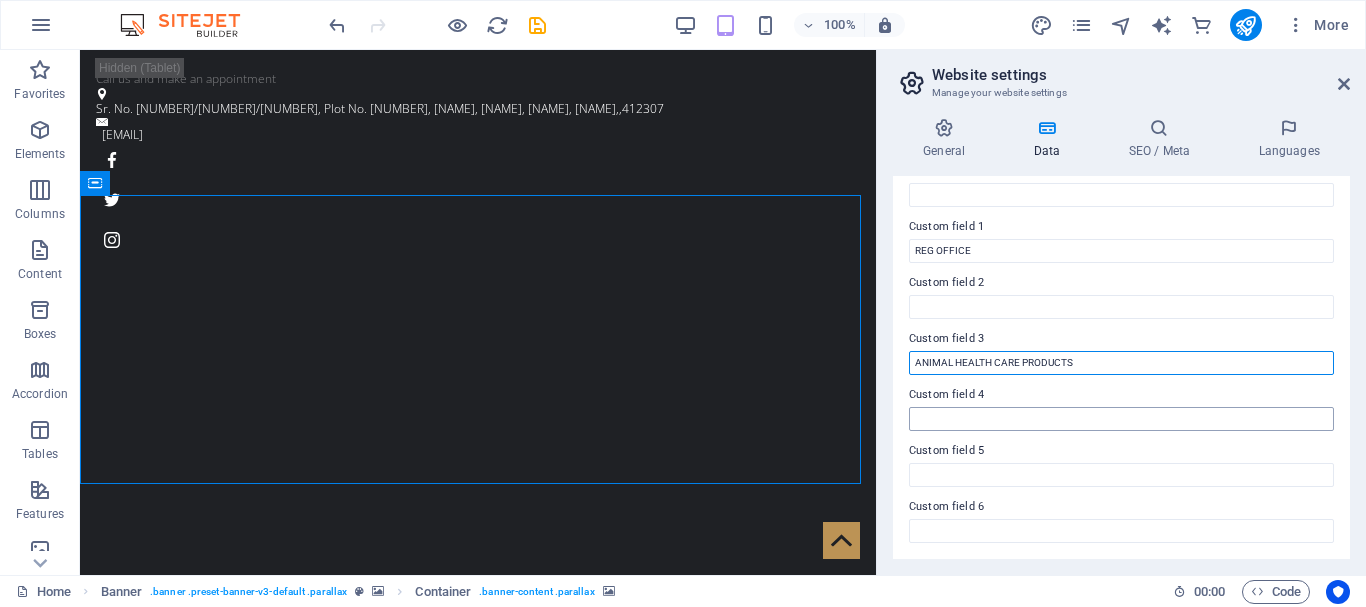 type on "ANIMAL HEALTH CARE PRODUCTS" 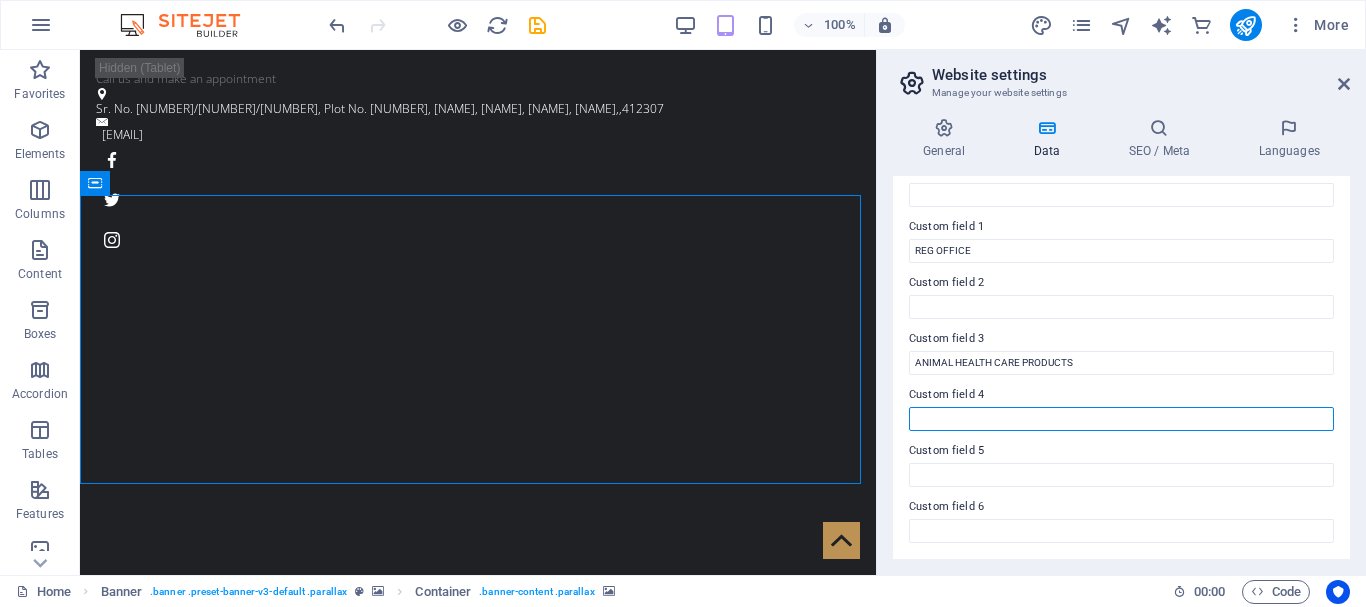 click on "Custom field 4" at bounding box center [1121, 419] 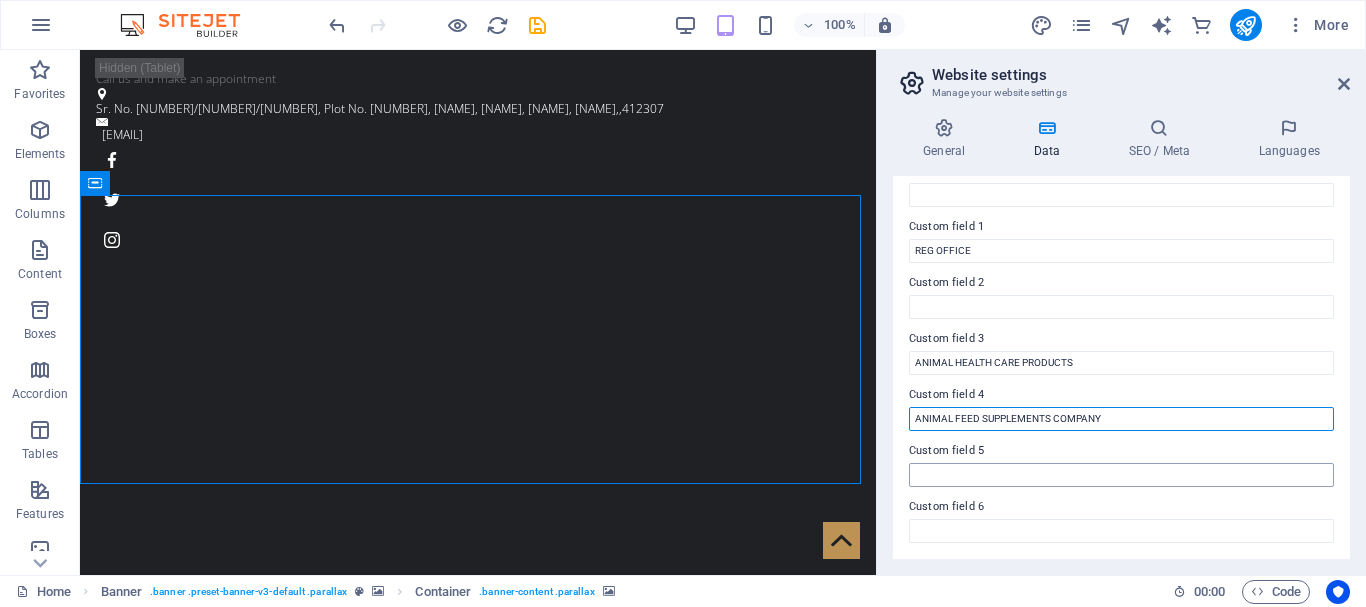 type on "ANIMAL FEED SUPPLEMENTS COMPANY" 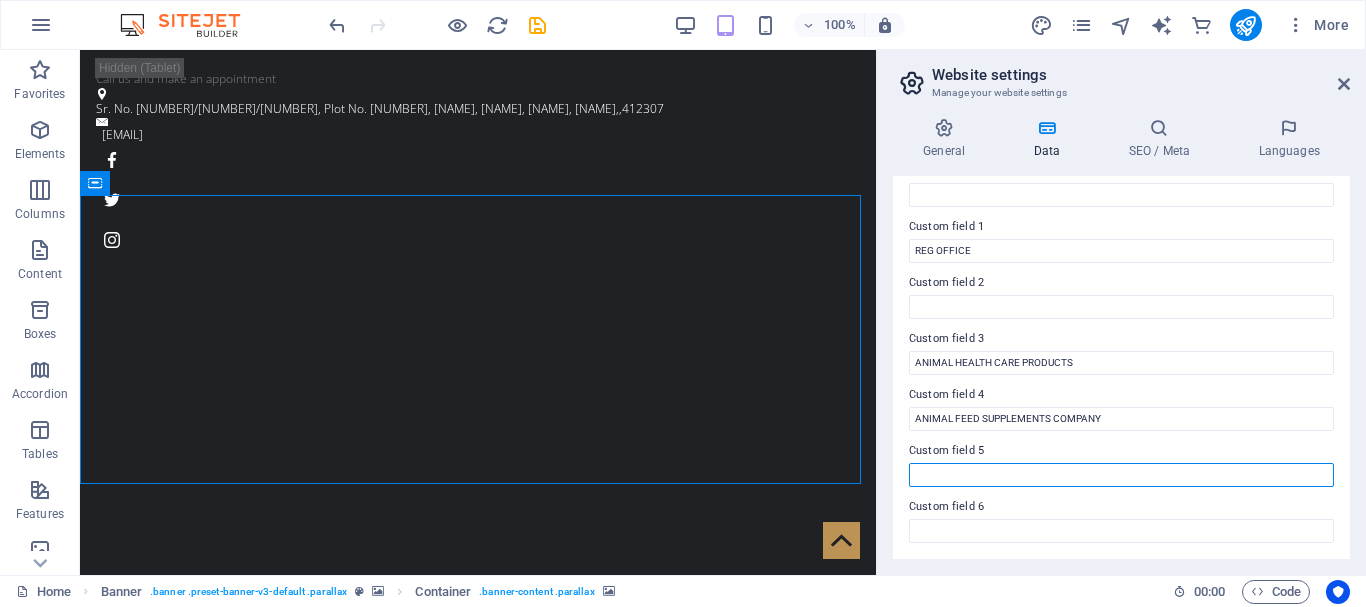 click on "Custom field 5" at bounding box center [1121, 475] 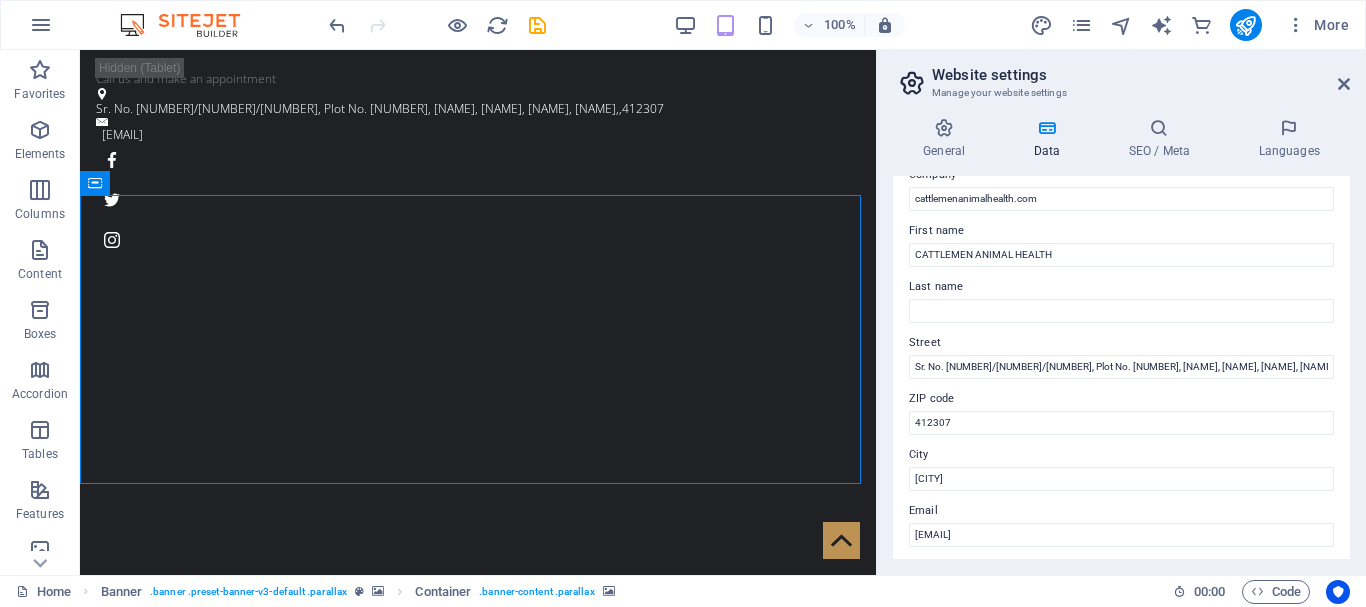 scroll, scrollTop: 0, scrollLeft: 0, axis: both 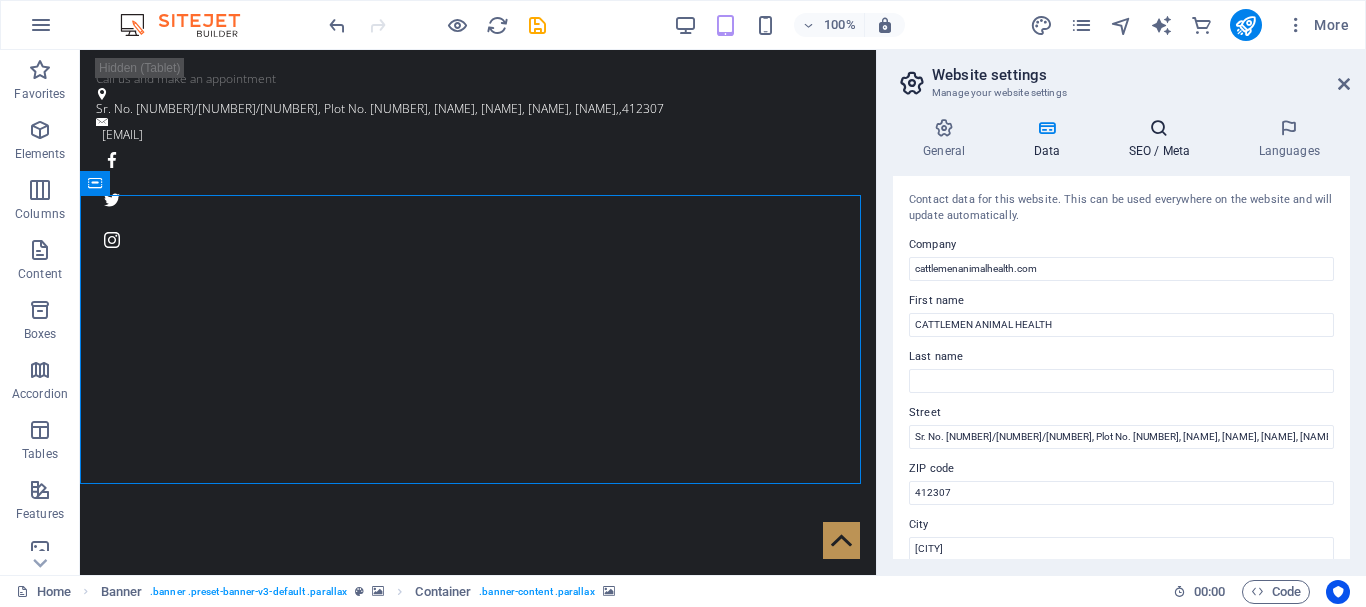 click on "SEO / Meta" at bounding box center (1163, 139) 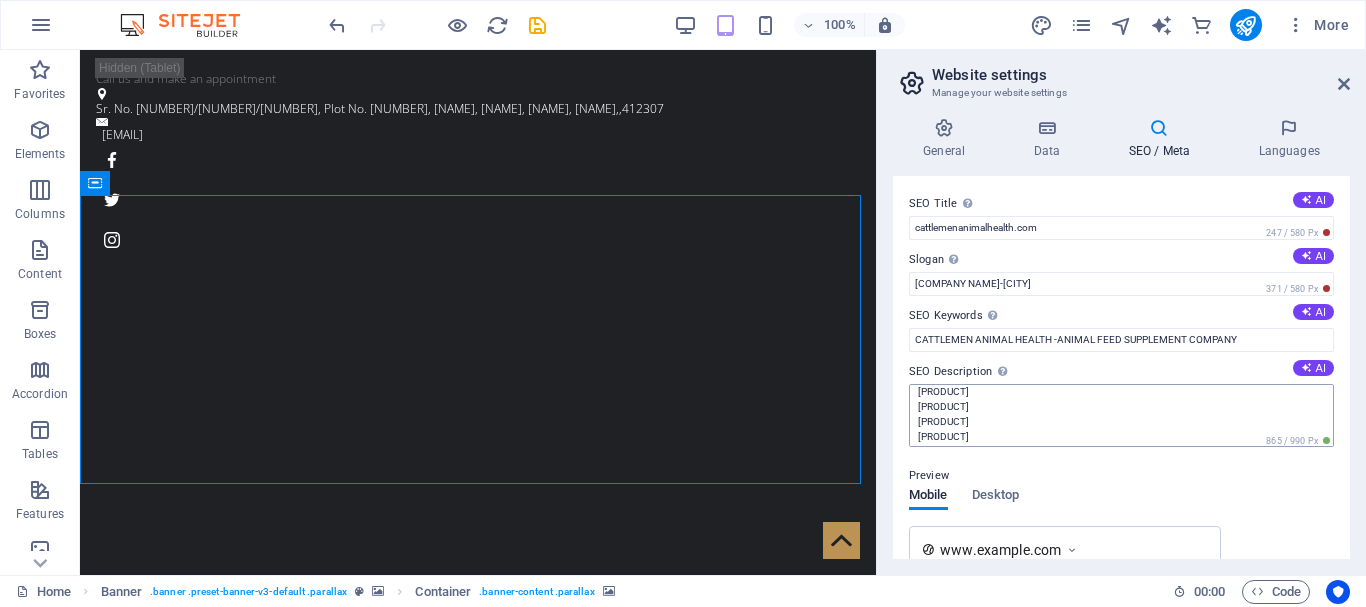 scroll, scrollTop: 30, scrollLeft: 0, axis: vertical 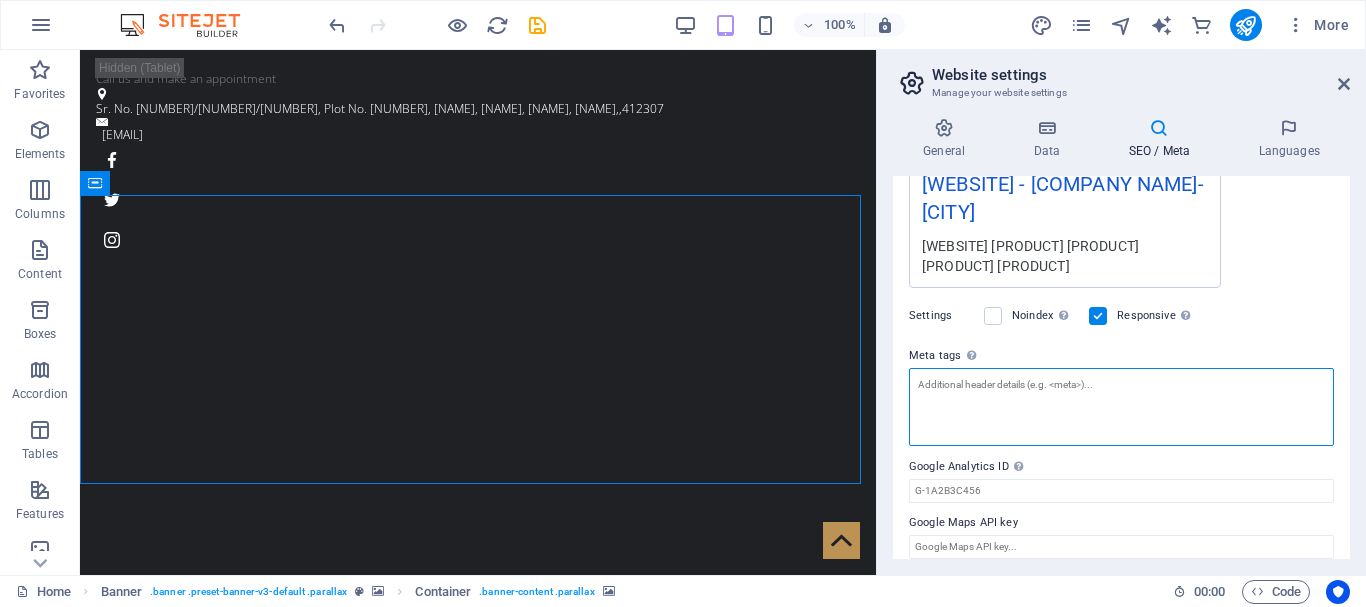 click on "Meta tags Enter HTML code here that will be placed inside the  tags of your website. Please note that your website may not function if you include code with errors." at bounding box center [1121, 407] 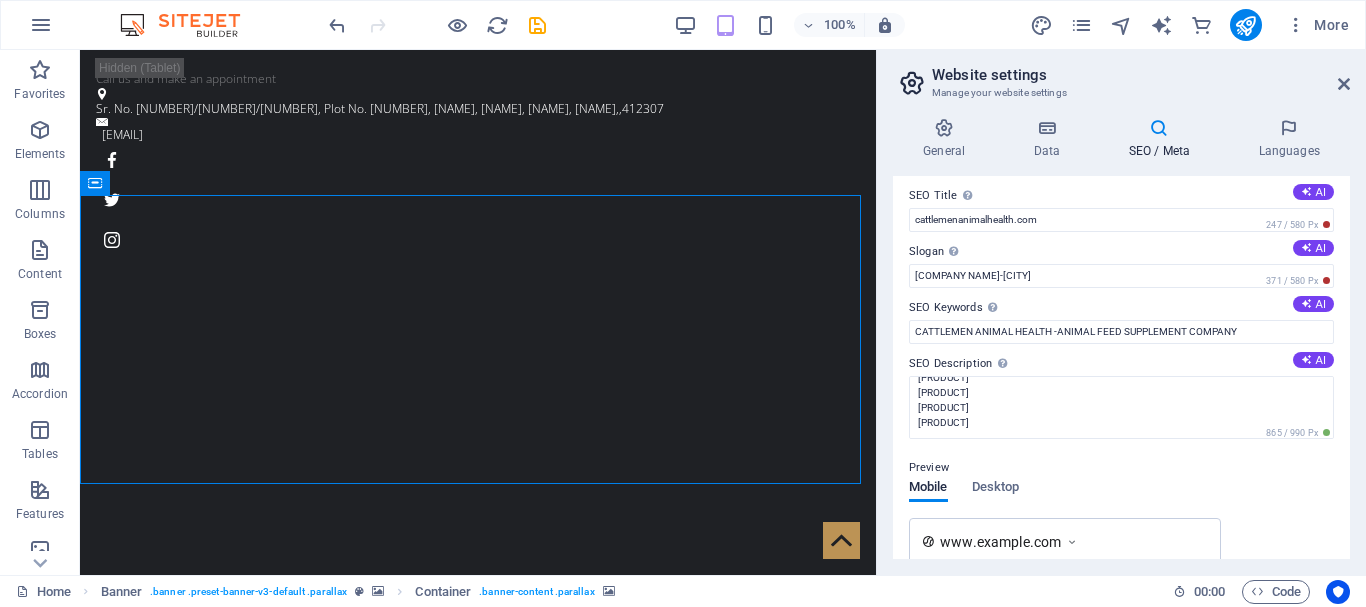 scroll, scrollTop: 0, scrollLeft: 0, axis: both 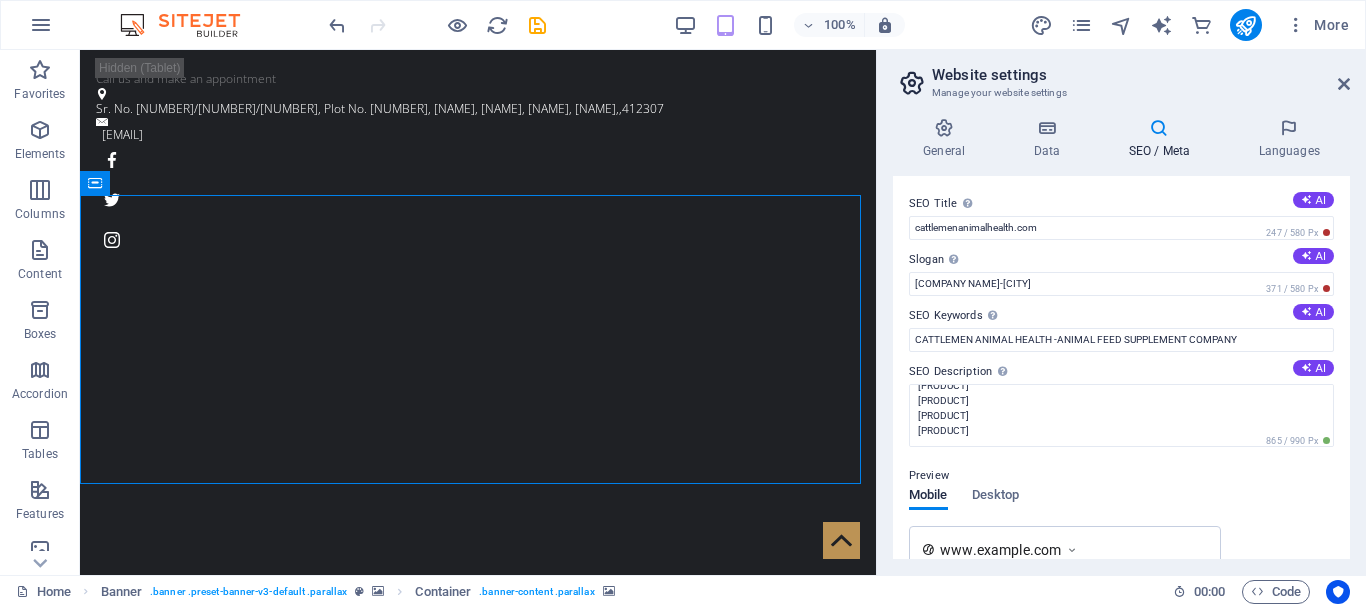 type on "ANIMAL FEED SUPPLEMENT COMPANY [CITY]" 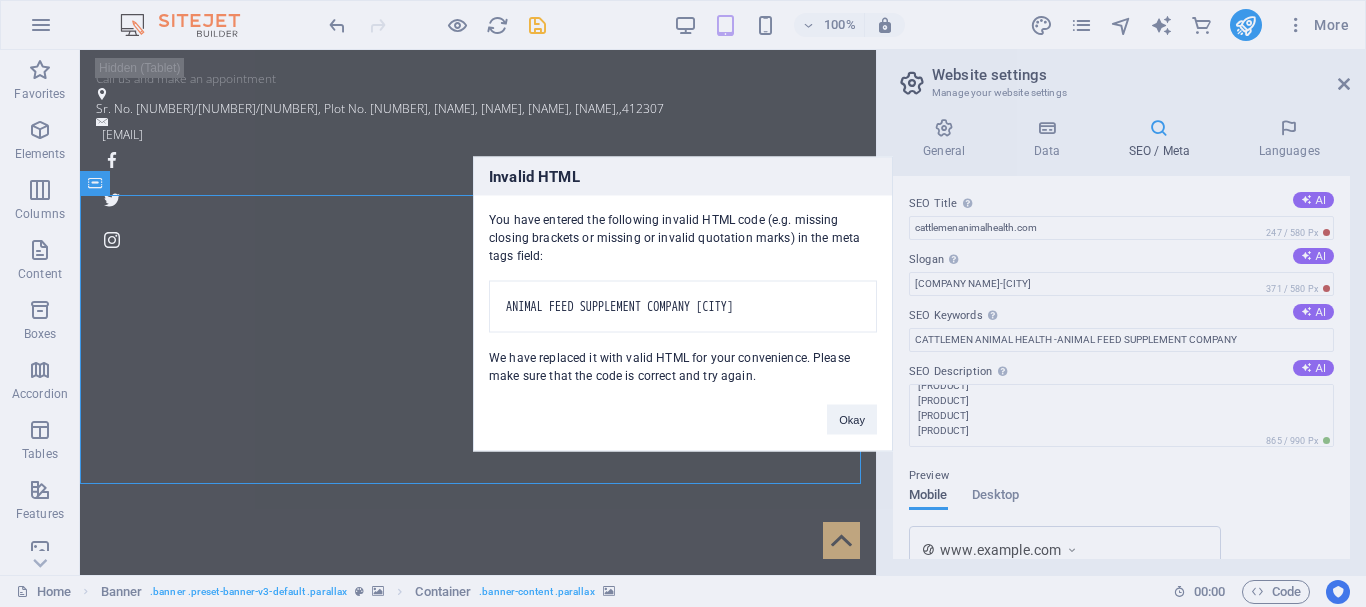 click on "[WEBSITE] Home Favorites Elements Columns Content Boxes Accordion Tables Features Images Slider Header Footer Forms Marketing Collections Commerce
Container   H2   Image with text   Container   Spacer   Text   Image   H2   Container   Spacer   Container   Boxes   H4   Container   Text   Spacer   Container   Container   Image   Cards   Container   H4   Text   Spacer   Button   Placeholder   3 columns   Container   Gallery   H2   H2   Button   Spacer   Banner   Container   Menu Bar   Info Bar   Text   Container   Menu   Banner   Logo   Container   Text   Container   Container   H4   Container   Text   Spacer   Container   Image   Container   H4   Container   Opening Hours   Icon   Container   Container   Opening Hours   Text   Text   Text   Text   Text   Spacer   Gallery   Unequal Columns   Container   Button   Container   Container   H4   Footer Saga   Container   Menu   Container   Text   Text" at bounding box center (683, 303) 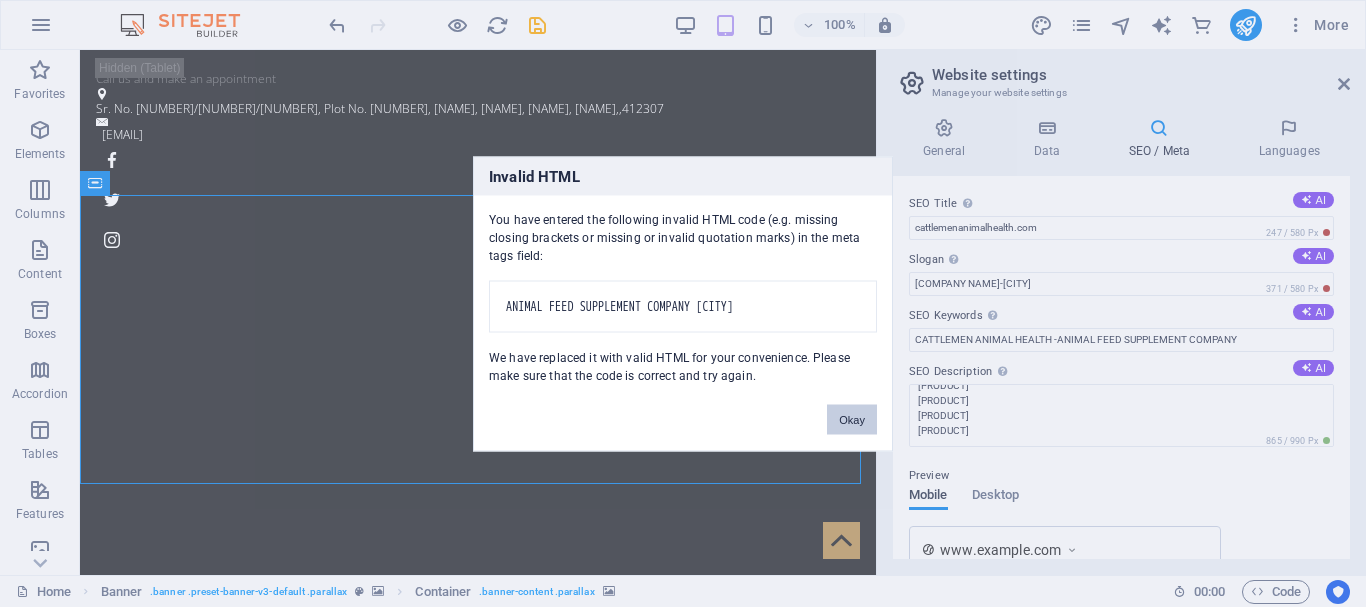 drag, startPoint x: 760, startPoint y: 383, endPoint x: 839, endPoint y: 433, distance: 93.49332 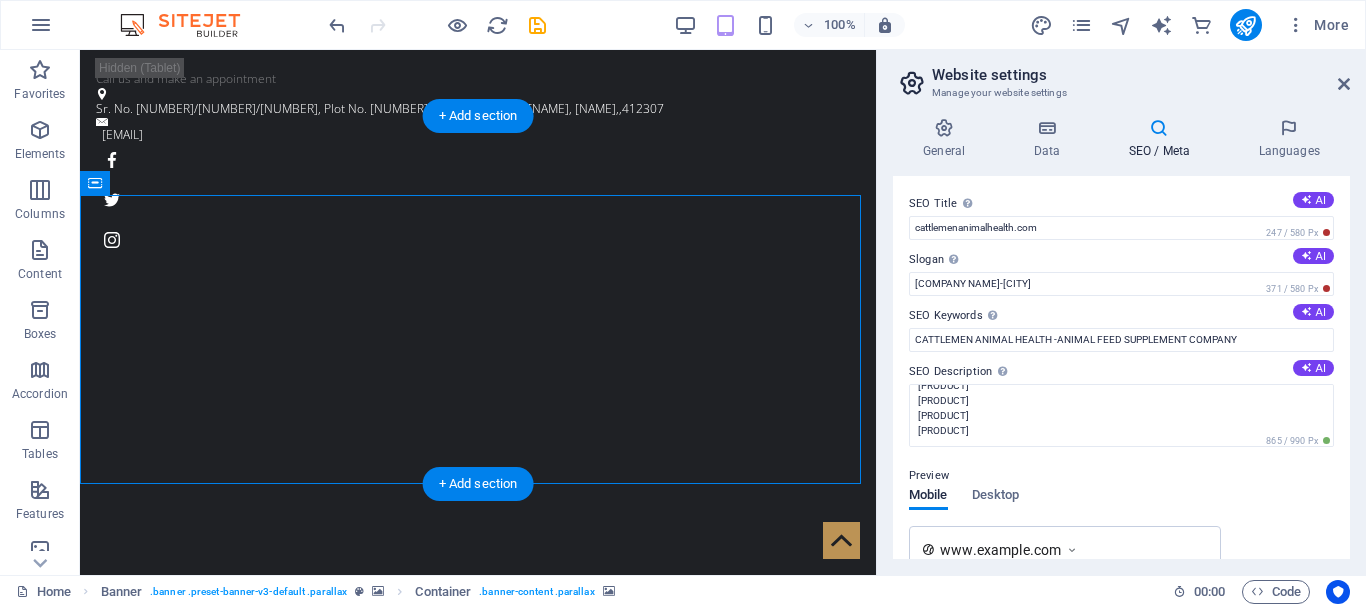 scroll, scrollTop: 449, scrollLeft: 0, axis: vertical 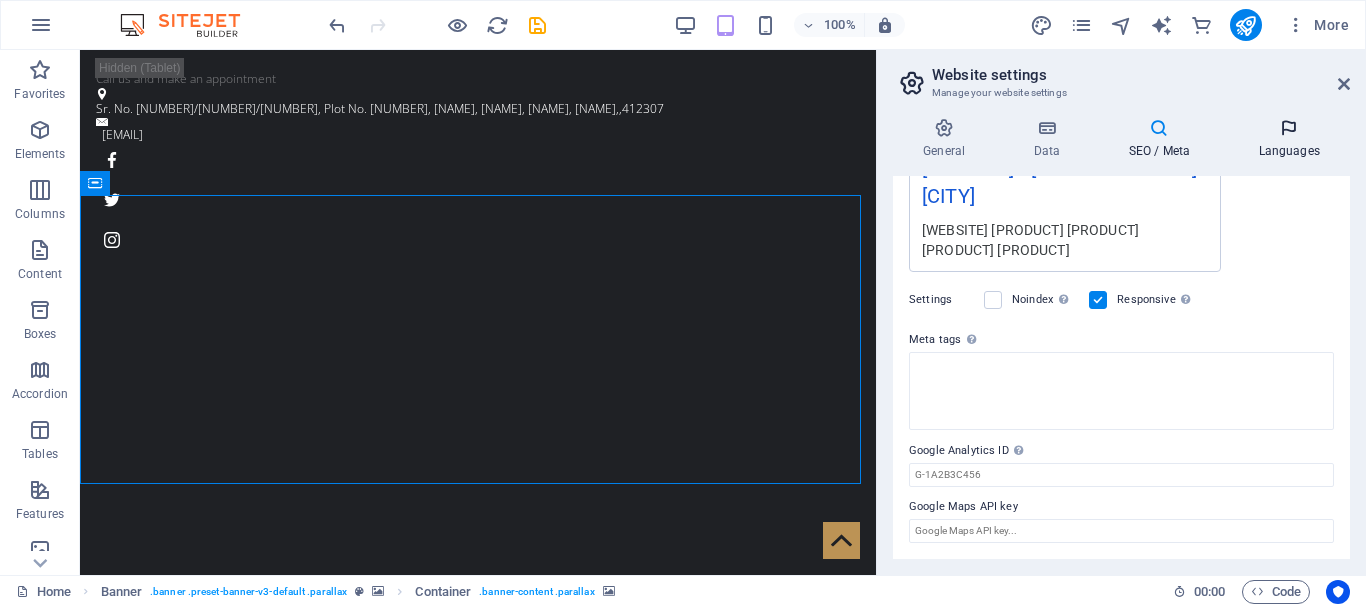 click on "Languages" at bounding box center [1289, 139] 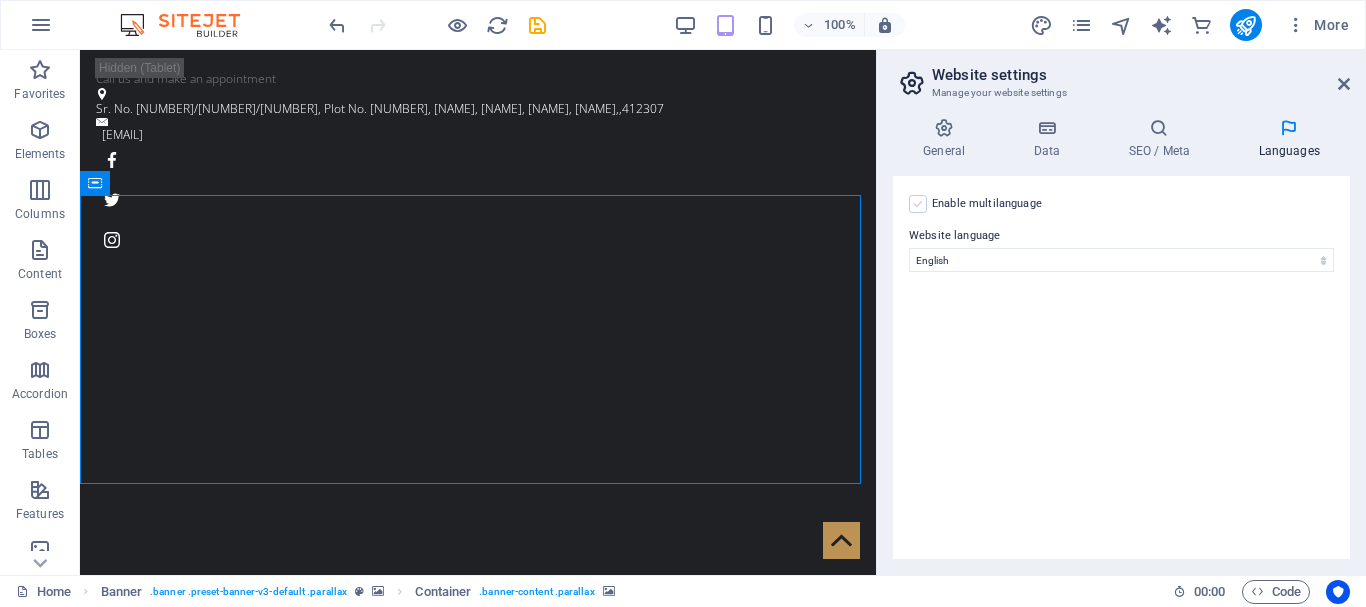 click at bounding box center (918, 204) 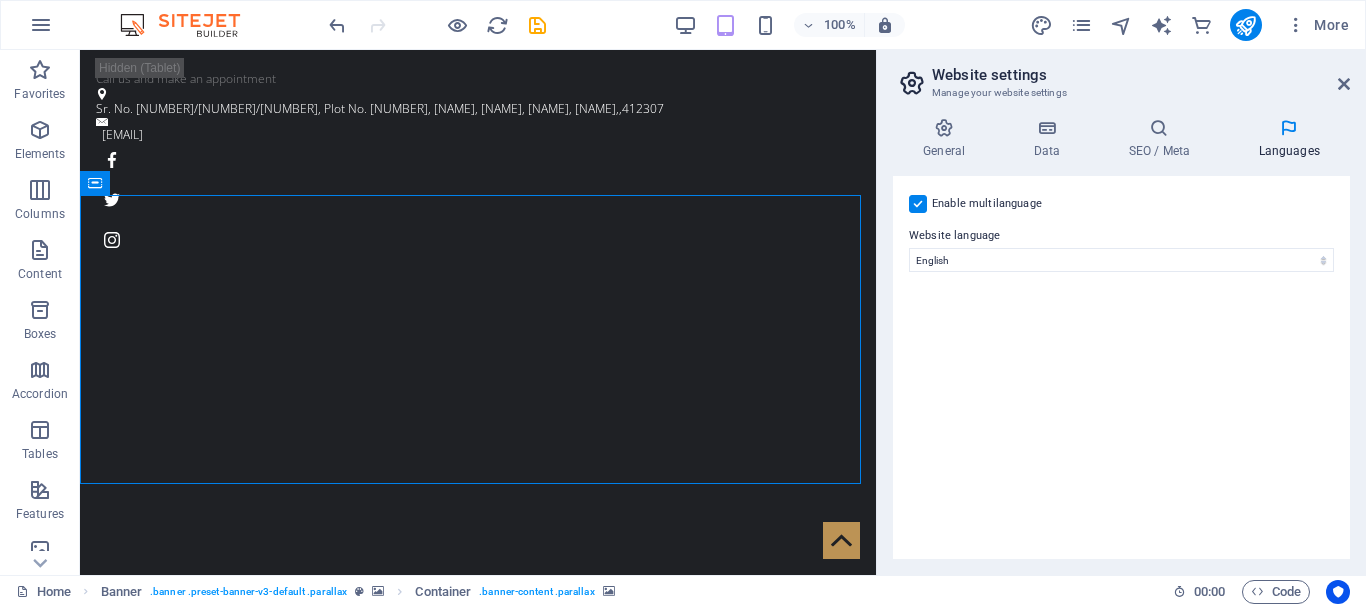 select 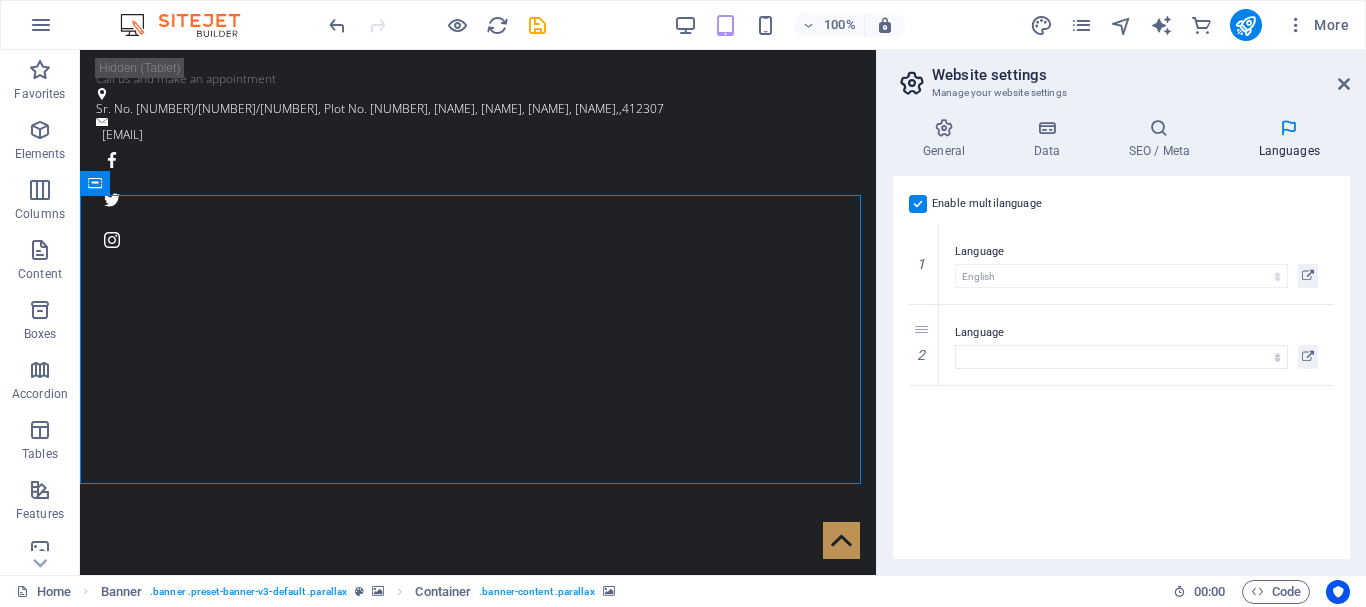 click at bounding box center [918, 204] 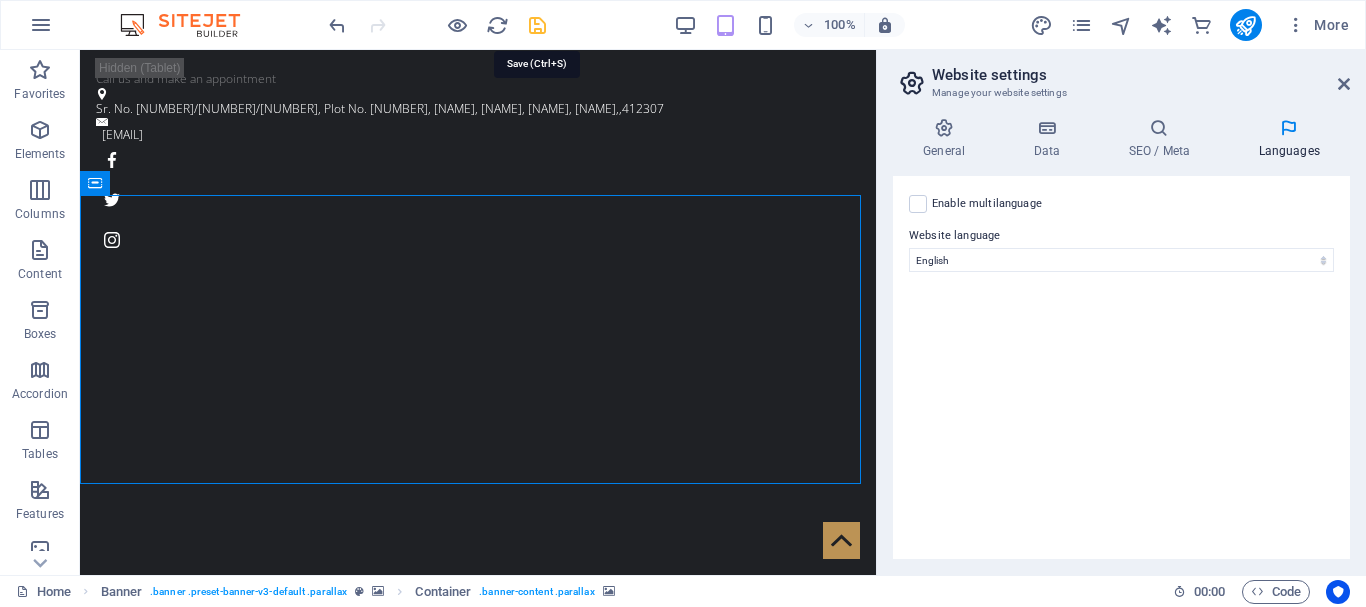 click at bounding box center [537, 25] 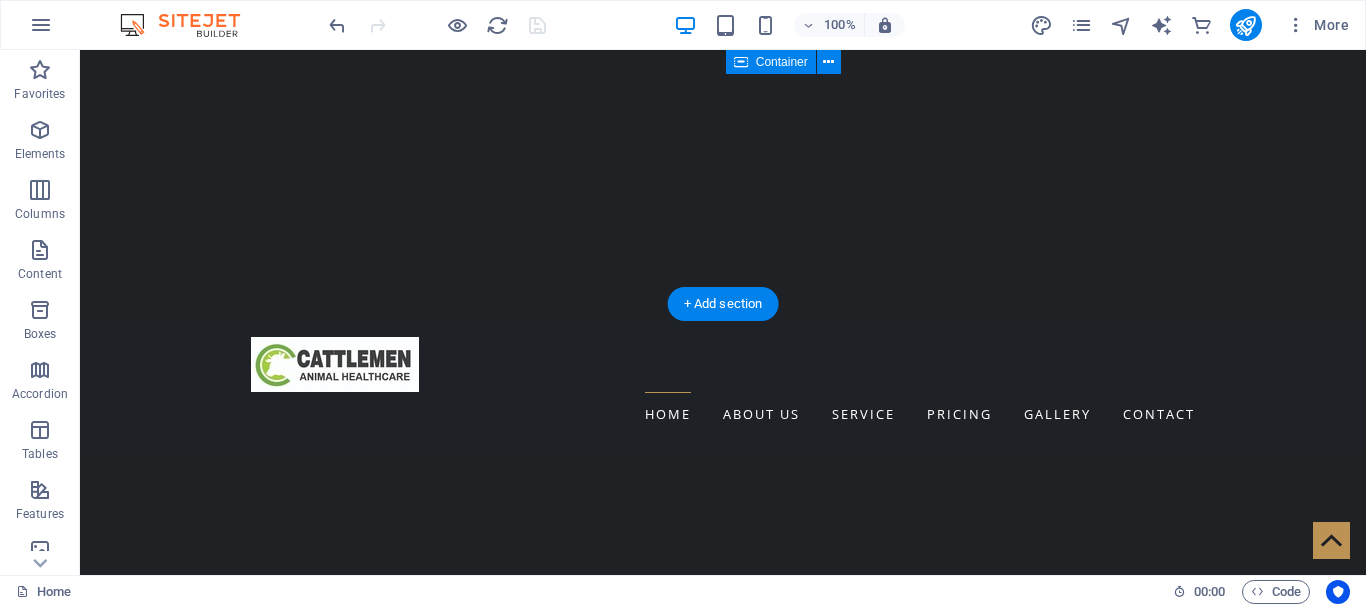 scroll, scrollTop: 300, scrollLeft: 0, axis: vertical 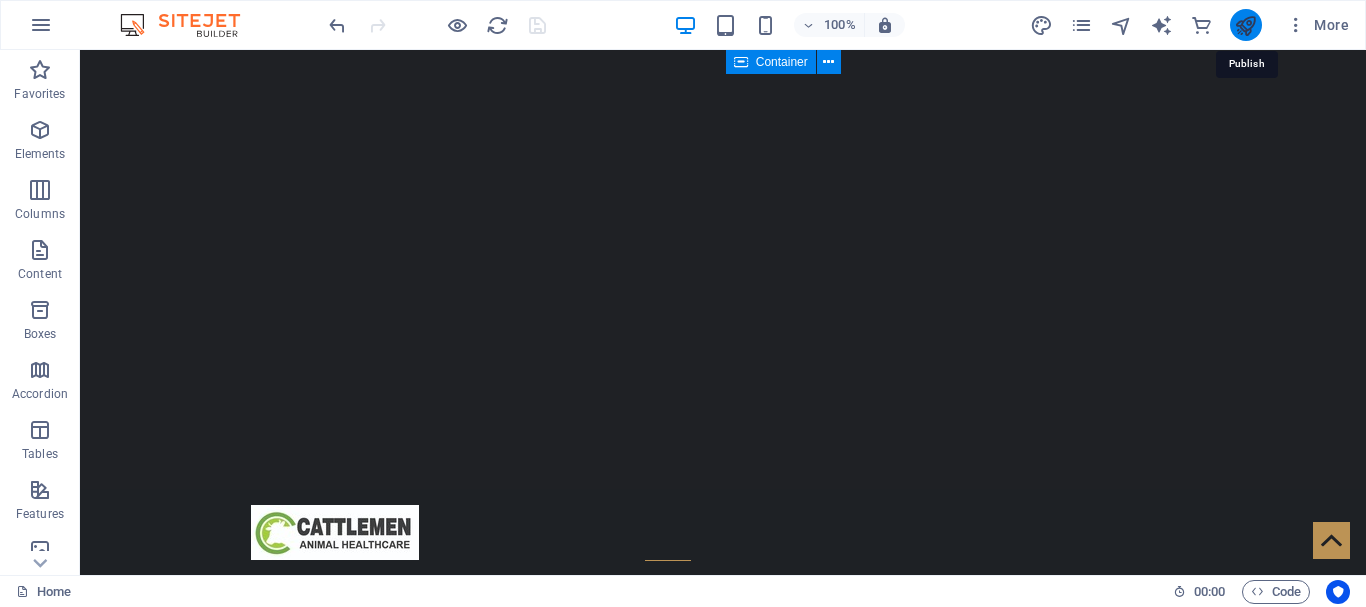 click at bounding box center [1245, 25] 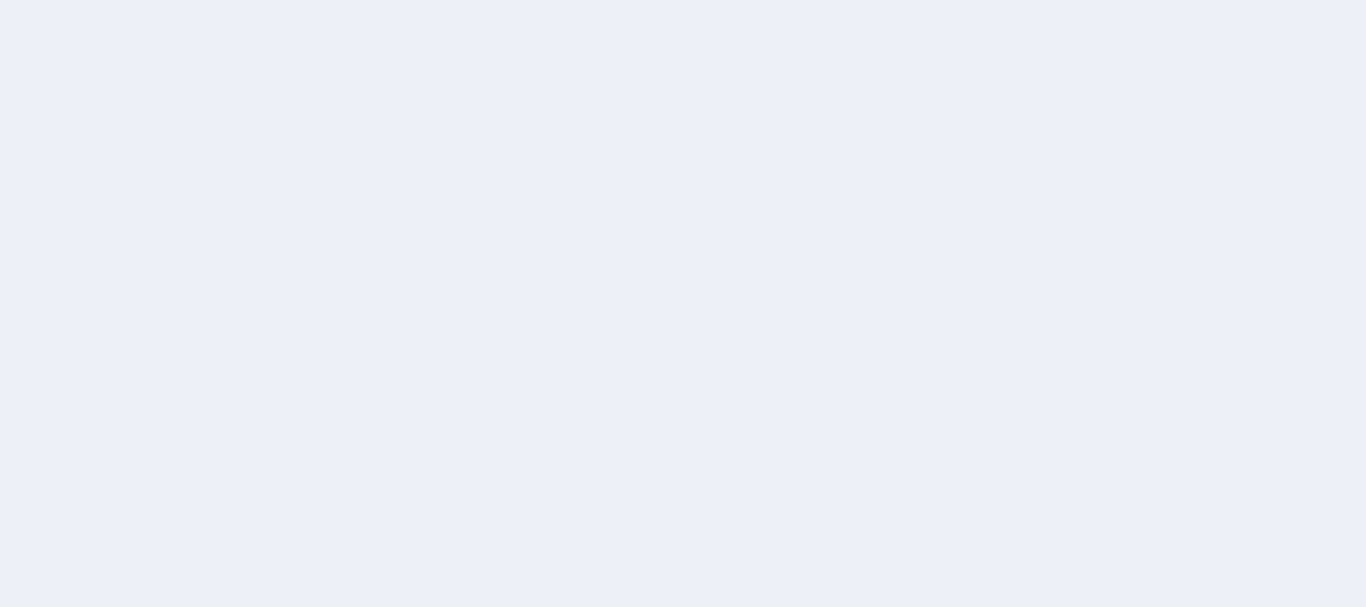 scroll, scrollTop: 0, scrollLeft: 0, axis: both 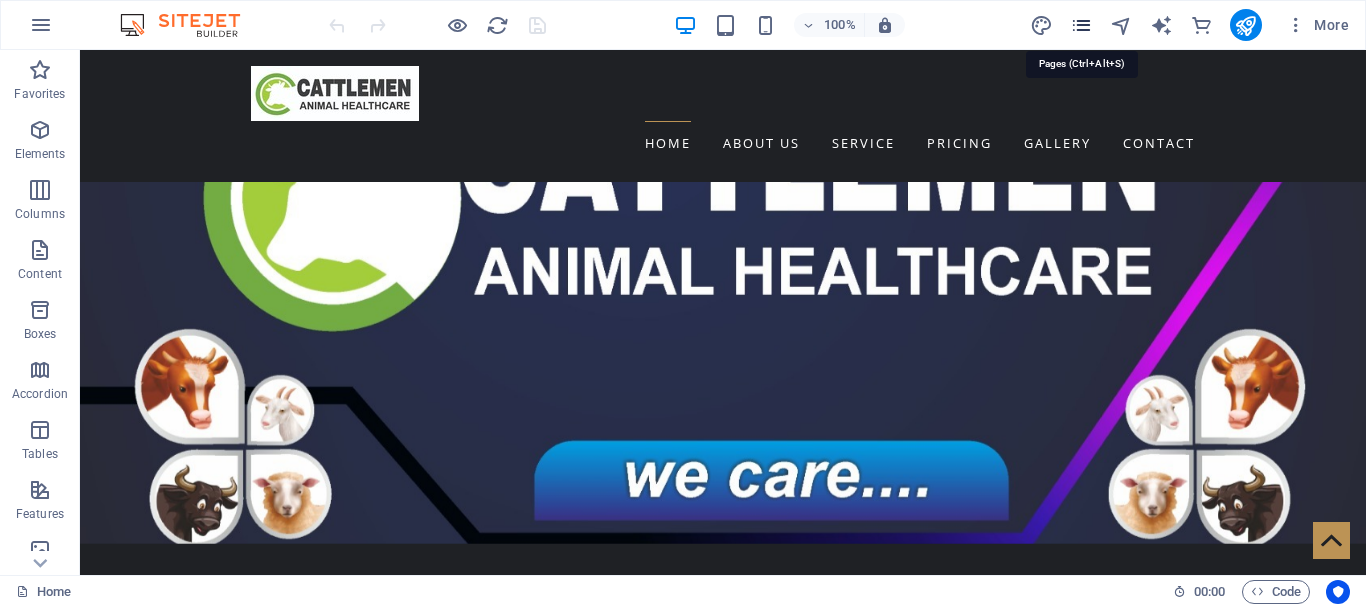 click at bounding box center [1081, 25] 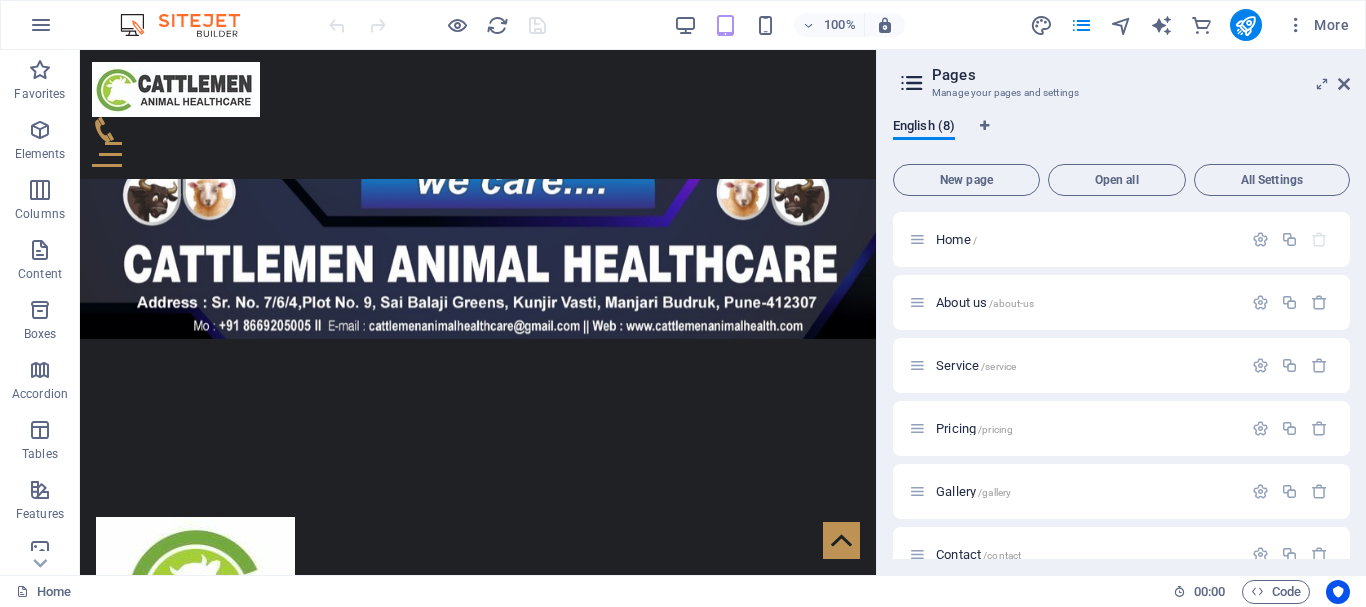 scroll, scrollTop: 860, scrollLeft: 0, axis: vertical 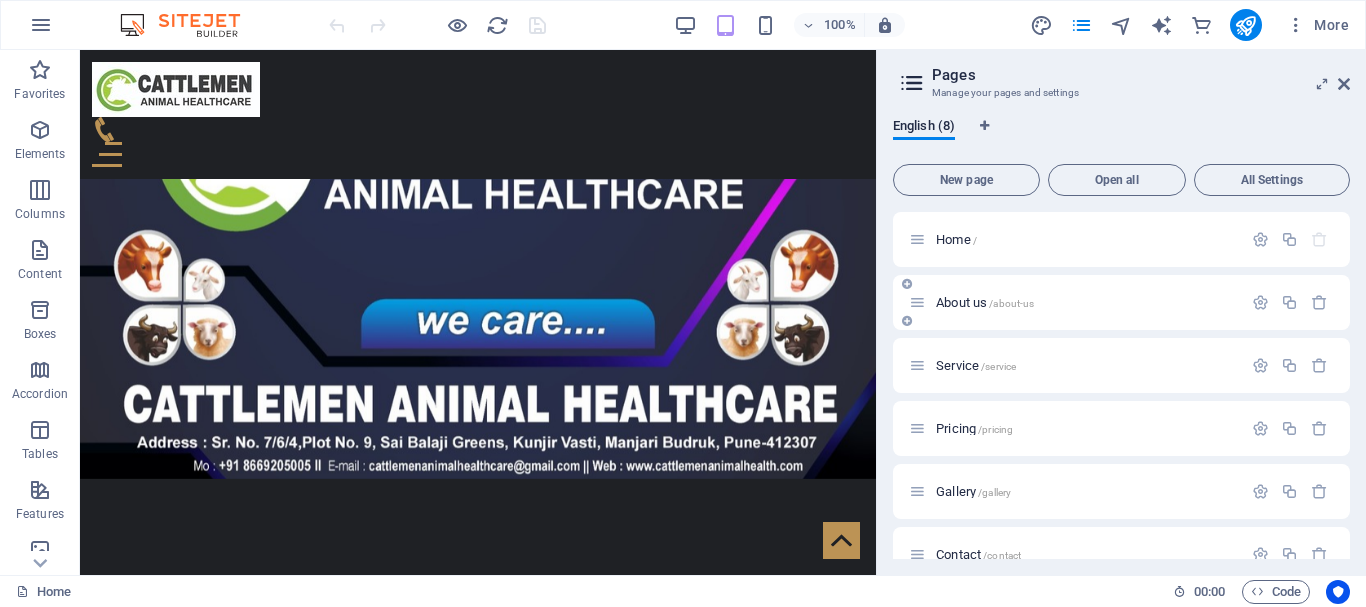 click on "About us /about-us" at bounding box center [985, 302] 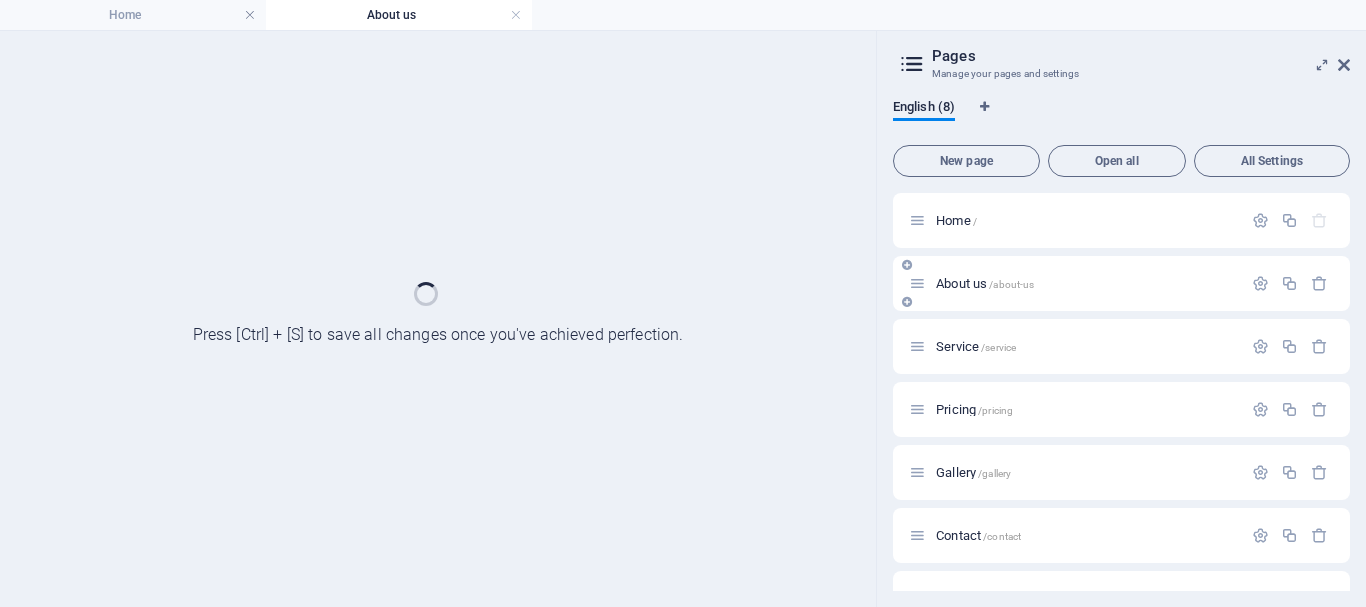 scroll, scrollTop: 0, scrollLeft: 0, axis: both 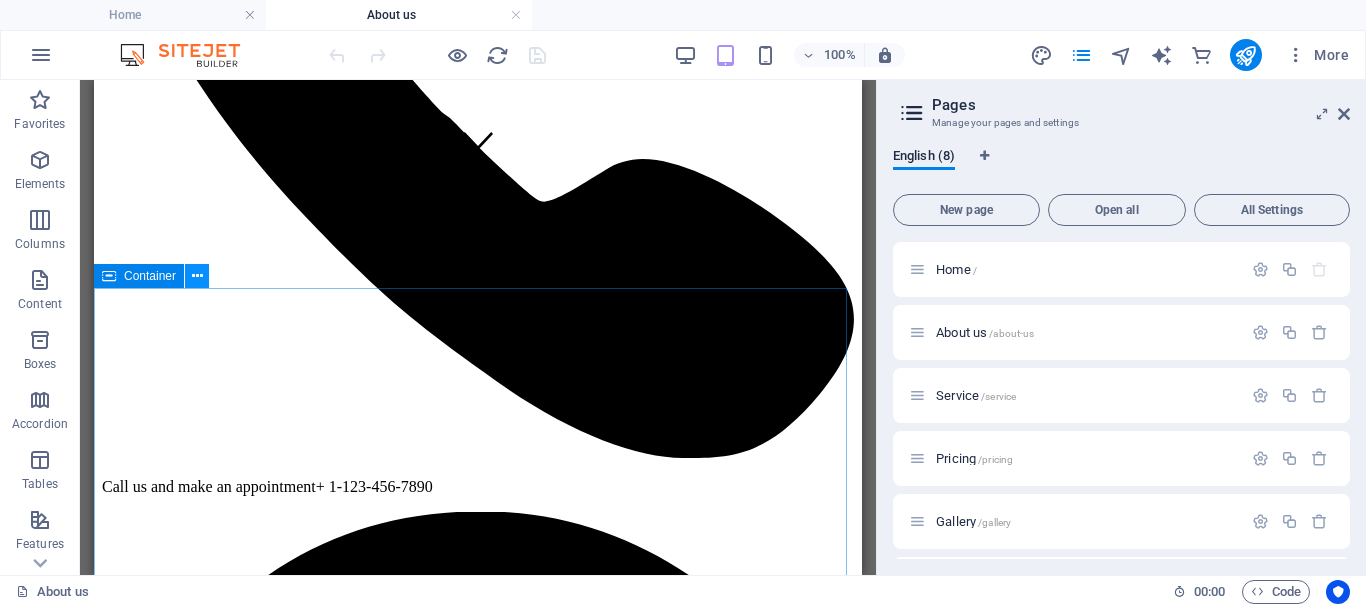 click at bounding box center (197, 276) 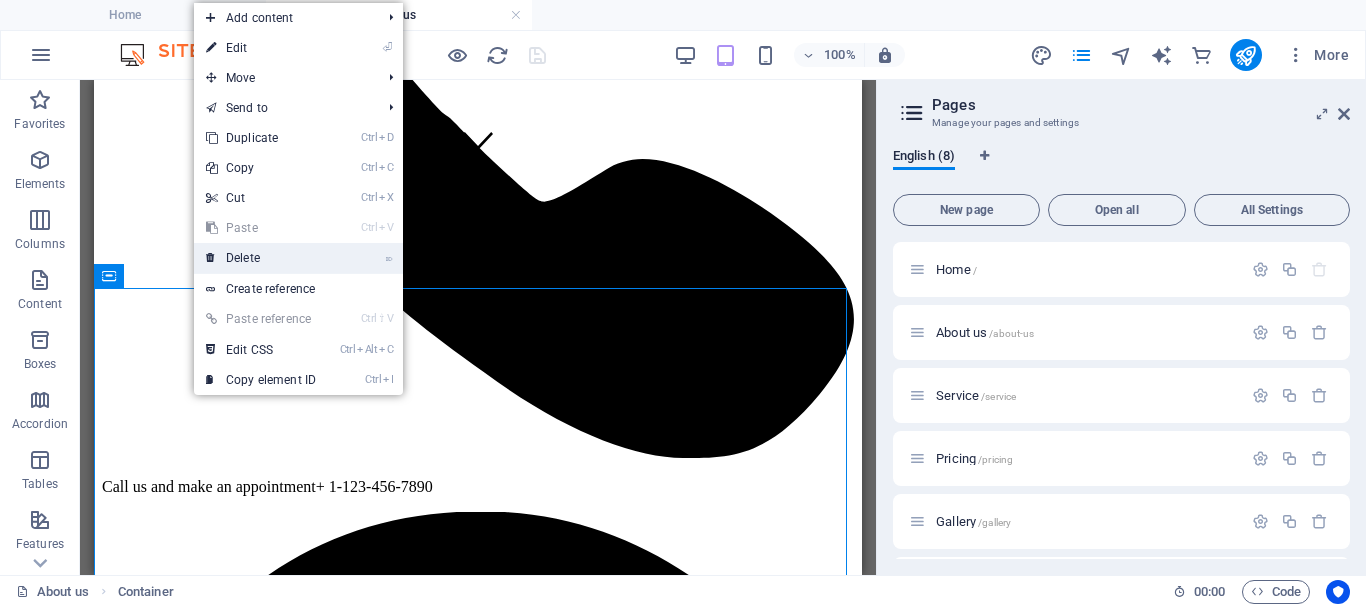 click on "⌦  Delete" at bounding box center [261, 258] 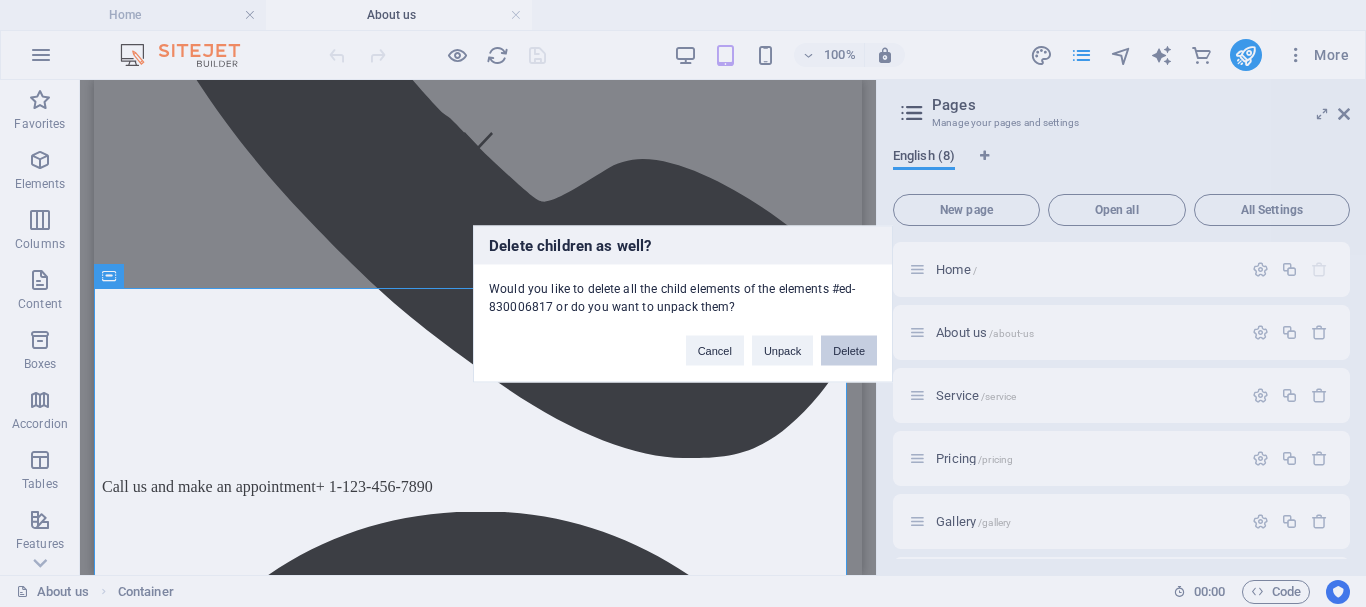 drag, startPoint x: 837, startPoint y: 355, endPoint x: 739, endPoint y: 275, distance: 126.50692 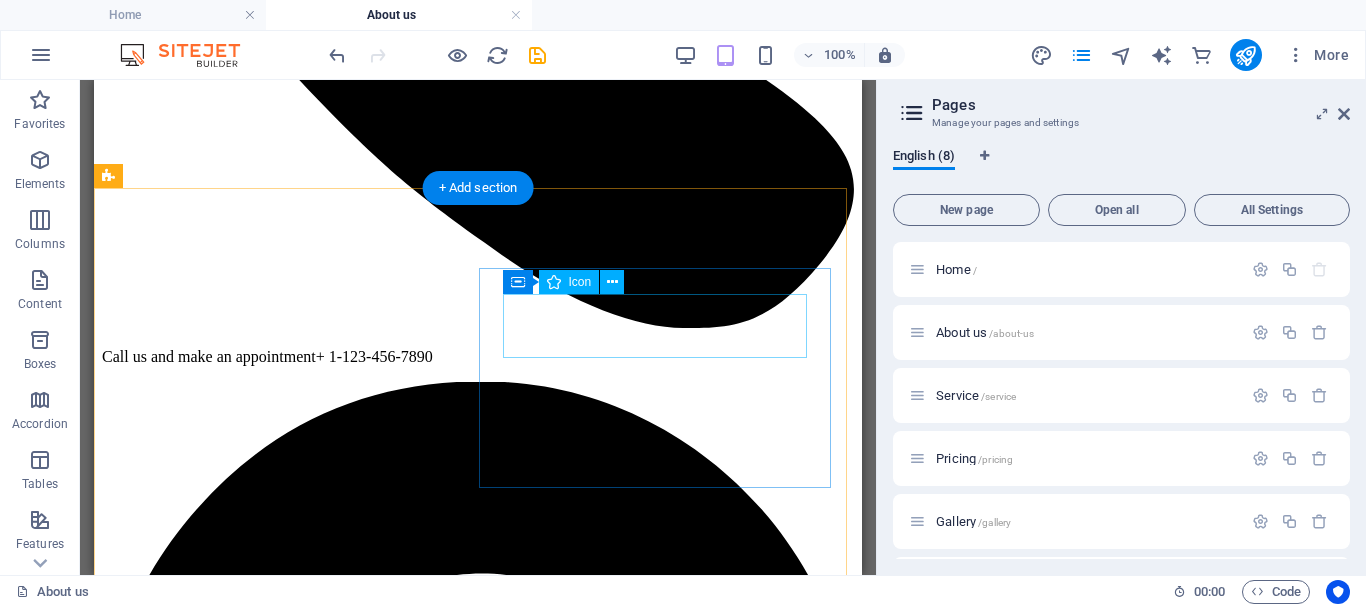 scroll, scrollTop: 500, scrollLeft: 0, axis: vertical 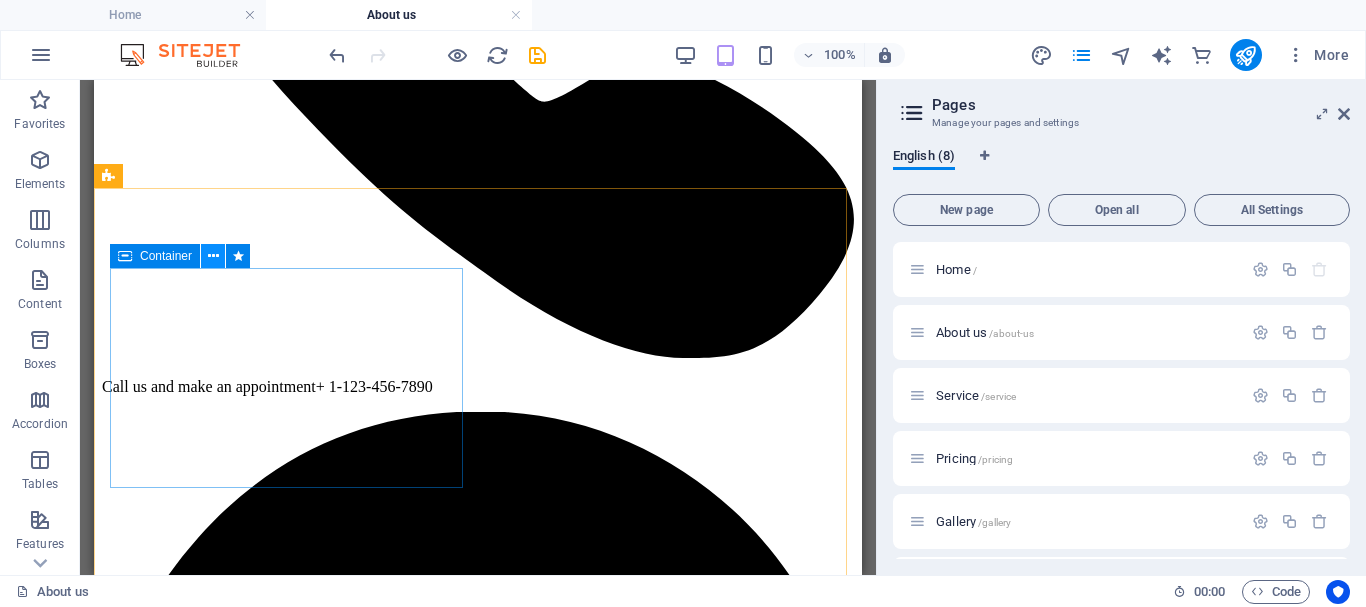 click at bounding box center (213, 256) 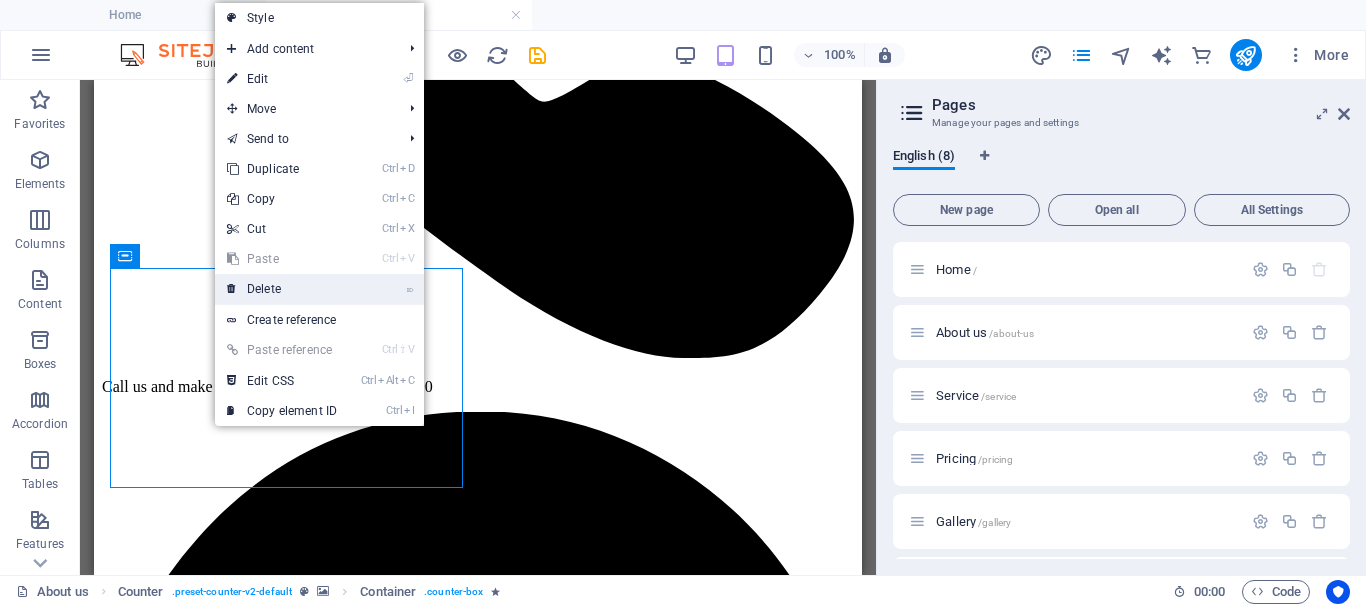 click on "⌦  Delete" at bounding box center (282, 289) 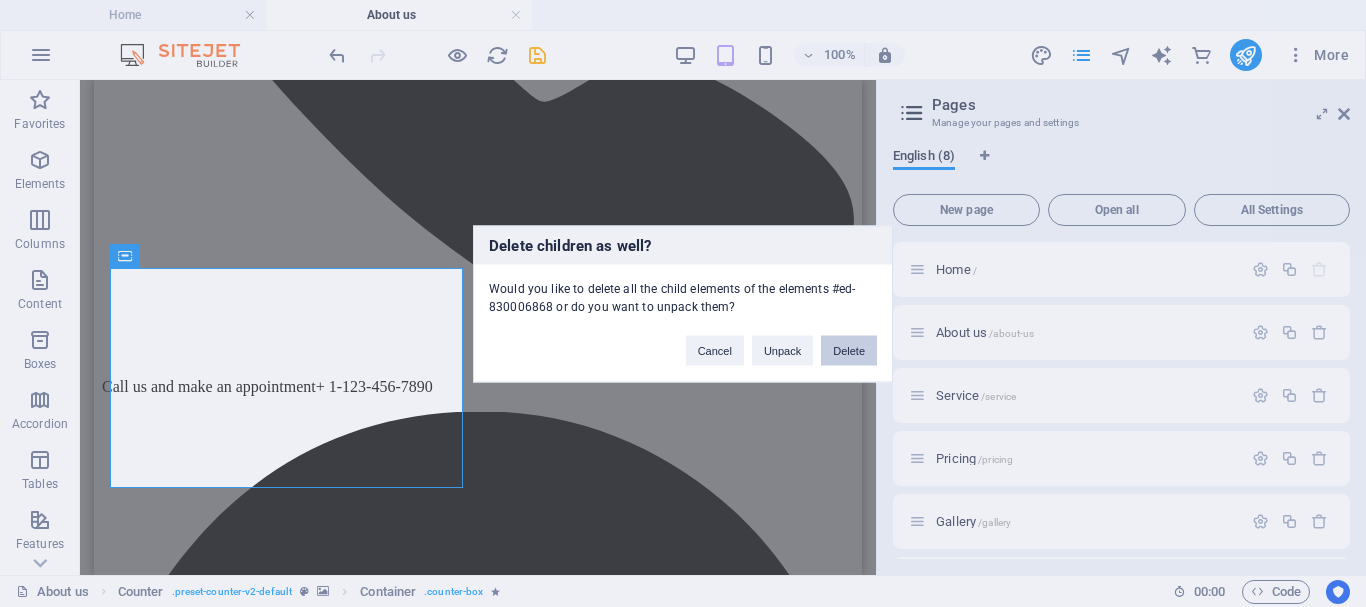 click on "Delete" at bounding box center (849, 350) 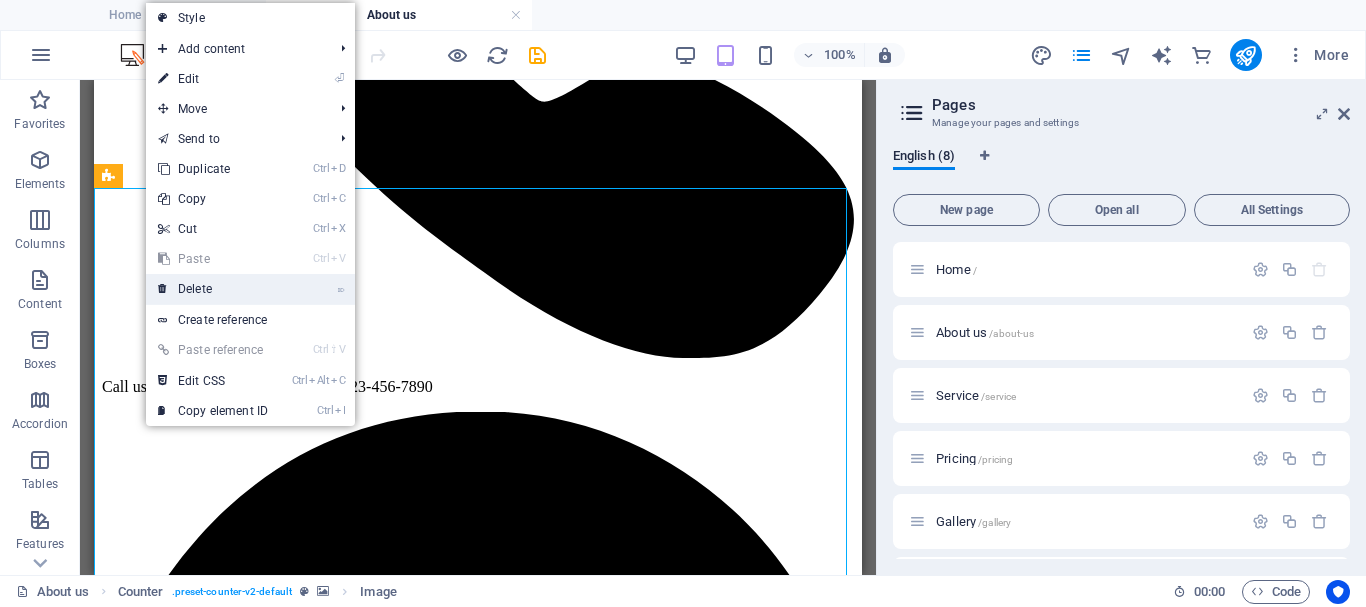 click on "⌦  Delete" at bounding box center [213, 289] 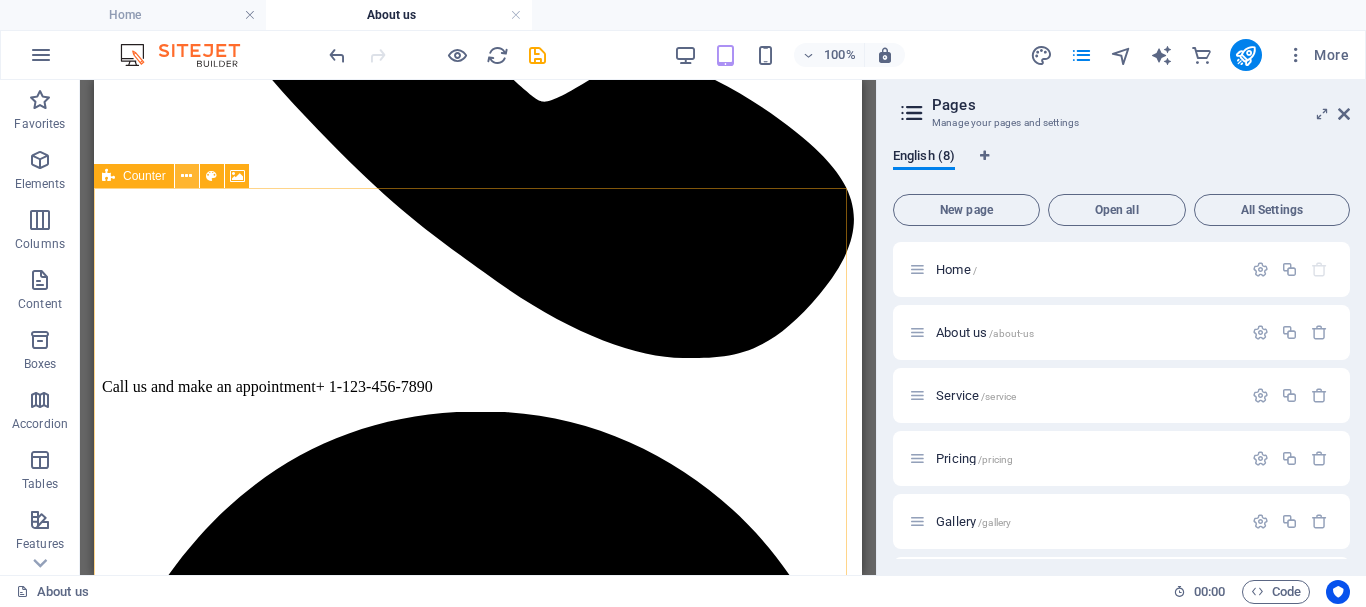 click at bounding box center (186, 176) 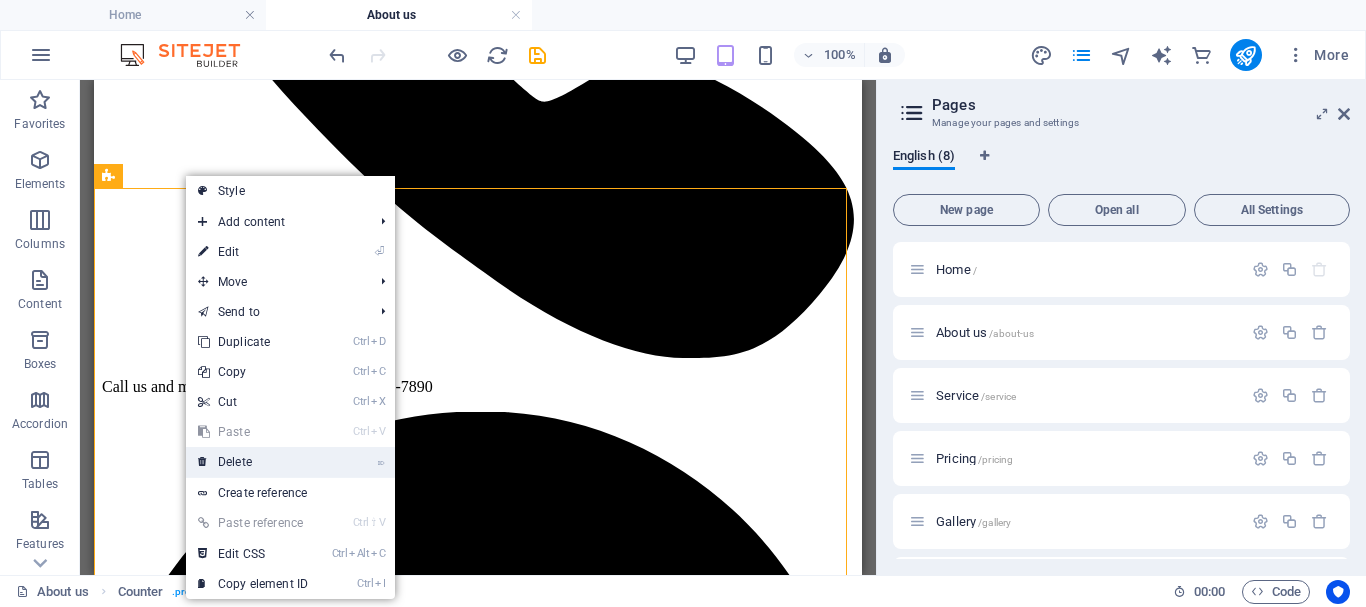click on "⌦  Delete" at bounding box center (253, 462) 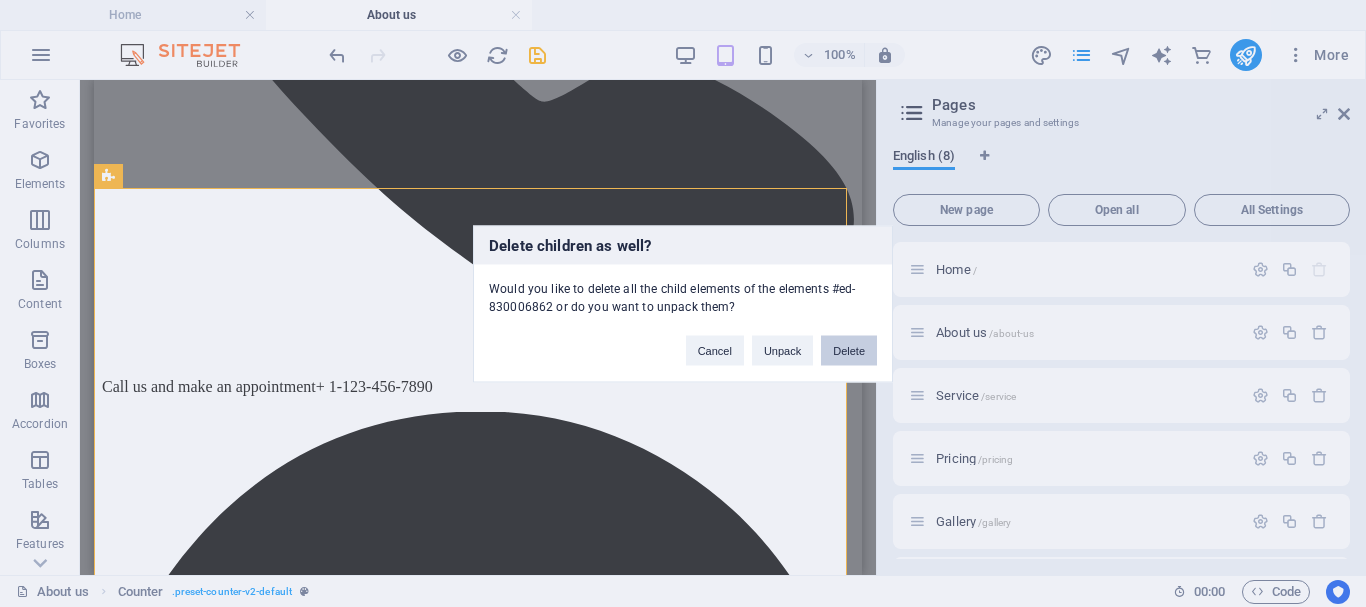 drag, startPoint x: 843, startPoint y: 352, endPoint x: 746, endPoint y: 272, distance: 125.73385 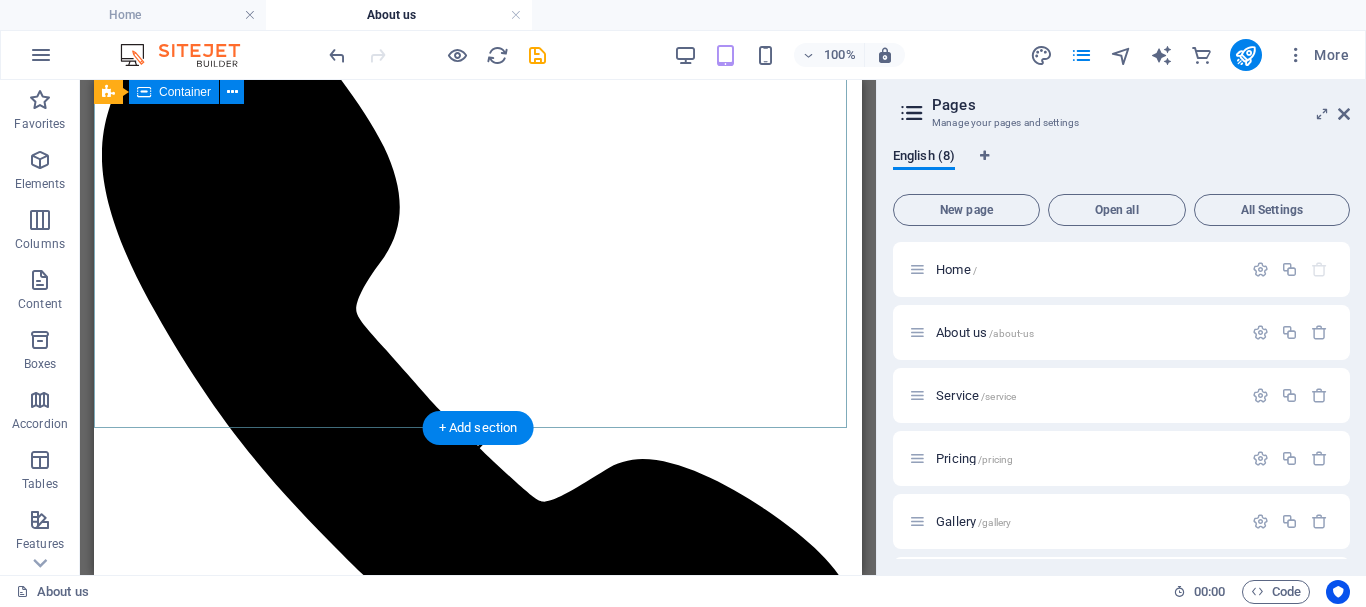 scroll, scrollTop: 400, scrollLeft: 0, axis: vertical 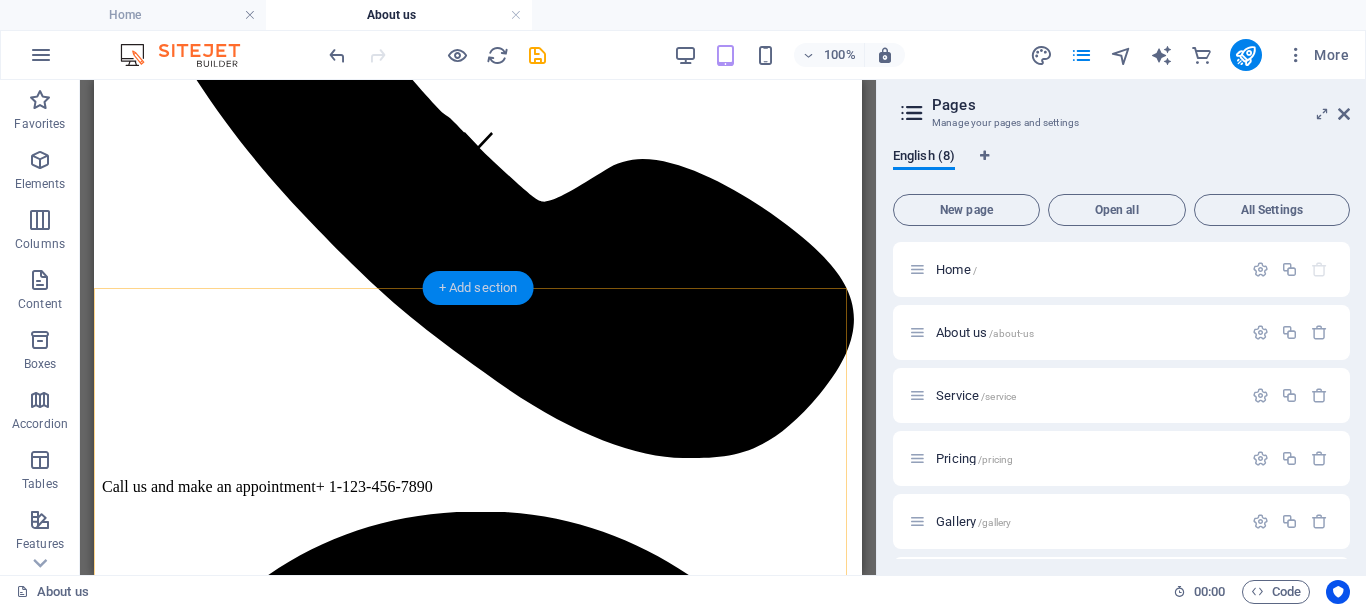 drag, startPoint x: 497, startPoint y: 292, endPoint x: 110, endPoint y: 227, distance: 392.4207 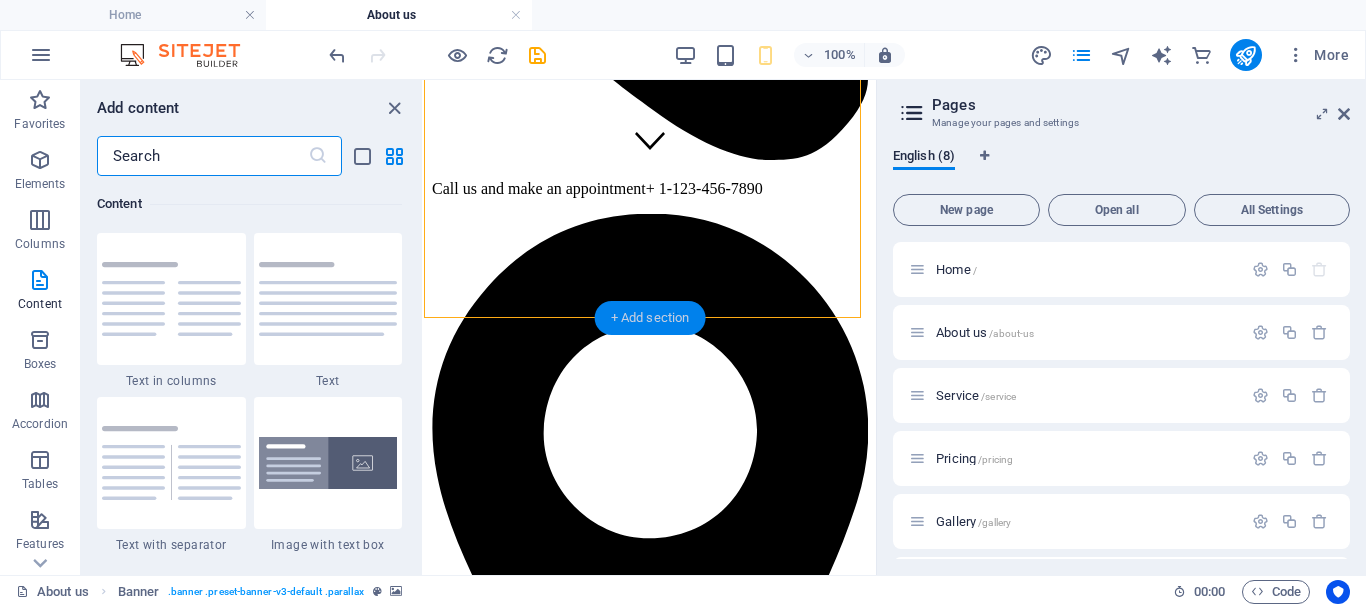scroll, scrollTop: 3499, scrollLeft: 0, axis: vertical 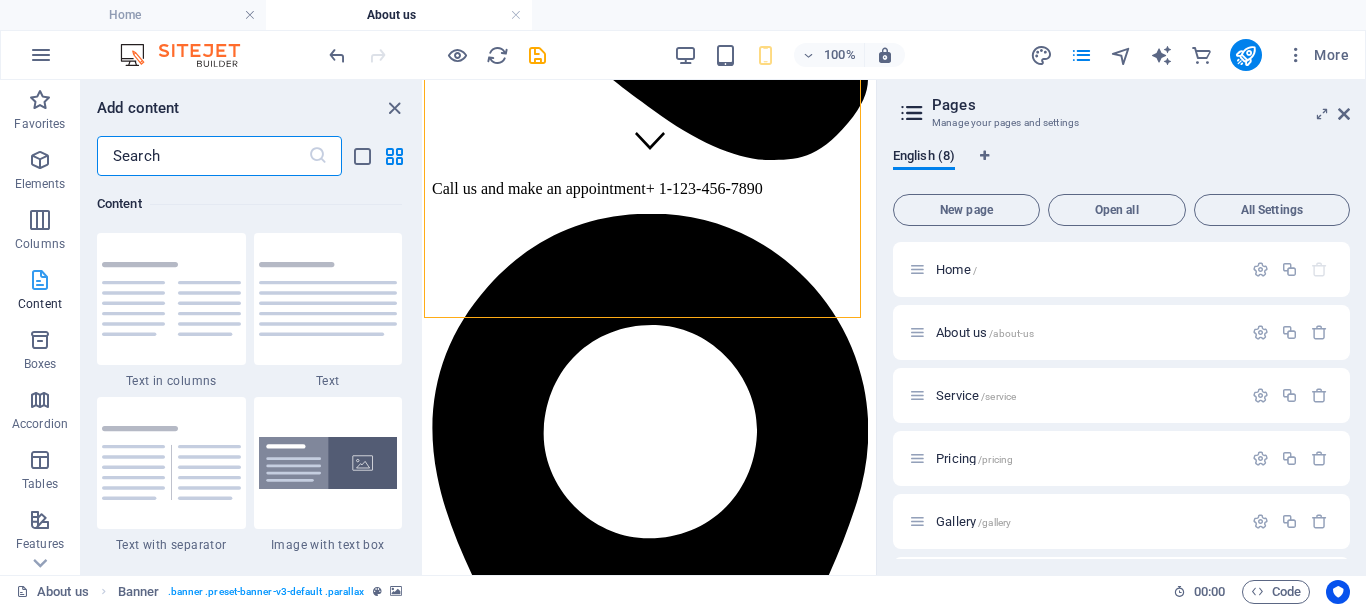 click at bounding box center [40, 280] 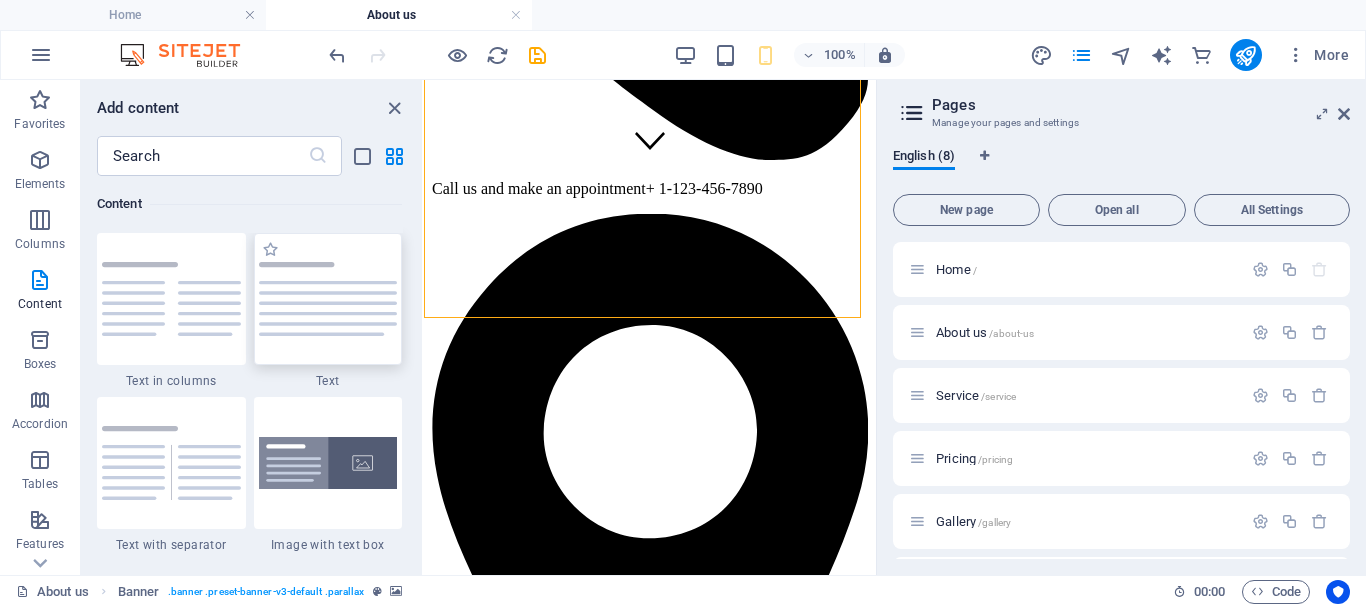 click at bounding box center (328, 299) 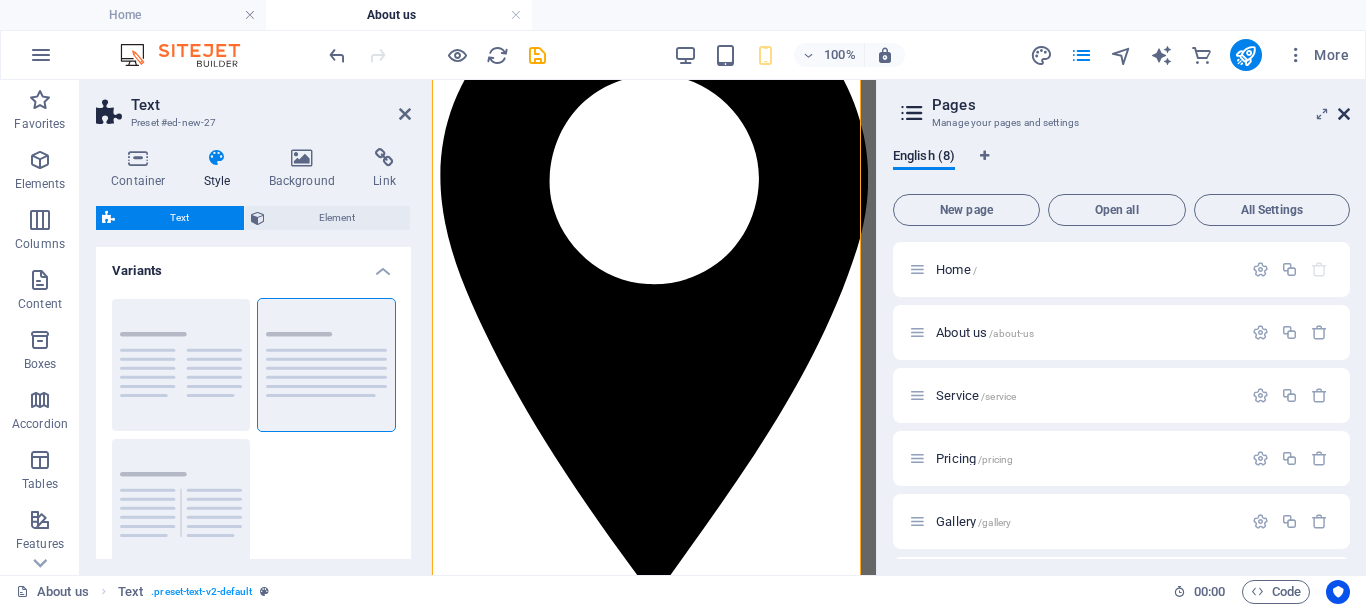 click at bounding box center [1344, 114] 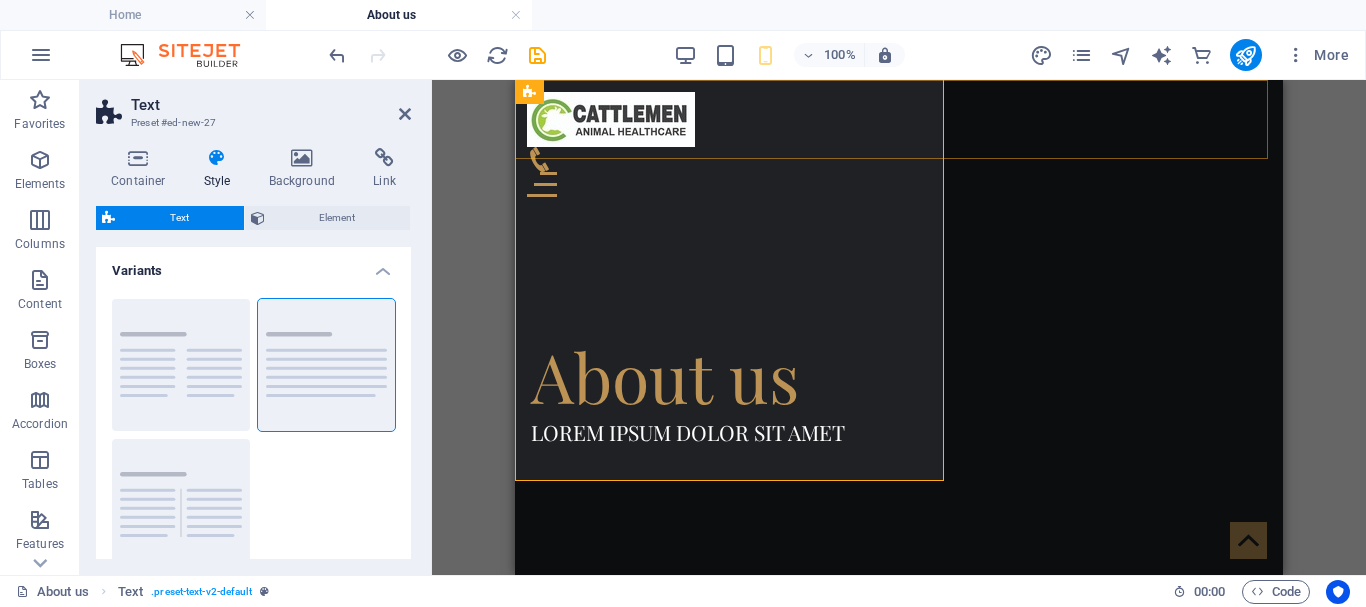scroll, scrollTop: 736, scrollLeft: 0, axis: vertical 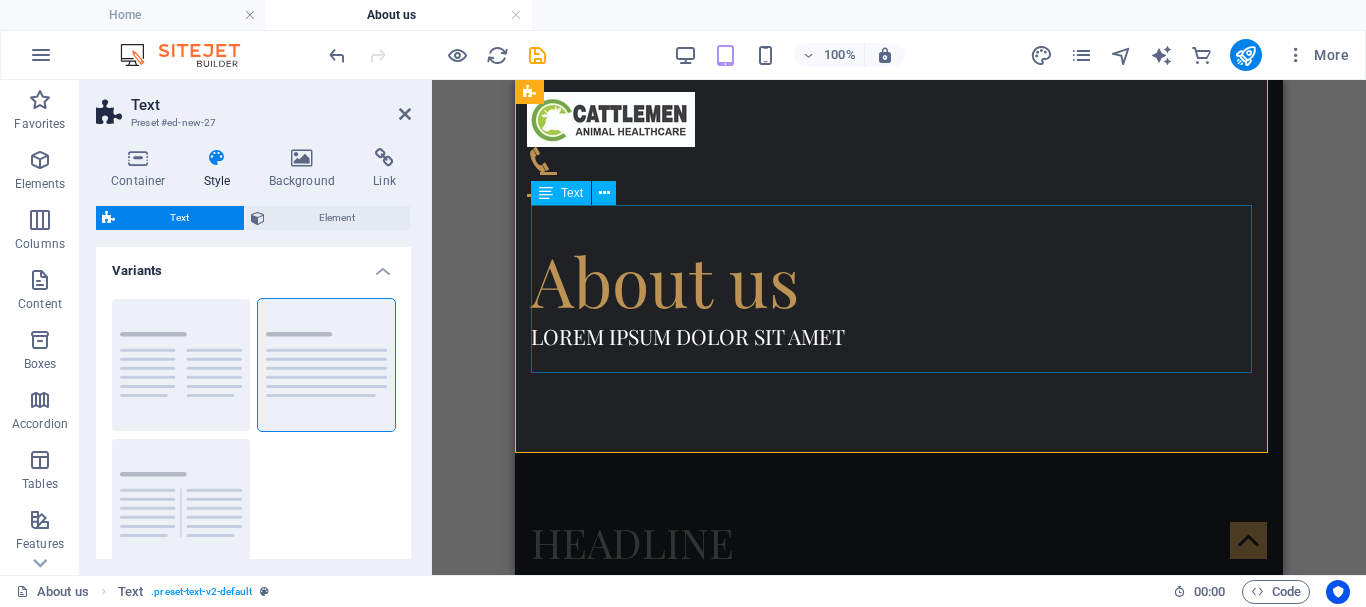 click on "Lorem ipsum dolor sitope amet, consectetur adipisicing elitip. Massumenda, dolore, cum vel modi asperiores consequatur suscipit quidem ducimus eveniet iure expedita consecteture odiogil voluptatum similique fugit voluptates atem accusamus quae quas dolorem tenetur facere tempora maiores adipisci reiciendis accusantium voluptatibus id voluptate tempore dolor harum nisi amet! Nobis, eaque. Aenean commodo ligula eget dolor. Lorem ipsum dolor sit amet, consectetuer adipiscing elit leget odiogil voluptatum similique fugit voluptates dolor. Libero assumenda, dolore, cum vel modi asperiores consequatur." at bounding box center [899, 673] 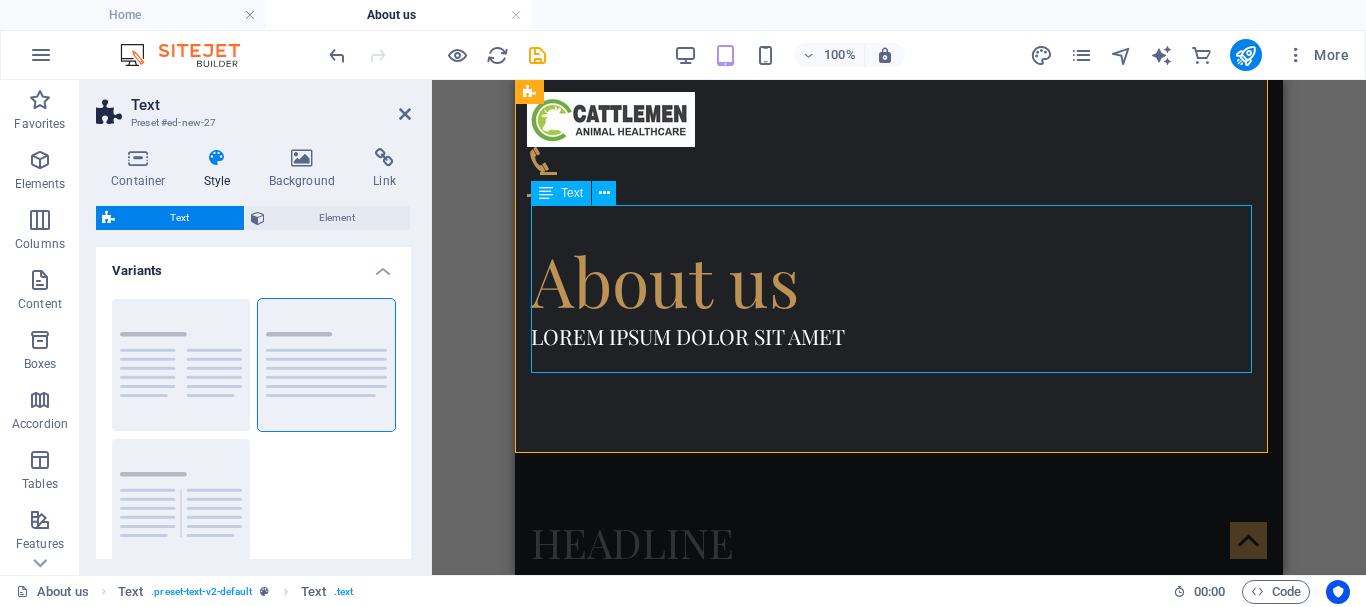 click on "Lorem ipsum dolor sitope amet, consectetur adipisicing elitip. Massumenda, dolore, cum vel modi asperiores consequatur suscipit quidem ducimus eveniet iure expedita consecteture odiogil voluptatum similique fugit voluptates atem accusamus quae quas dolorem tenetur facere tempora maiores adipisci reiciendis accusantium voluptatibus id voluptate tempore dolor harum nisi amet! Nobis, eaque. Aenean commodo ligula eget dolor. Lorem ipsum dolor sit amet, consectetuer adipiscing elit leget odiogil voluptatum similique fugit voluptates dolor. Libero assumenda, dolore, cum vel modi asperiores consequatur." at bounding box center [899, 673] 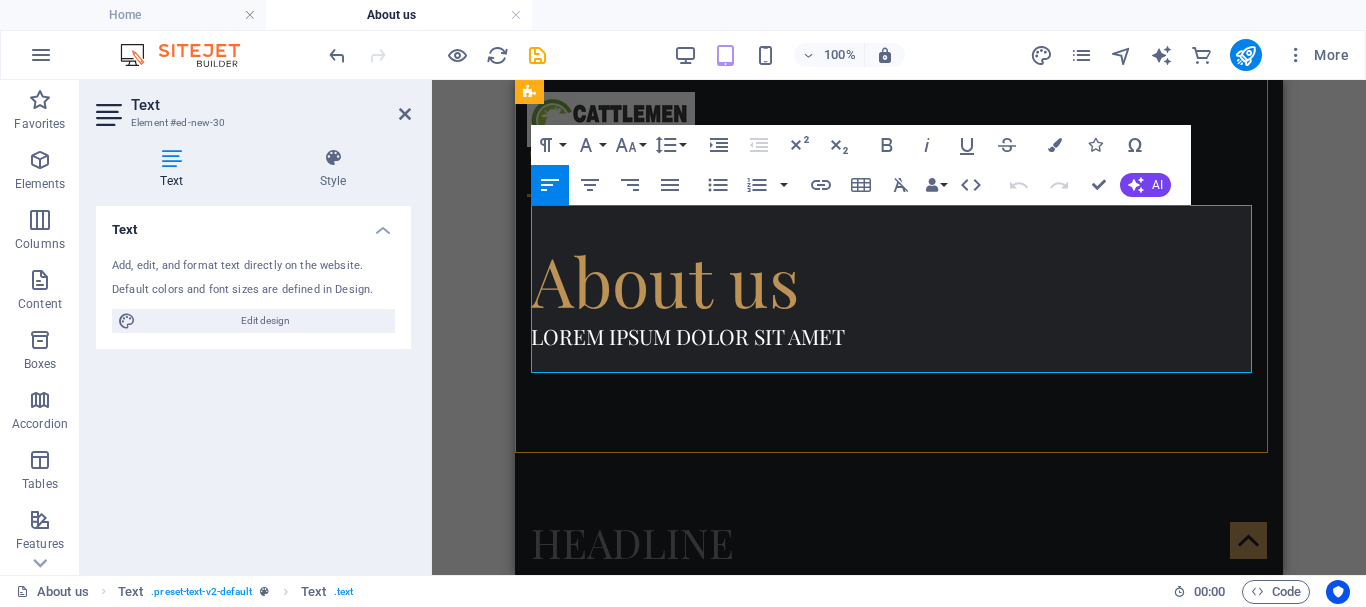 drag, startPoint x: 535, startPoint y: 222, endPoint x: 809, endPoint y: 363, distance: 308.15094 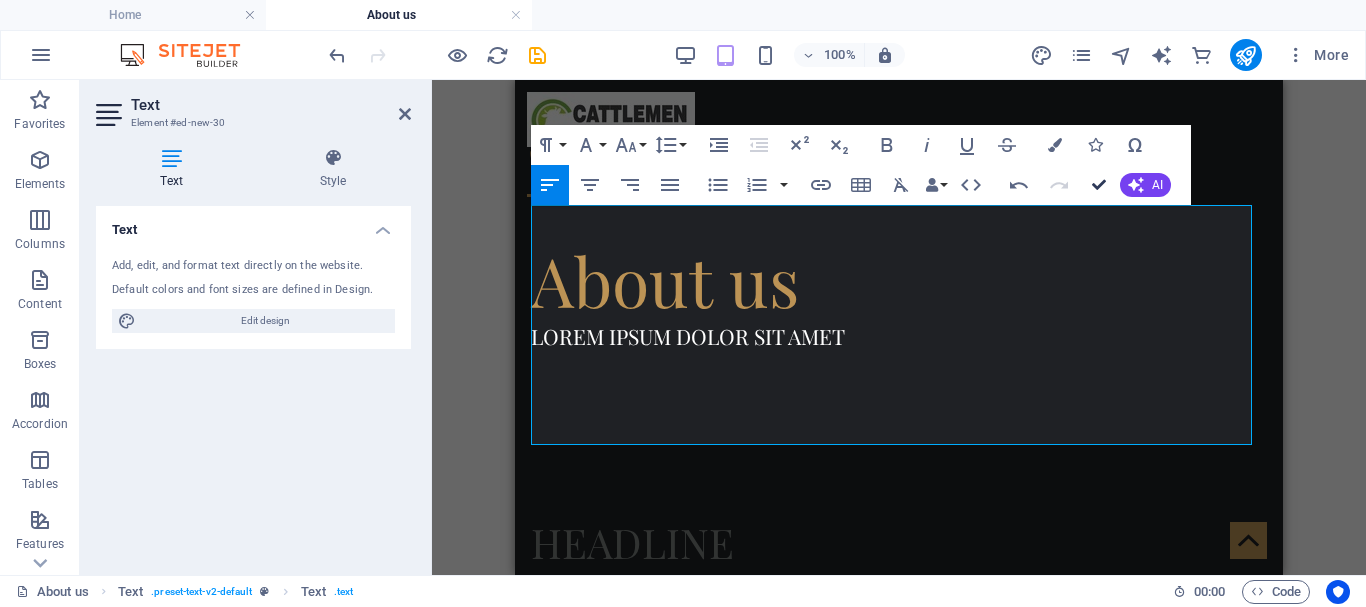drag, startPoint x: 1097, startPoint y: 183, endPoint x: 755, endPoint y: 103, distance: 351.23212 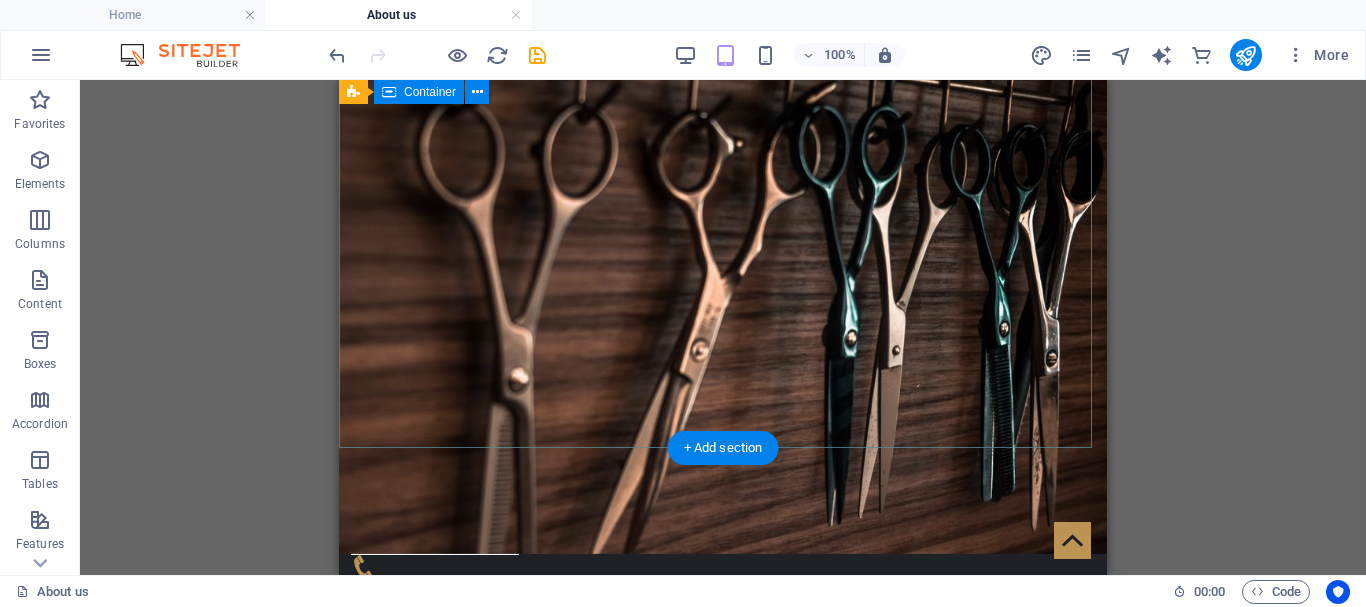 scroll, scrollTop: 336, scrollLeft: 0, axis: vertical 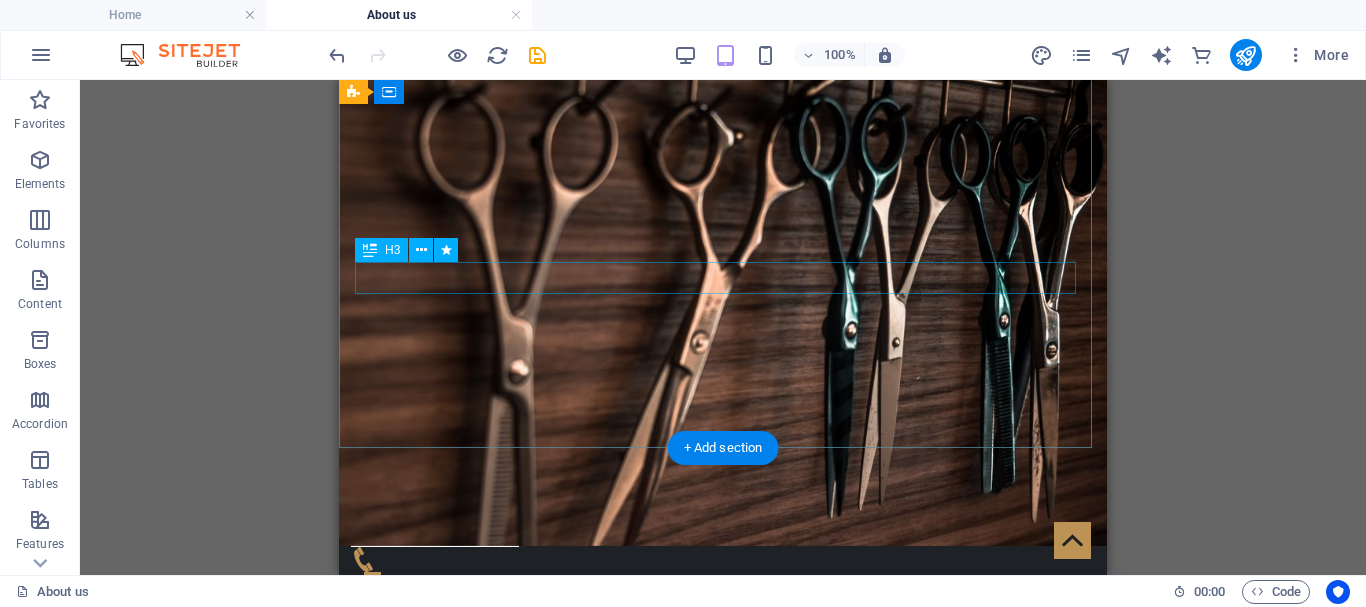 click on "Lorem ipsum dolor sit amet" at bounding box center (723, 787) 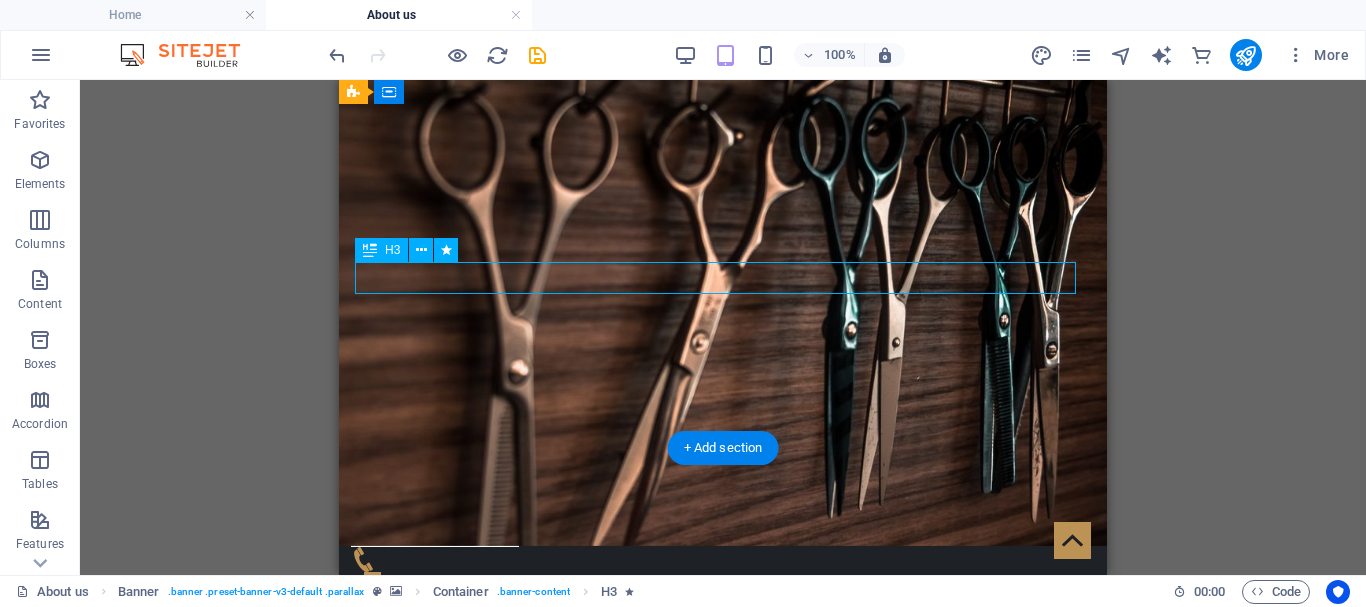 click on "Lorem ipsum dolor sit amet" at bounding box center (723, 787) 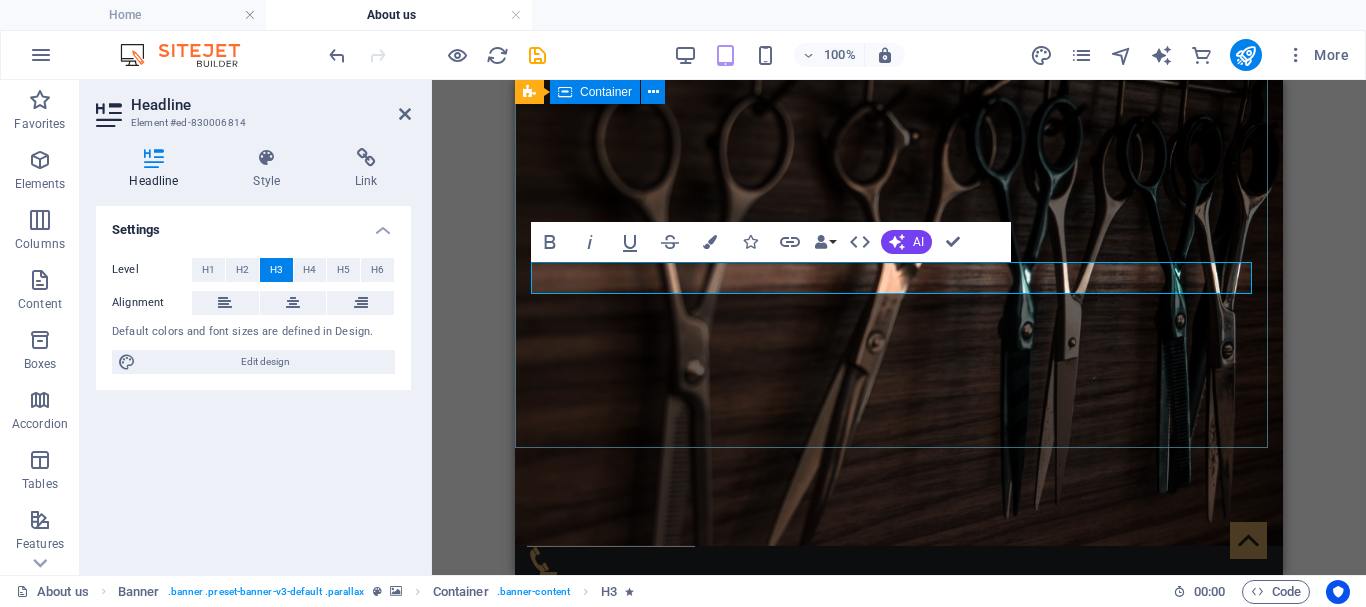 click on "About us Lorem ipsum dolor sit amet" at bounding box center [899, 745] 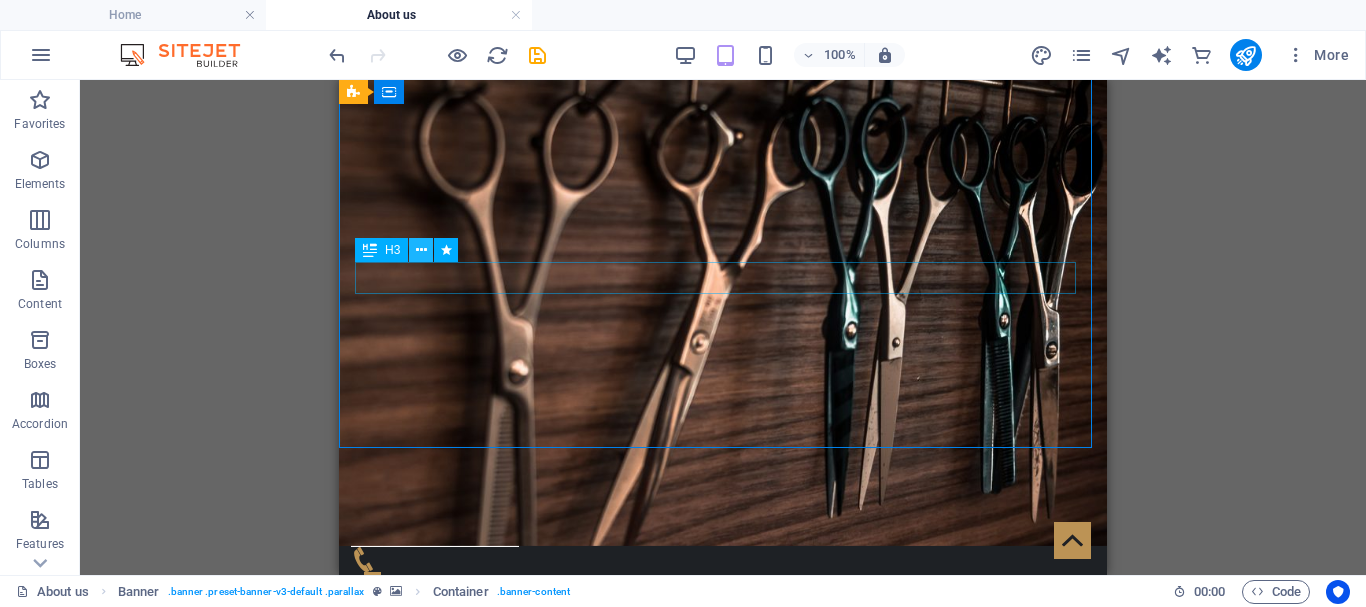 click at bounding box center (421, 250) 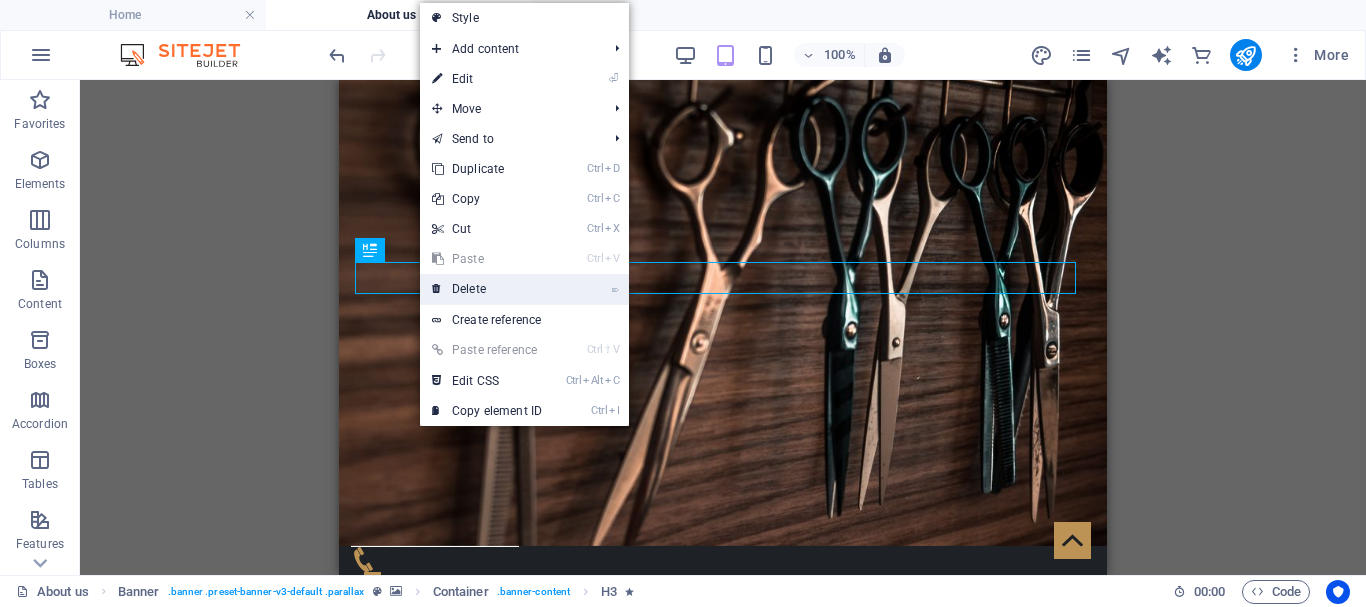 click on "⌦  Delete" at bounding box center [487, 289] 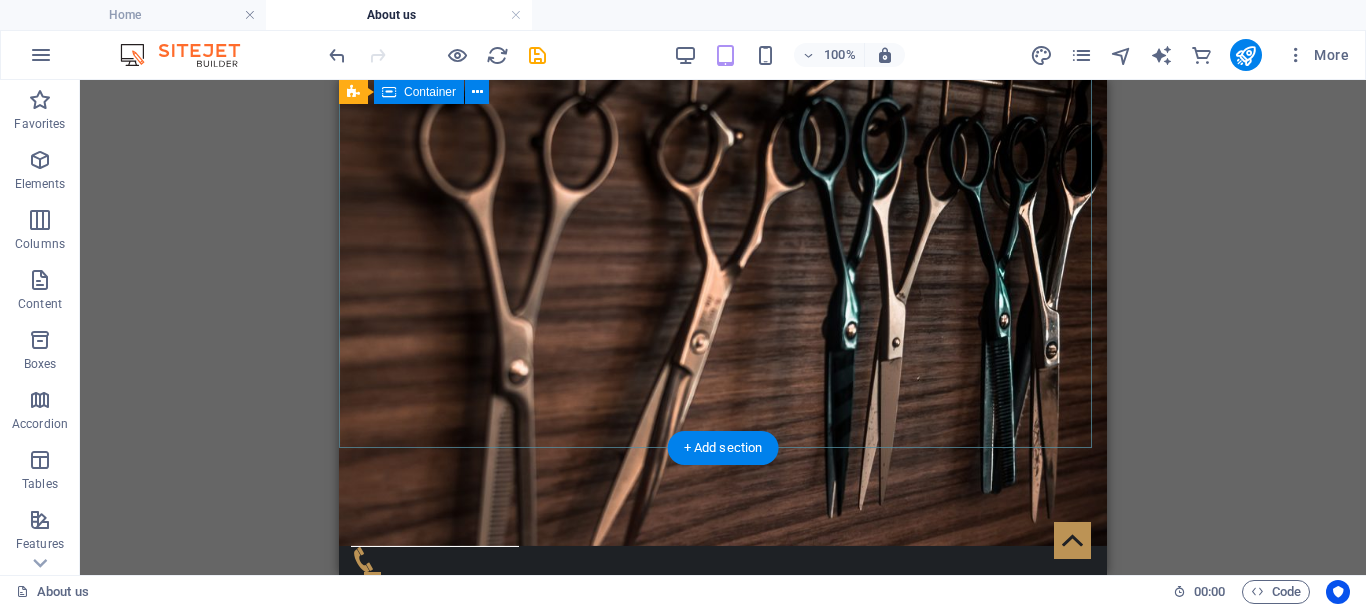 click on "About us" at bounding box center (723, 730) 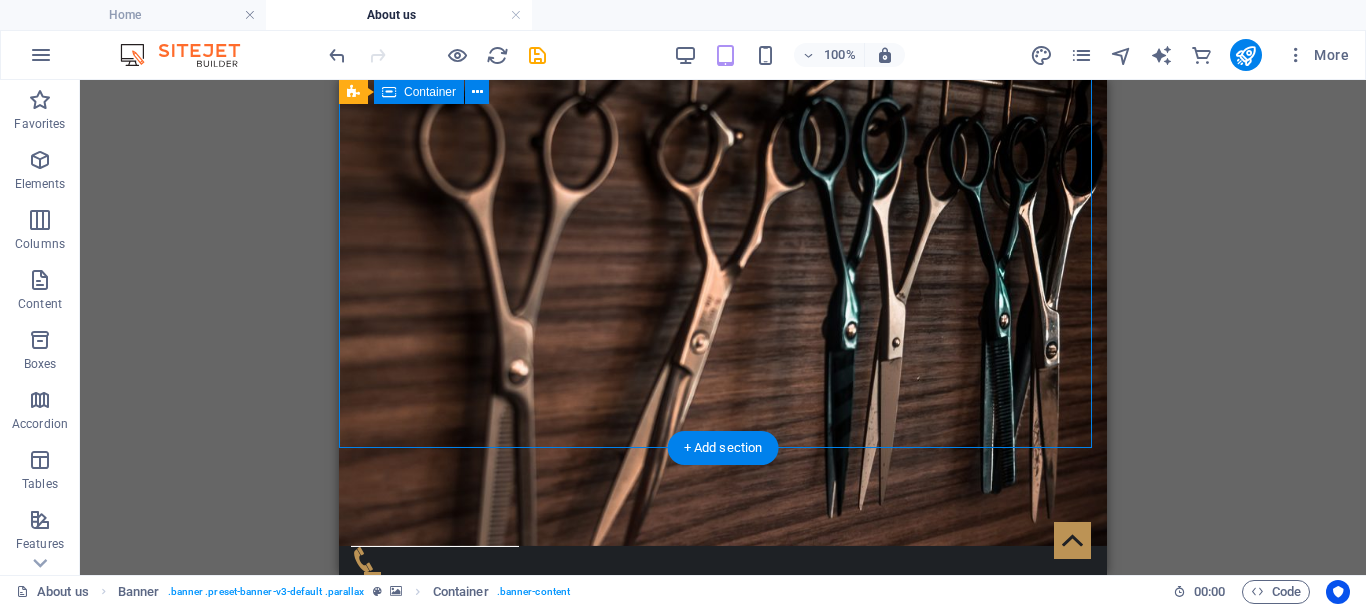 click on "About us" at bounding box center (723, 730) 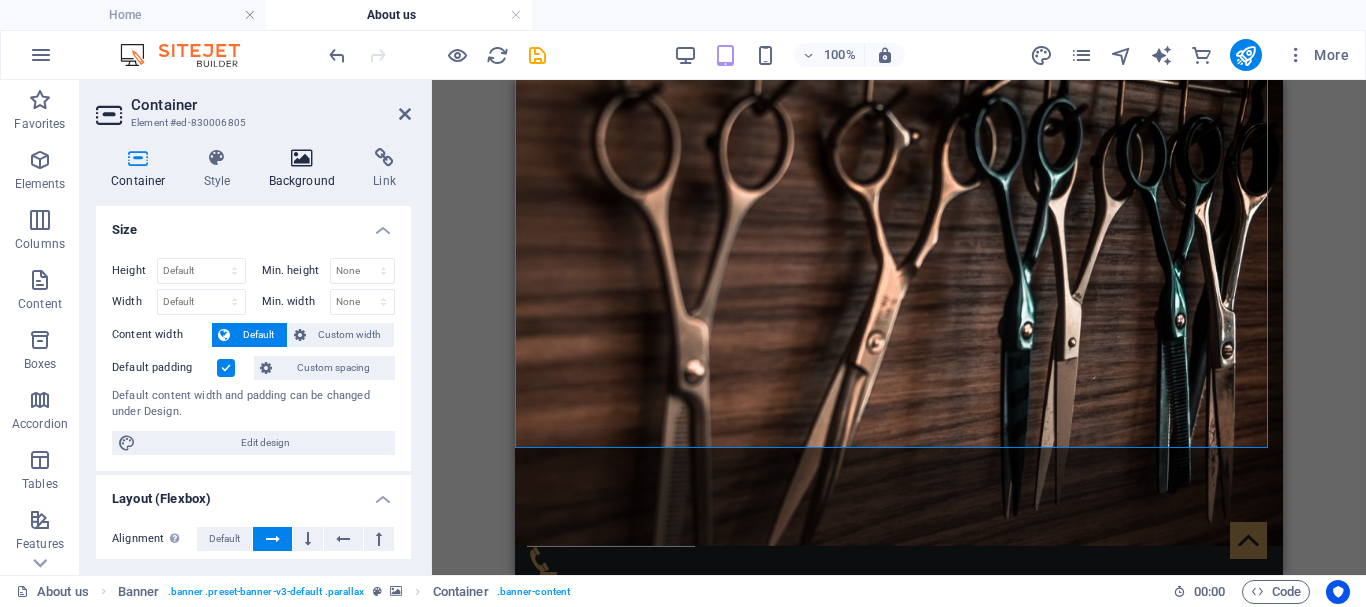 click at bounding box center (302, 158) 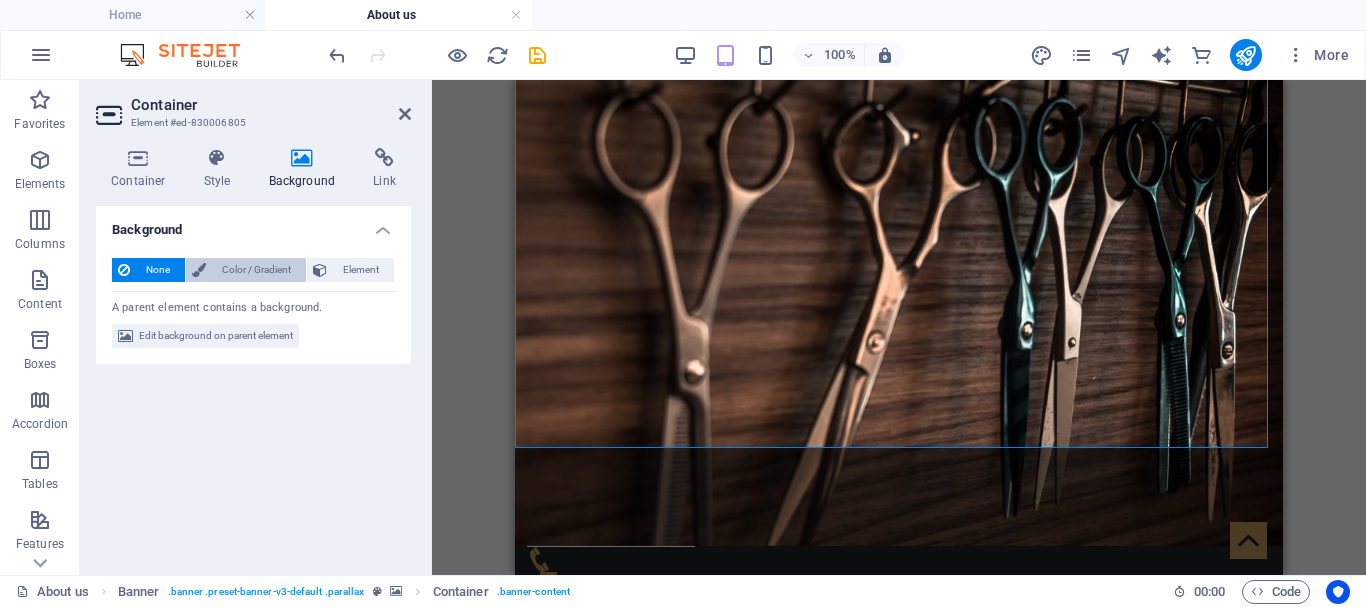 click on "Color / Gradient" at bounding box center (256, 270) 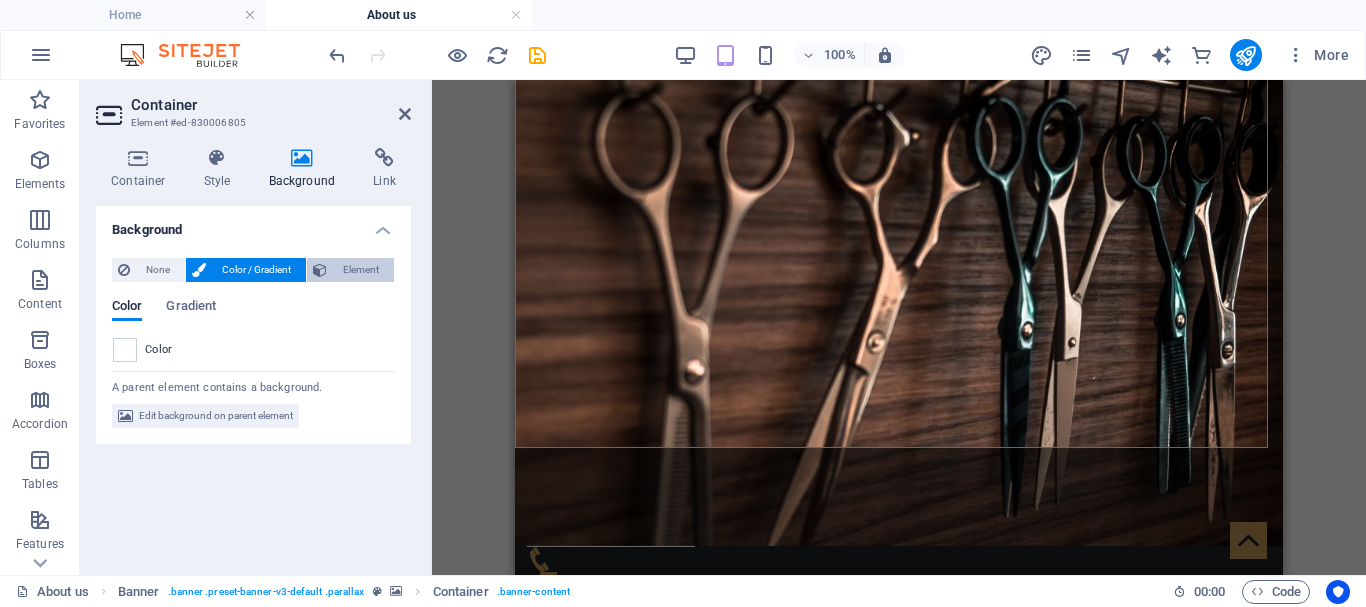 click on "Element" at bounding box center [360, 270] 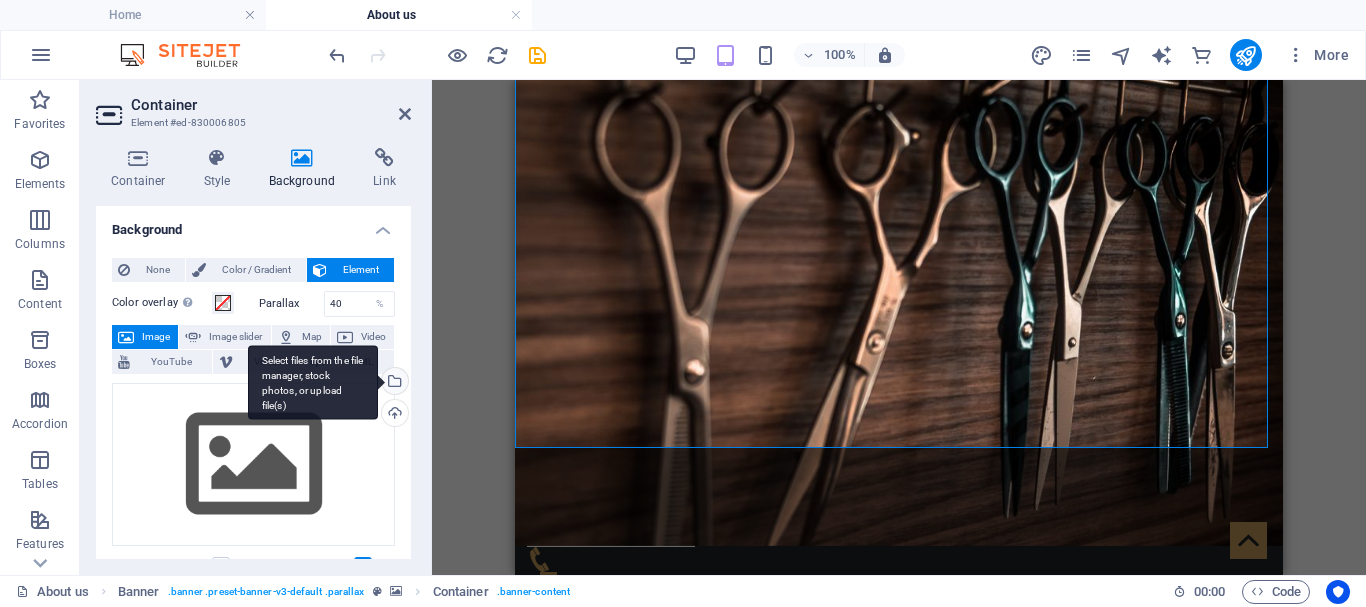 click on "Select files from the file manager, stock photos, or upload file(s)" at bounding box center (313, 382) 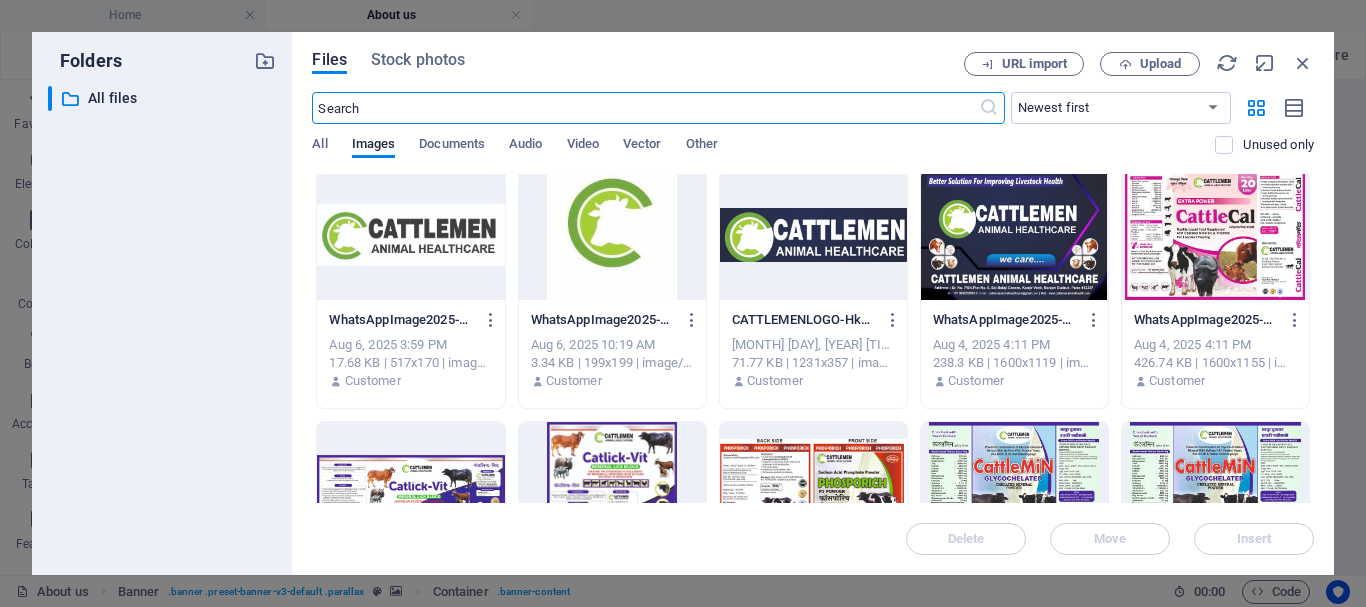 scroll, scrollTop: 0, scrollLeft: 0, axis: both 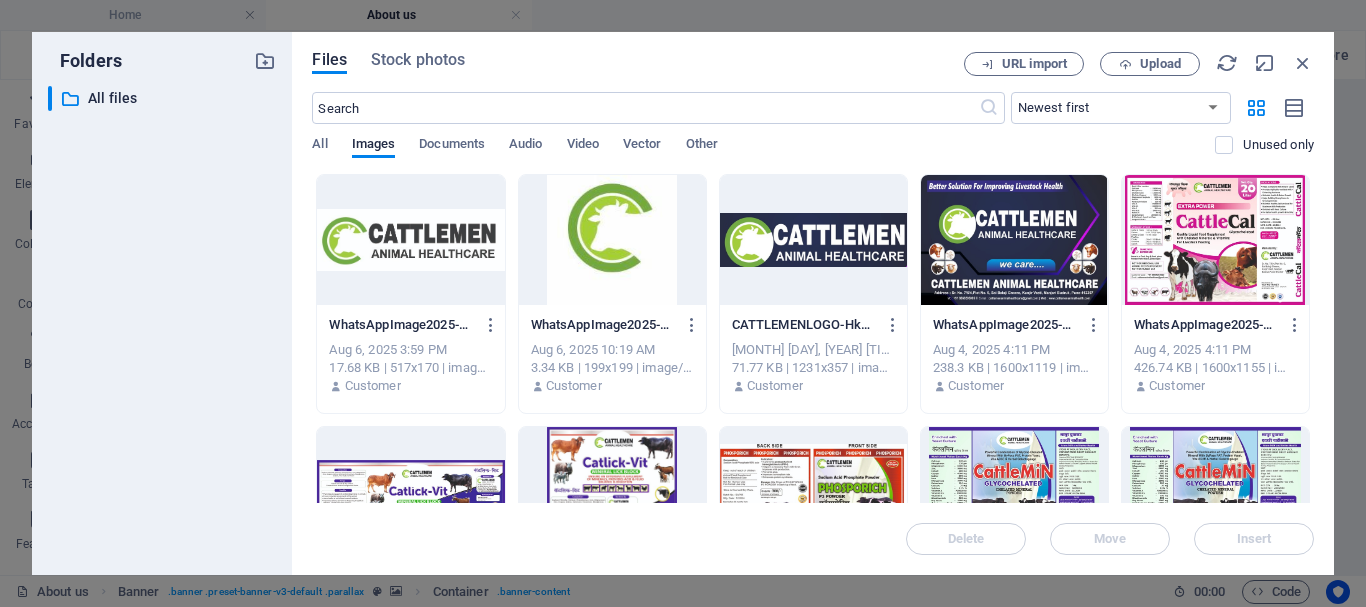click at bounding box center [813, 240] 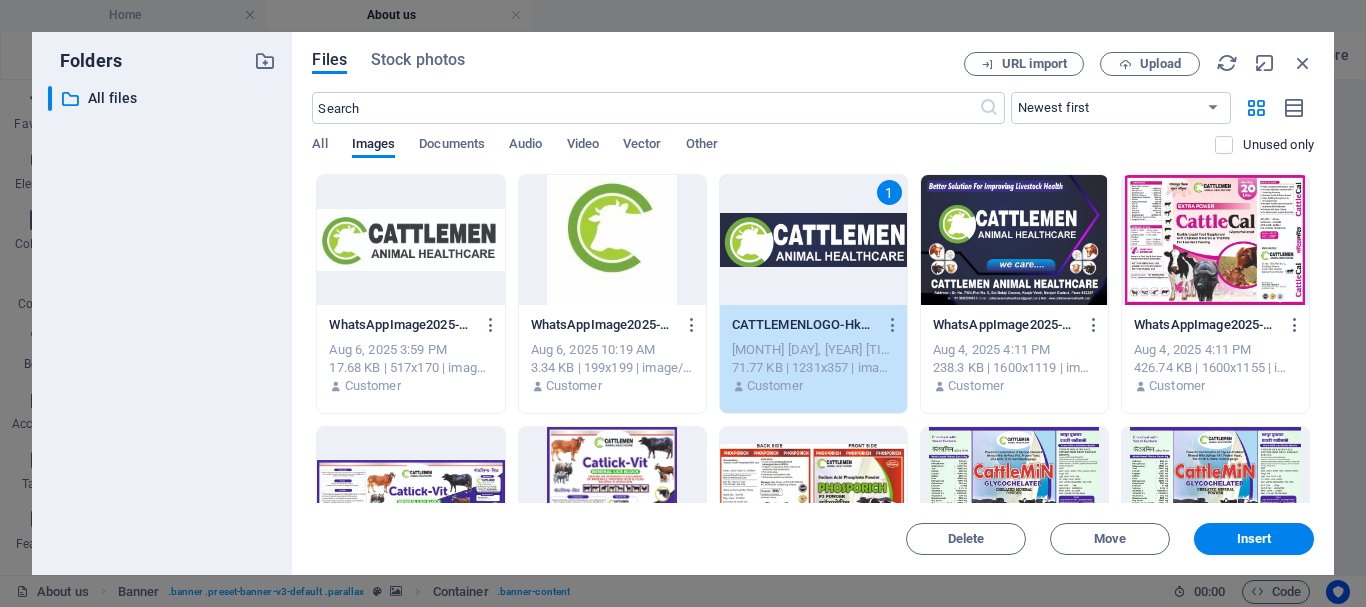 click on "1" at bounding box center (813, 240) 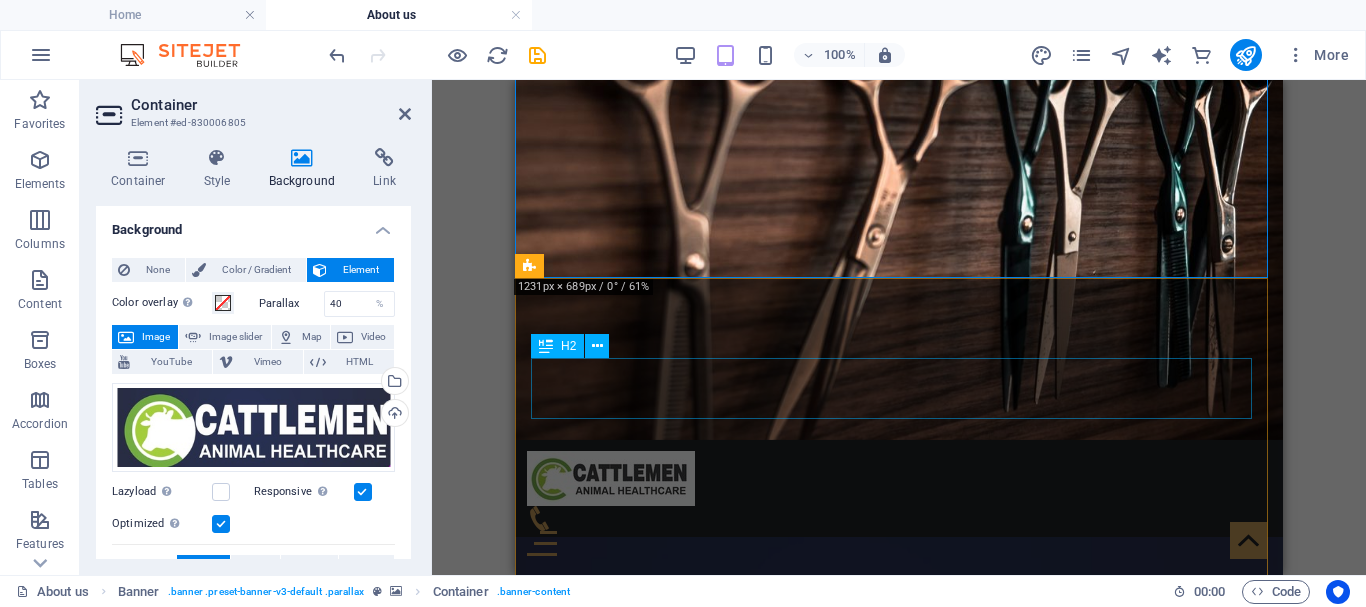 scroll, scrollTop: 206, scrollLeft: 0, axis: vertical 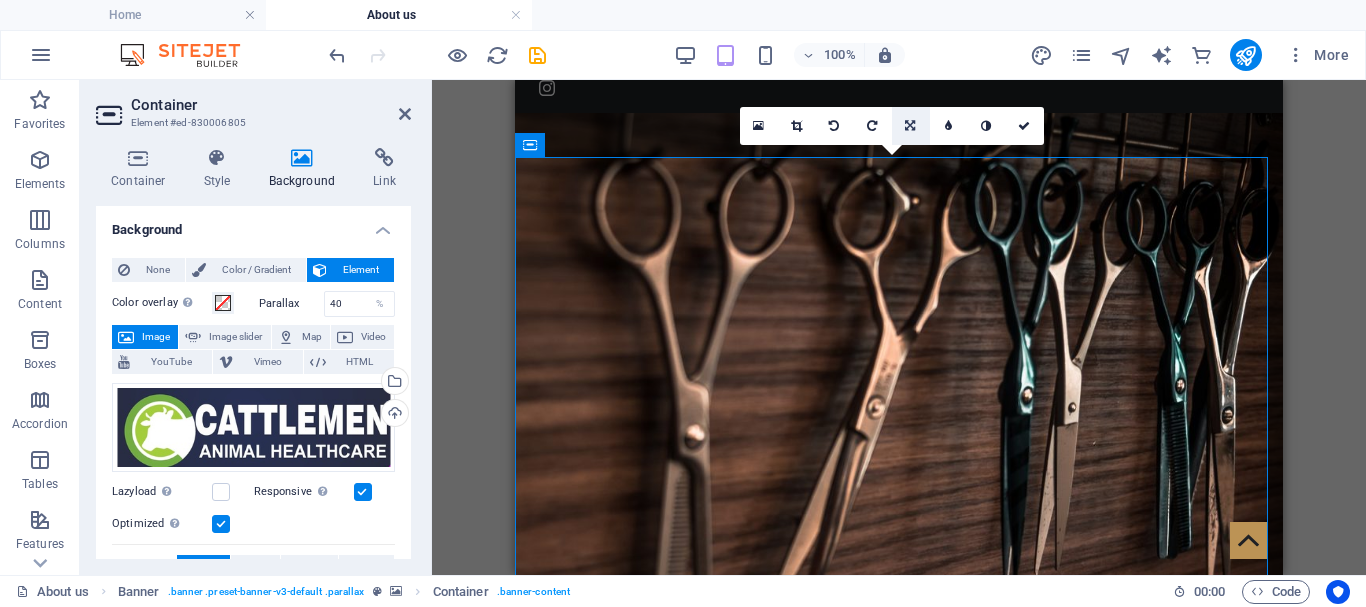 click at bounding box center [910, 126] 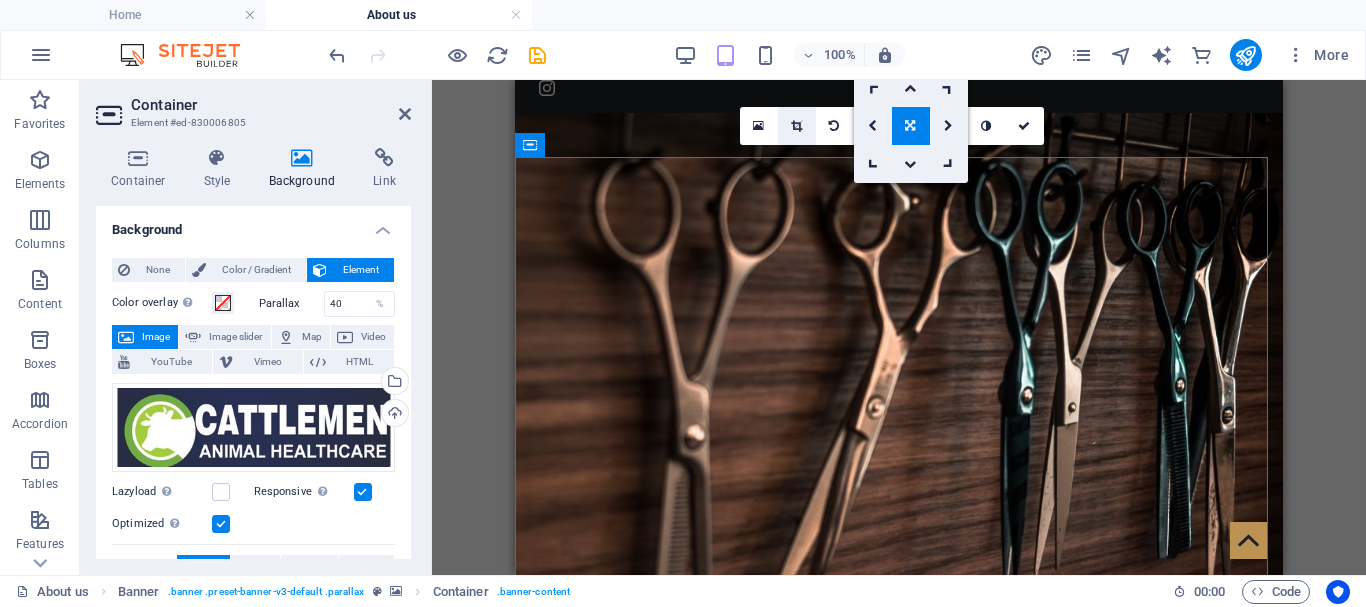 click at bounding box center (796, 126) 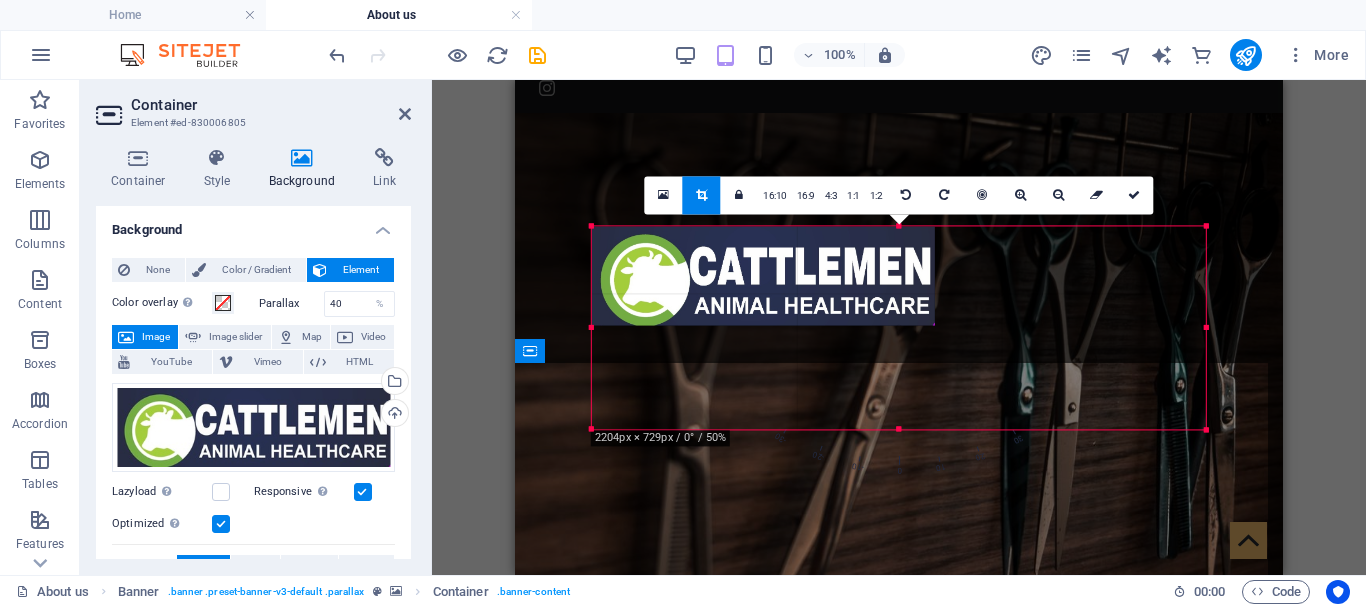 drag, startPoint x: 1203, startPoint y: 415, endPoint x: 1232, endPoint y: 440, distance: 38.28838 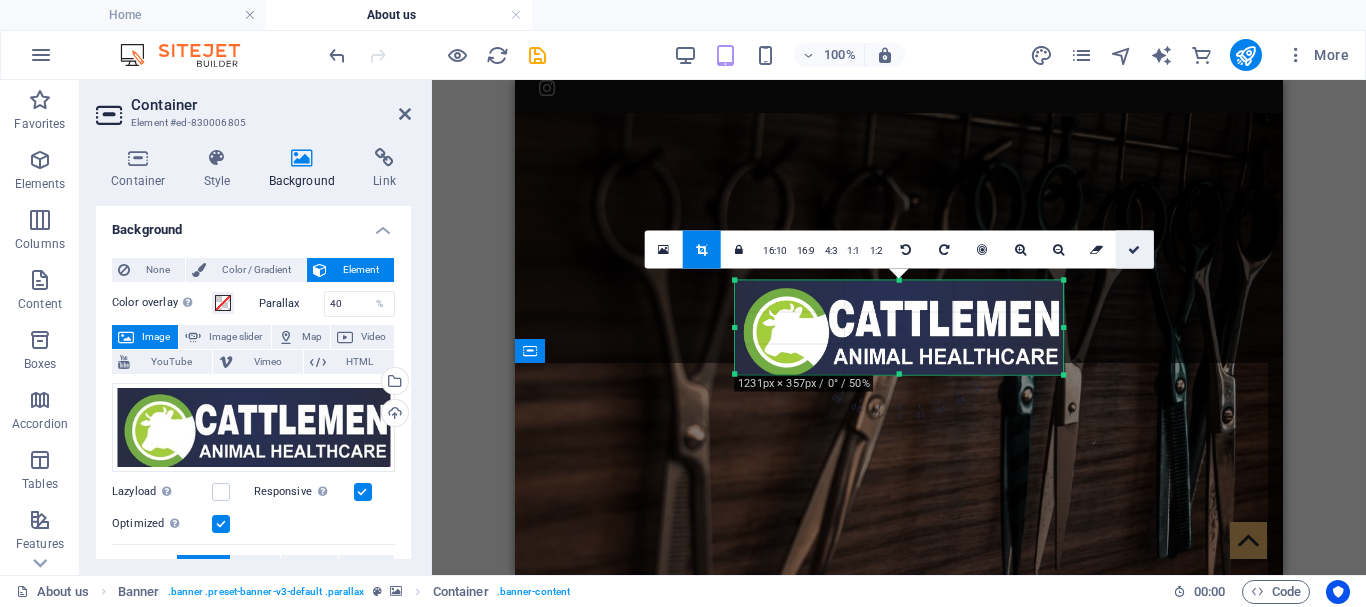 drag, startPoint x: 623, startPoint y: 168, endPoint x: 1137, endPoint y: 248, distance: 520.1884 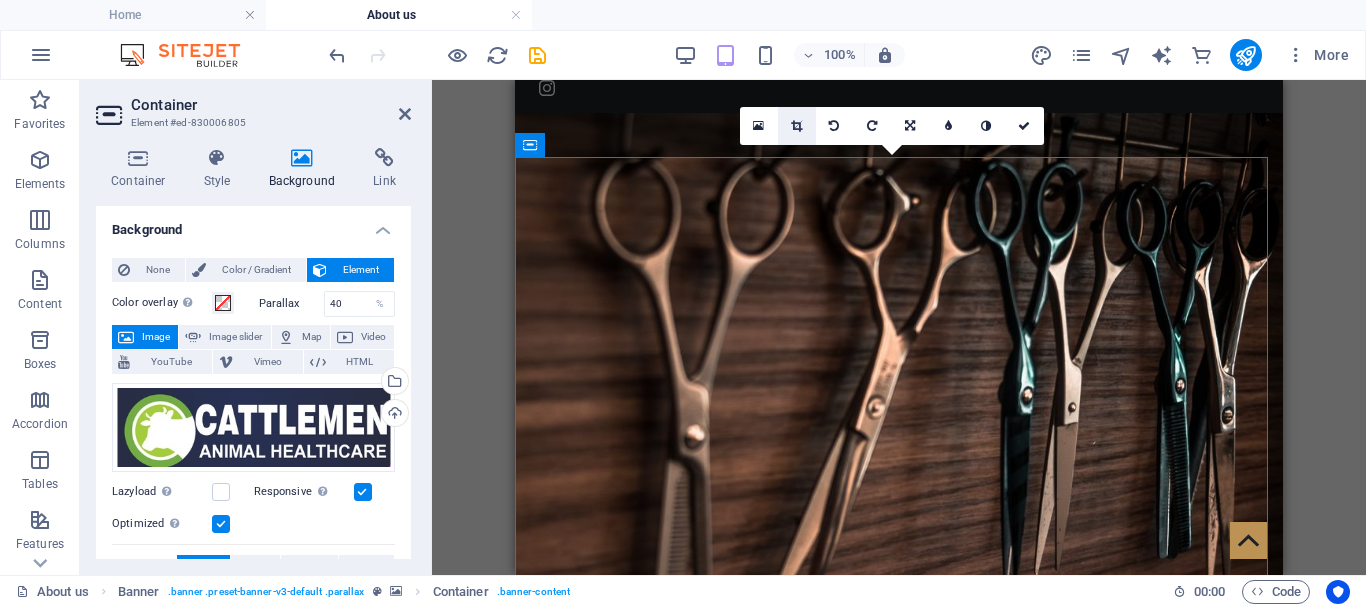 click at bounding box center [796, 126] 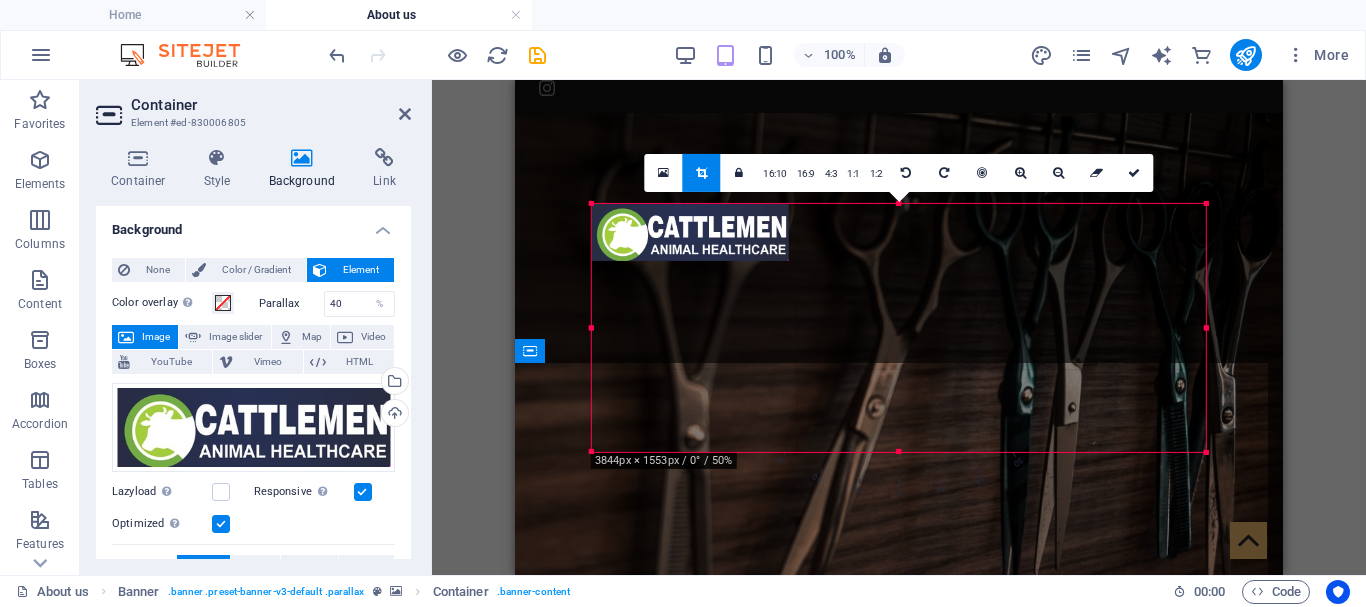 drag, startPoint x: 1204, startPoint y: 418, endPoint x: 1281, endPoint y: 488, distance: 104.062485 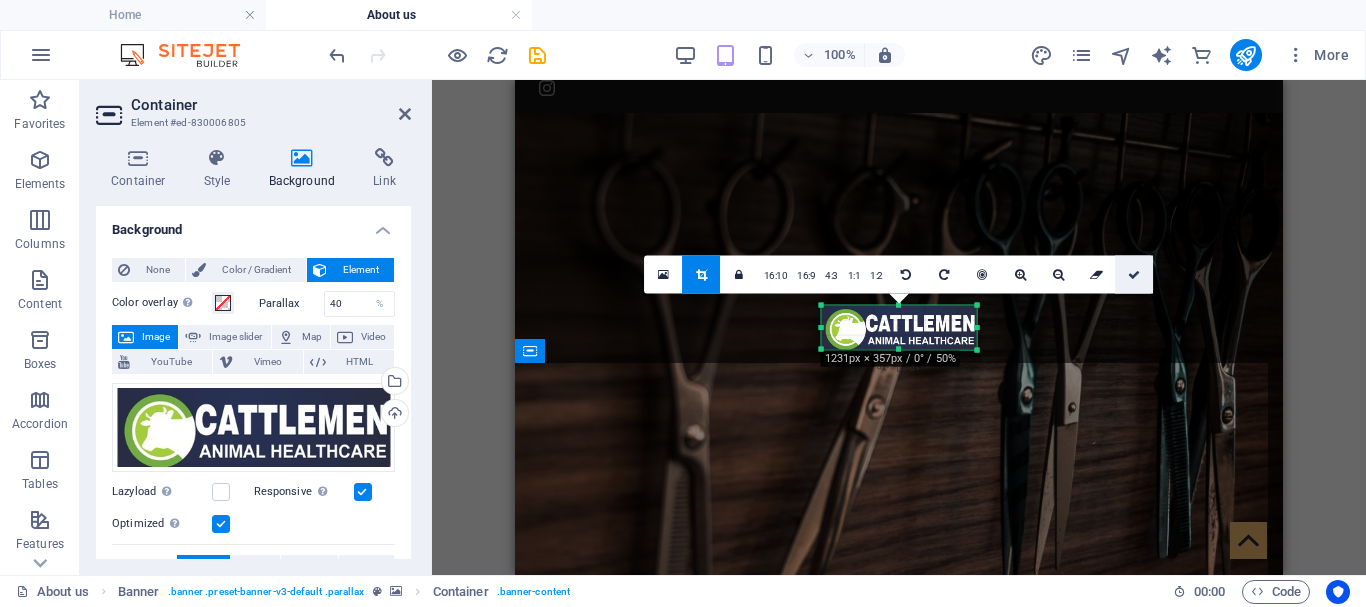click at bounding box center [1134, 274] 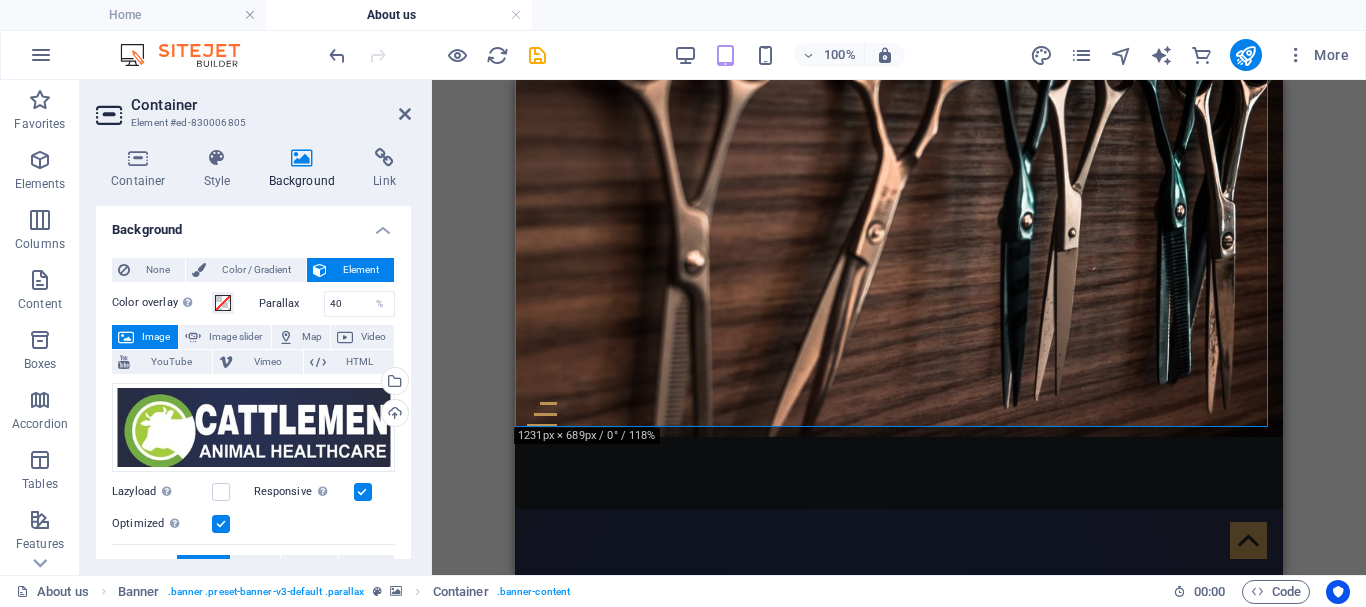 scroll, scrollTop: 206, scrollLeft: 0, axis: vertical 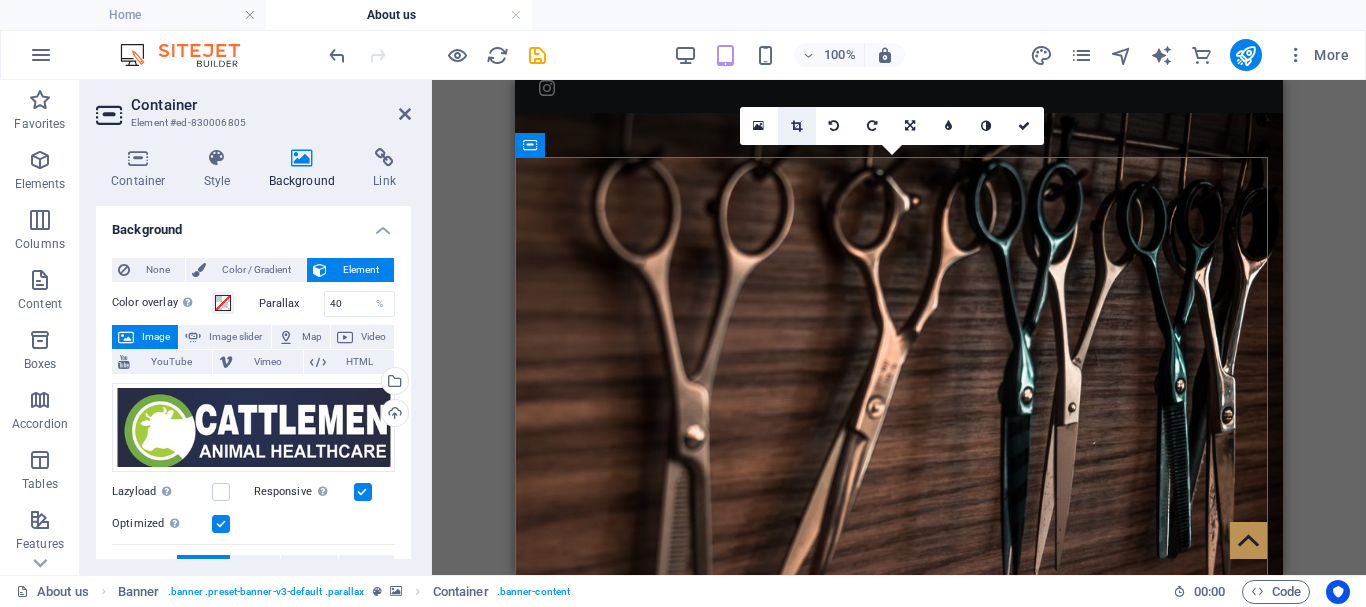 click at bounding box center [796, 126] 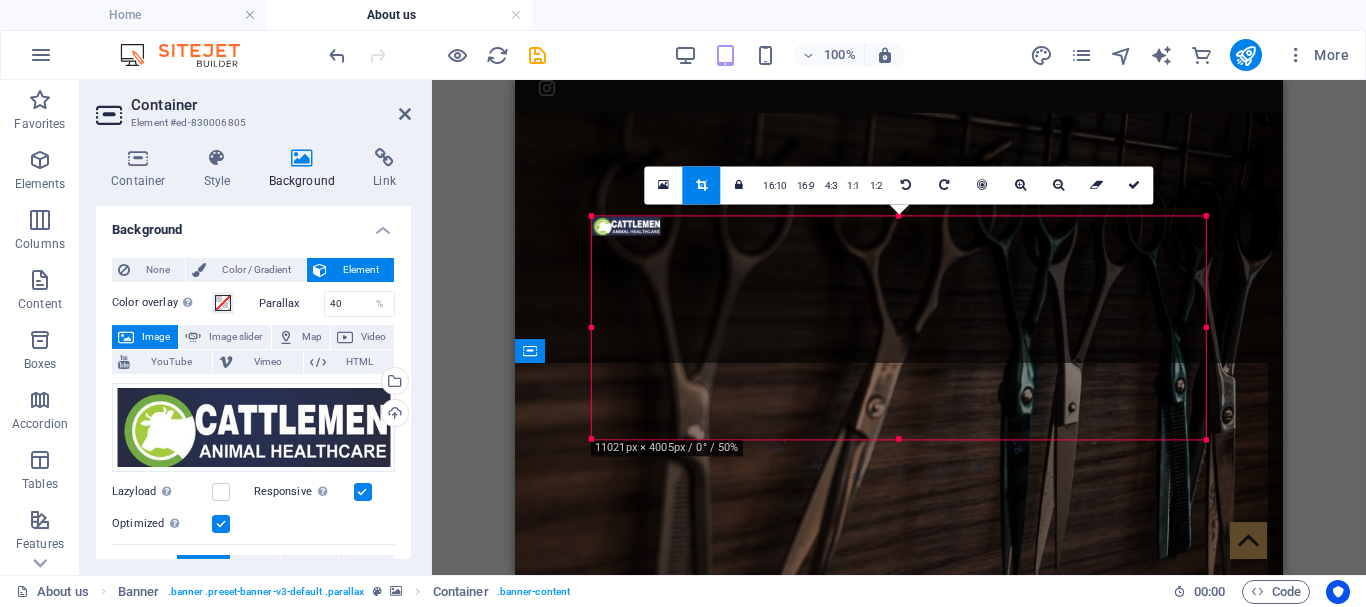 drag, startPoint x: 1208, startPoint y: 416, endPoint x: 1297, endPoint y: 461, distance: 99.72964 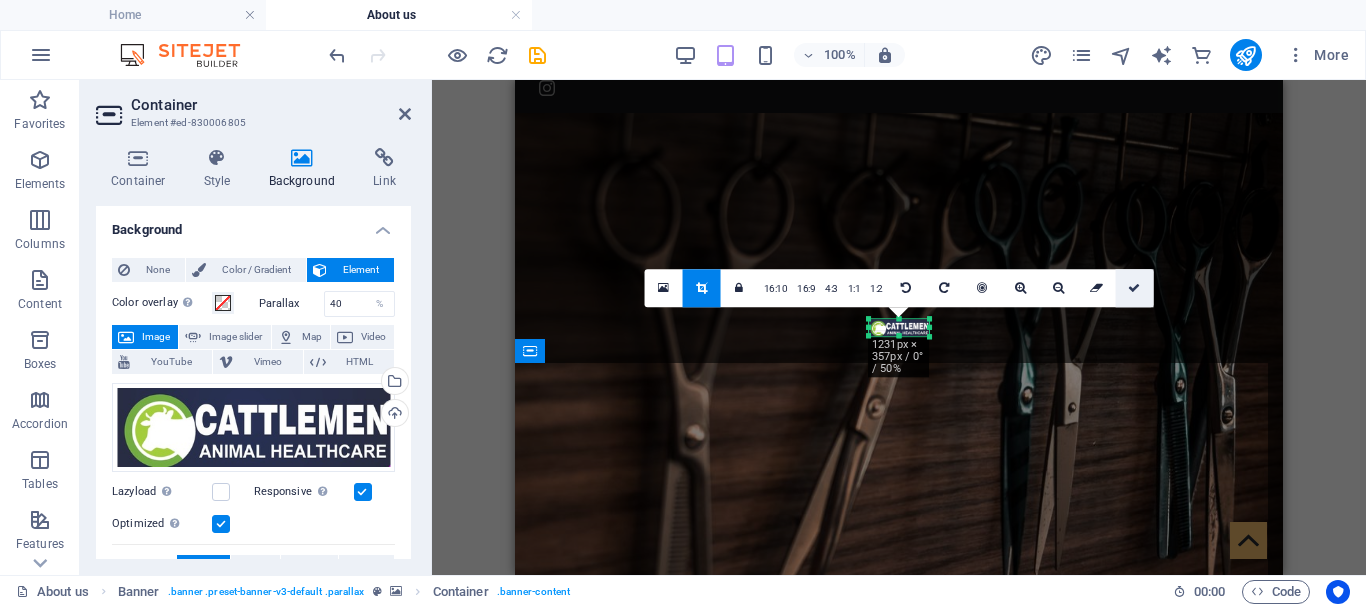 drag, startPoint x: 1137, startPoint y: 283, endPoint x: 617, endPoint y: 204, distance: 525.96674 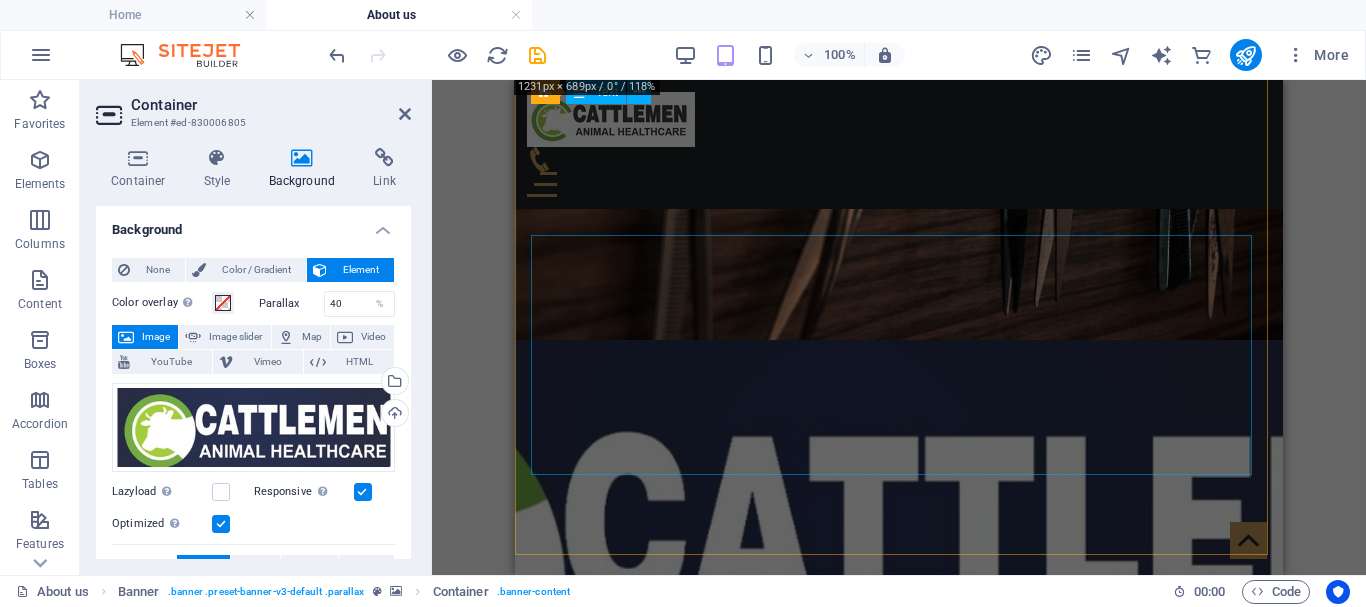 scroll, scrollTop: 706, scrollLeft: 0, axis: vertical 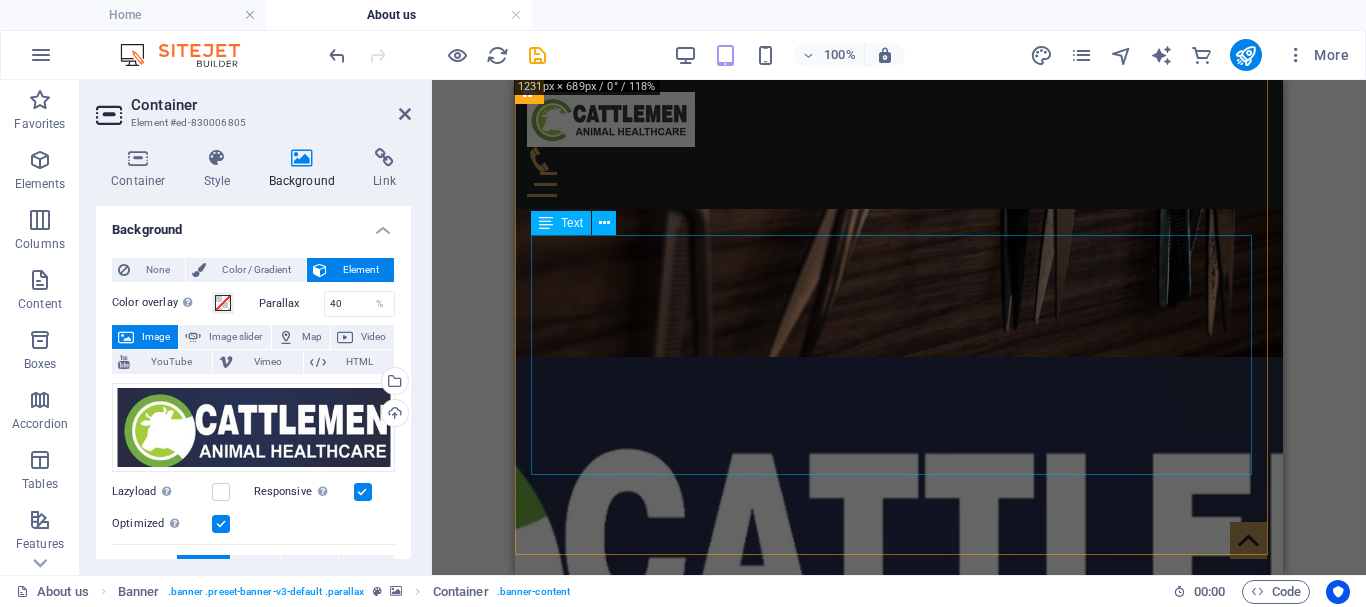 click on "About Cattlemen Animal Health Improving Animal Health Through Innovation Founded in Pune, Cattlemen Animal Health is dedicated to enhancing animal productivity through quality nutrition. Our products are manufactured using the latest formulations and industry standards, ensuring animals get the vital nutrients they need for optimal health and performance. Our Vision: To be a leading provider of effective and affordable animal nutritional solutions in India. Our Mission: To support farmers with high-quality feed supplements that enhance animal growth, immunity, and milk yield." at bounding box center (899, 1159) 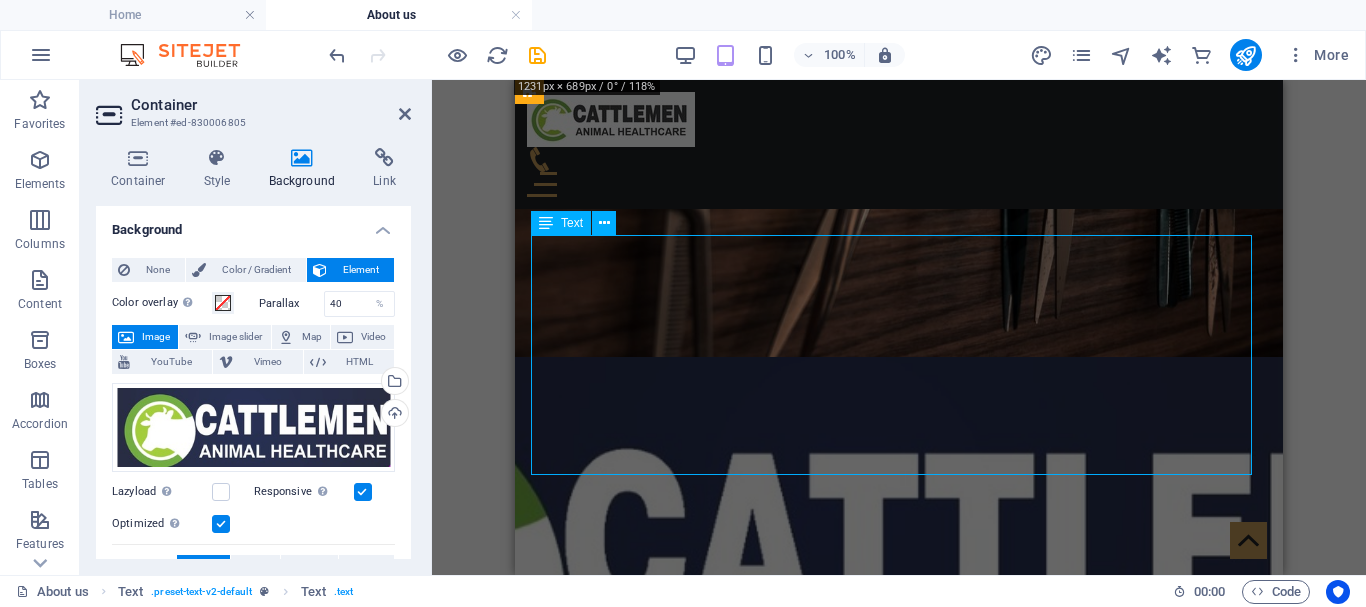 click on "About Cattlemen Animal Health Improving Animal Health Through Innovation Founded in Pune, Cattlemen Animal Health is dedicated to enhancing animal productivity through quality nutrition. Our products are manufactured using the latest formulations and industry standards, ensuring animals get the vital nutrients they need for optimal health and performance. Our Vision: To be a leading provider of effective and affordable animal nutritional solutions in India. Our Mission: To support farmers with high-quality feed supplements that enhance animal growth, immunity, and milk yield." at bounding box center (899, 1159) 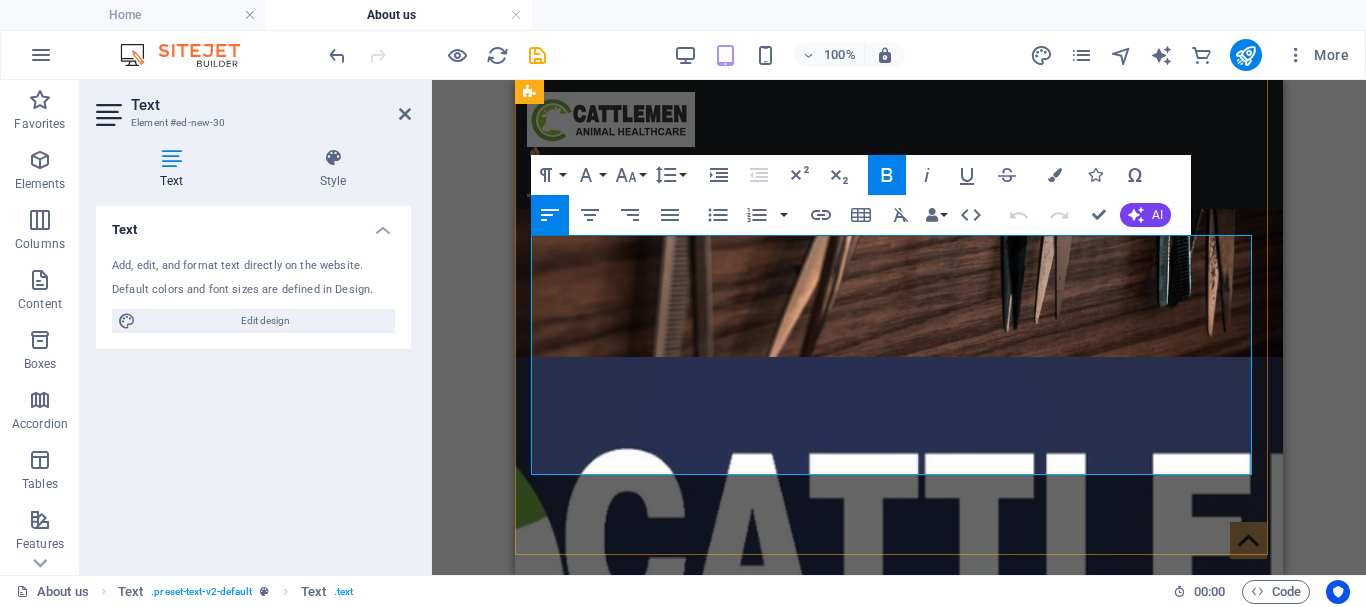 drag, startPoint x: 533, startPoint y: 248, endPoint x: 625, endPoint y: 446, distance: 218.33003 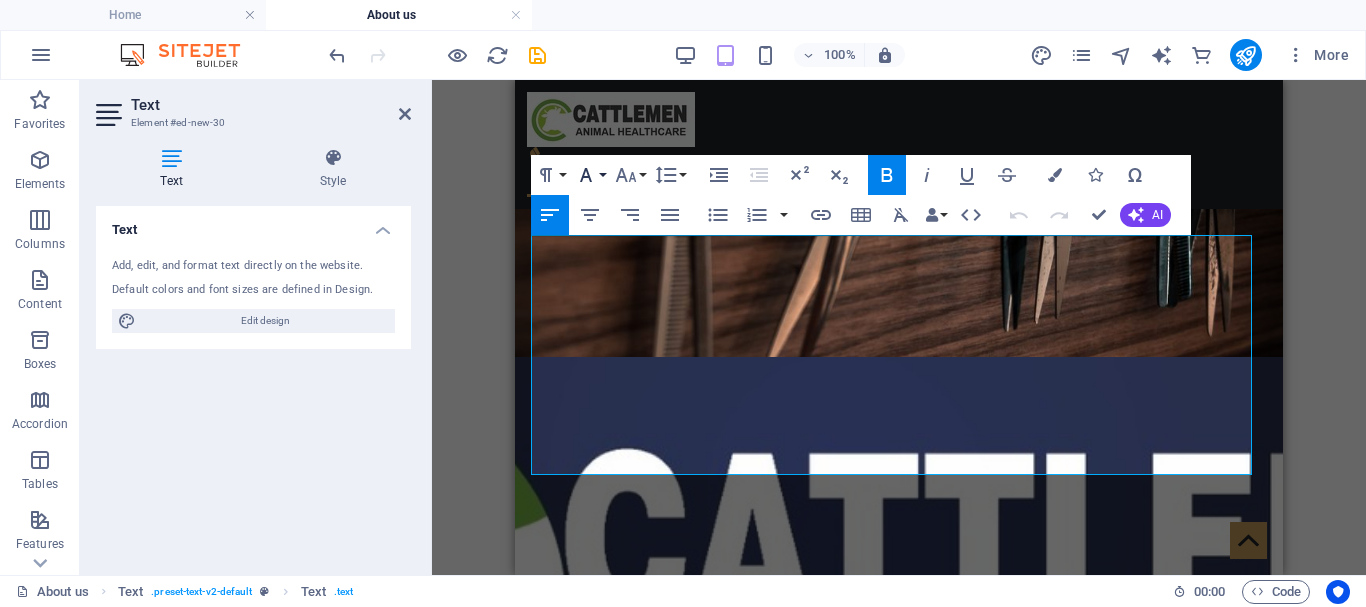 click on "Font Family" at bounding box center (590, 175) 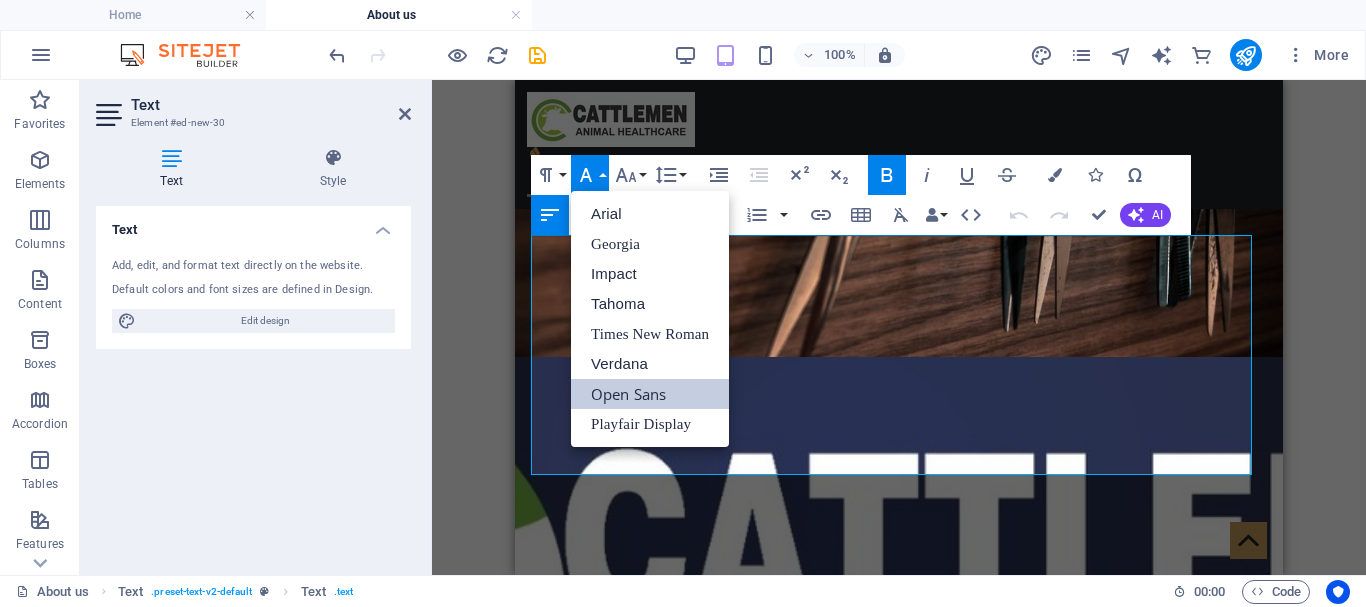scroll, scrollTop: 0, scrollLeft: 0, axis: both 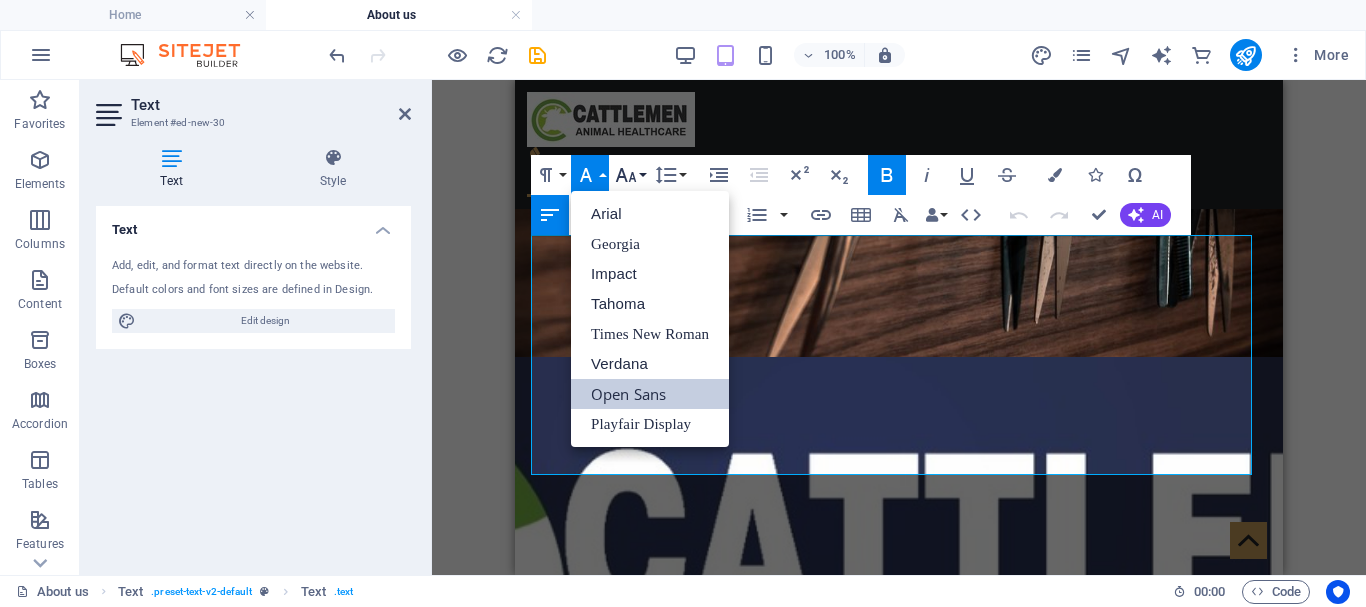 click on "Font Size" at bounding box center (630, 175) 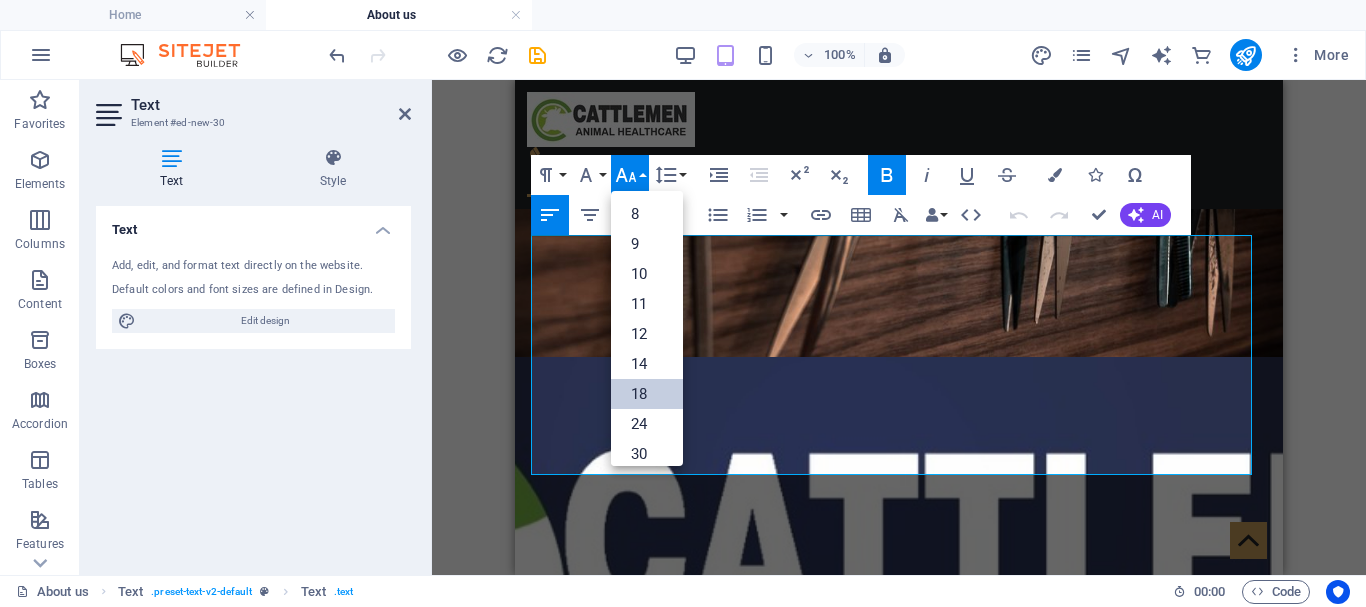 click on "18" at bounding box center [647, 394] 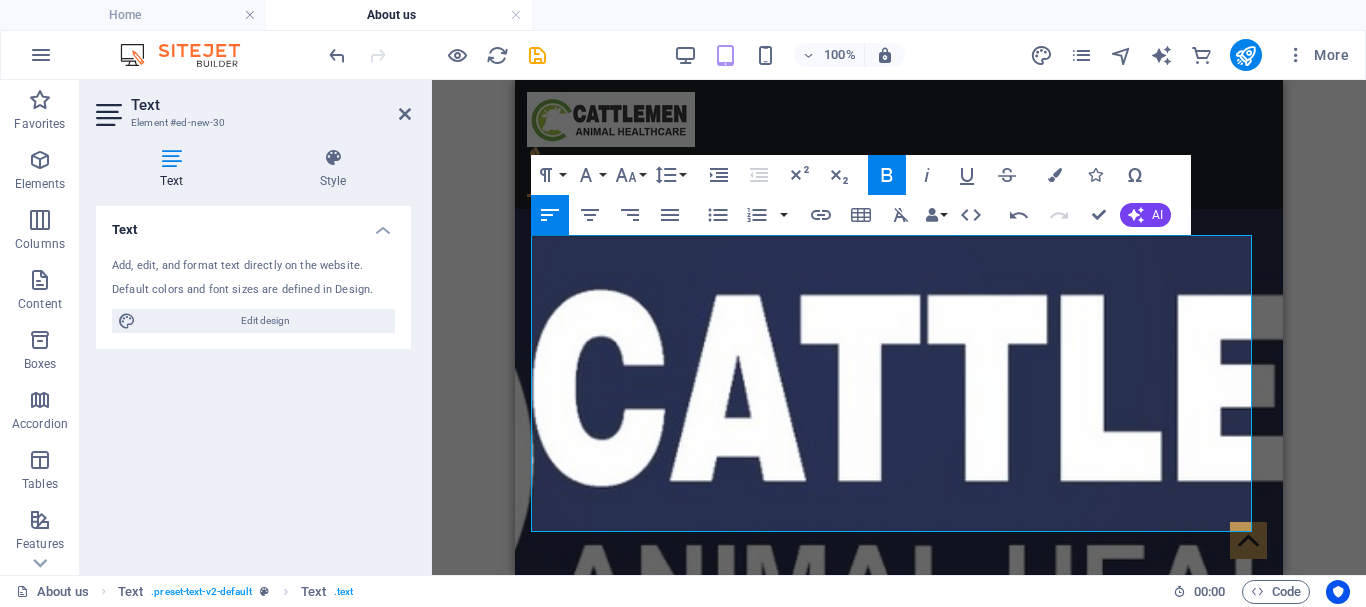click 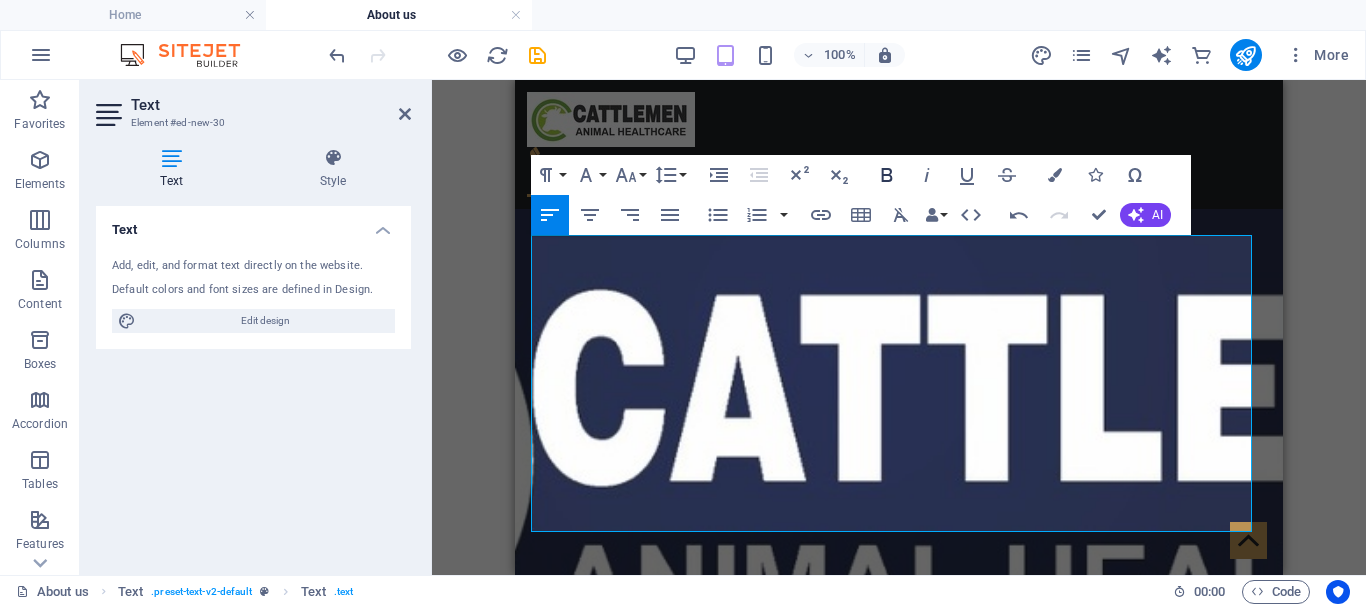 click 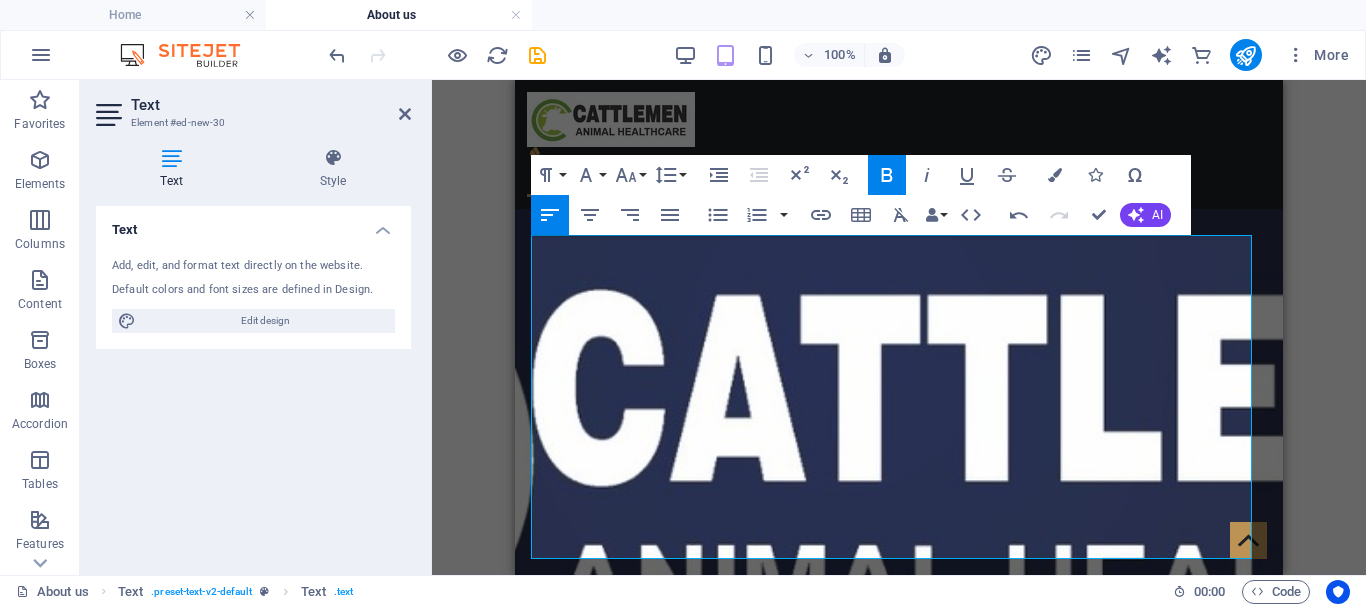 click 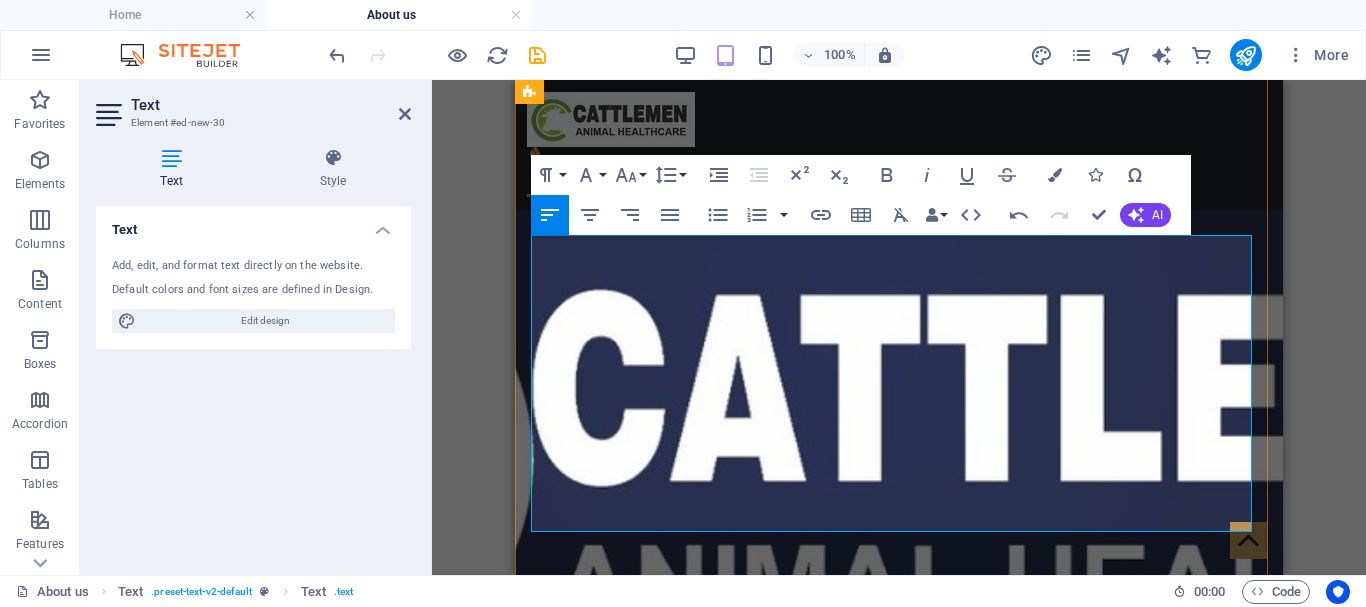 click on "About Cattlemen Animal Health Improving Animal Health Through Innovation" at bounding box center (899, 1113) 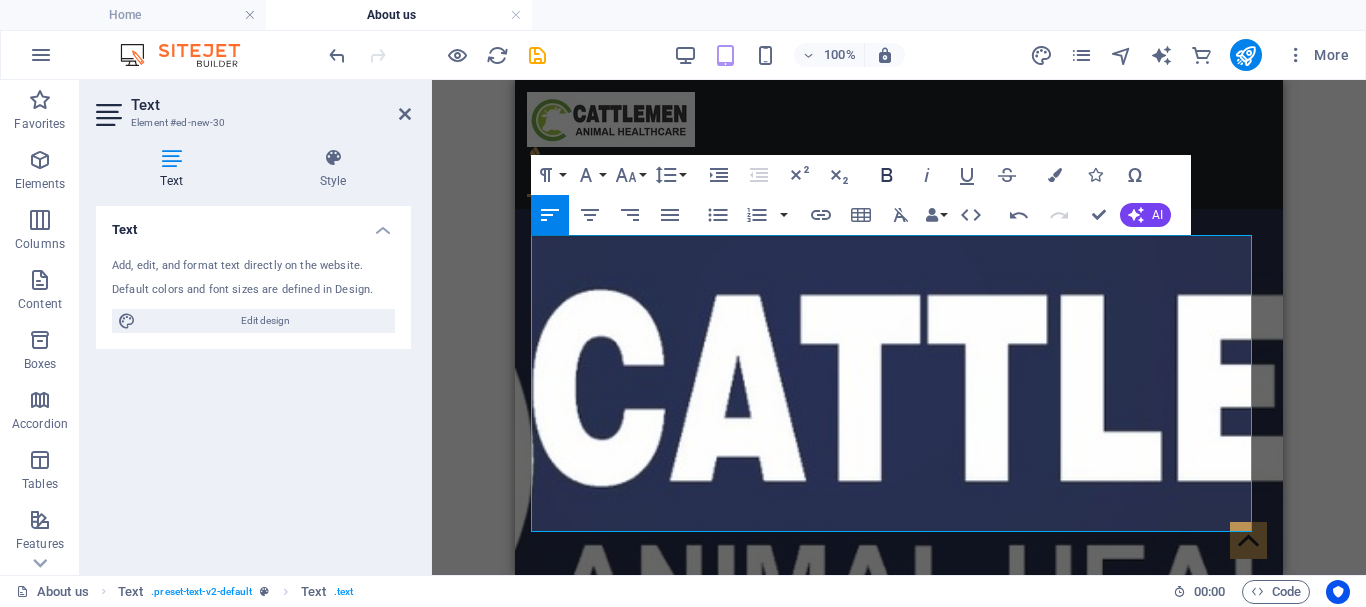 click 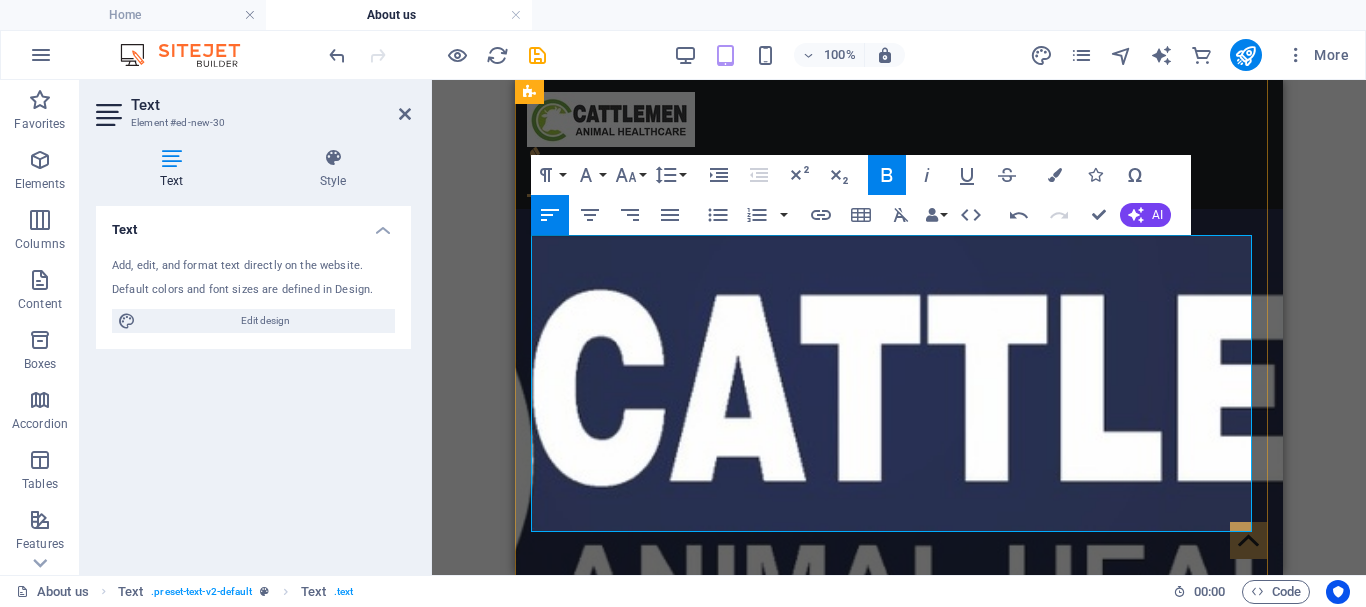 drag, startPoint x: 631, startPoint y: 415, endPoint x: 534, endPoint y: 417, distance: 97.020615 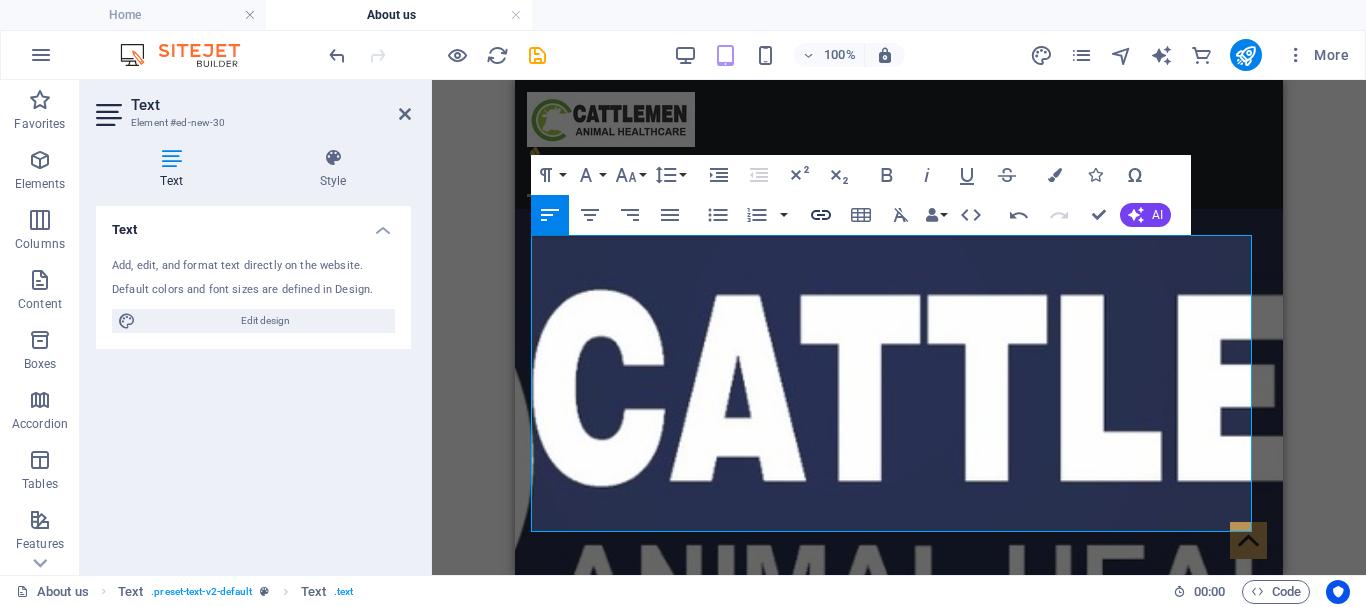 drag, startPoint x: 888, startPoint y: 171, endPoint x: 812, endPoint y: 227, distance: 94.40339 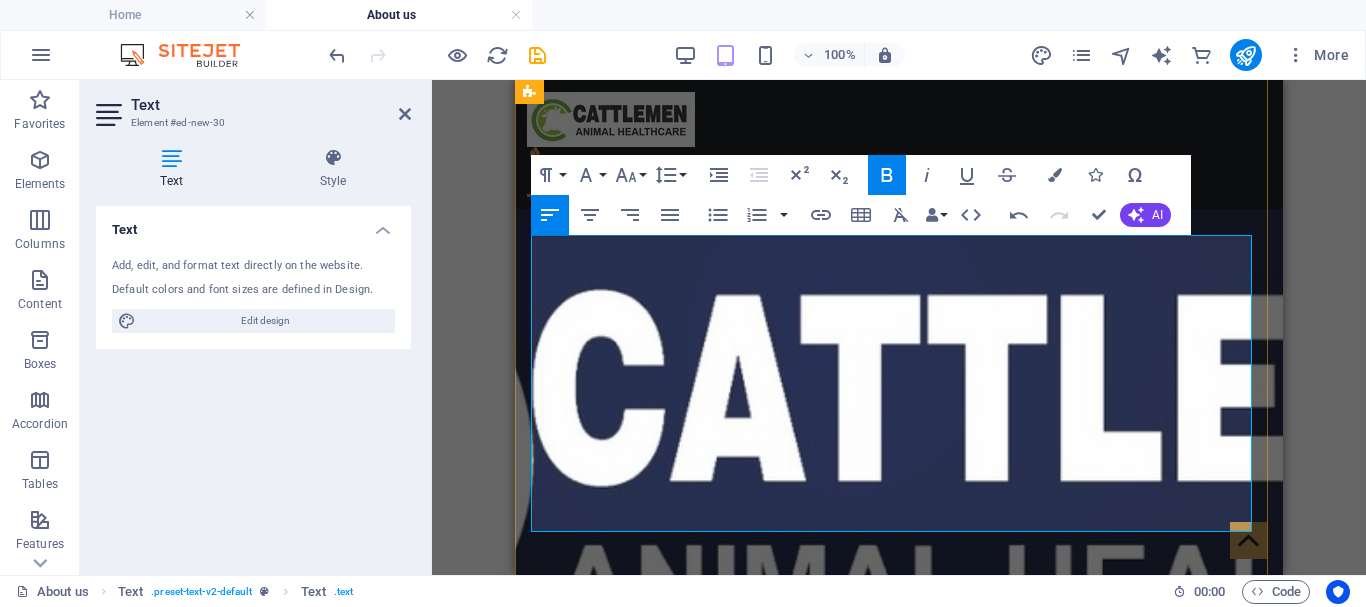 drag, startPoint x: 641, startPoint y: 467, endPoint x: 535, endPoint y: 475, distance: 106.30146 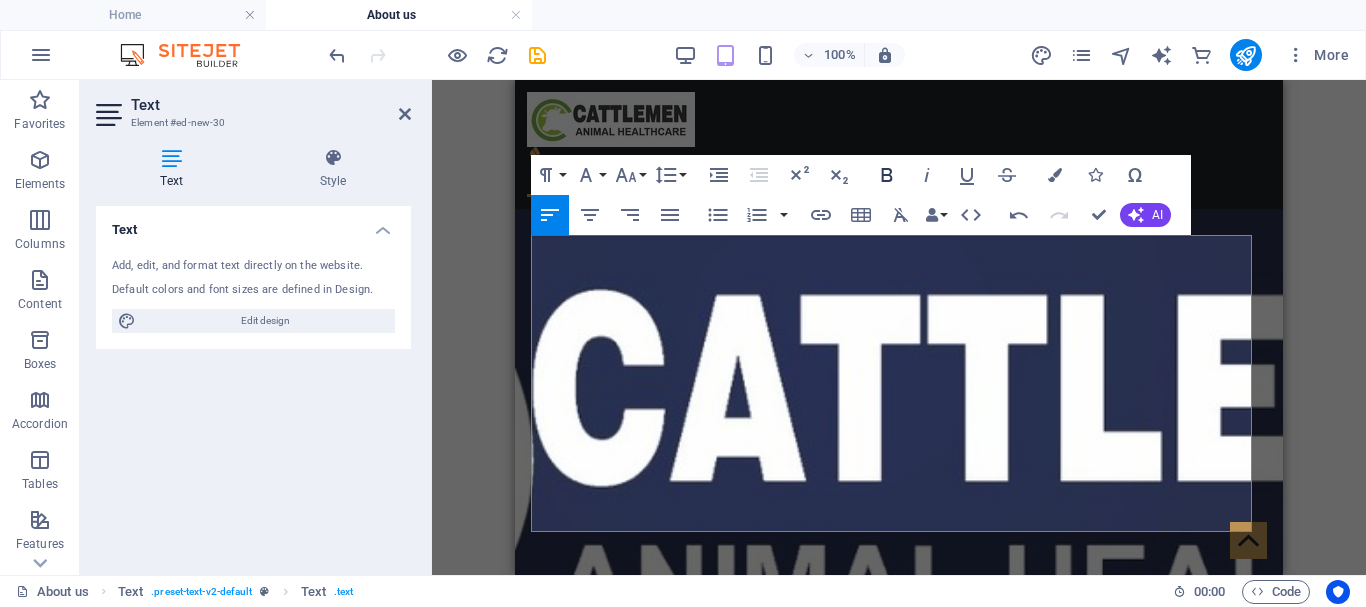 click 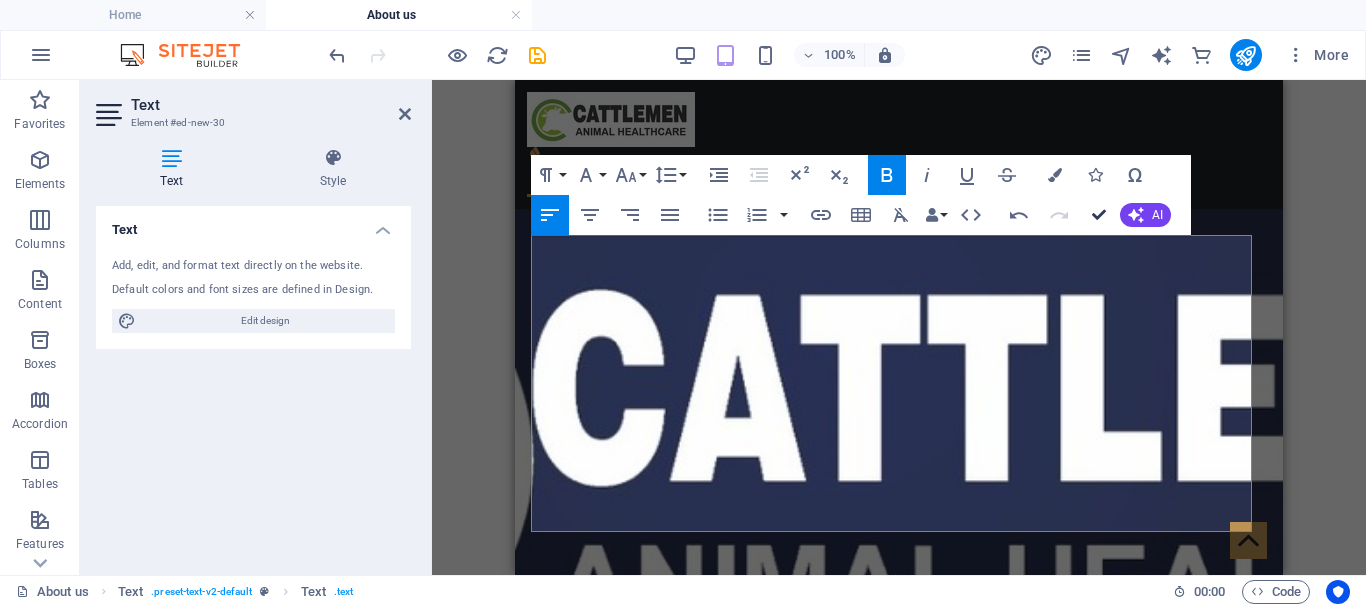 drag, startPoint x: 1100, startPoint y: 205, endPoint x: 757, endPoint y: 127, distance: 351.75702 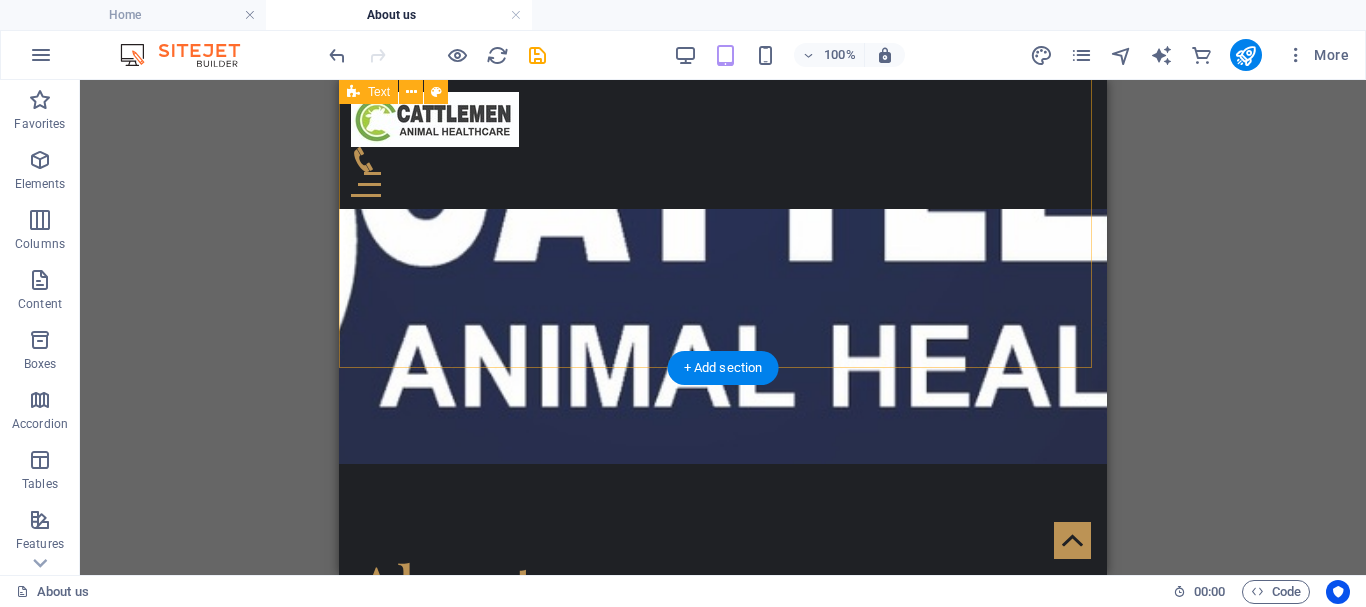 scroll, scrollTop: 906, scrollLeft: 0, axis: vertical 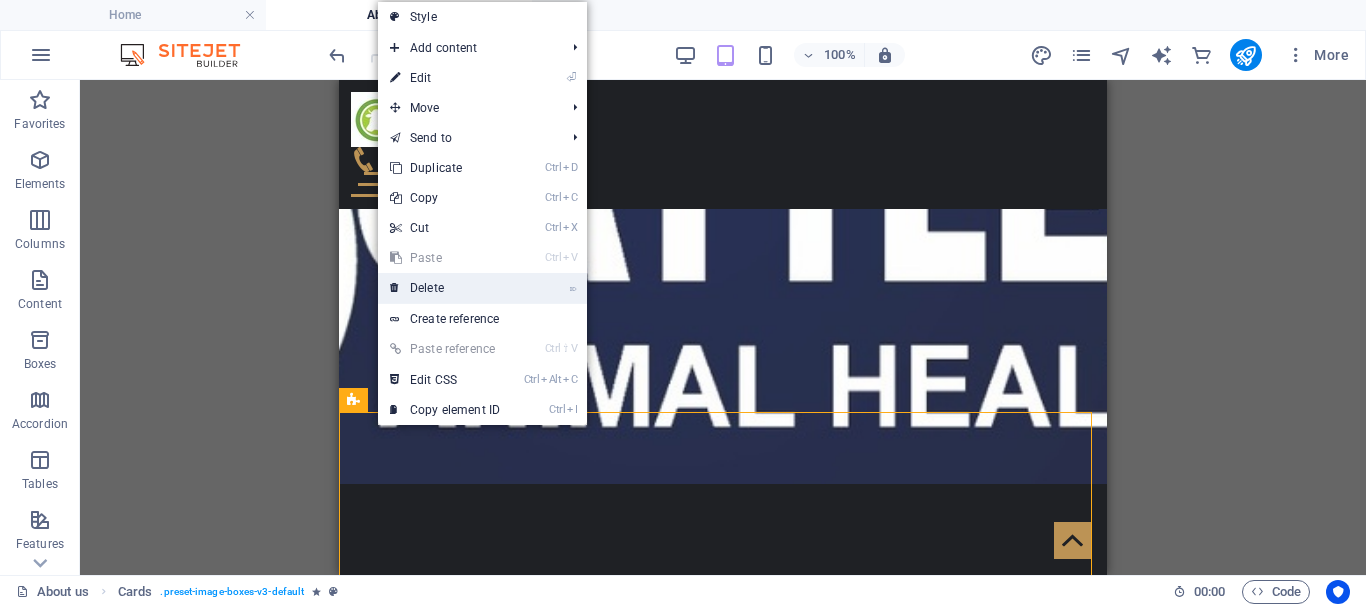 click on "⌦  Delete" at bounding box center (445, 288) 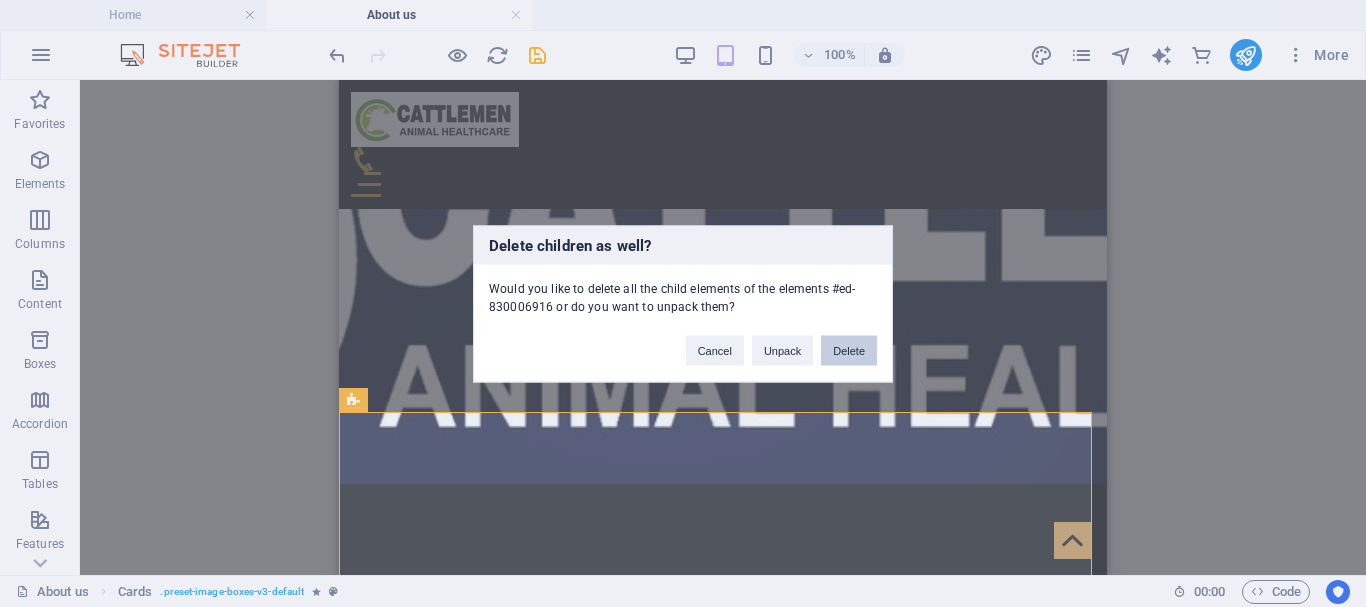 click on "Delete" at bounding box center [849, 350] 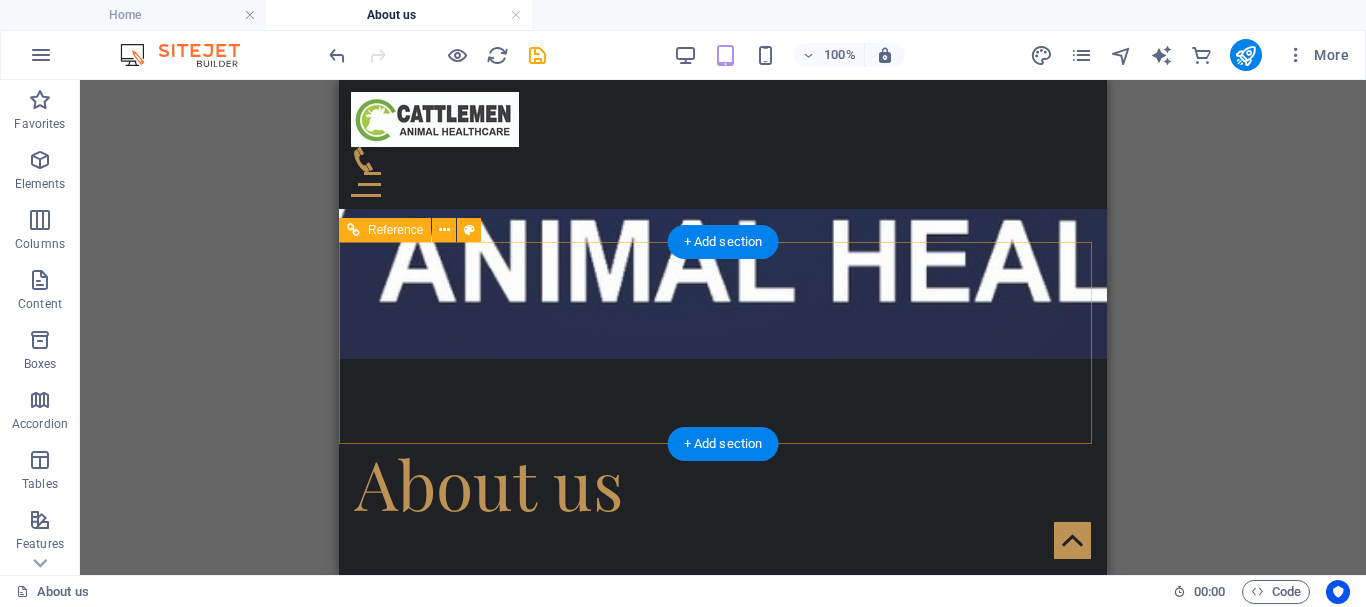 scroll, scrollTop: 1006, scrollLeft: 0, axis: vertical 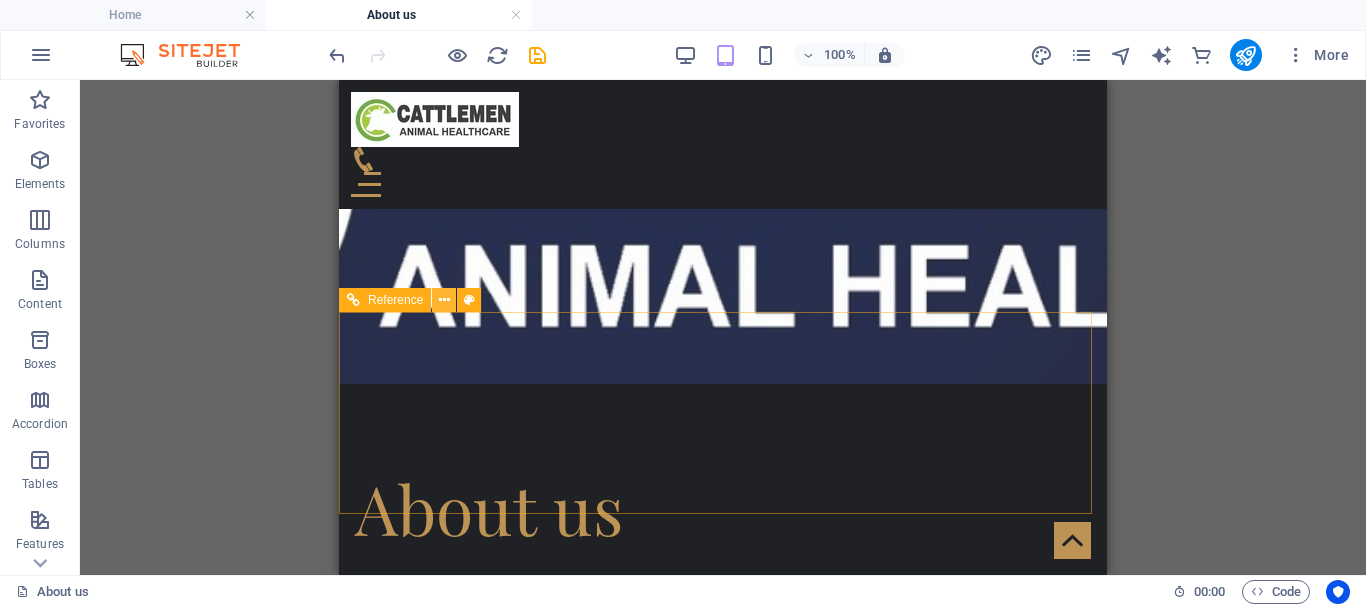 click at bounding box center (444, 300) 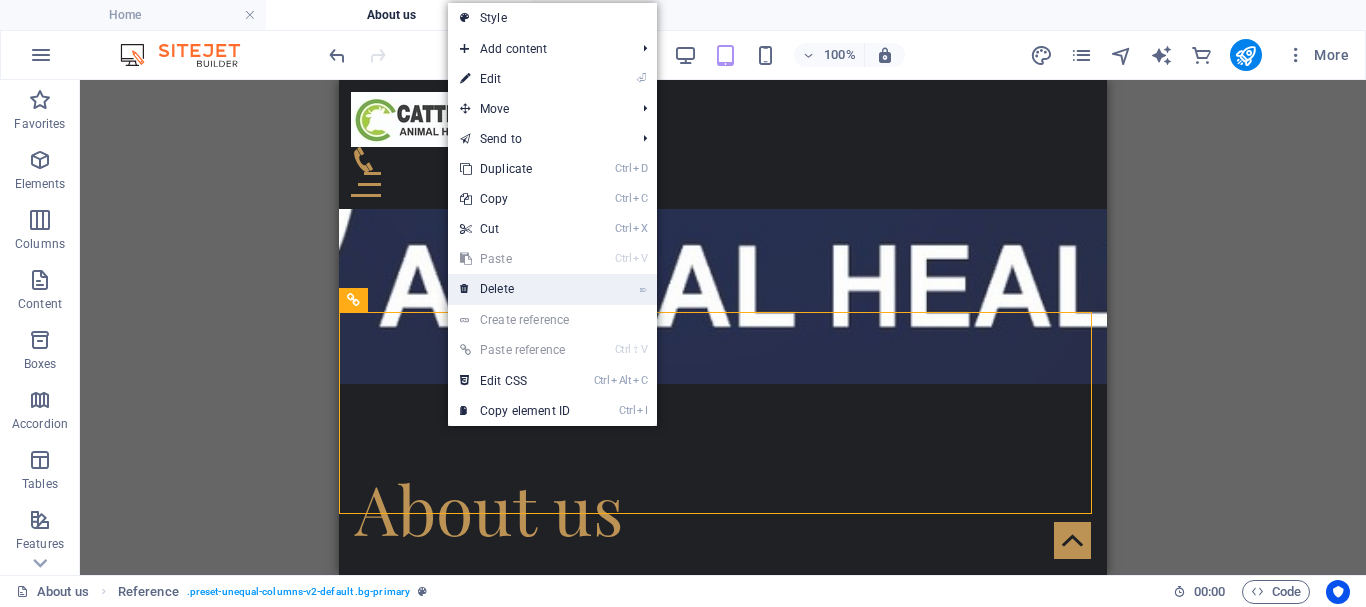 drag, startPoint x: 505, startPoint y: 293, endPoint x: 165, endPoint y: 213, distance: 349.28497 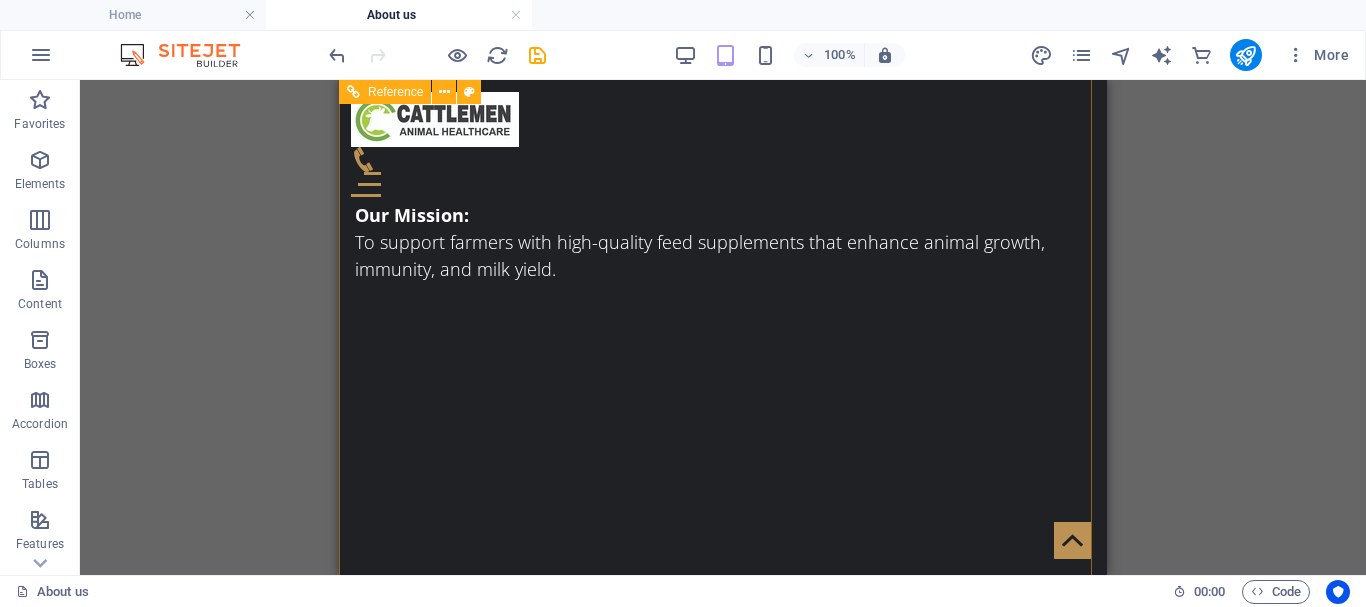 scroll, scrollTop: 1906, scrollLeft: 0, axis: vertical 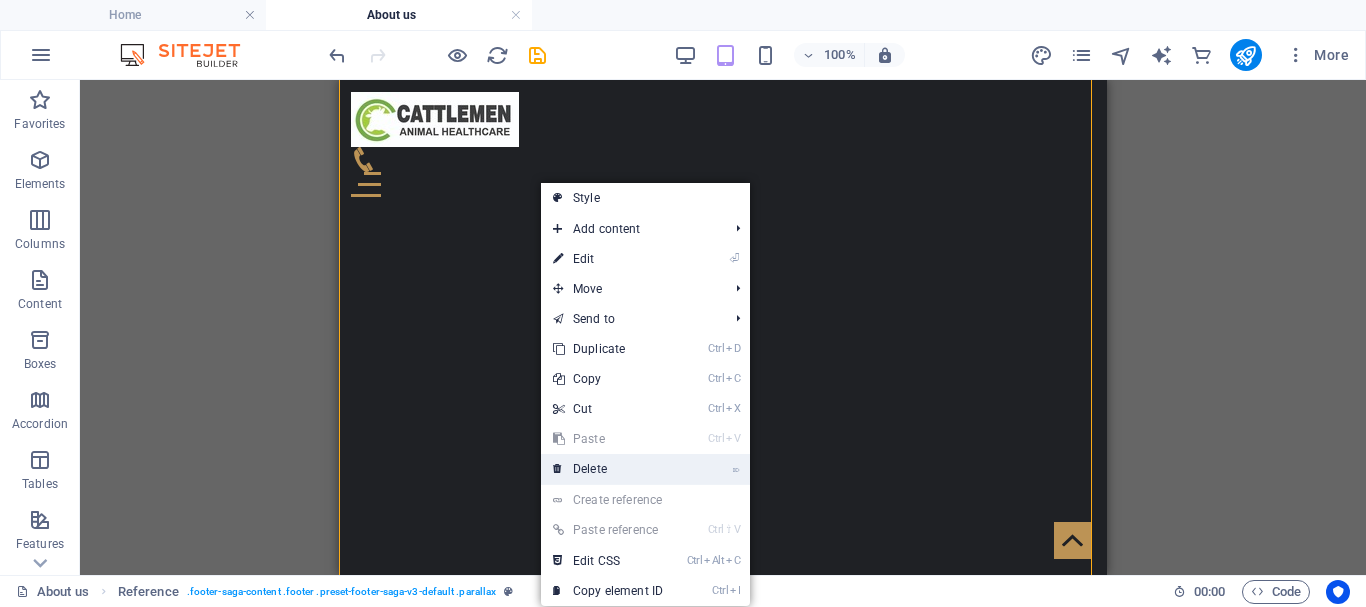 drag, startPoint x: 603, startPoint y: 470, endPoint x: 344, endPoint y: 366, distance: 279.10034 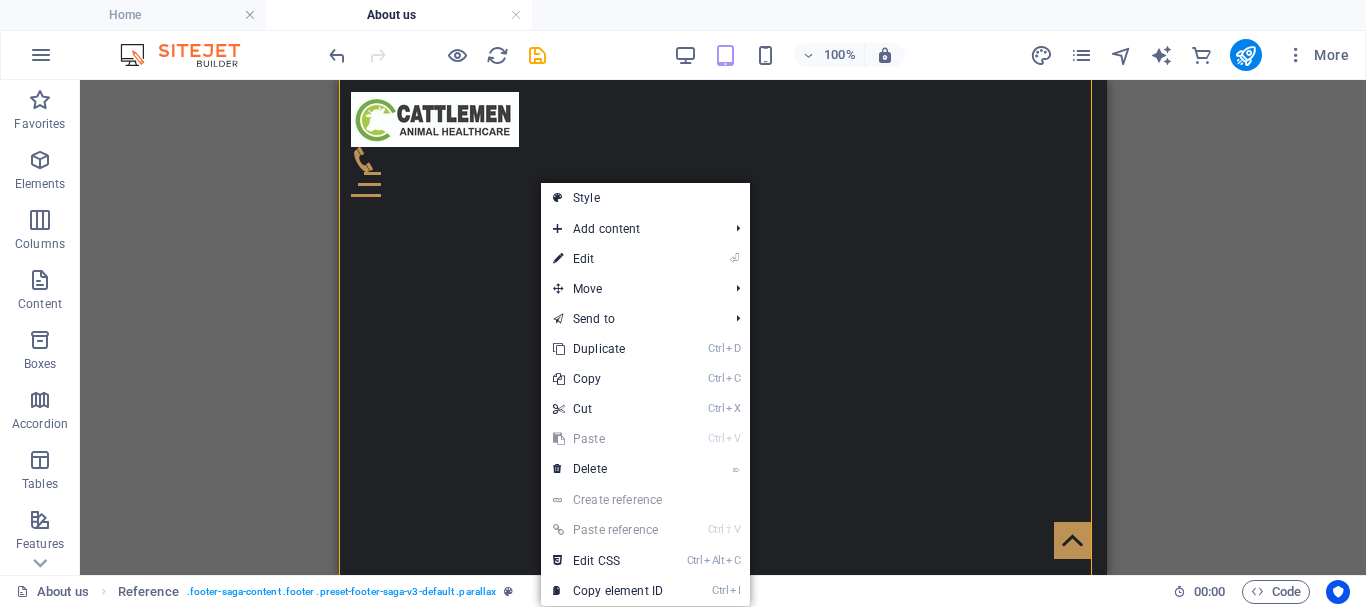 scroll, scrollTop: 903, scrollLeft: 0, axis: vertical 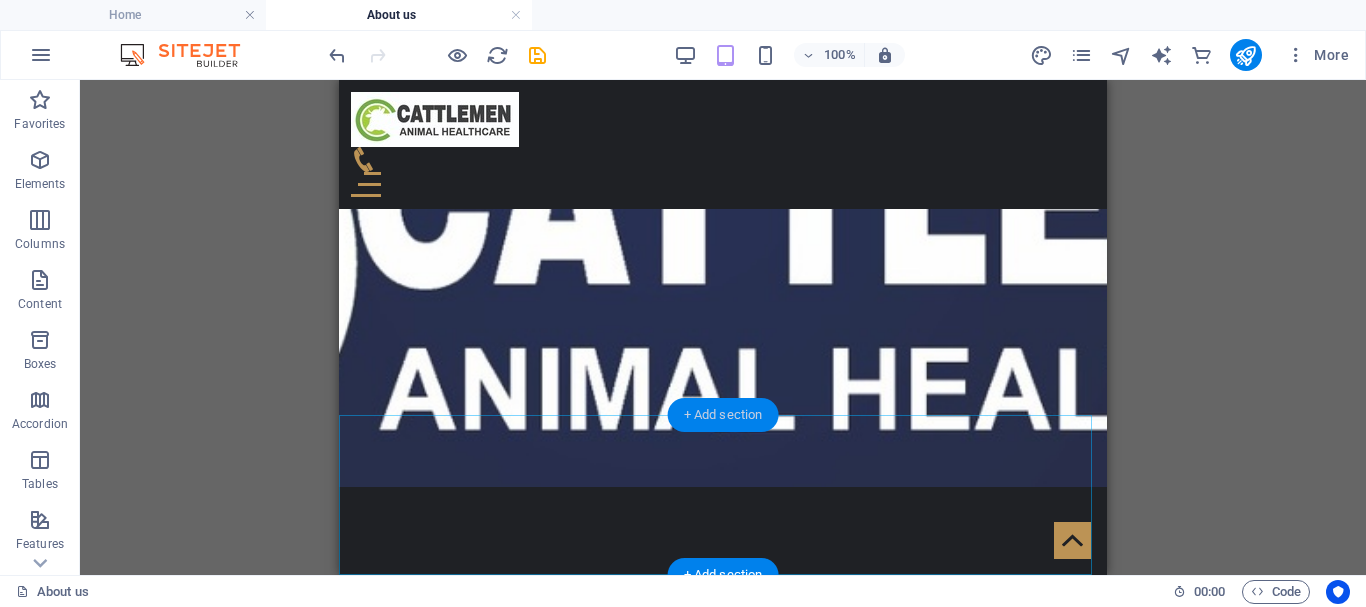 drag, startPoint x: 696, startPoint y: 413, endPoint x: 173, endPoint y: 342, distance: 527.7973 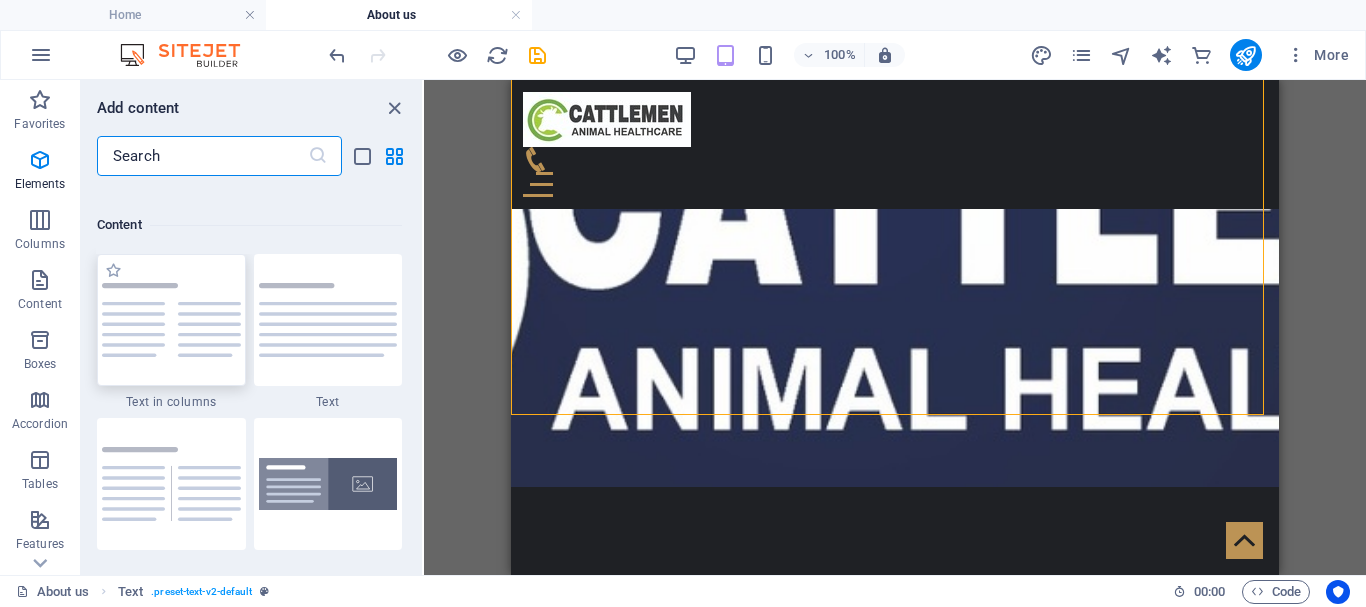 scroll, scrollTop: 3499, scrollLeft: 0, axis: vertical 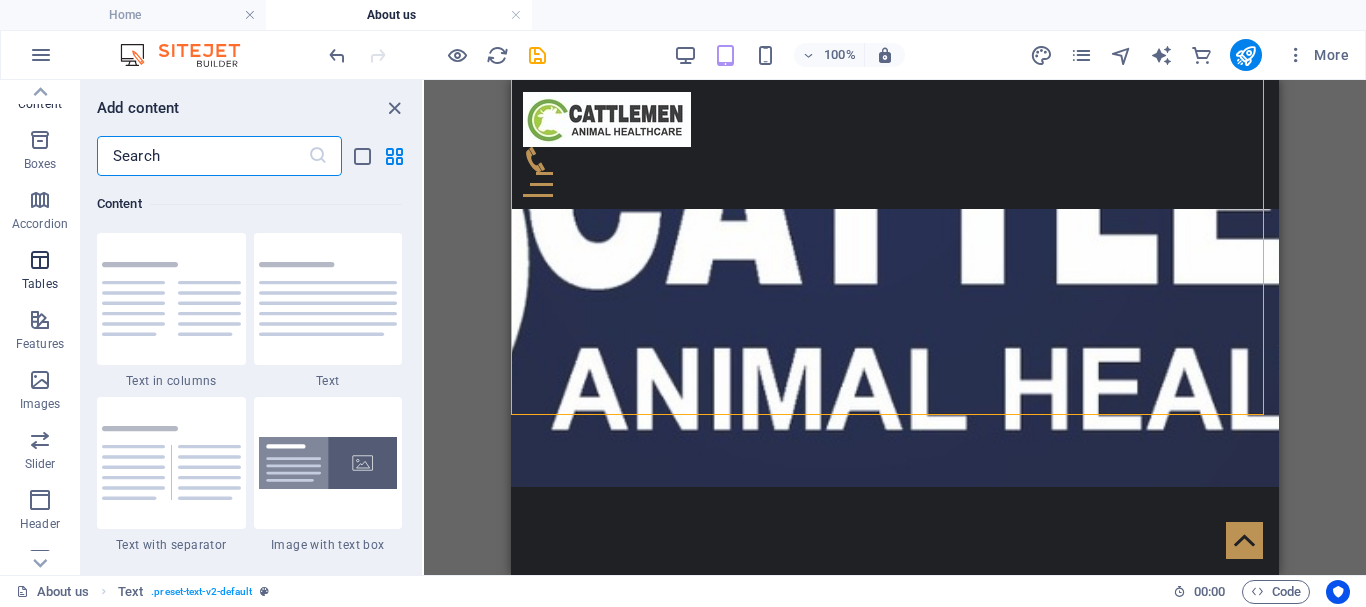 click on "Tables" at bounding box center (40, 284) 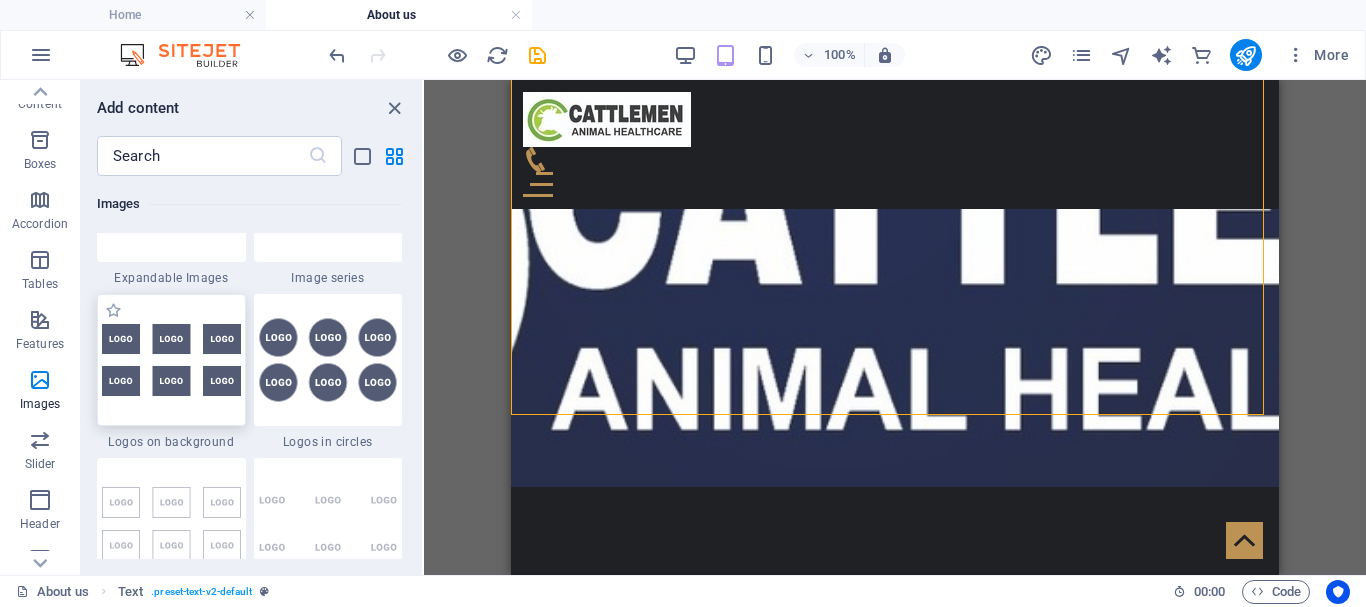 scroll, scrollTop: 10926, scrollLeft: 0, axis: vertical 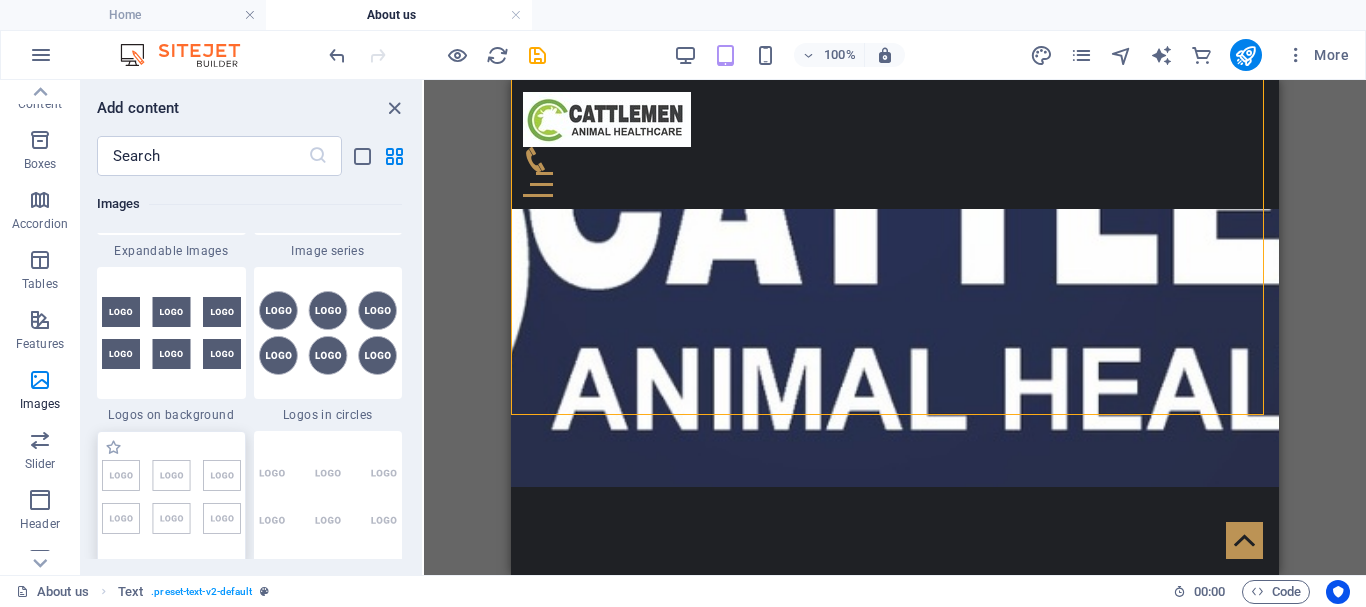 click at bounding box center (171, 497) 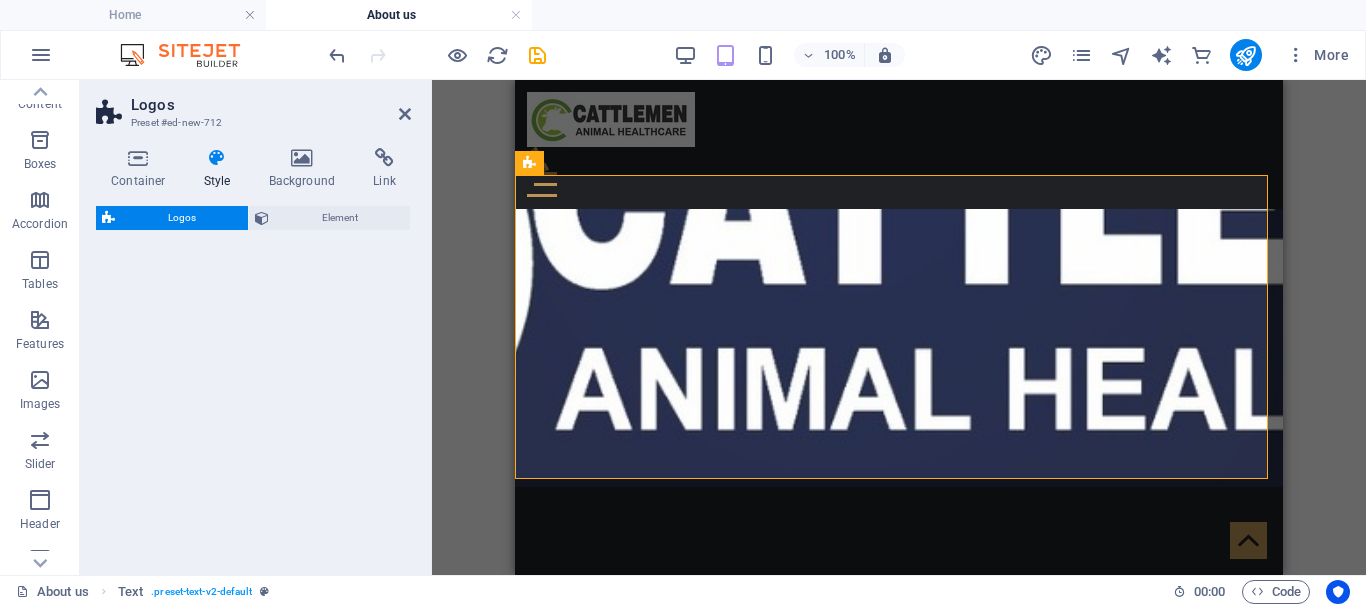 select on "rem" 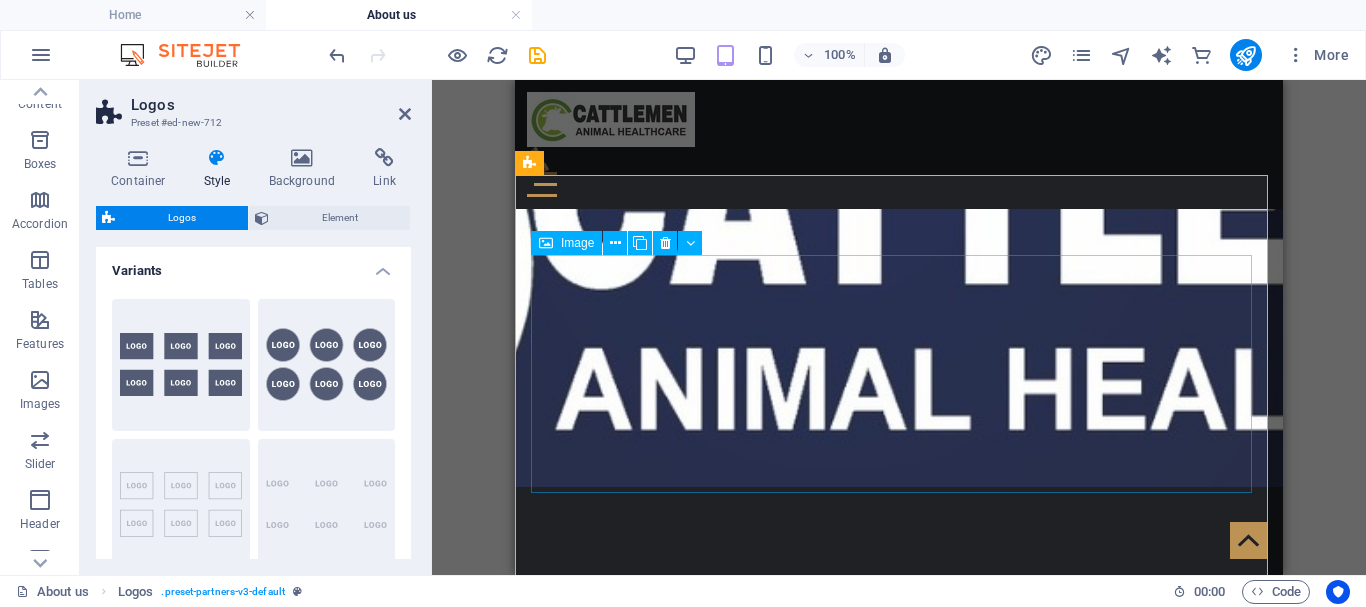 scroll, scrollTop: 1143, scrollLeft: 0, axis: vertical 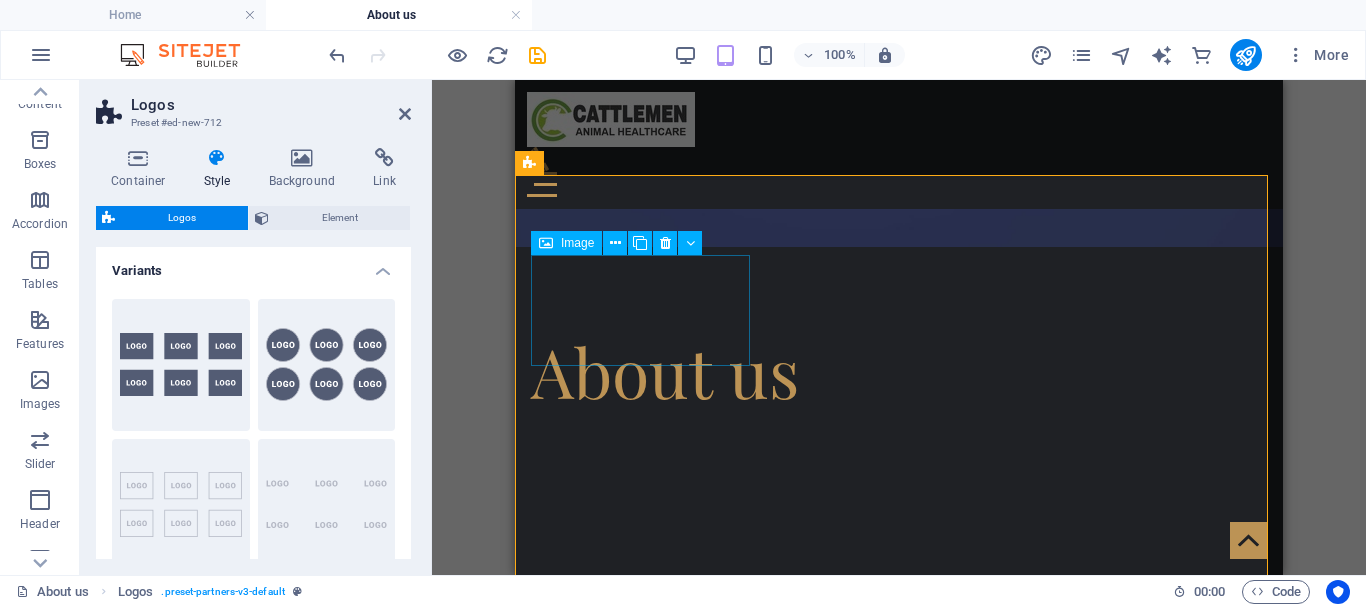 click at bounding box center [643, 1163] 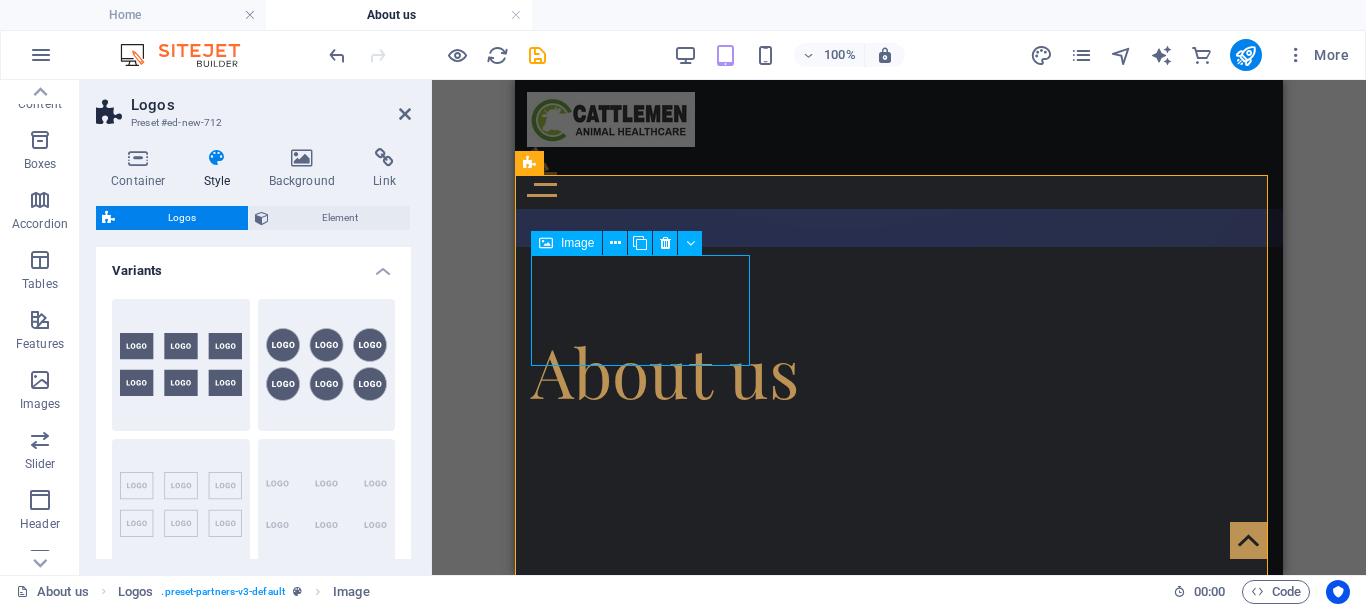 drag, startPoint x: 648, startPoint y: 296, endPoint x: 1019, endPoint y: 335, distance: 373.04422 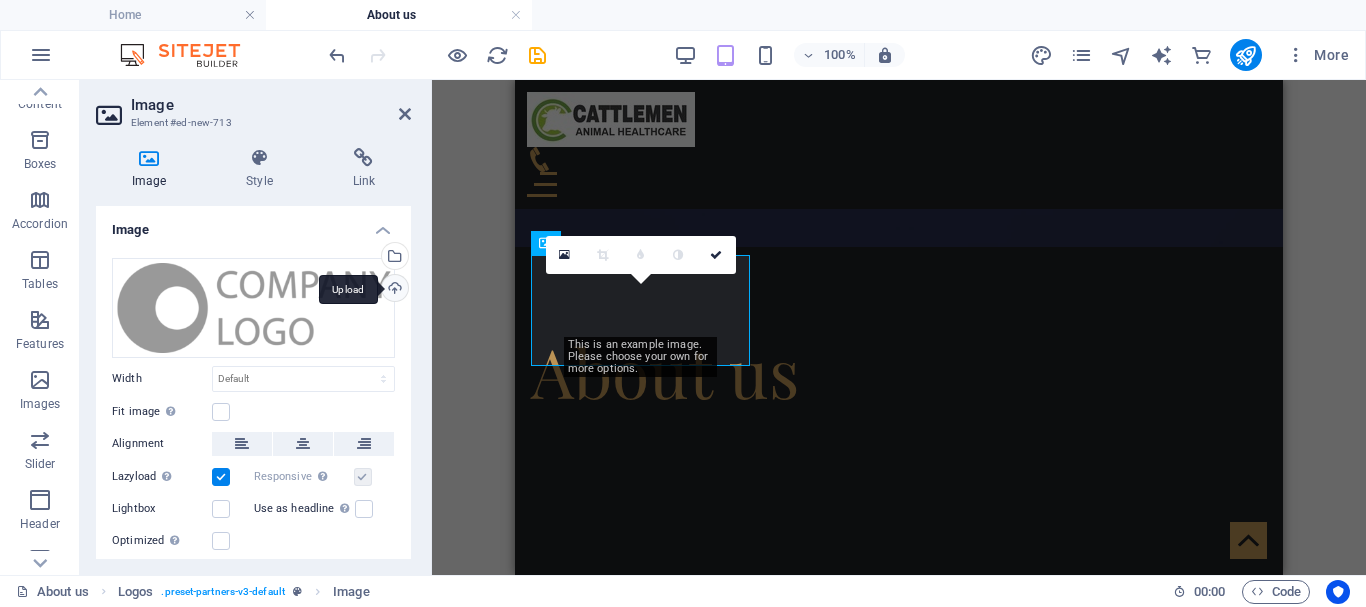 click on "Upload" at bounding box center (393, 290) 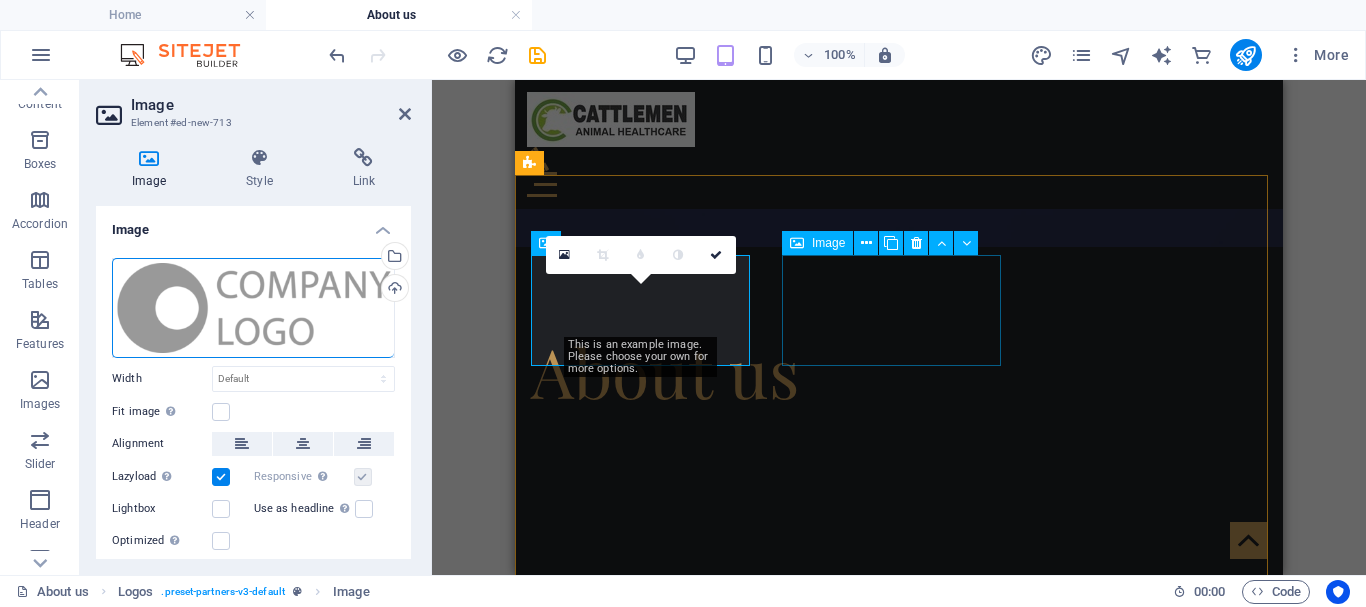 click at bounding box center [643, 1293] 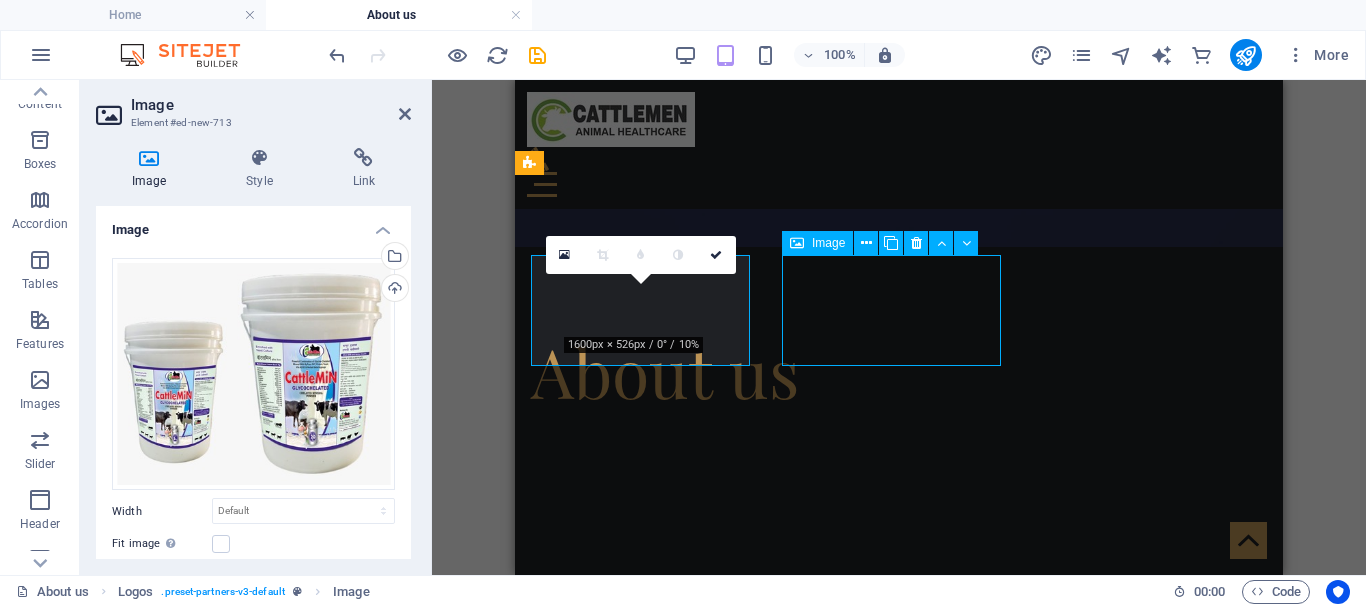 click at bounding box center (643, 1293) 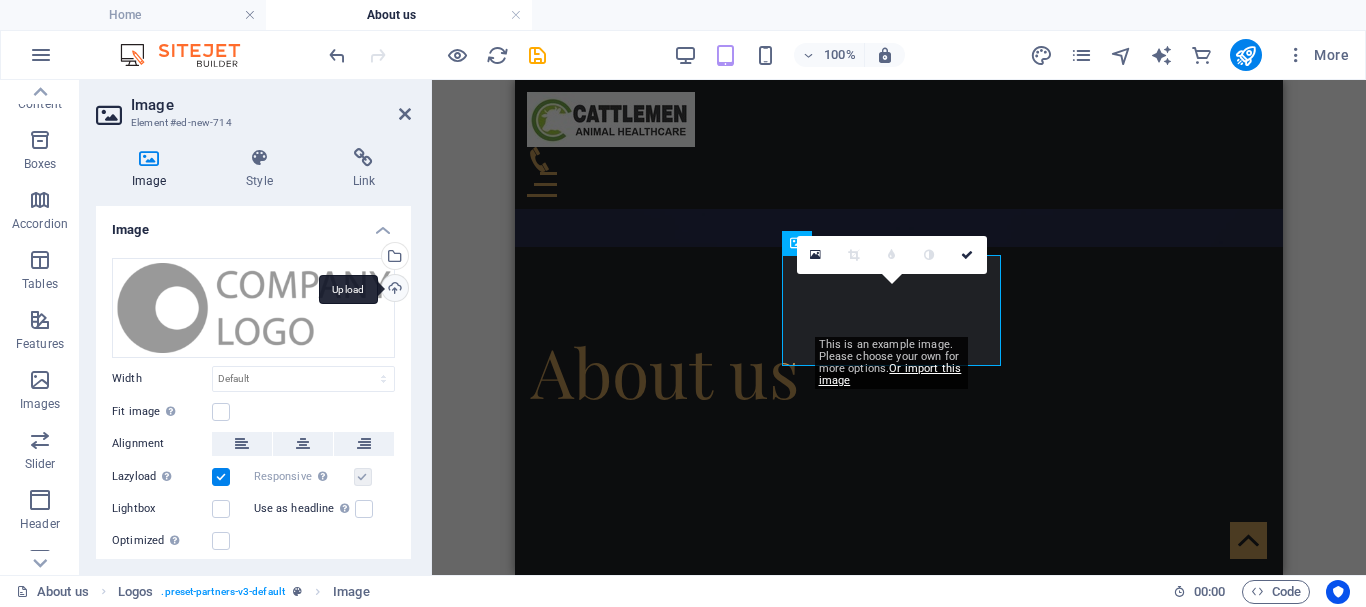 click on "Upload" at bounding box center [393, 290] 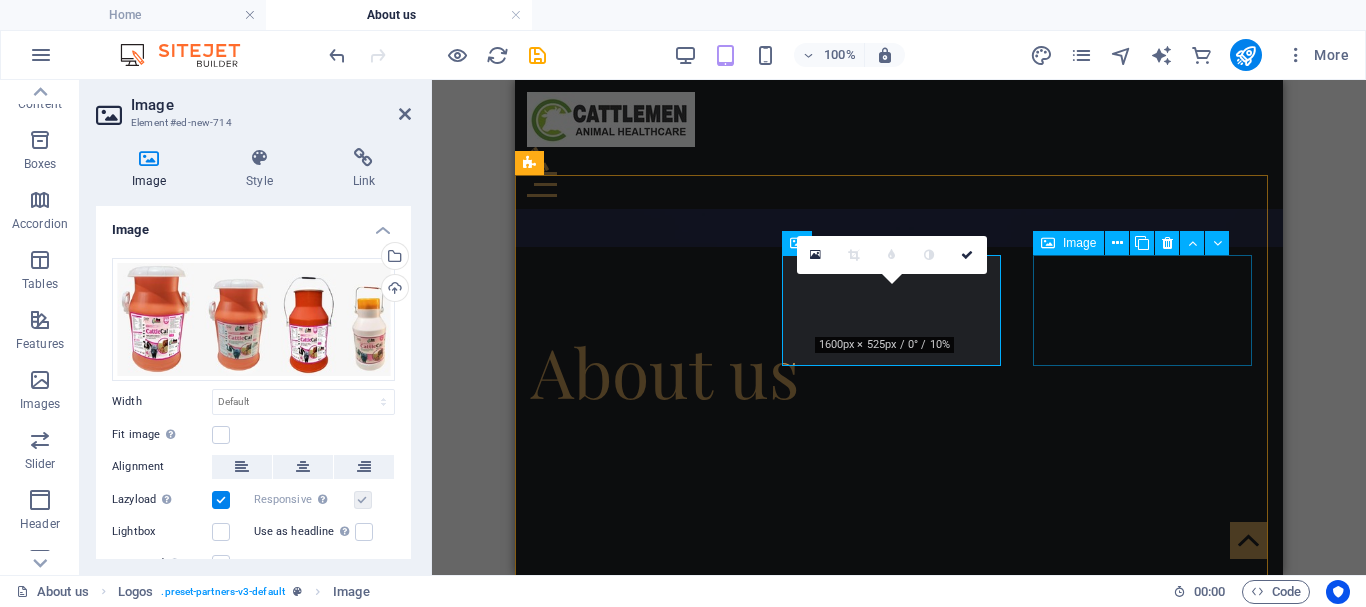 click at bounding box center (643, 1423) 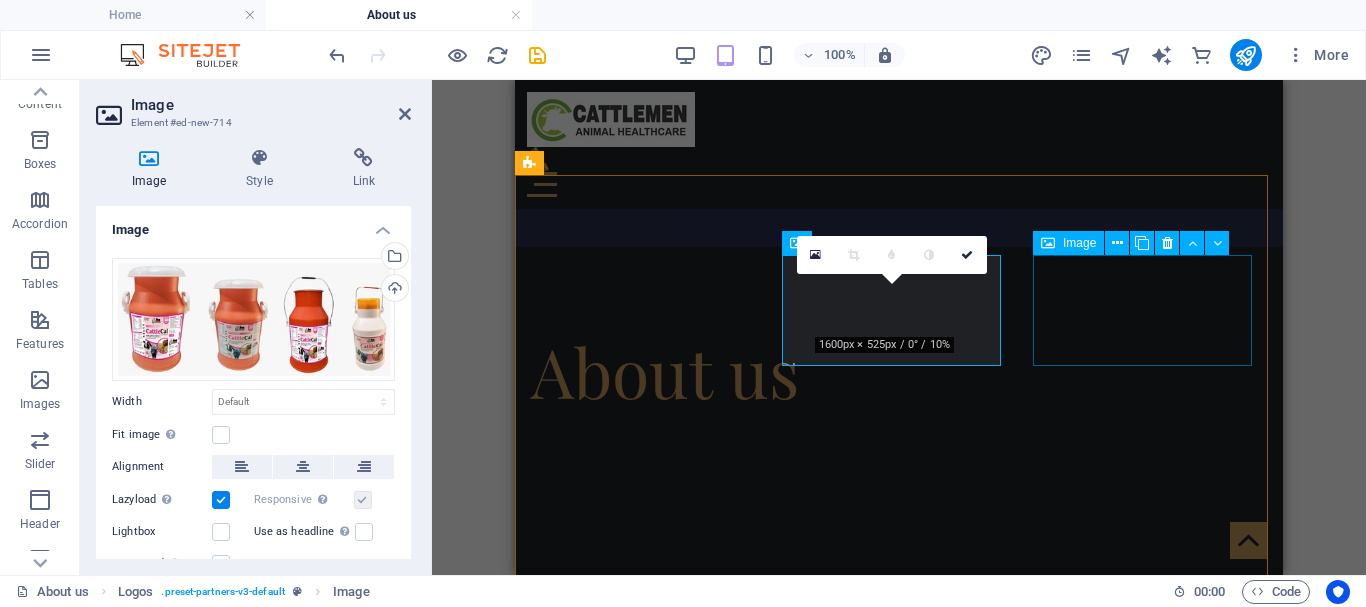 click at bounding box center (643, 1423) 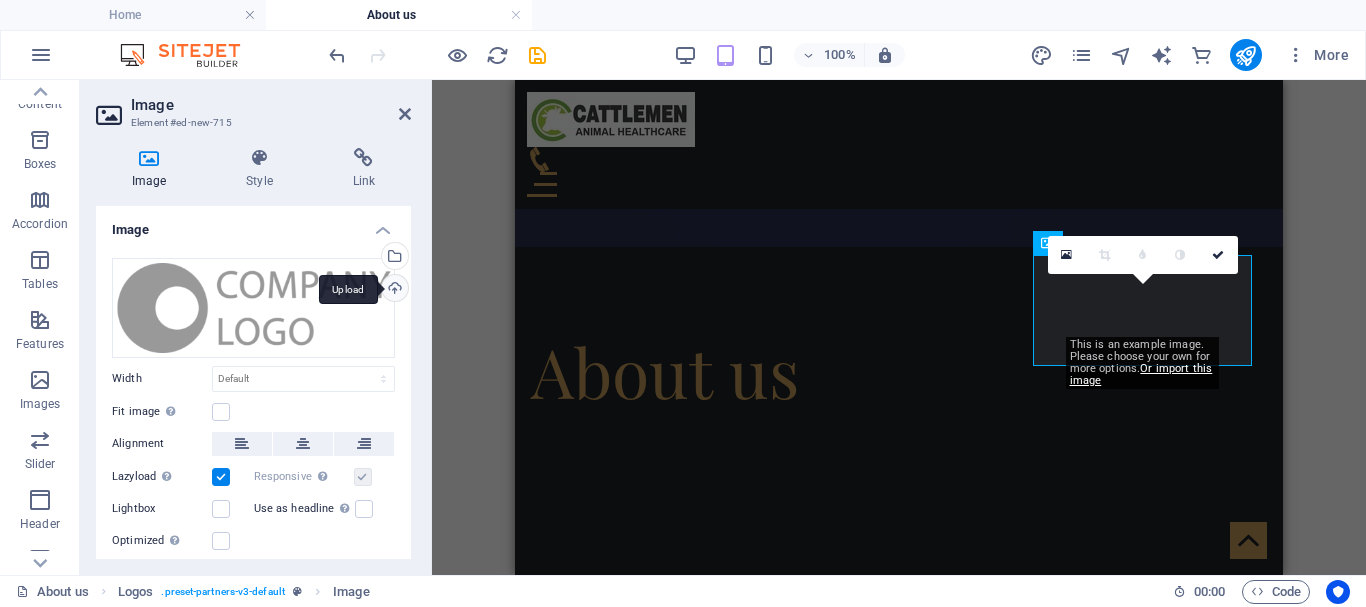 click on "Upload" at bounding box center (393, 290) 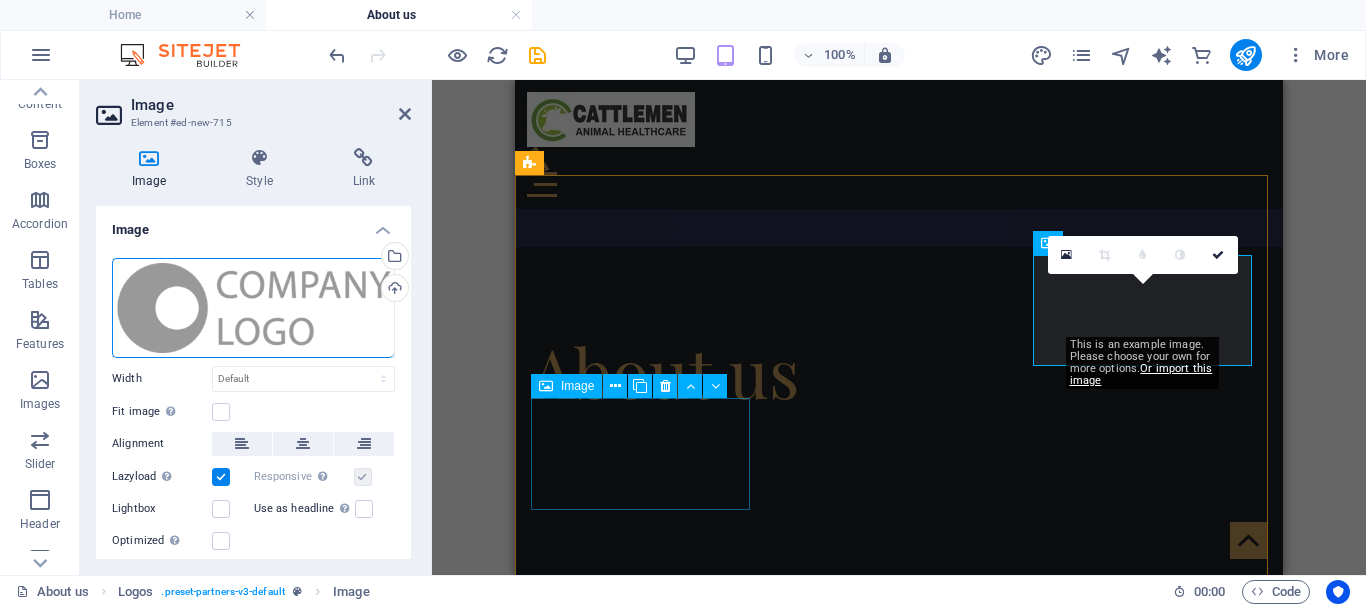 click at bounding box center (643, 1553) 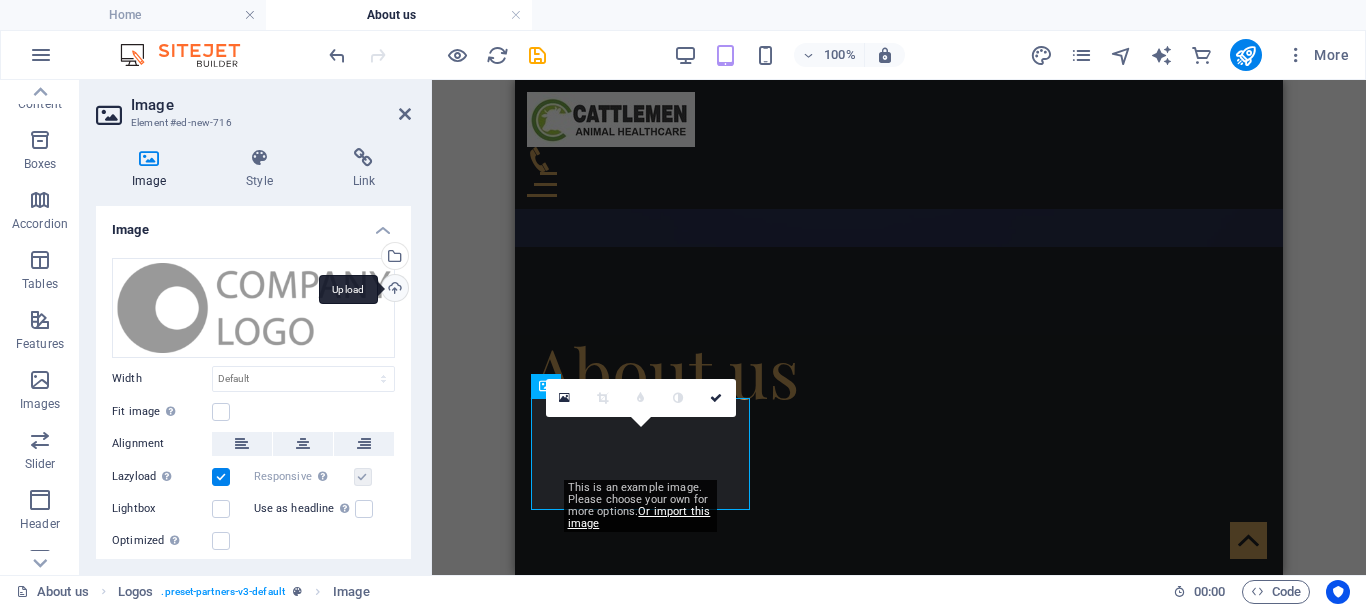 click on "Upload" at bounding box center [393, 290] 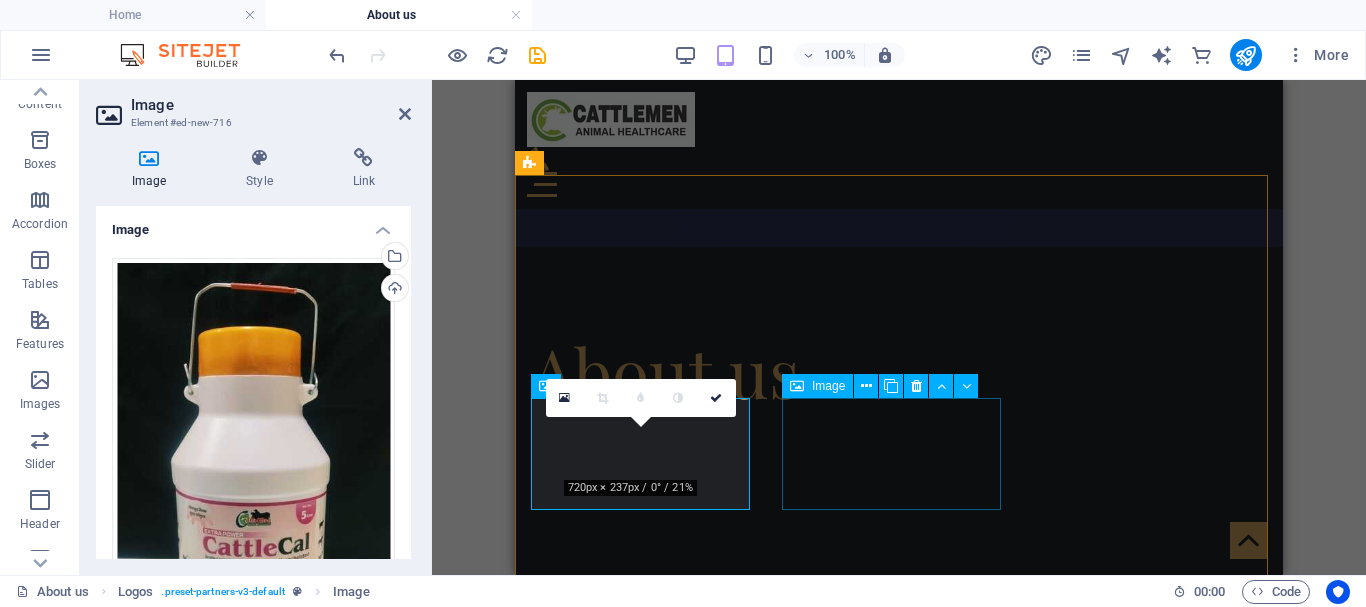 click at bounding box center (643, 1683) 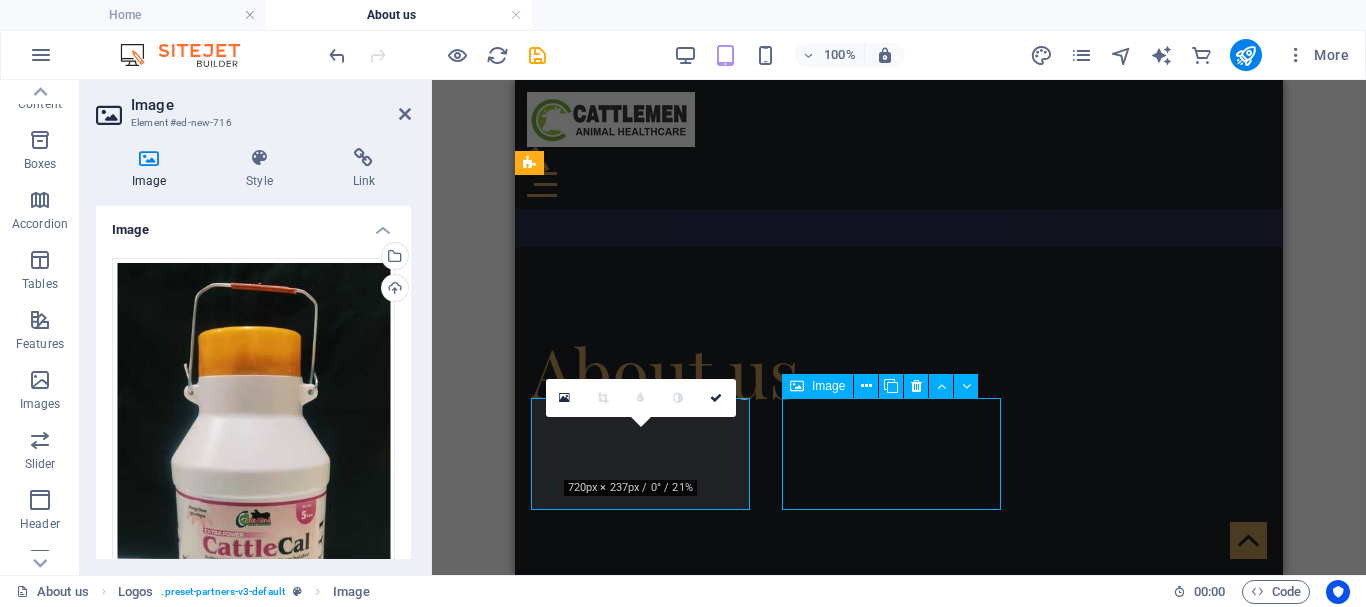 click at bounding box center [643, 1683] 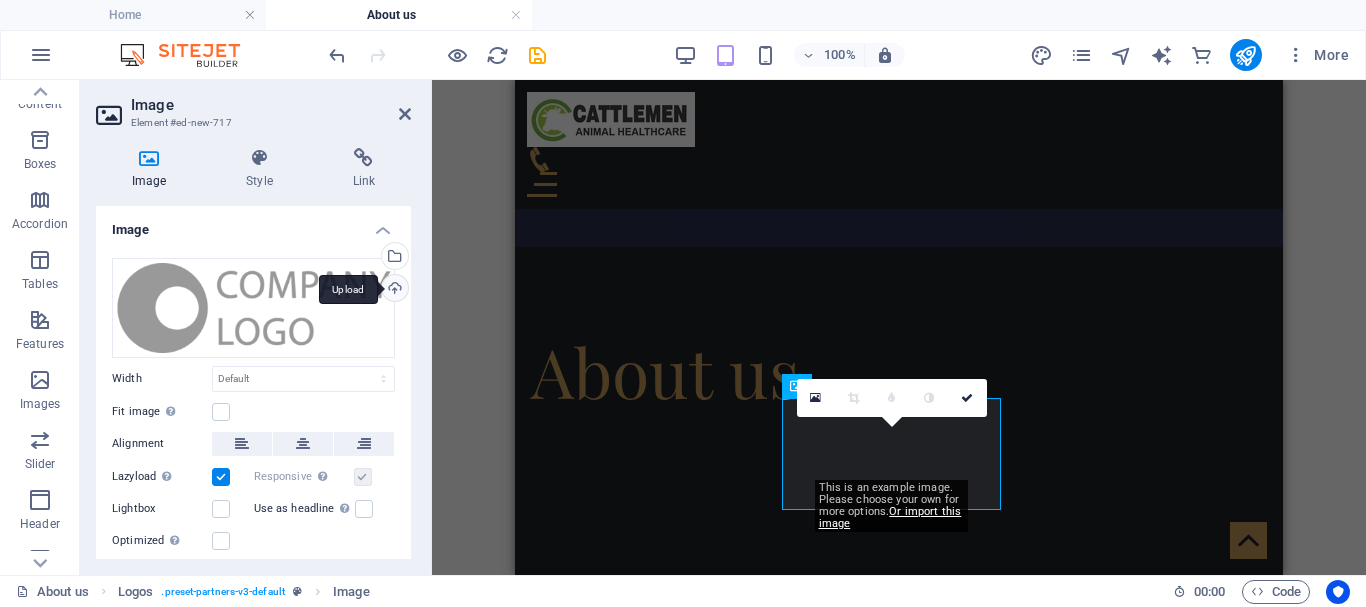 click on "Upload" at bounding box center [393, 290] 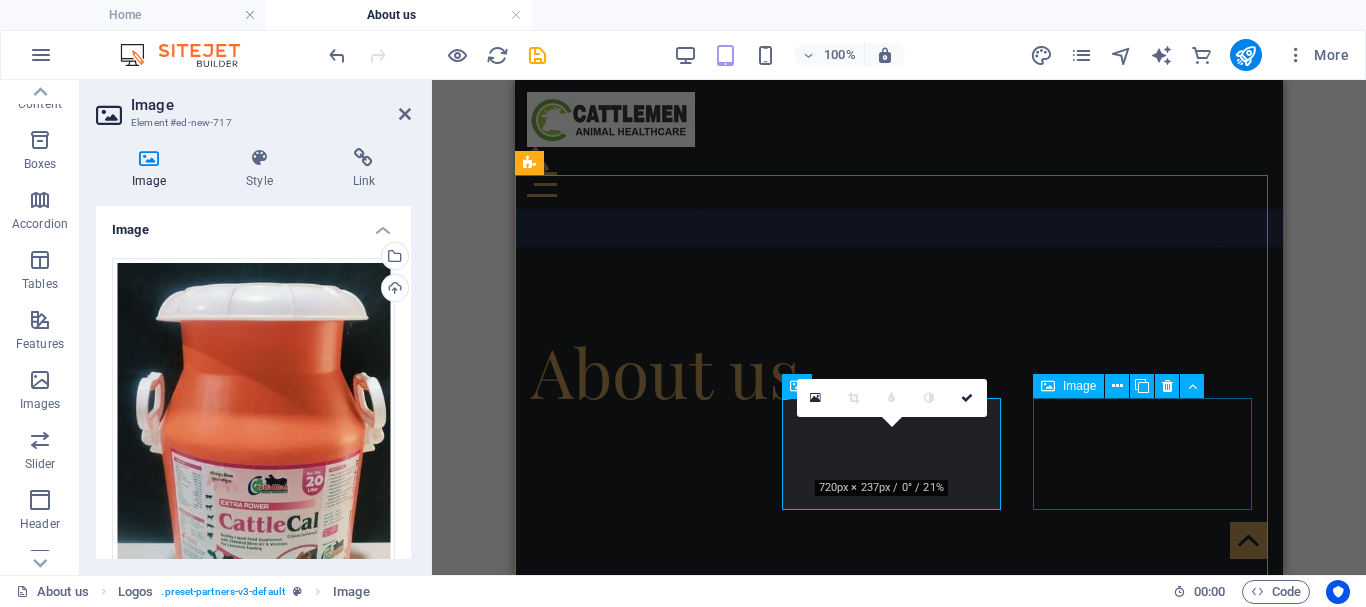 click at bounding box center (643, 1813) 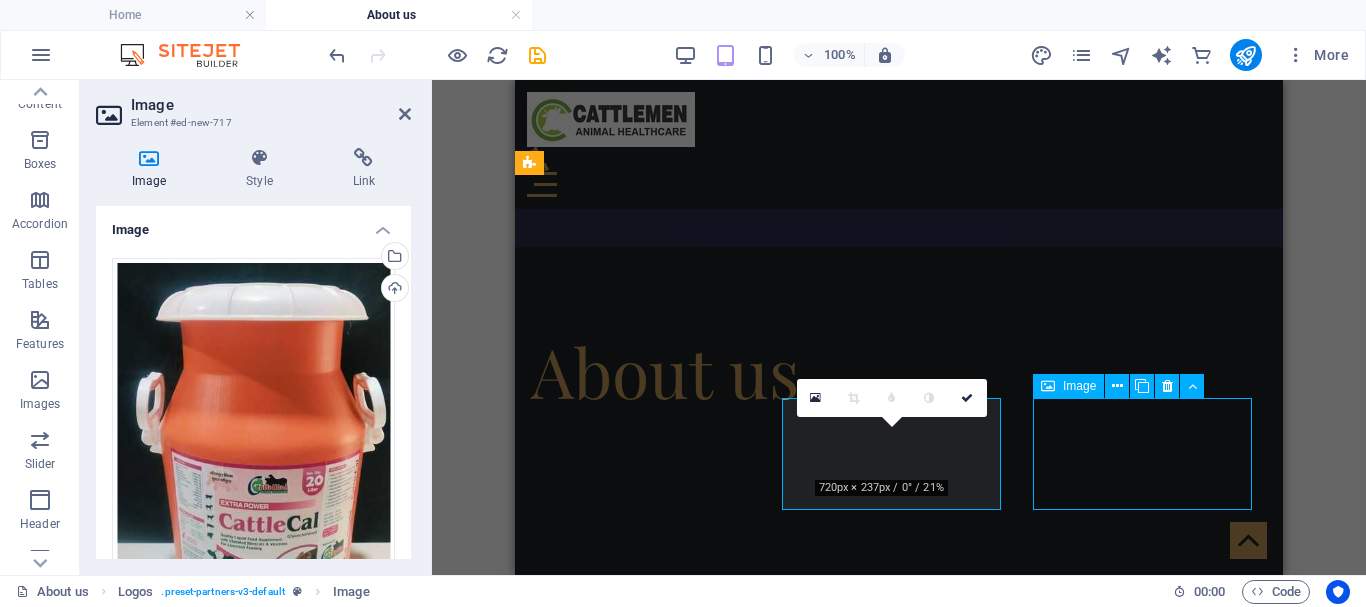 click at bounding box center (643, 1813) 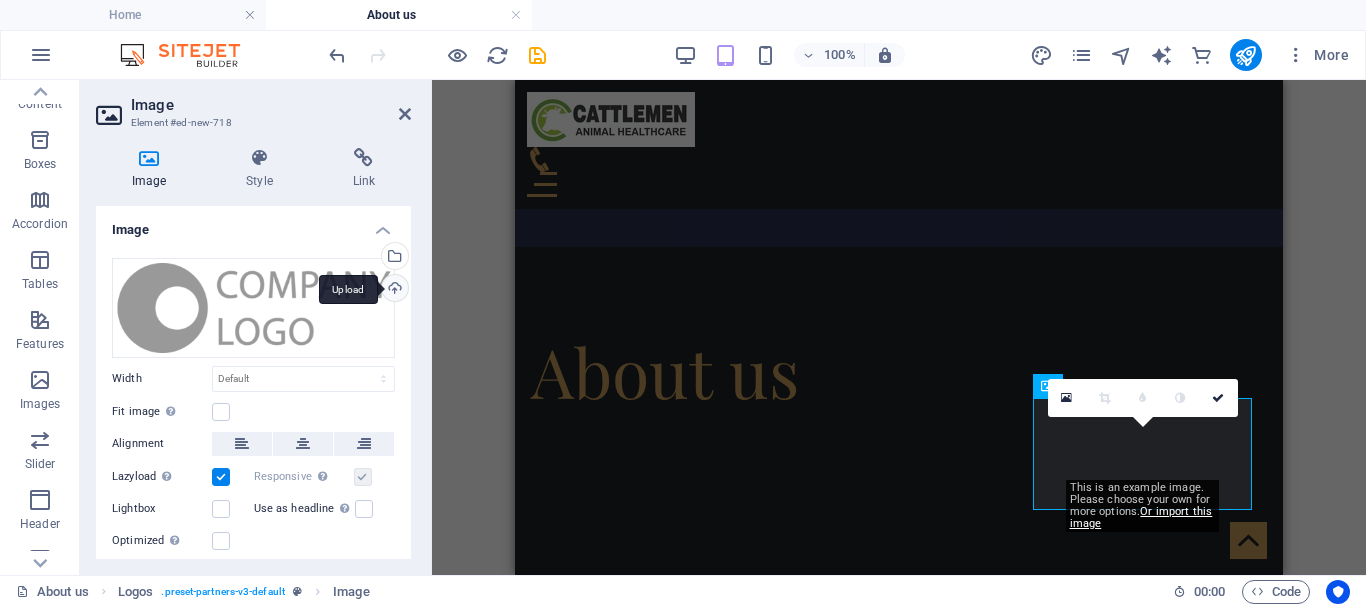 click on "Upload" at bounding box center (393, 290) 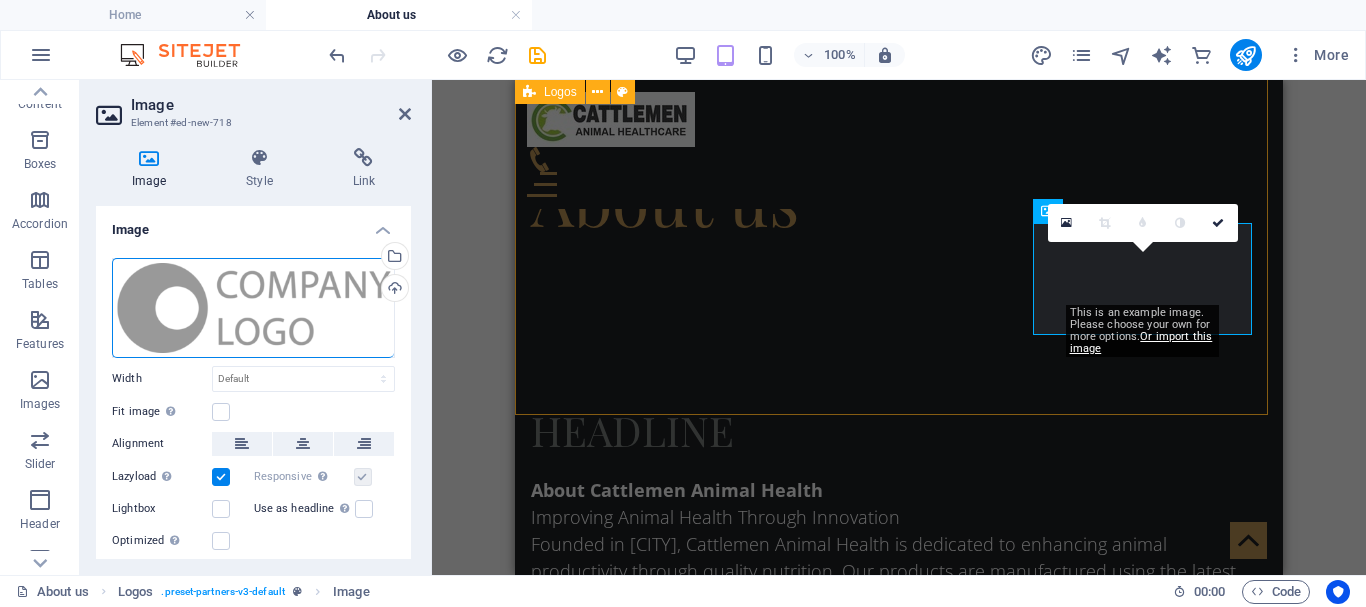 scroll, scrollTop: 1318, scrollLeft: 0, axis: vertical 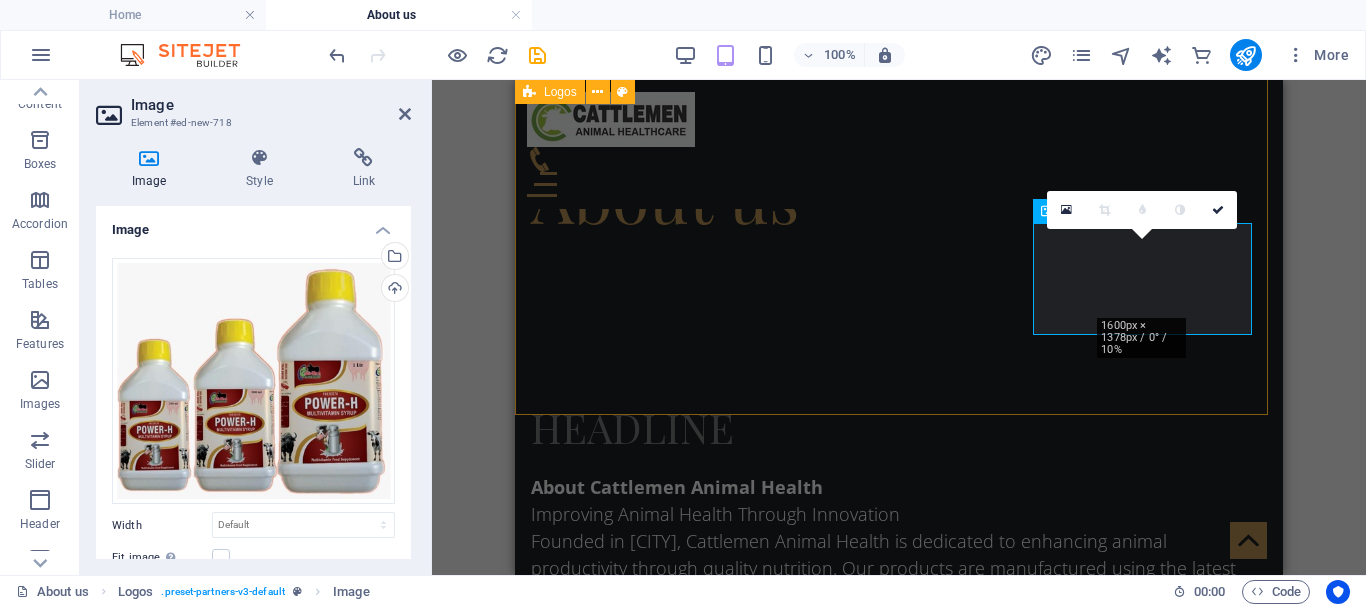 click at bounding box center (899, 1313) 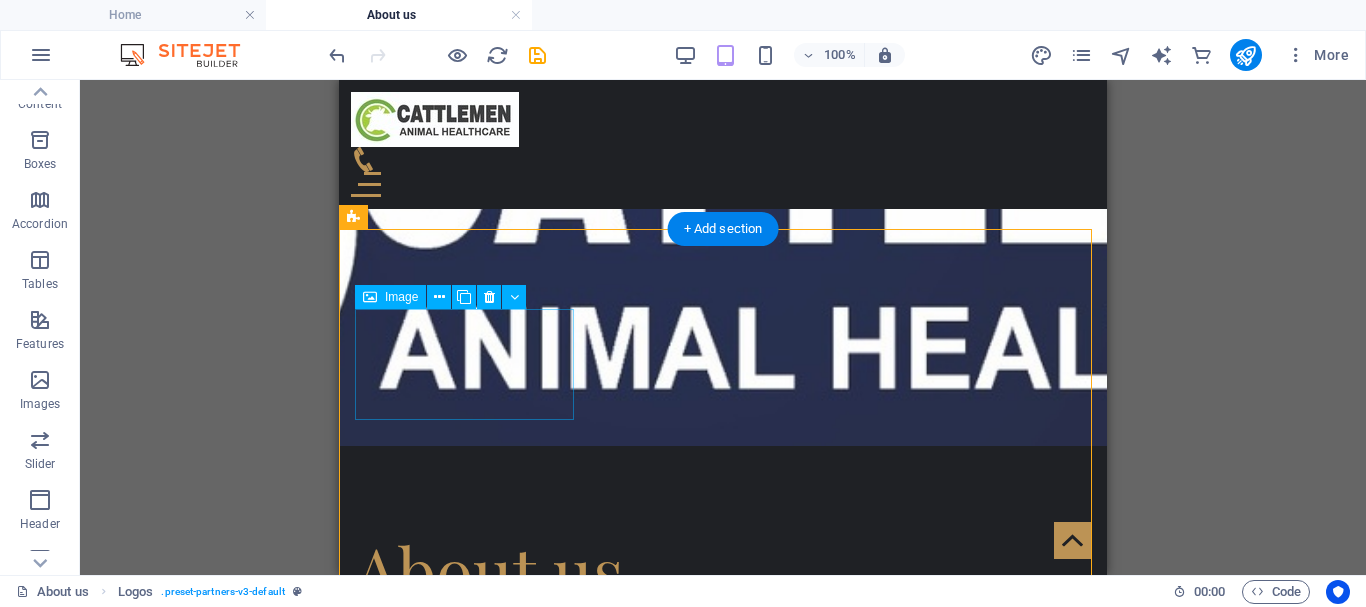 scroll, scrollTop: 918, scrollLeft: 0, axis: vertical 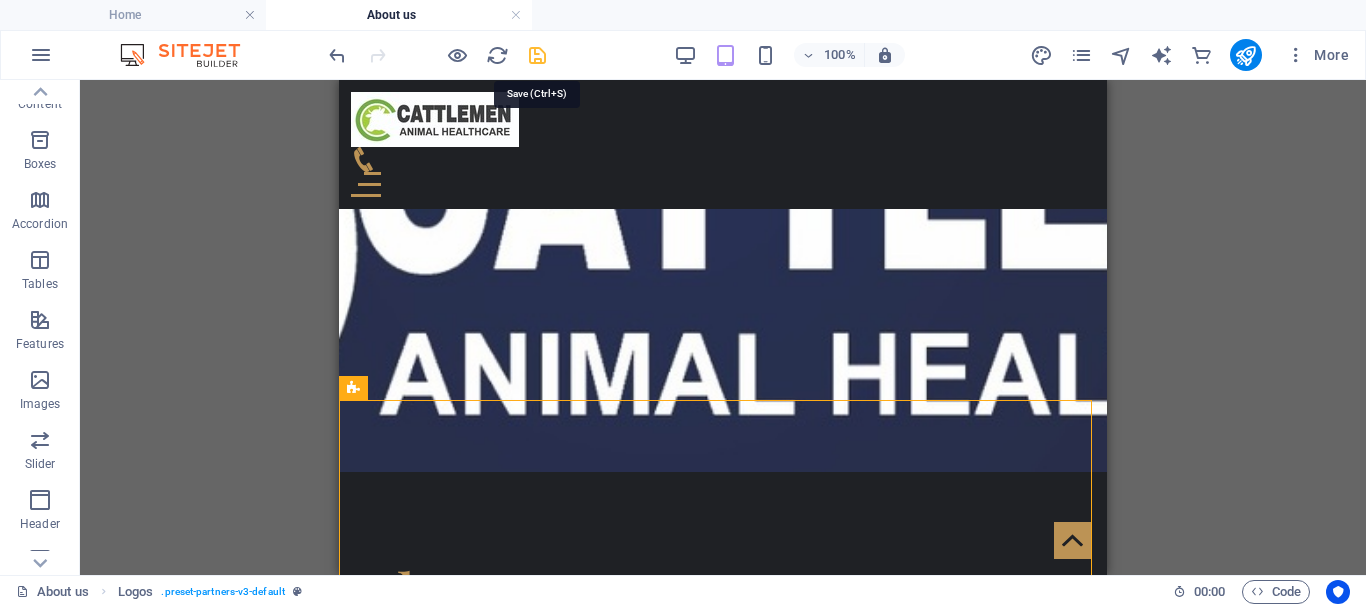 click at bounding box center [537, 55] 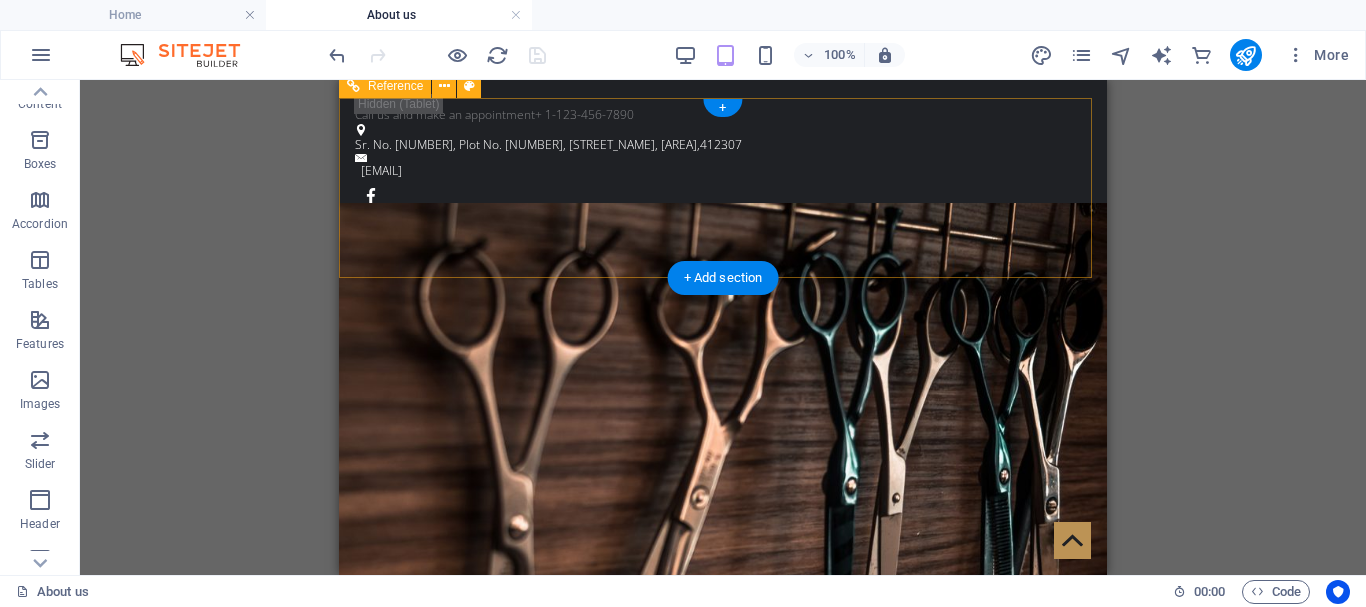 scroll, scrollTop: 0, scrollLeft: 0, axis: both 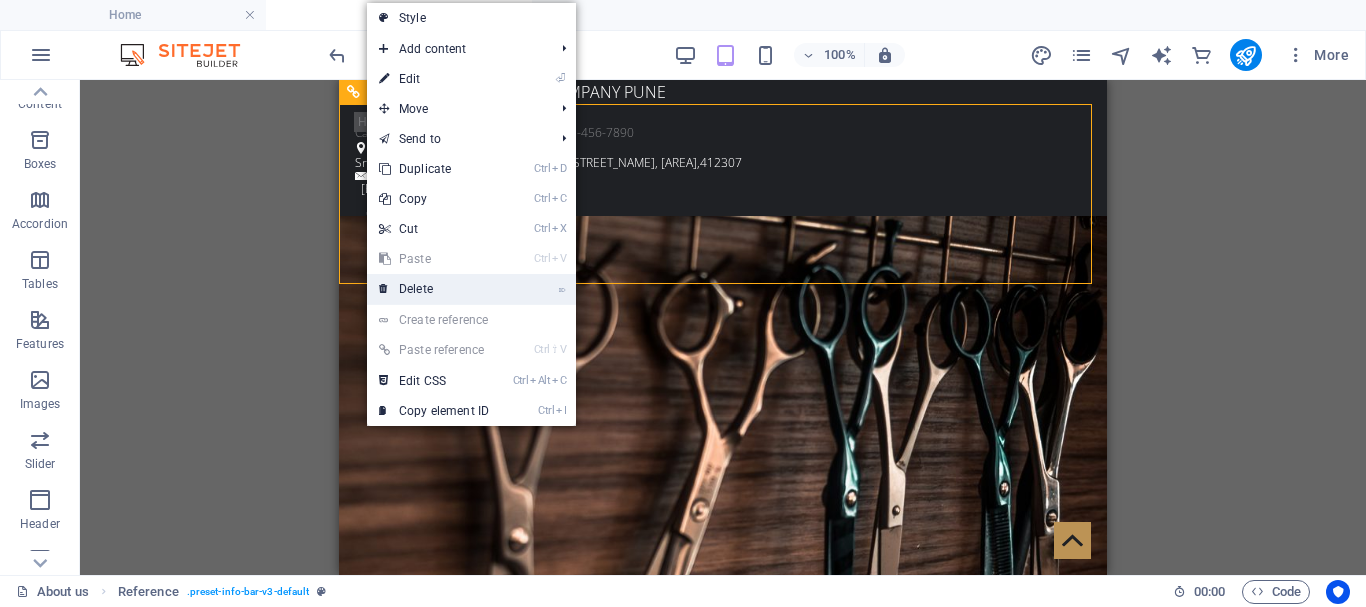 click on "⌦  Delete" at bounding box center (434, 289) 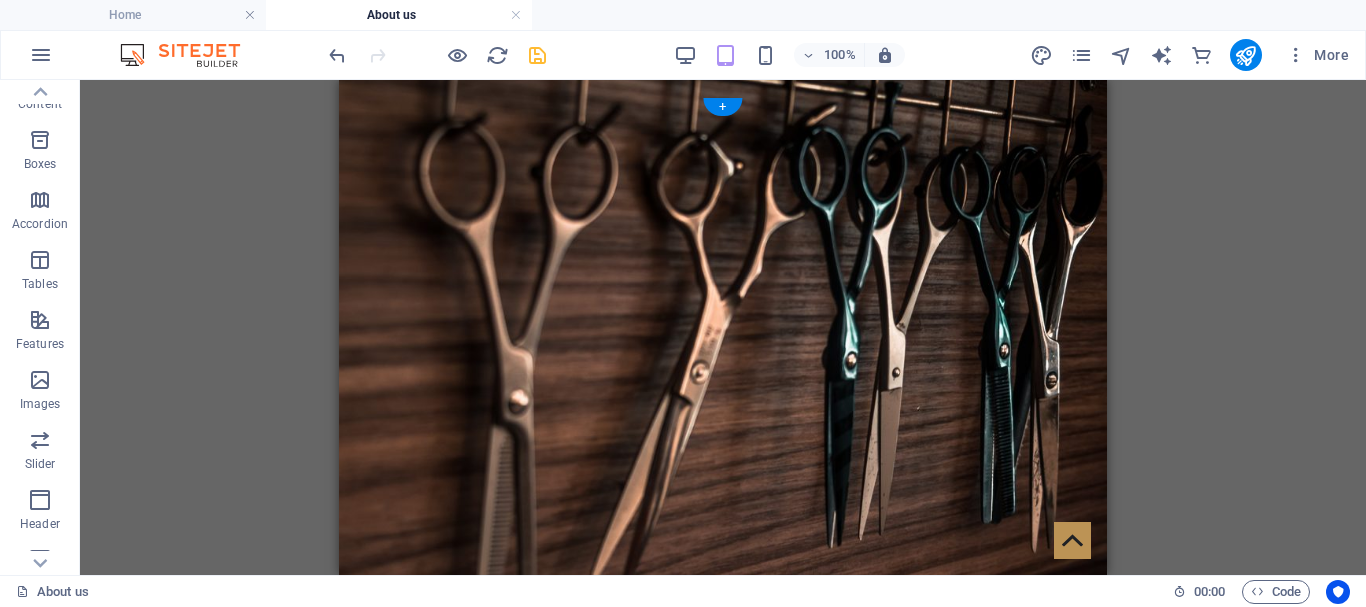 scroll, scrollTop: 0, scrollLeft: 0, axis: both 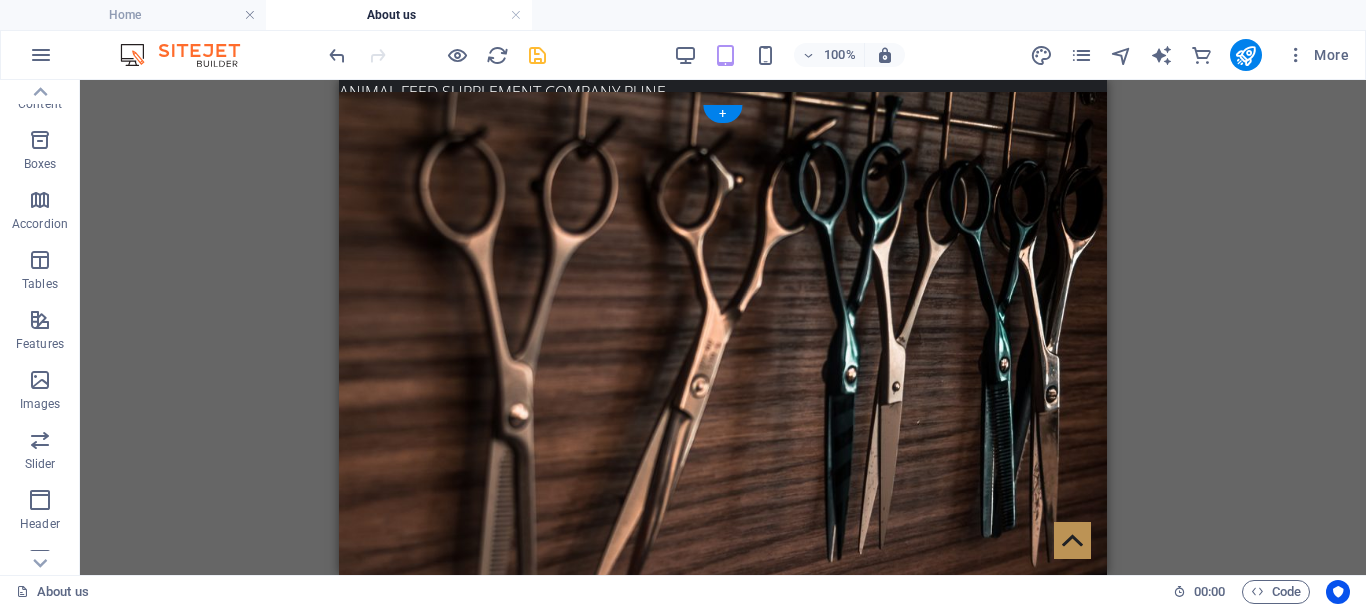 click at bounding box center [723, 915] 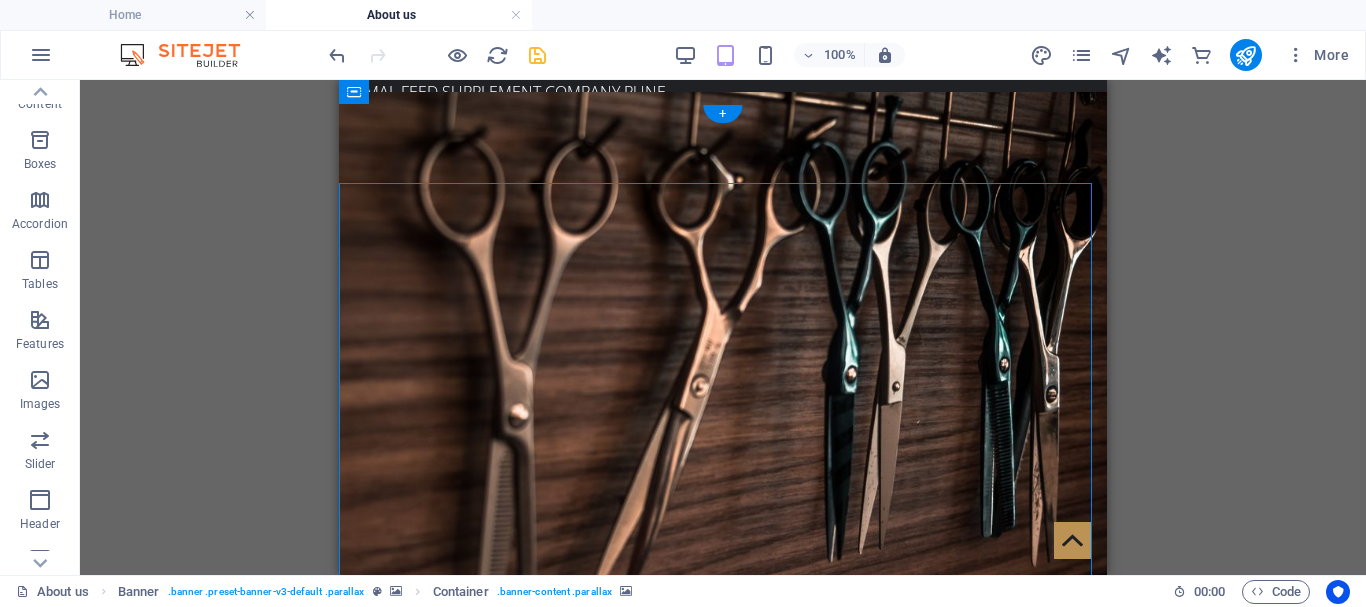 click at bounding box center (723, 915) 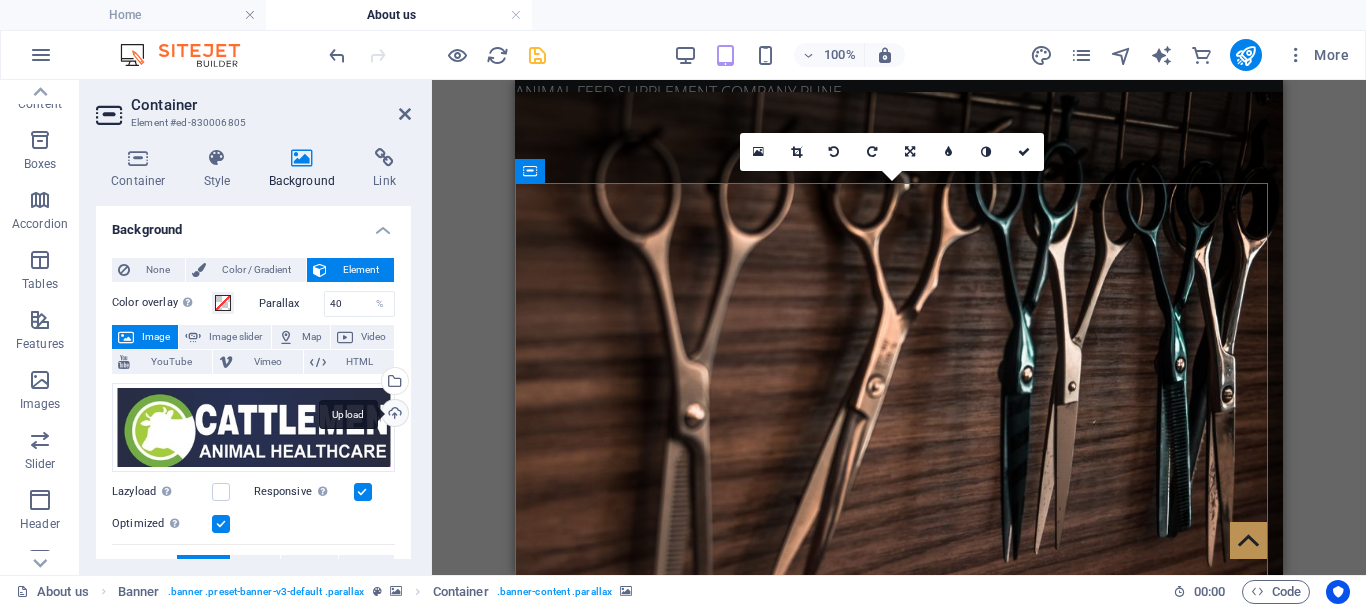 click on "Upload" at bounding box center (393, 415) 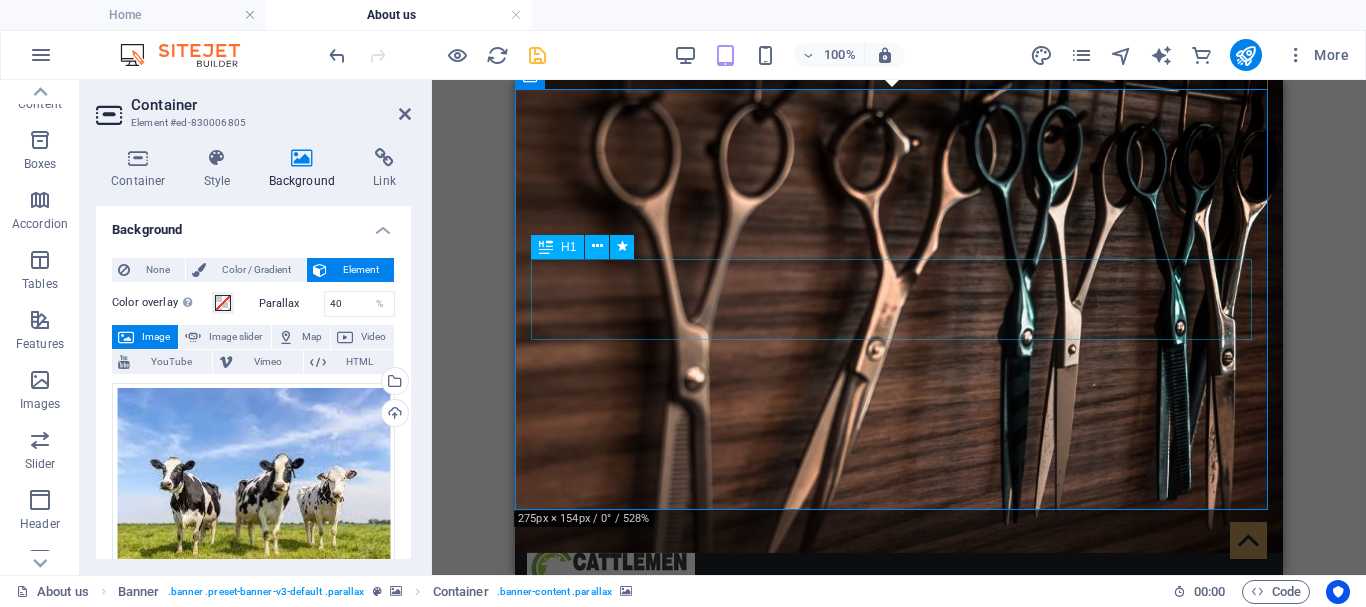 scroll, scrollTop: 100, scrollLeft: 0, axis: vertical 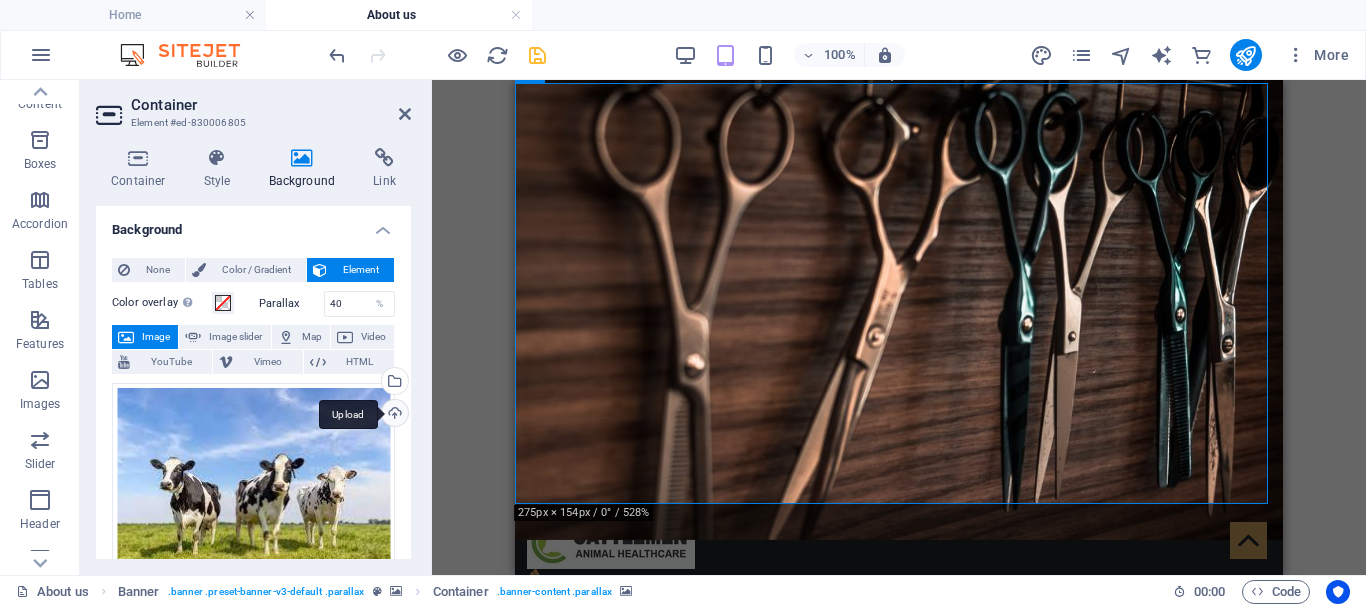 click on "Upload" at bounding box center [393, 415] 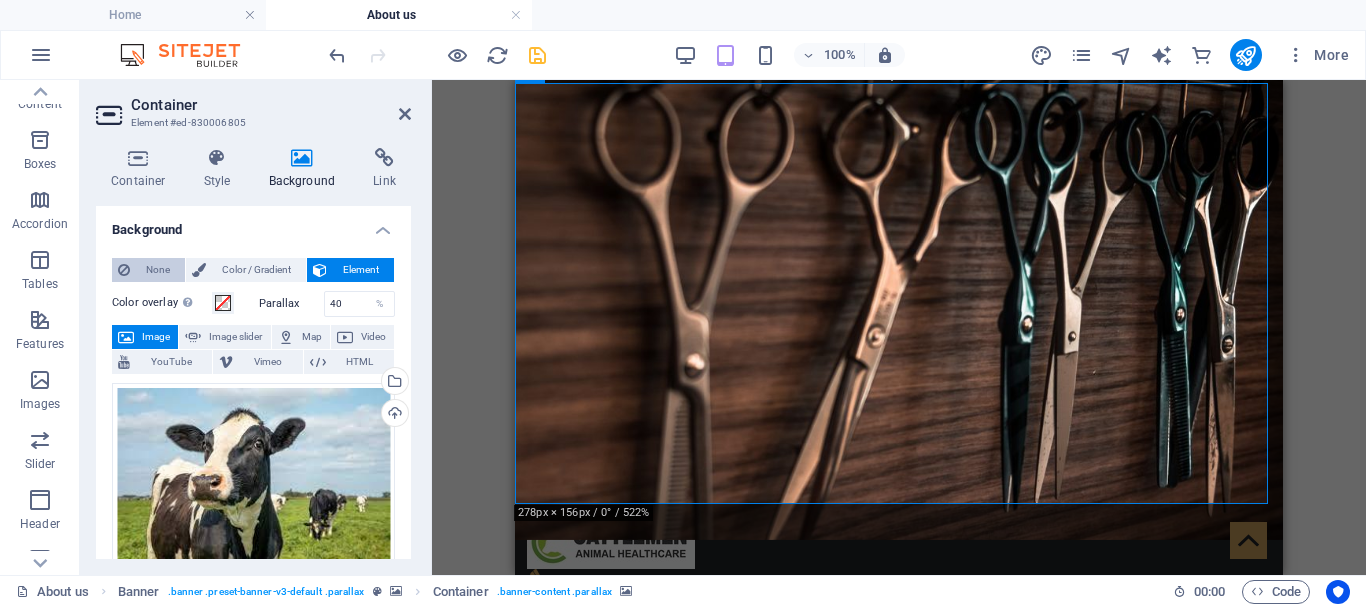 click on "None" at bounding box center [157, 270] 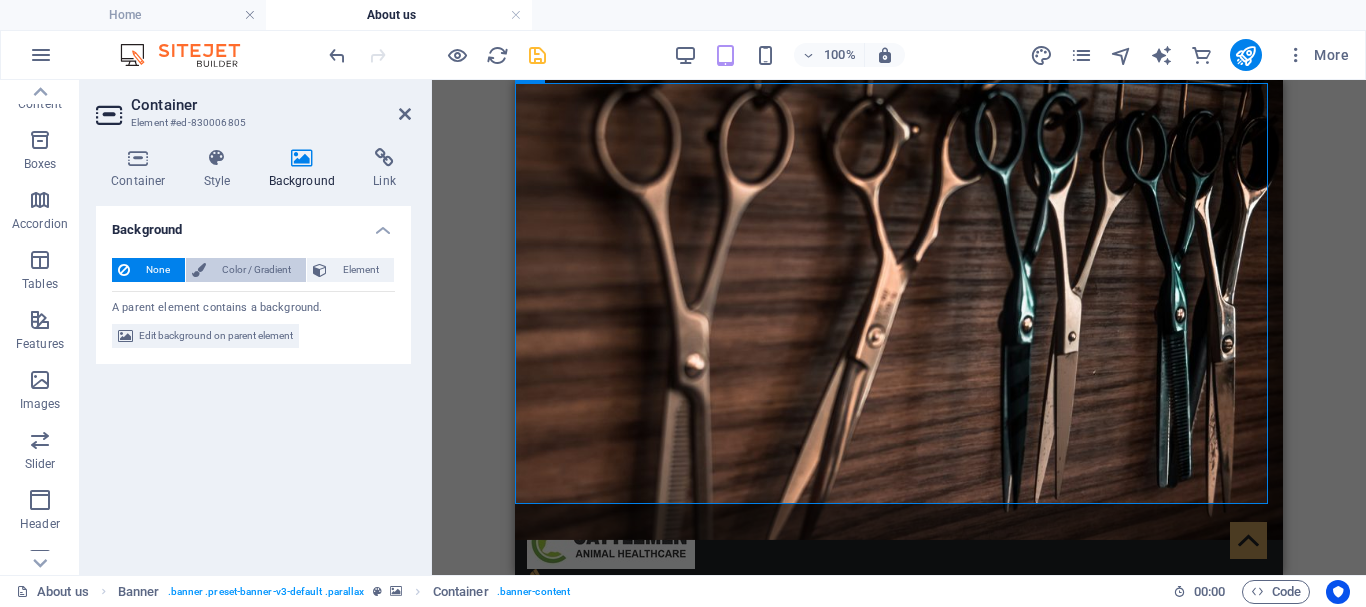 click on "Color / Gradient" at bounding box center (256, 270) 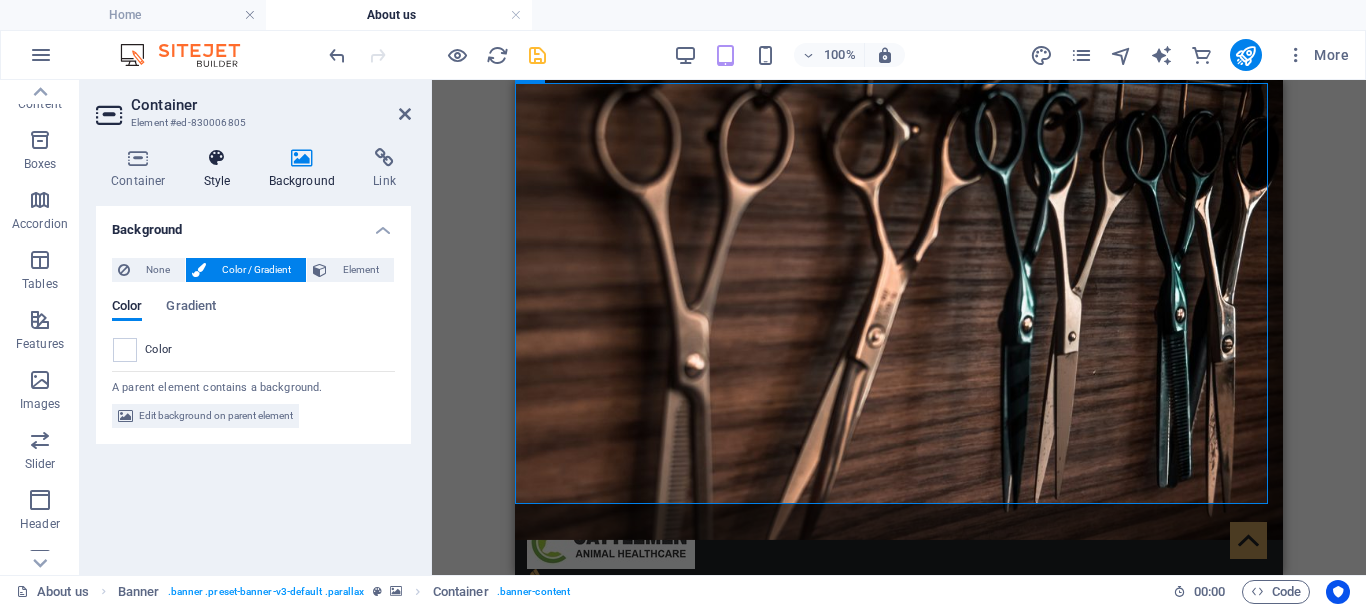 click on "Style" at bounding box center [221, 169] 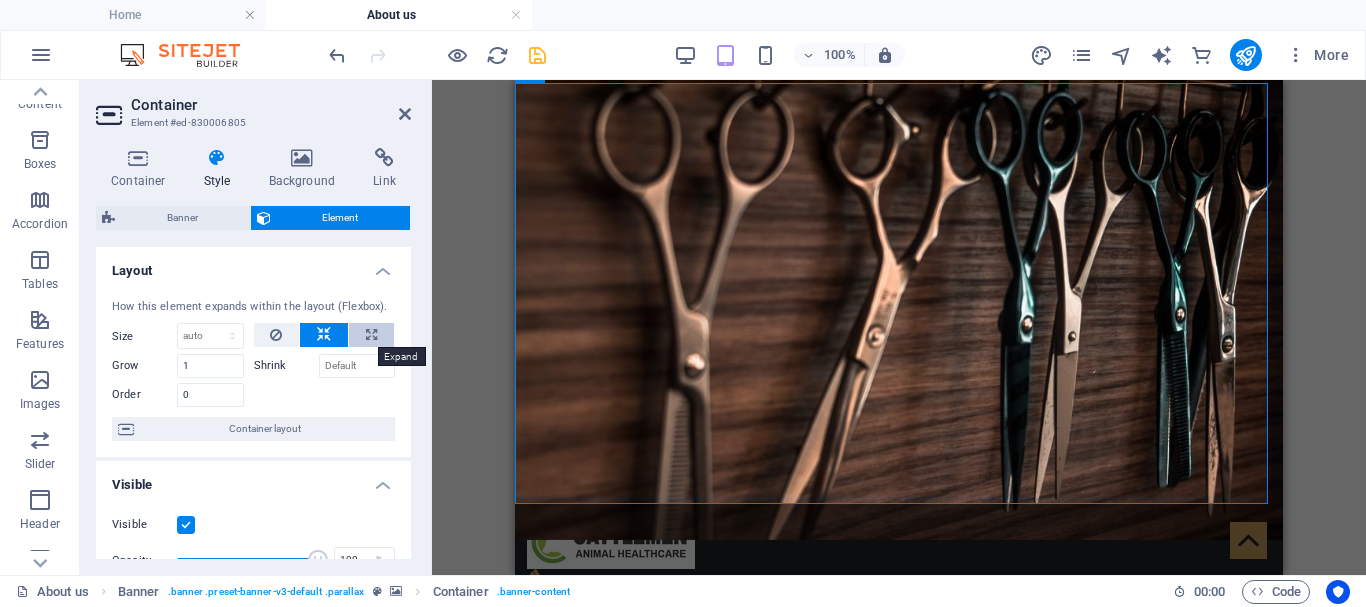 click at bounding box center (371, 335) 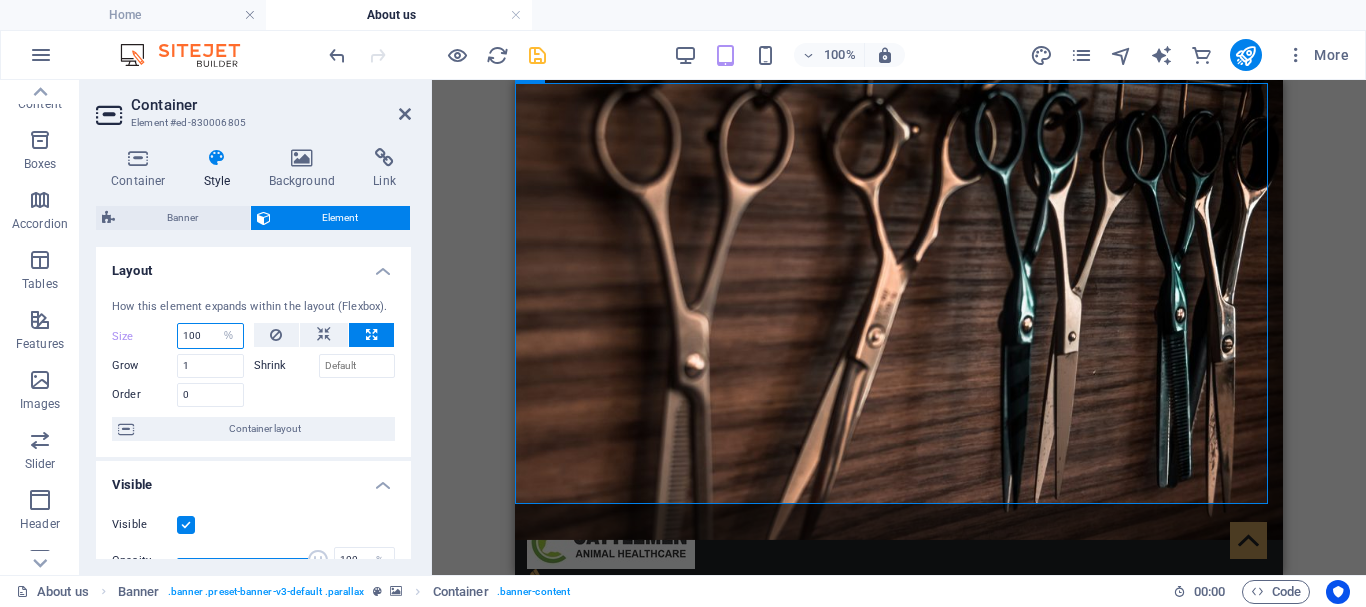 drag, startPoint x: 211, startPoint y: 338, endPoint x: 161, endPoint y: 348, distance: 50.990196 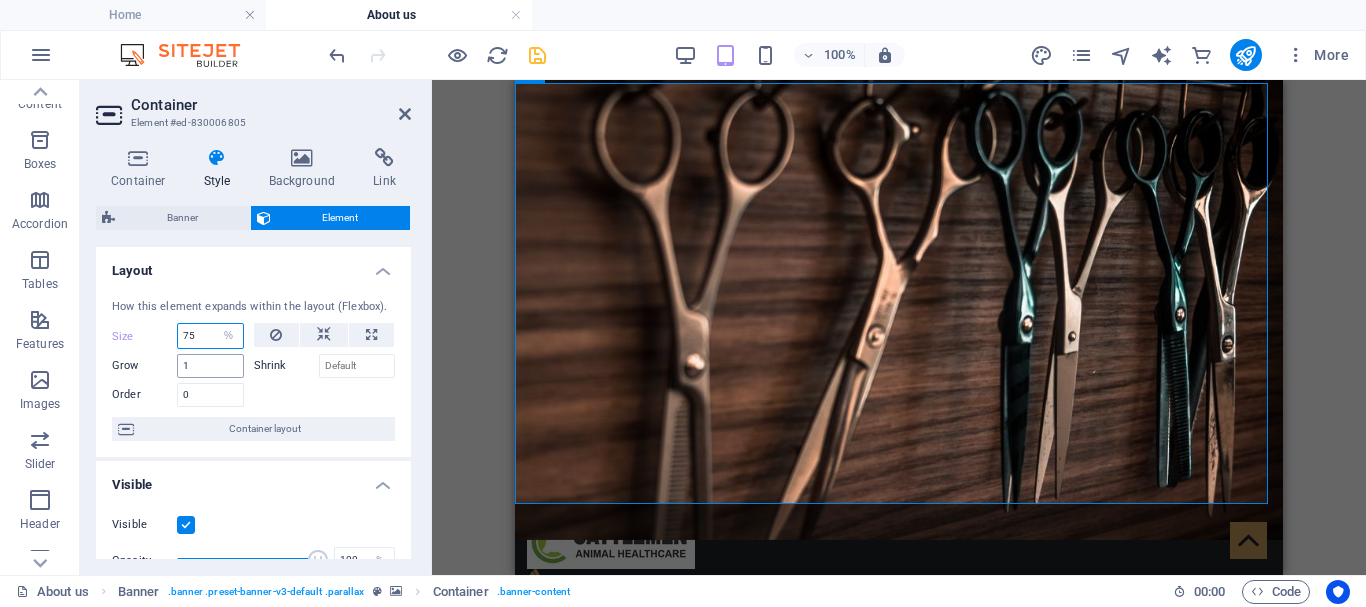 type on "75" 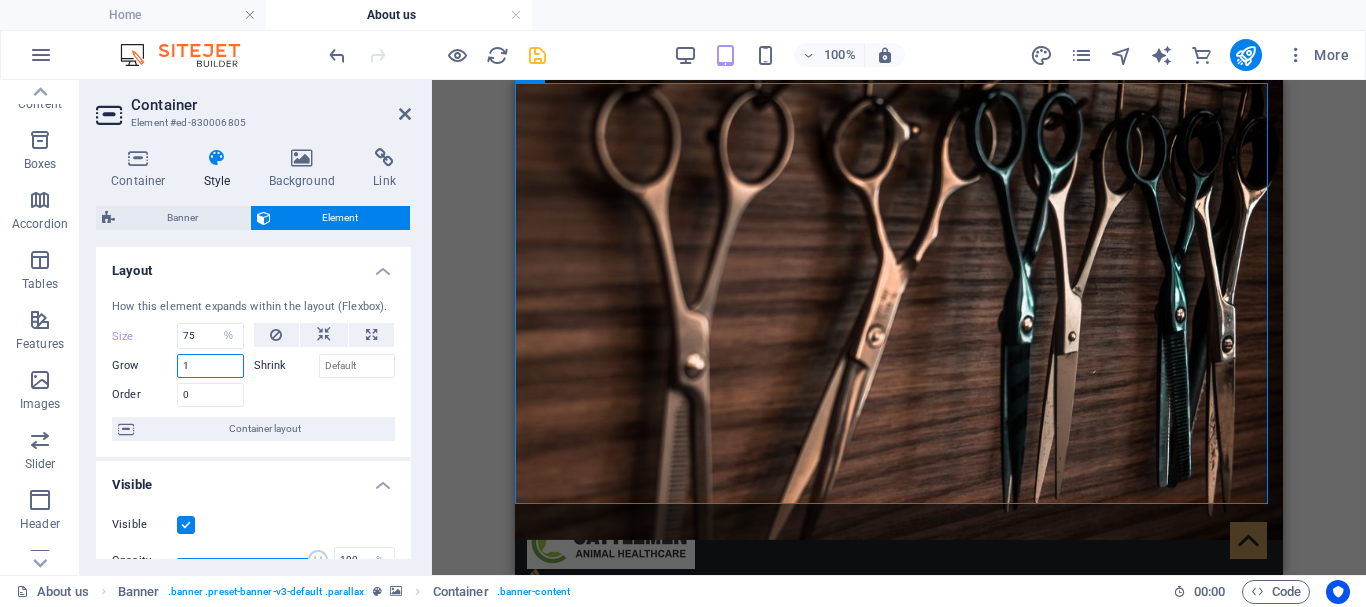 drag, startPoint x: 205, startPoint y: 370, endPoint x: 179, endPoint y: 374, distance: 26.305893 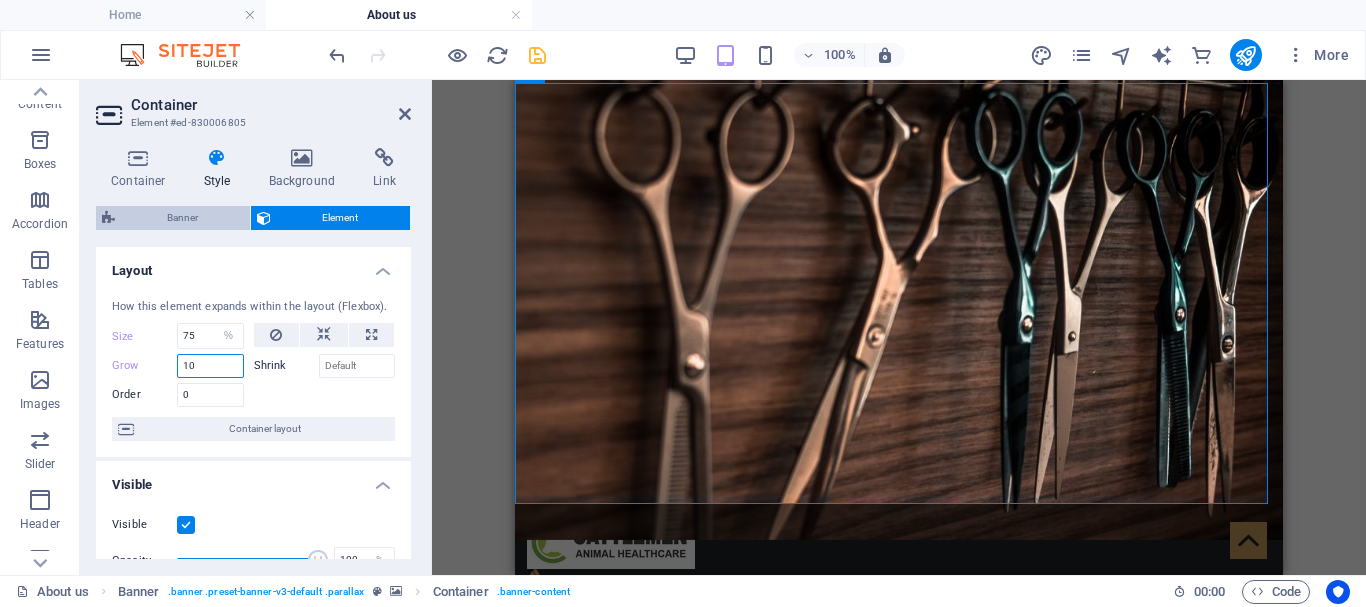 type on "10" 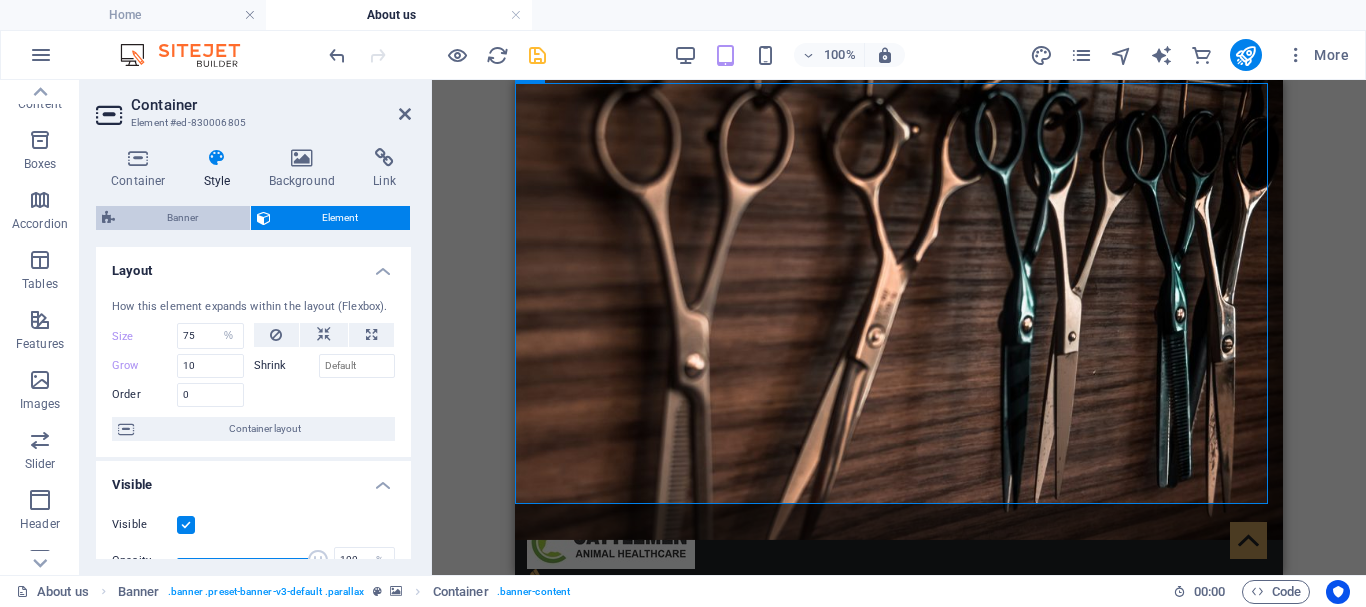 click on "Banner" at bounding box center [182, 218] 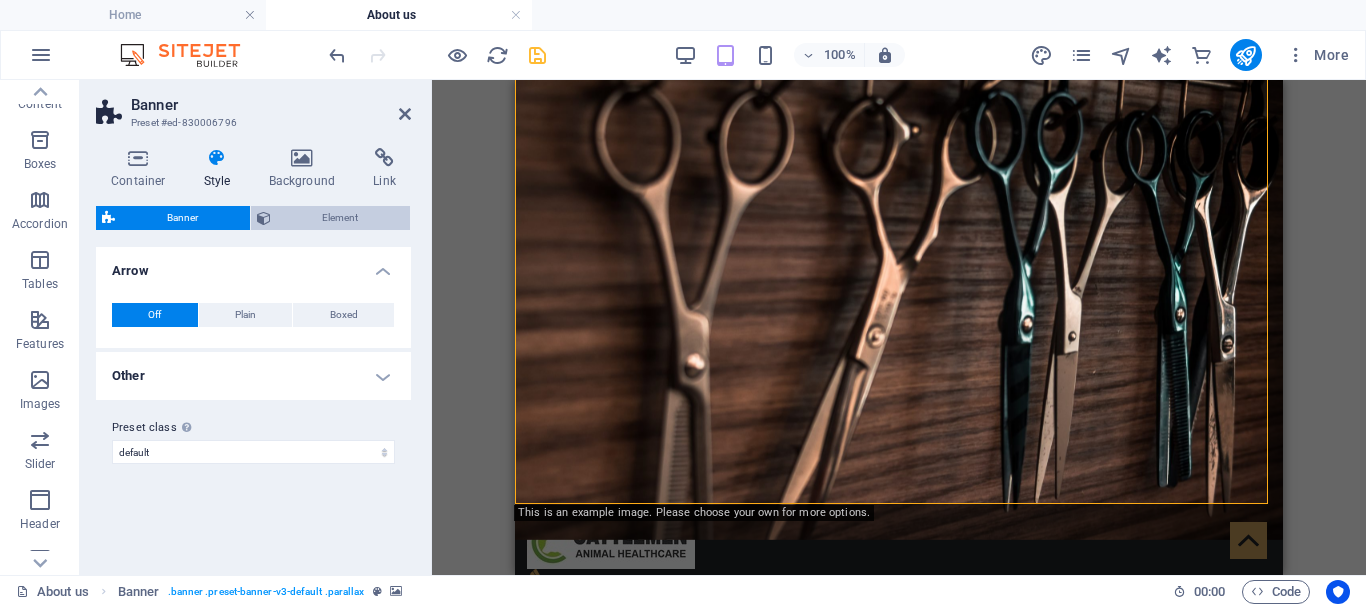 click on "Element" at bounding box center [341, 218] 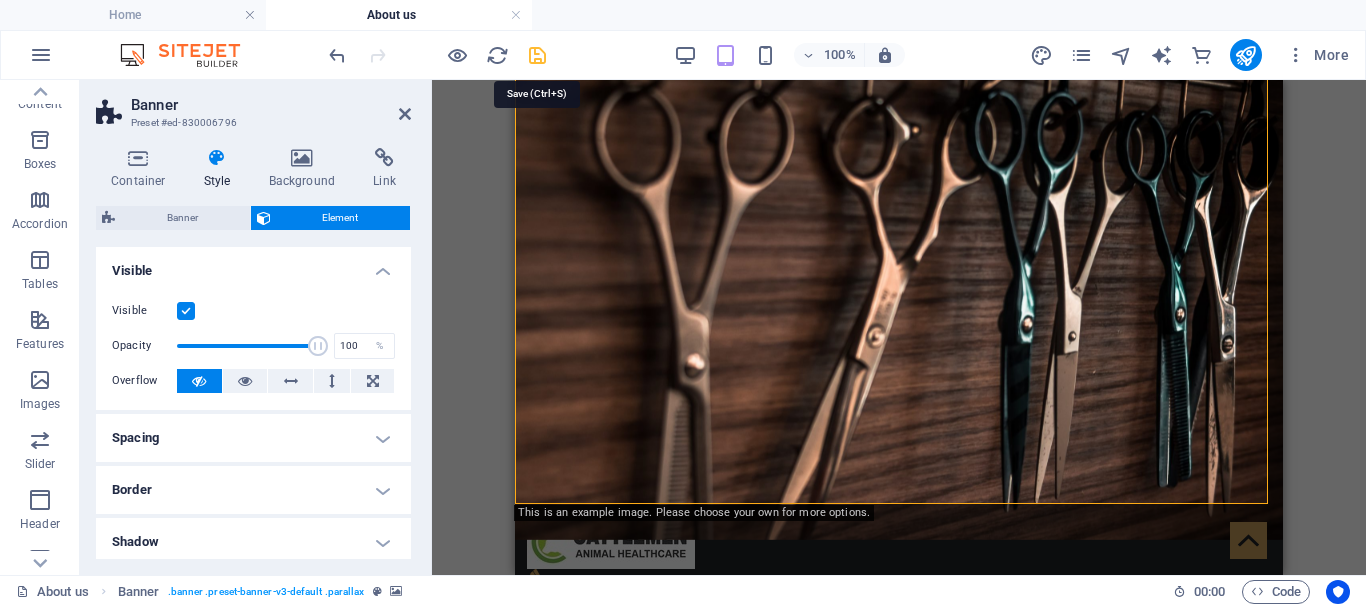 drag, startPoint x: 540, startPoint y: 55, endPoint x: 186, endPoint y: 22, distance: 355.53482 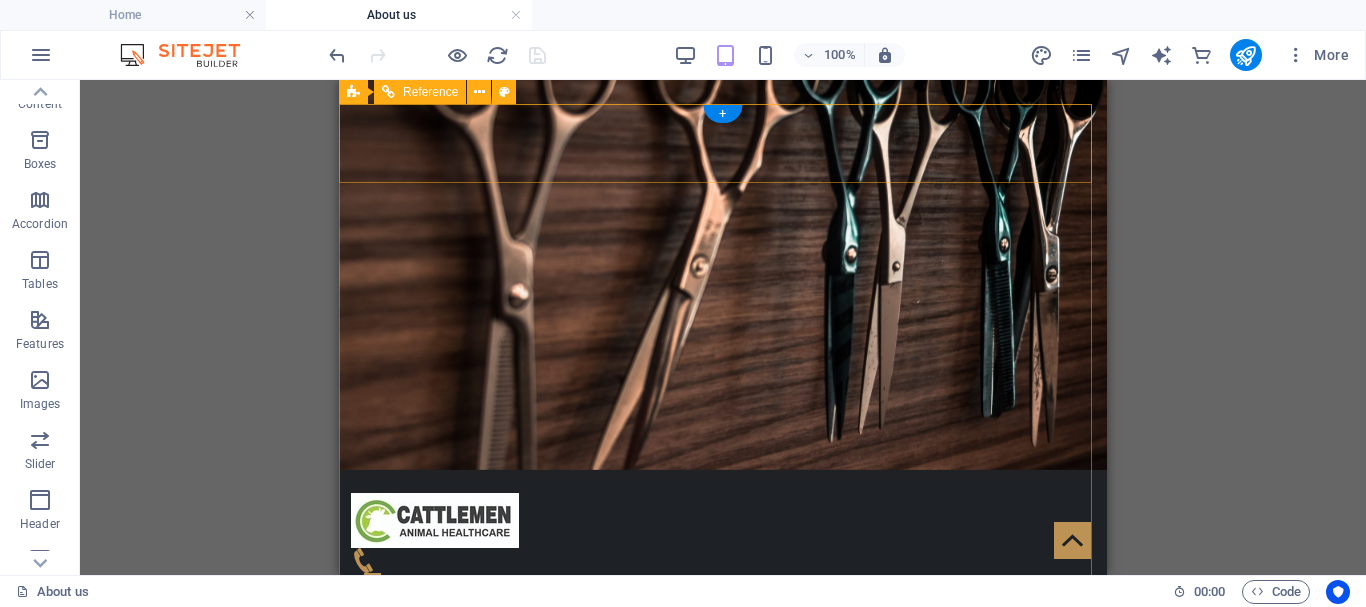 scroll, scrollTop: 0, scrollLeft: 0, axis: both 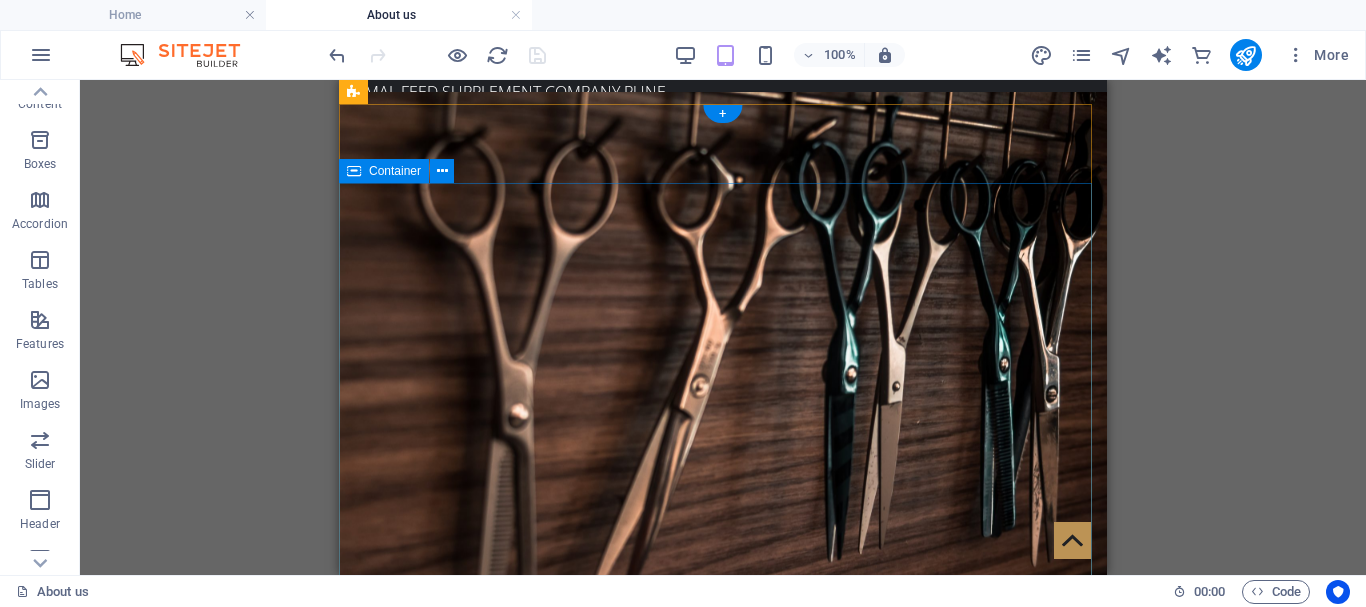 click on "About us" at bounding box center [723, 852] 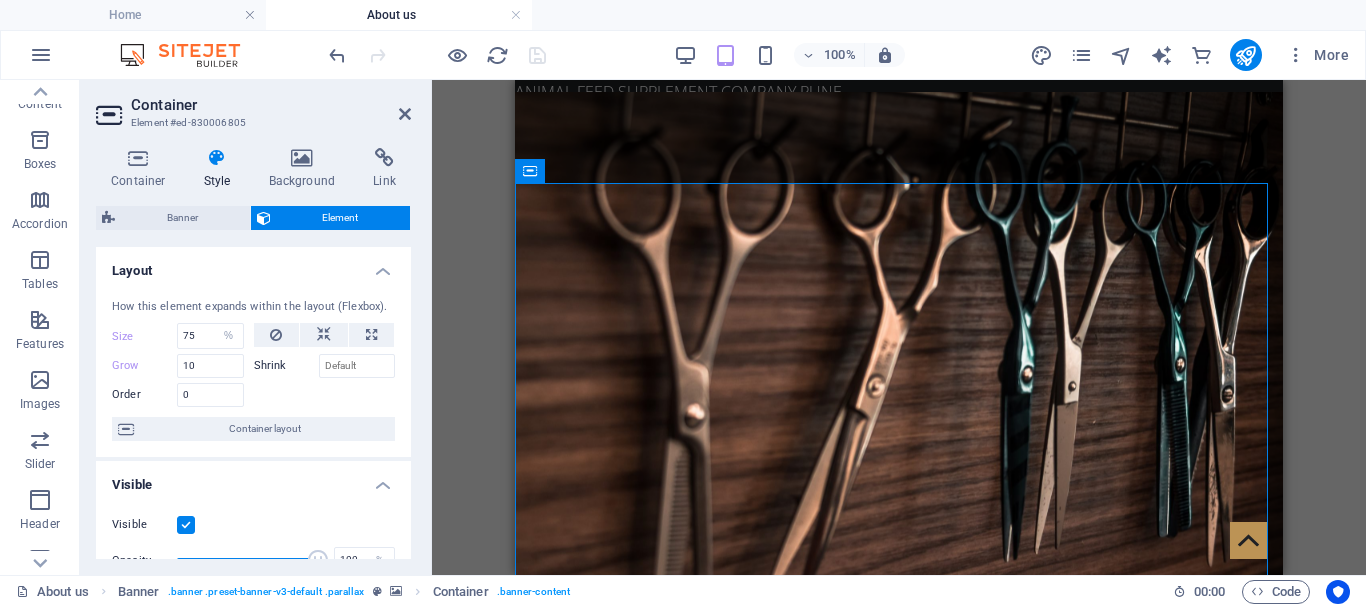 click on "Element" at bounding box center (341, 218) 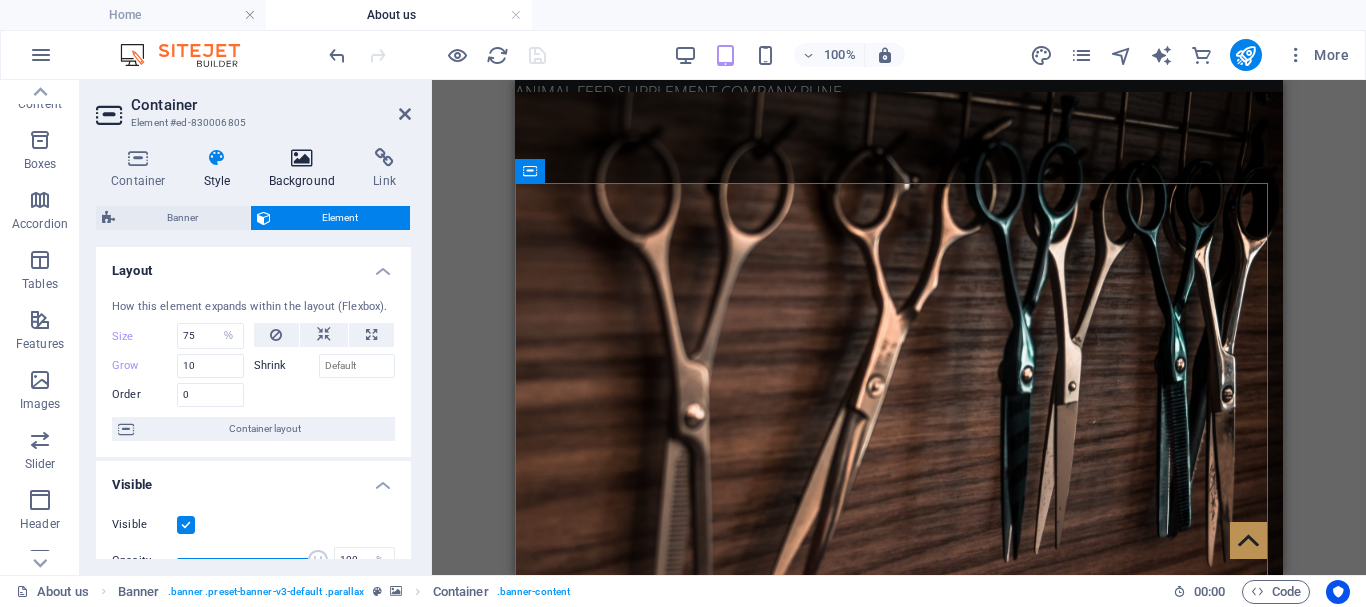 click on "Background" at bounding box center (306, 169) 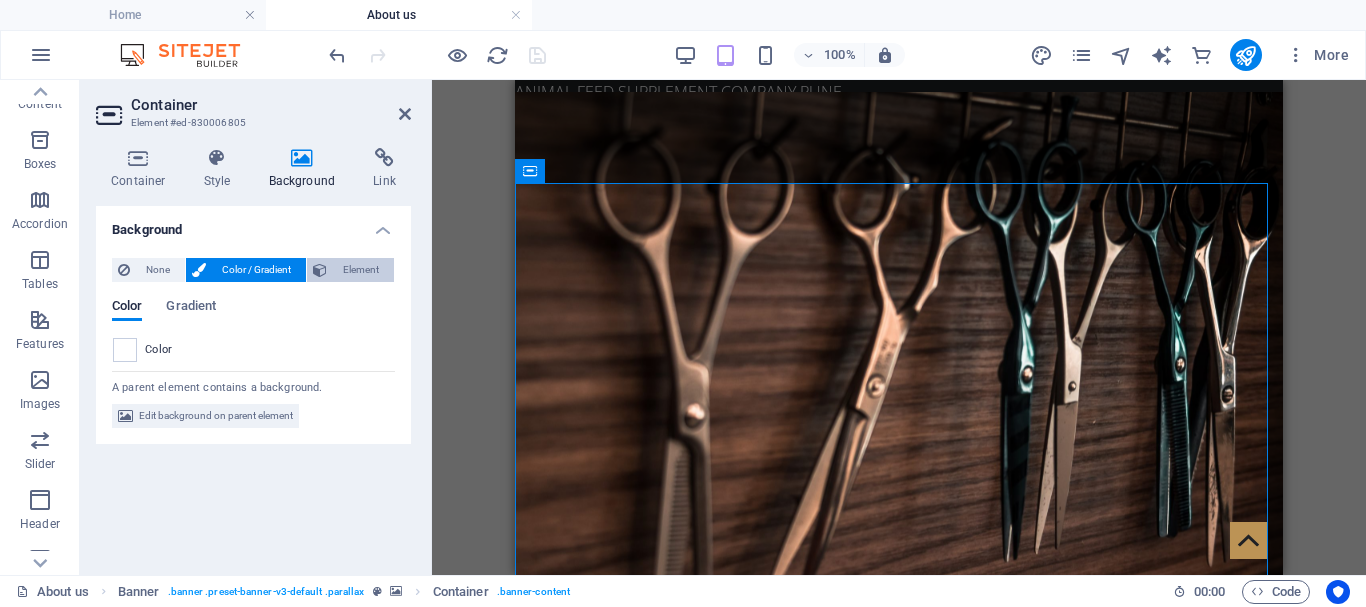 click on "Element" at bounding box center (360, 270) 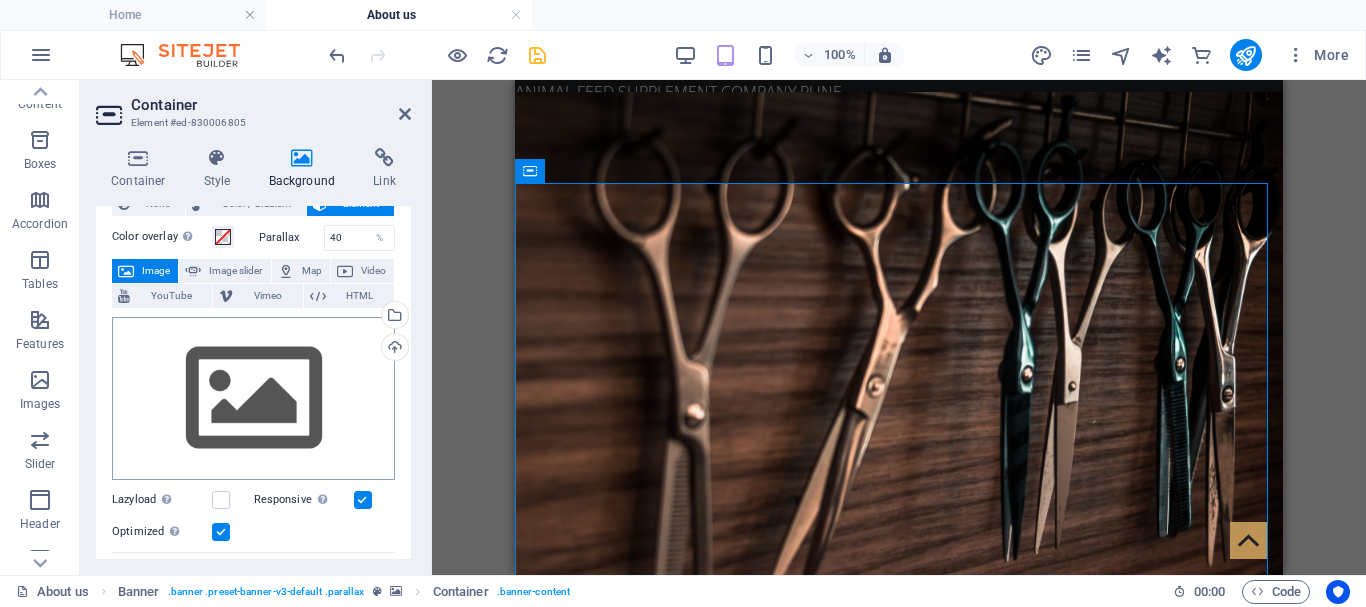 scroll, scrollTop: 100, scrollLeft: 0, axis: vertical 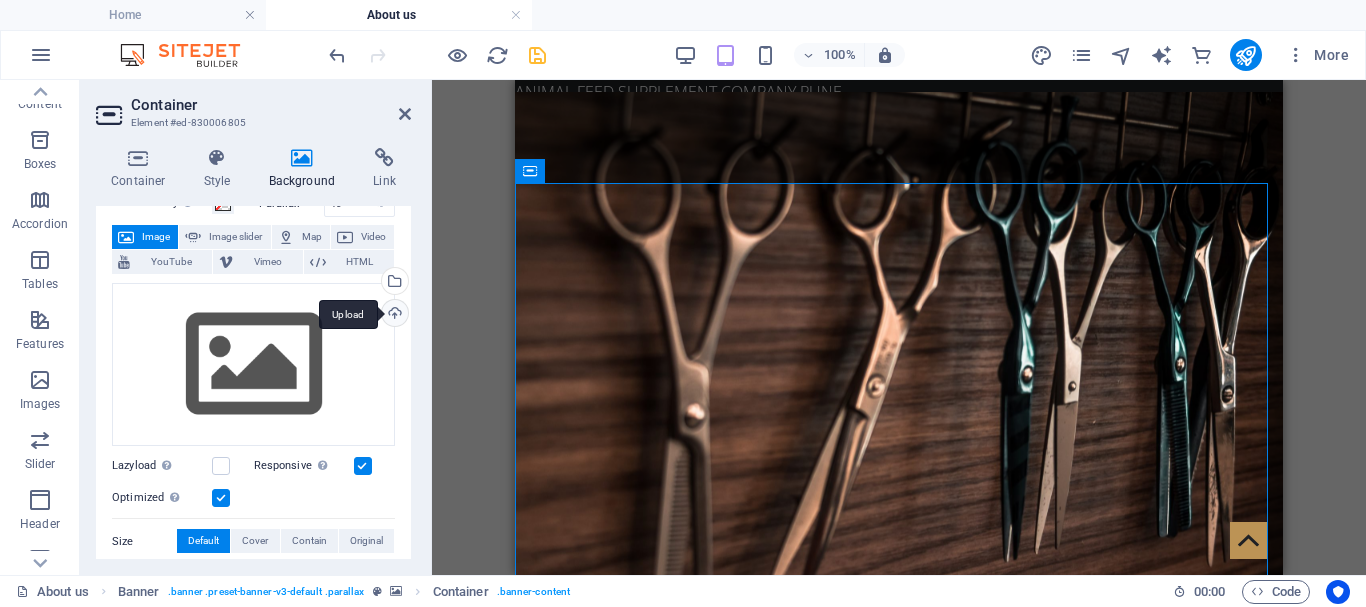 click on "Upload" at bounding box center [393, 315] 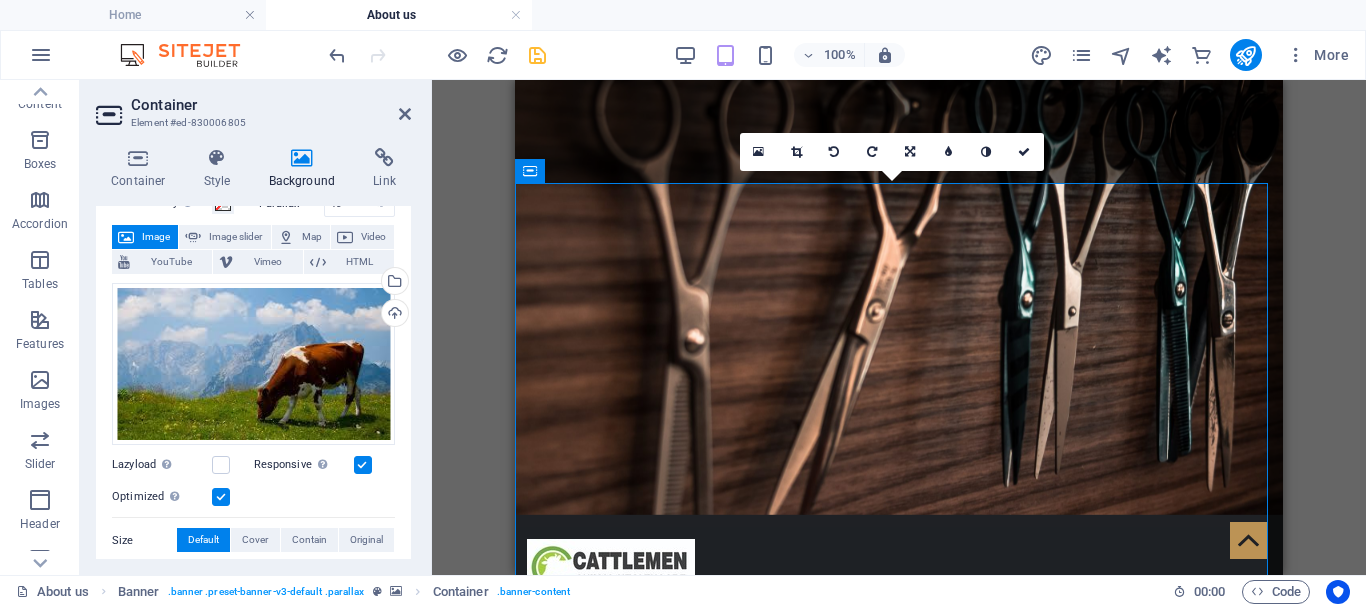 scroll, scrollTop: 0, scrollLeft: 0, axis: both 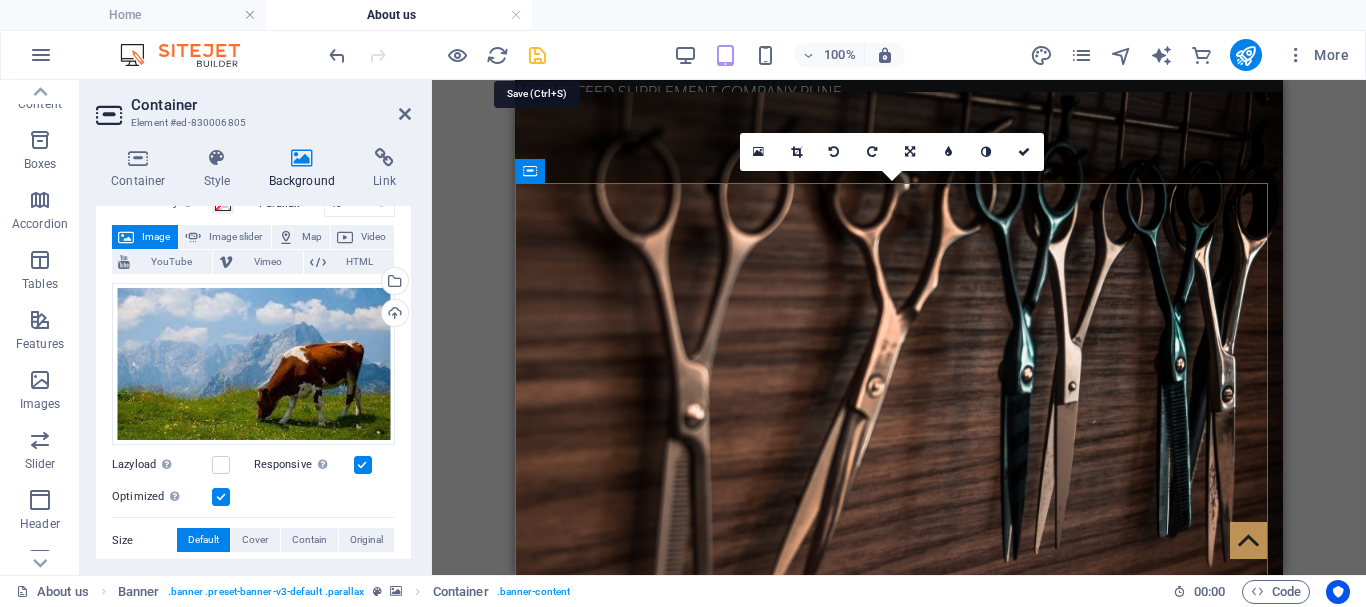 click at bounding box center [537, 55] 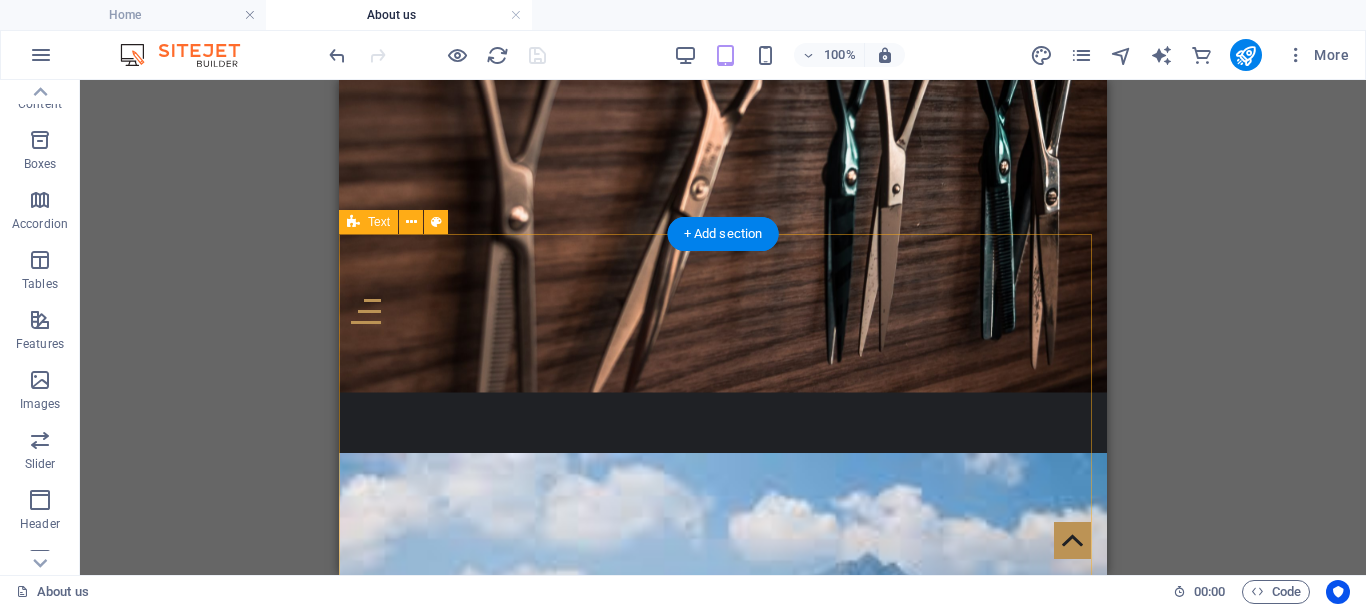 scroll, scrollTop: 300, scrollLeft: 0, axis: vertical 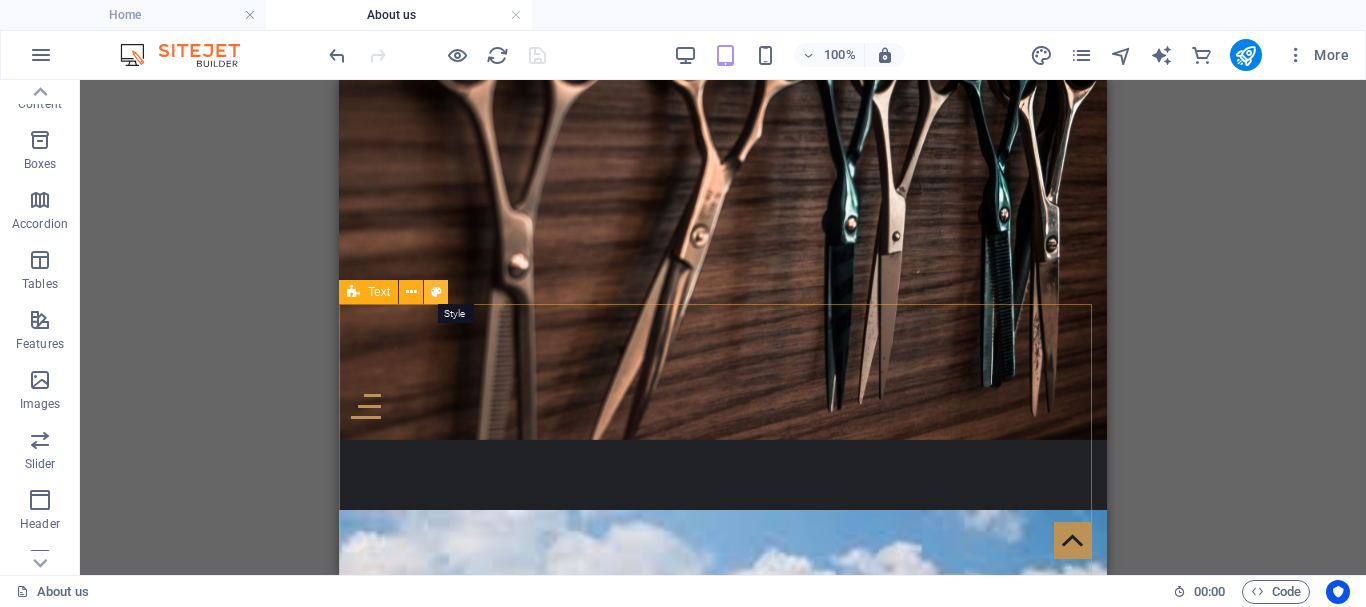 click at bounding box center (436, 292) 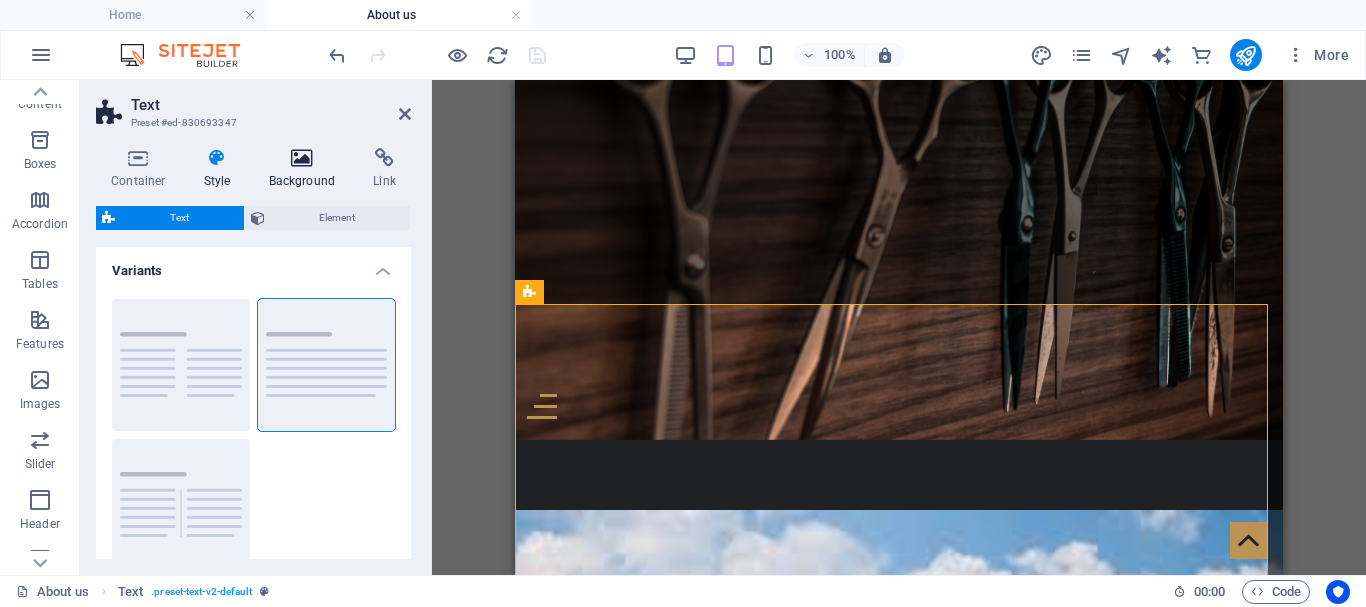 click at bounding box center [302, 158] 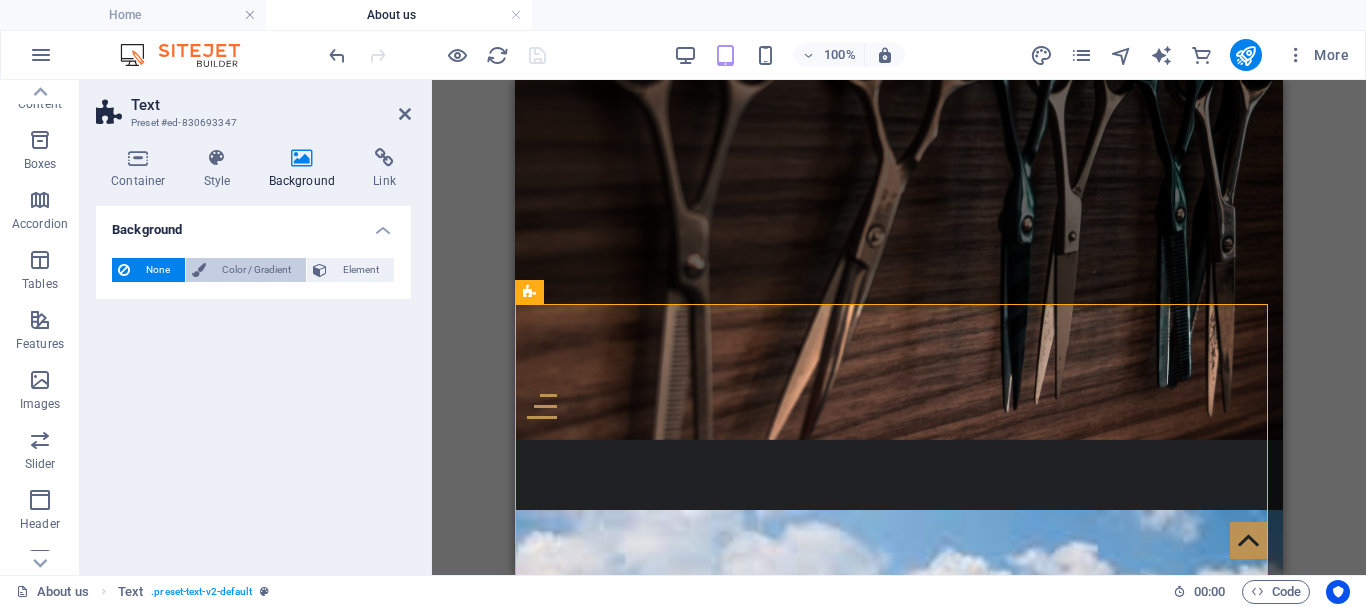 click on "Color / Gradient" at bounding box center (256, 270) 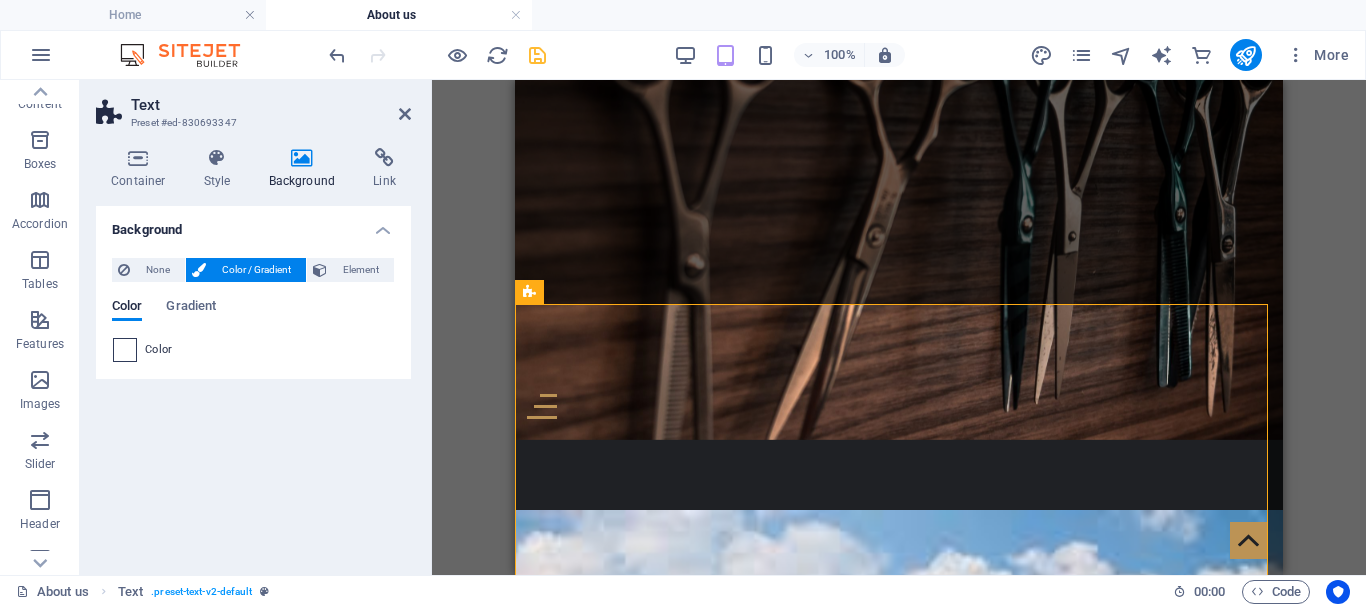 click at bounding box center [125, 350] 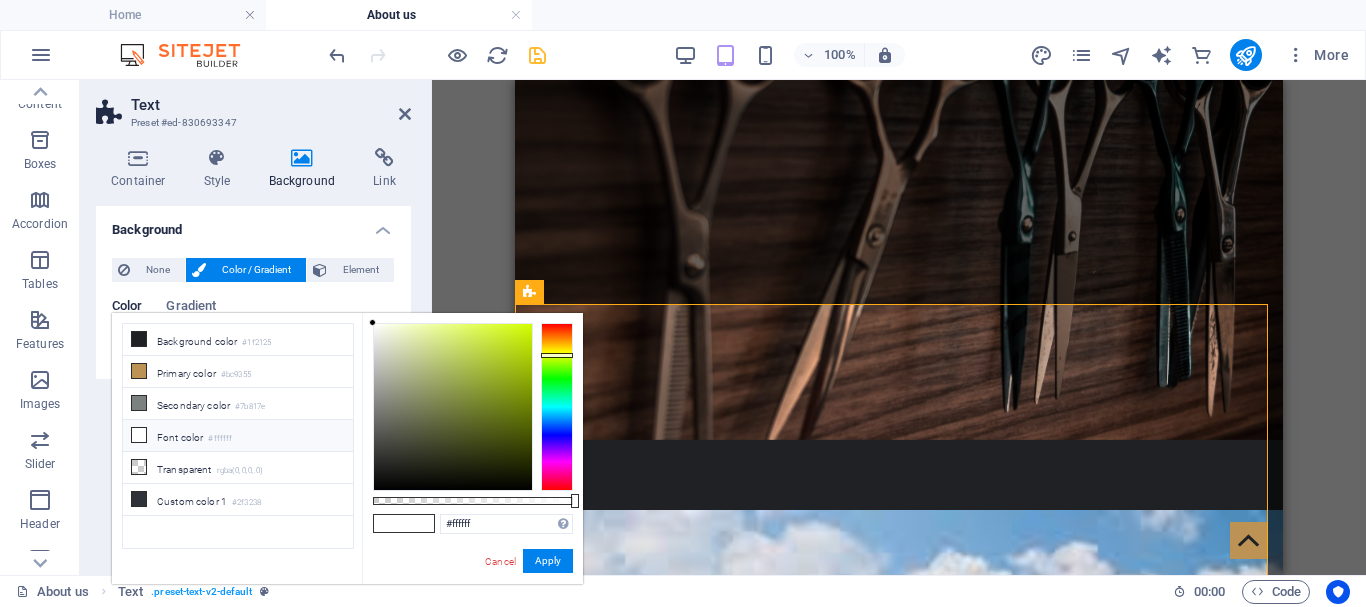 click at bounding box center [557, 407] 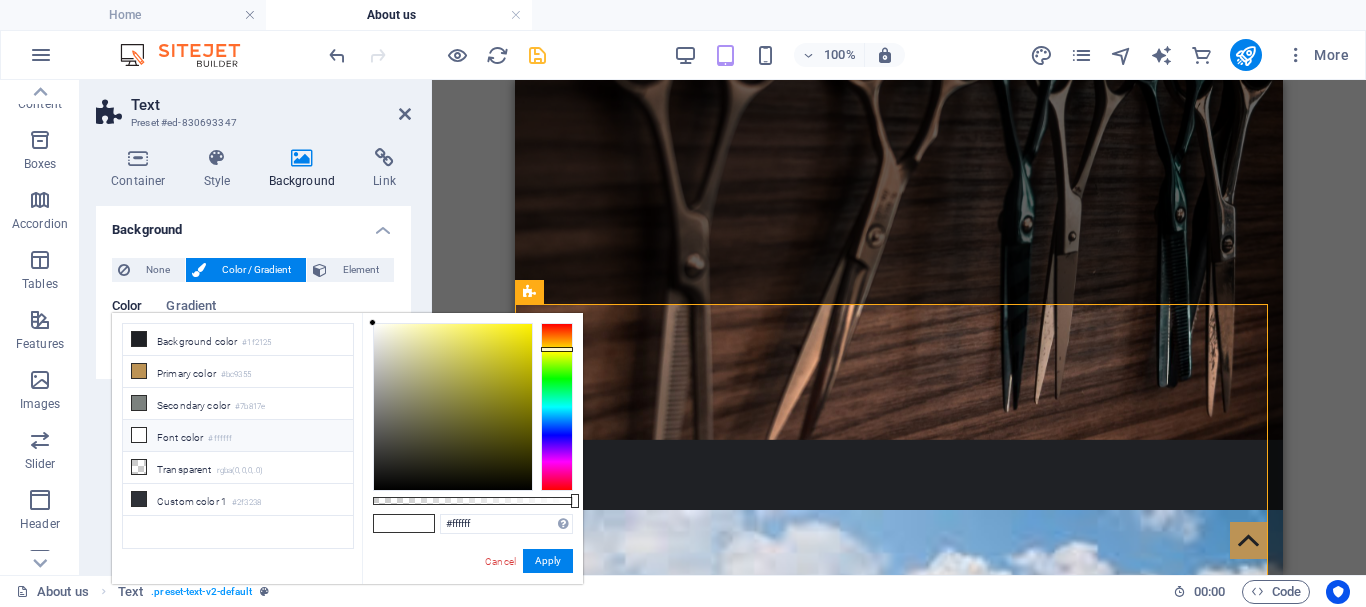 click at bounding box center (557, 407) 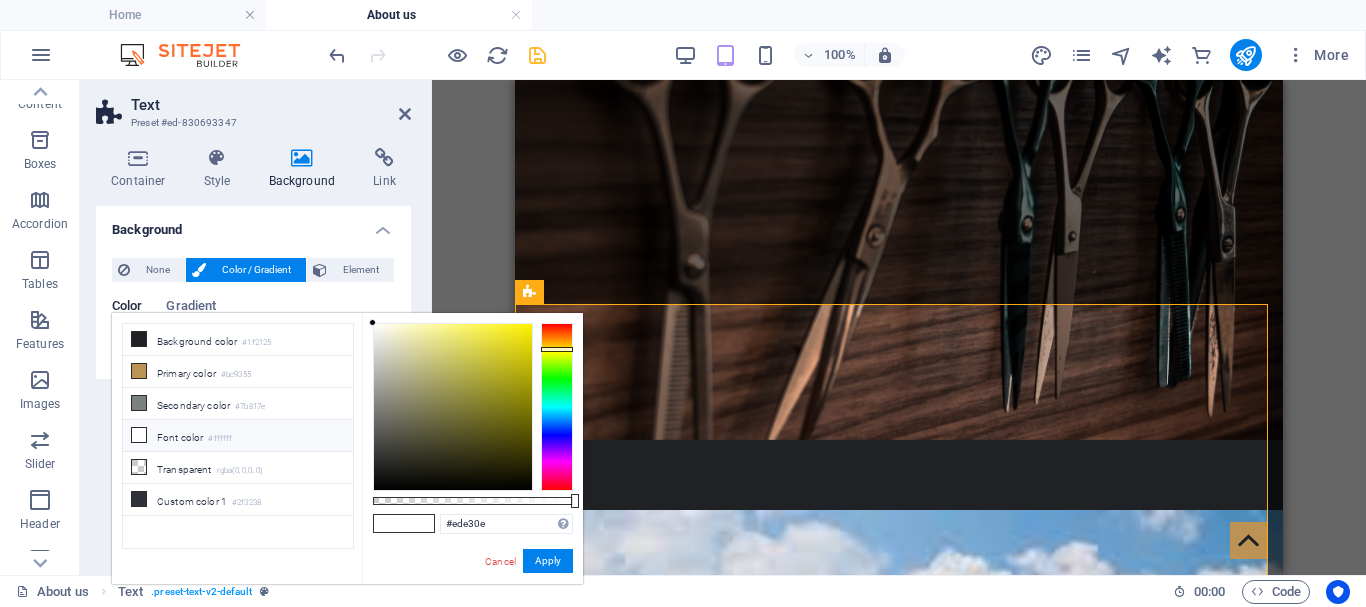 click at bounding box center [453, 407] 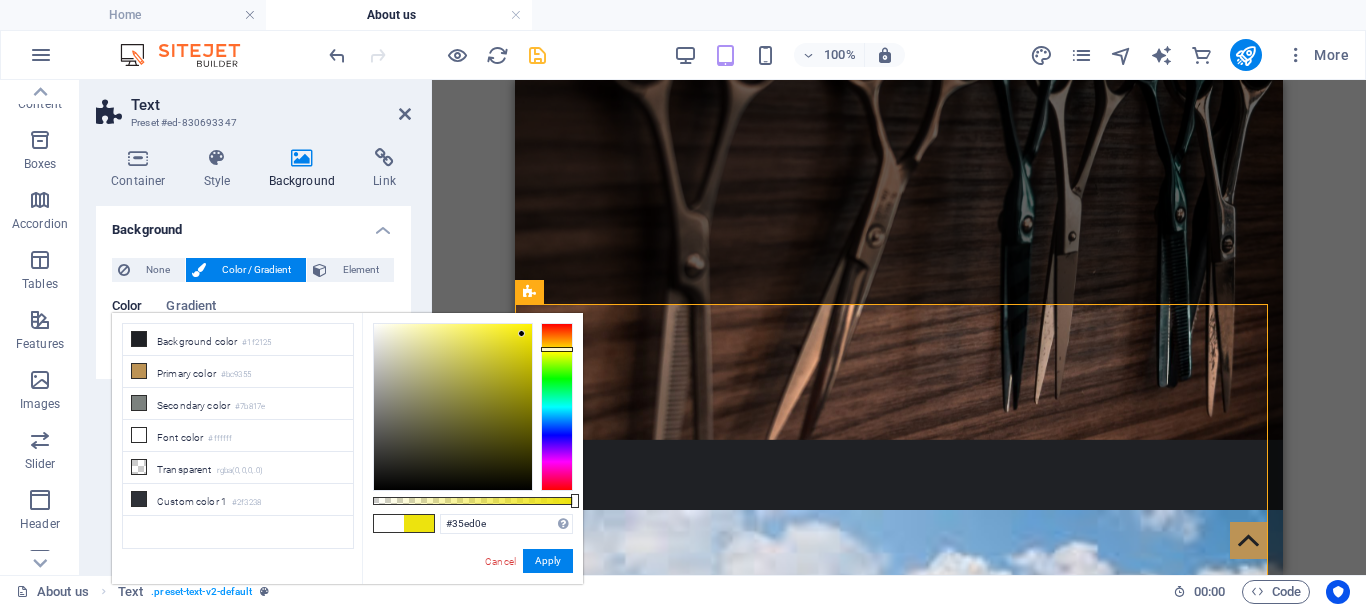 click at bounding box center (557, 407) 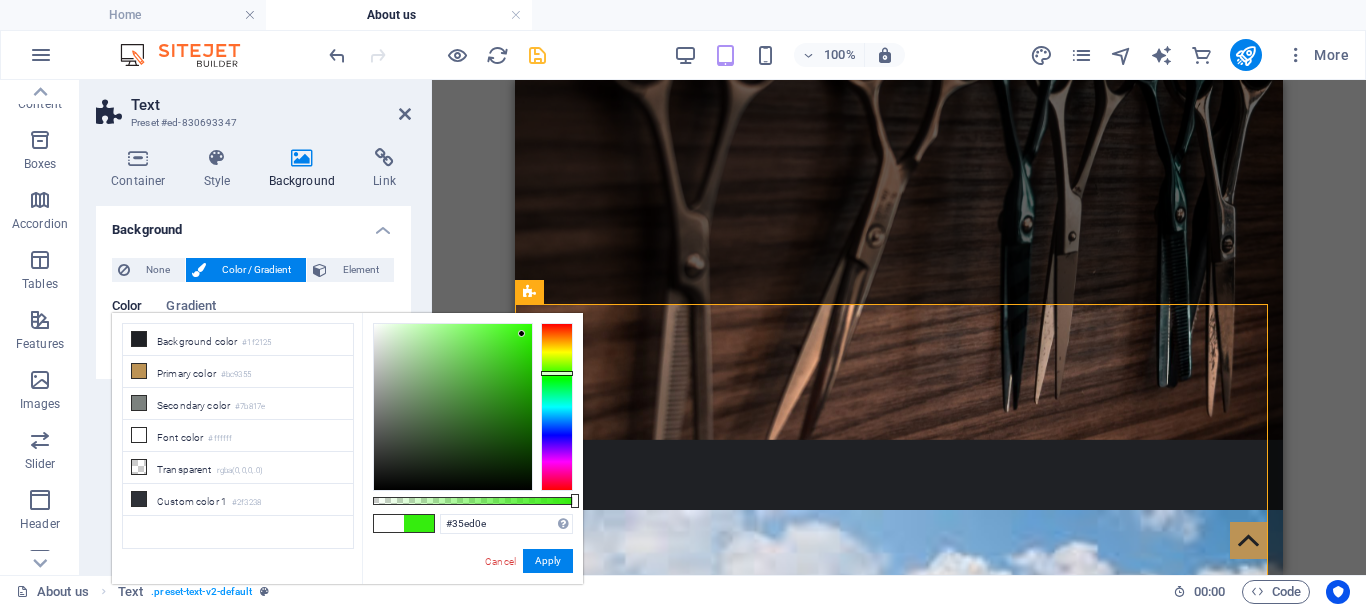 type on "#3a8828" 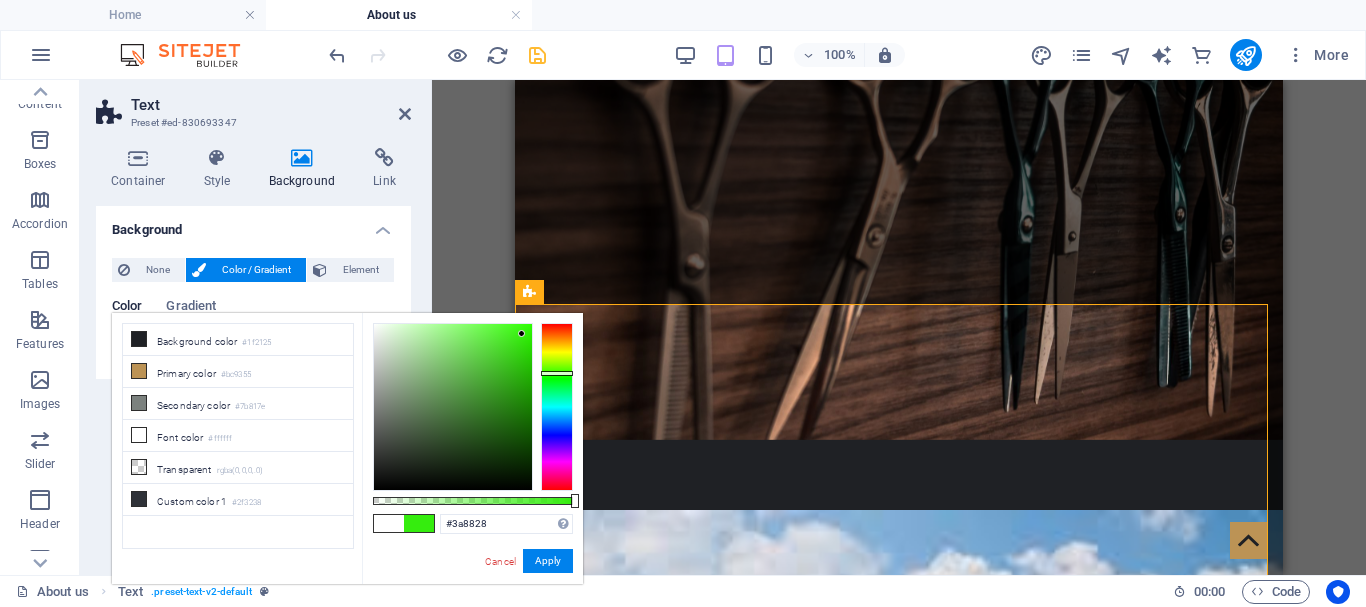click at bounding box center [453, 407] 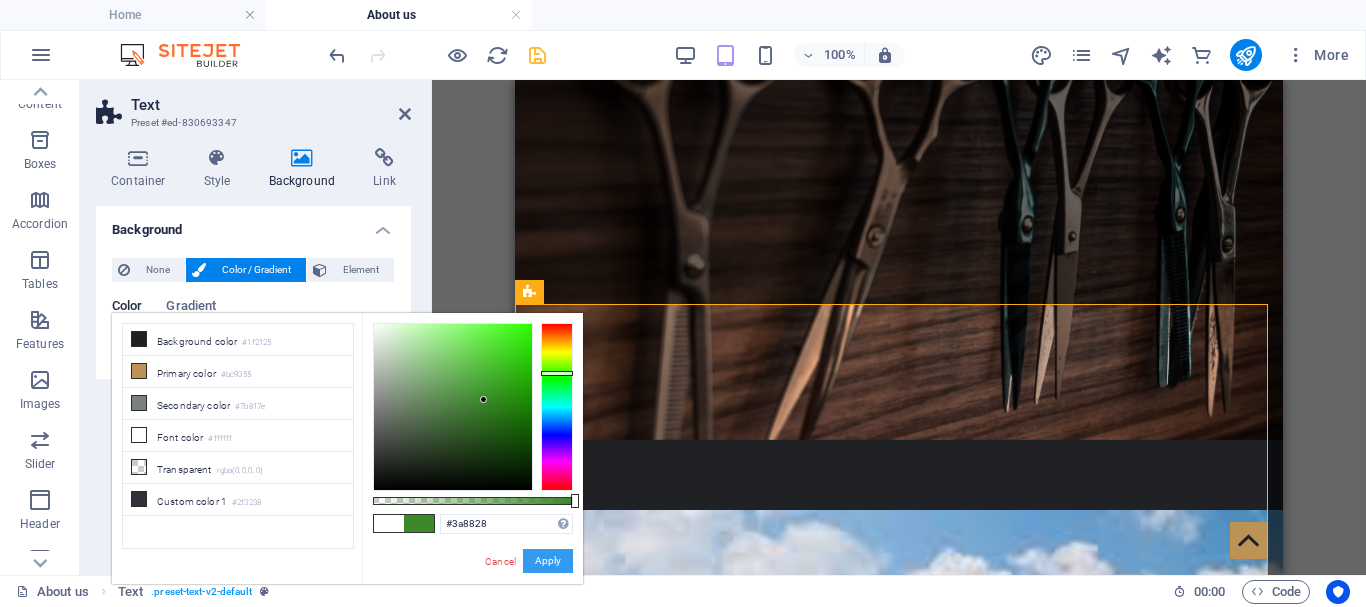 drag, startPoint x: 549, startPoint y: 561, endPoint x: 46, endPoint y: 464, distance: 512.2675 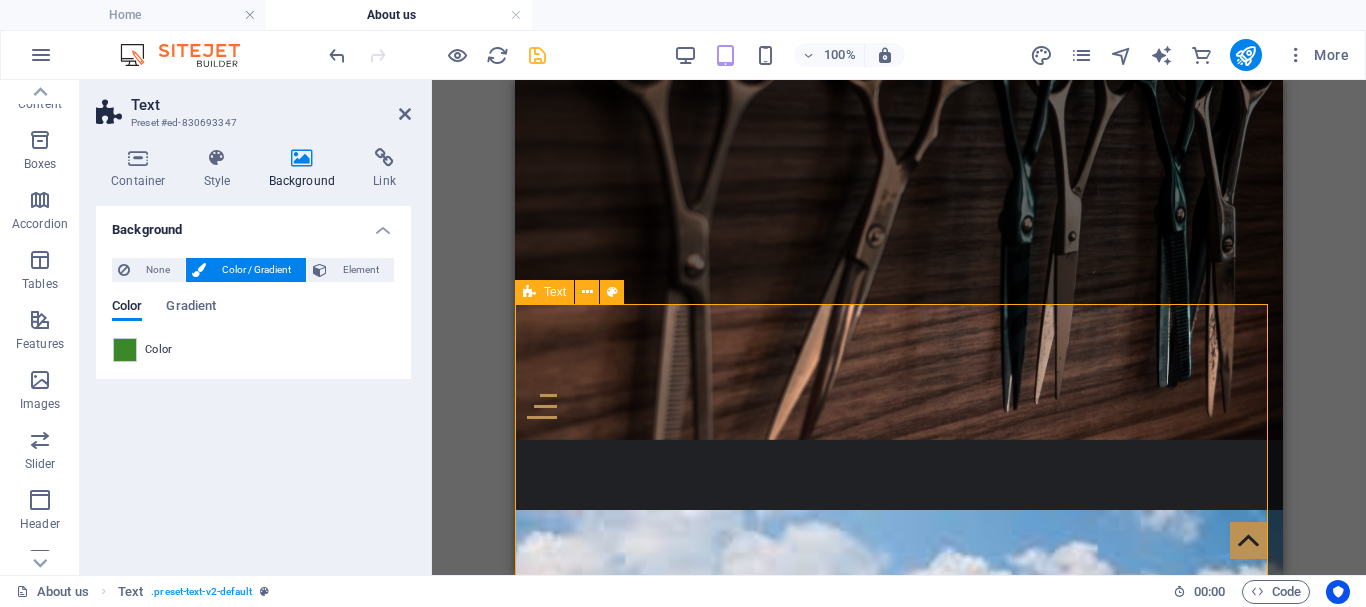 click on "Headline About Cattlemen Animal Health Improving Animal Health Through Innovation Founded in Pune, Cattlemen Animal Health is dedicated to enhancing animal productivity through quality nutrition. Our products are manufactured using the latest formulations and industry standards, ensuring animals get the vital nutrients they need for optimal health and performance. Our Vision: To be a leading provider of effective and affordable animal nutritional solutions in India. Our Mission: To support farmers with high-quality feed supplements that enhance animal growth, immunity, and milk yield." at bounding box center [899, 1391] 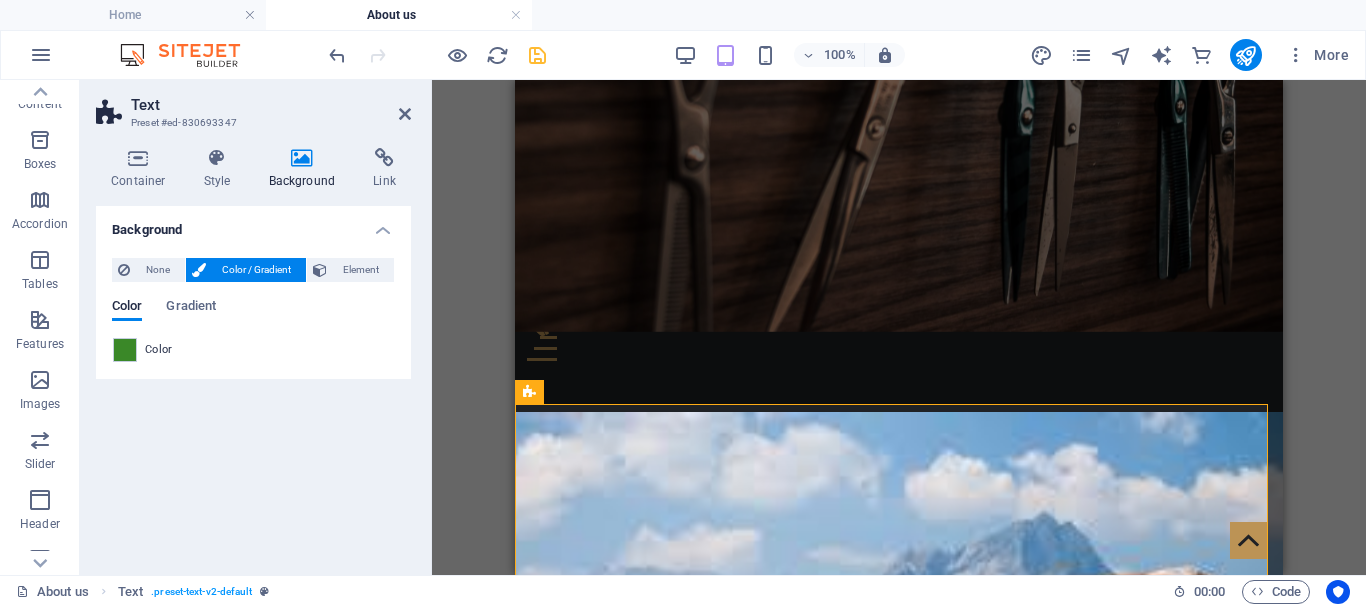 scroll, scrollTop: 200, scrollLeft: 0, axis: vertical 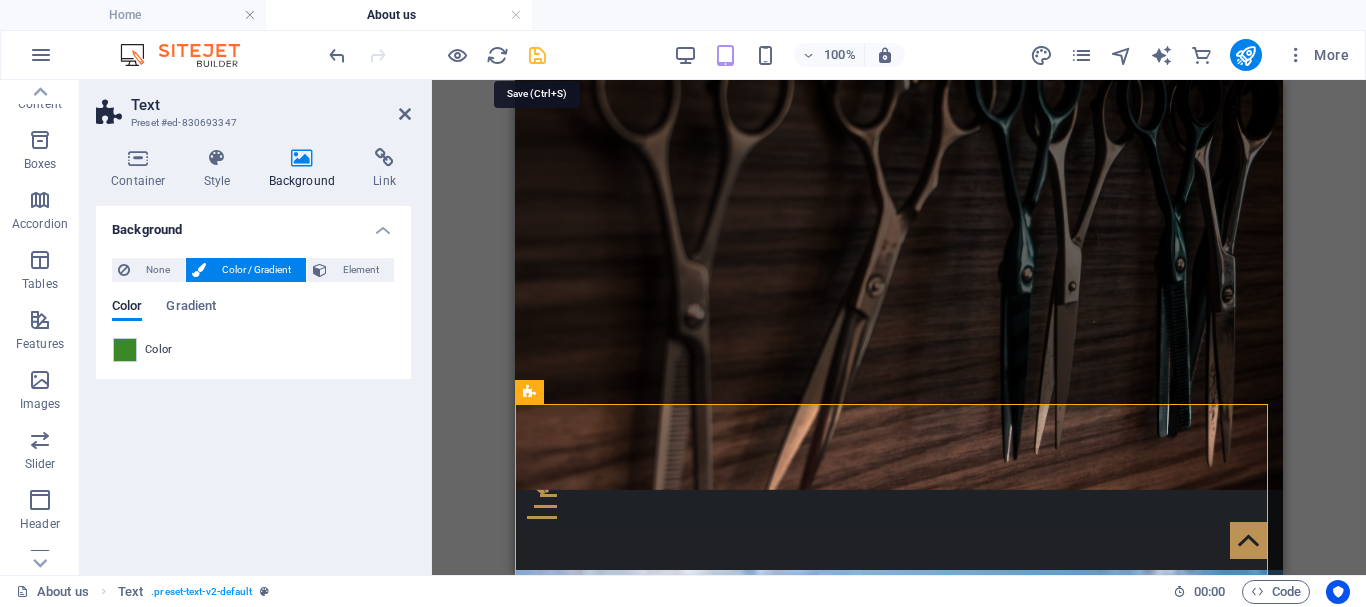 click at bounding box center [537, 55] 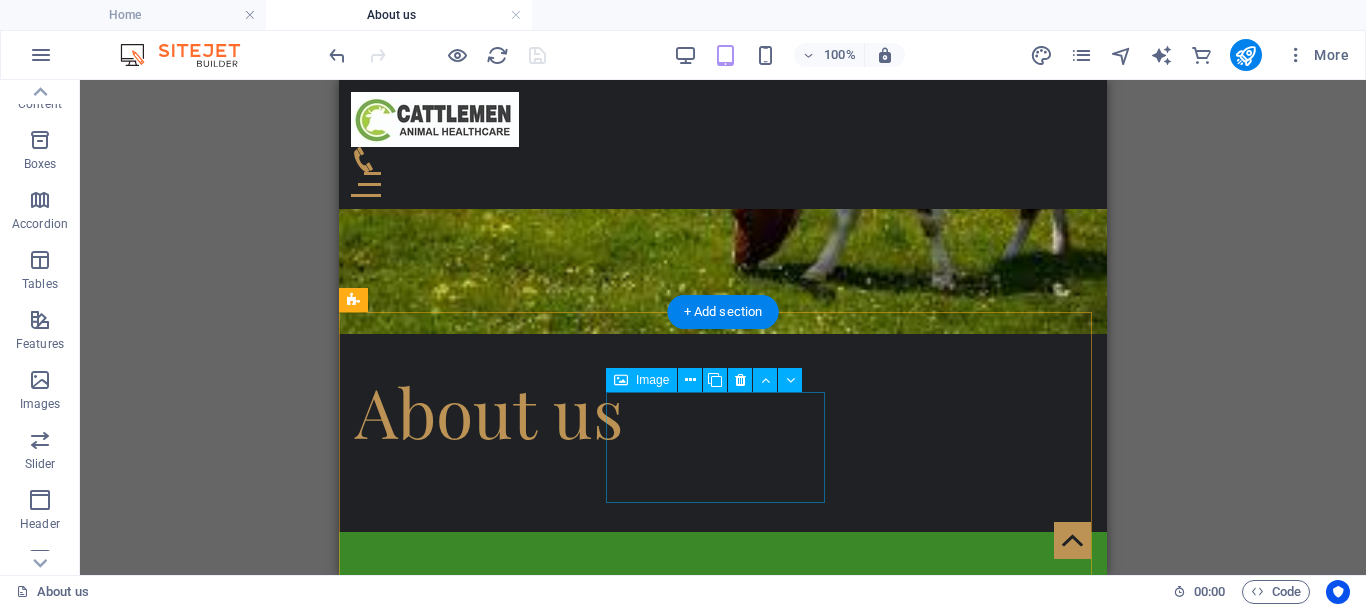 scroll, scrollTop: 1100, scrollLeft: 0, axis: vertical 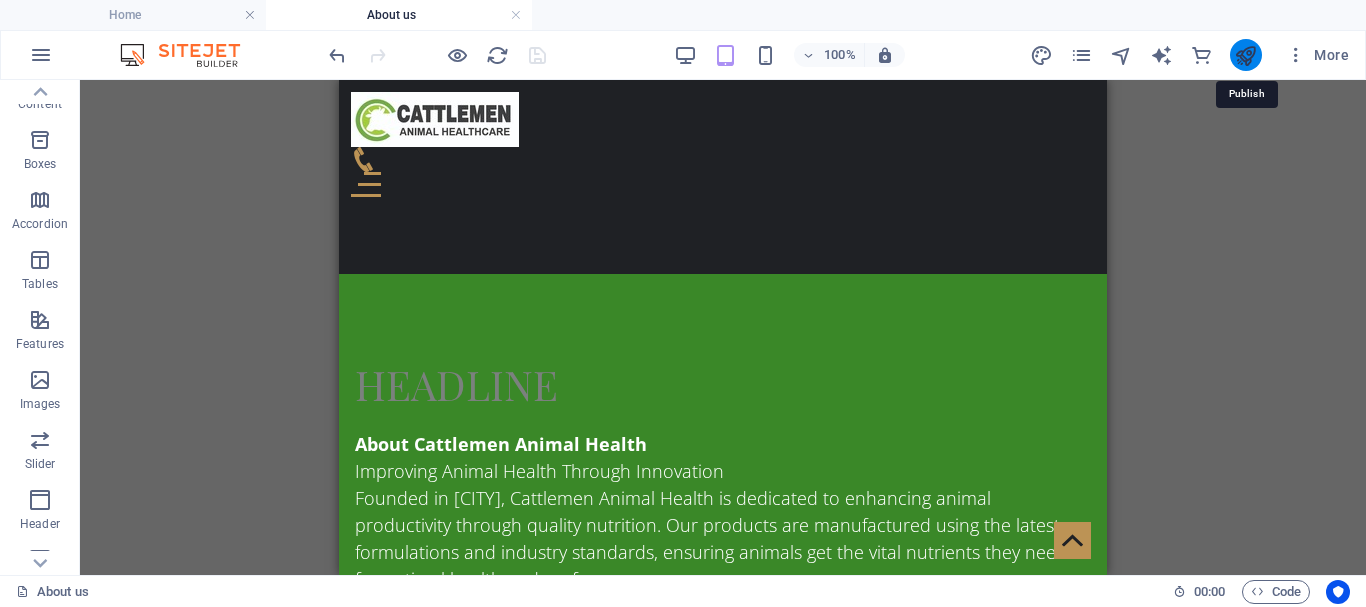 click at bounding box center [1245, 55] 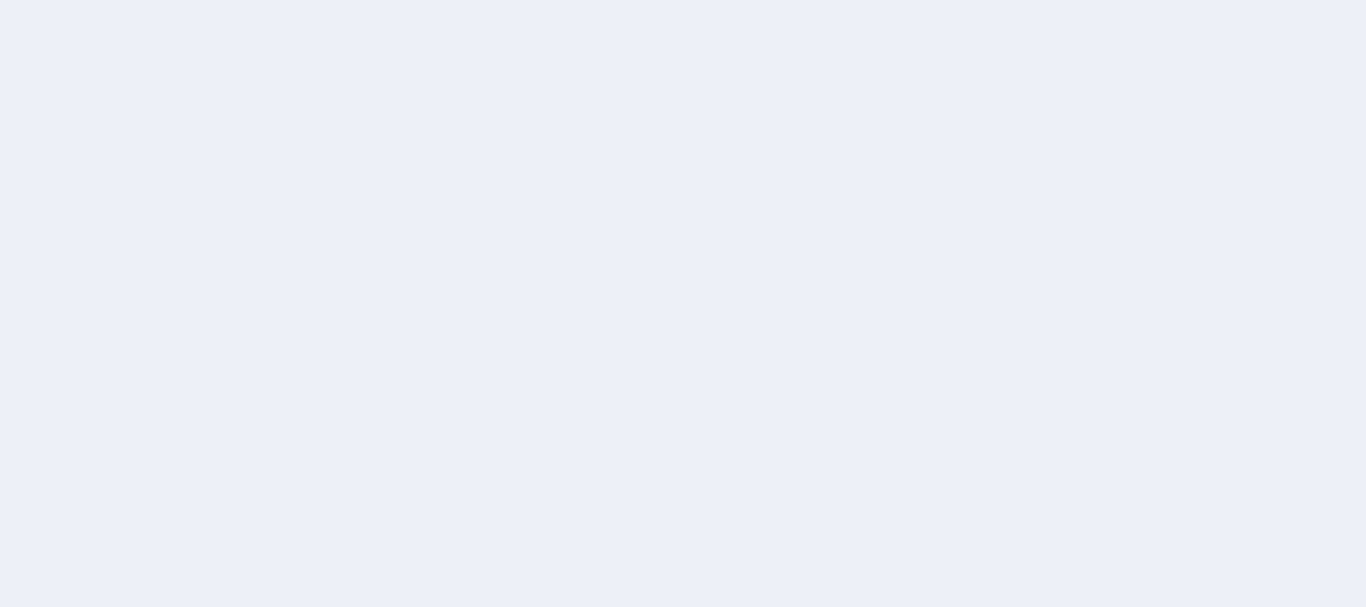 scroll, scrollTop: 0, scrollLeft: 0, axis: both 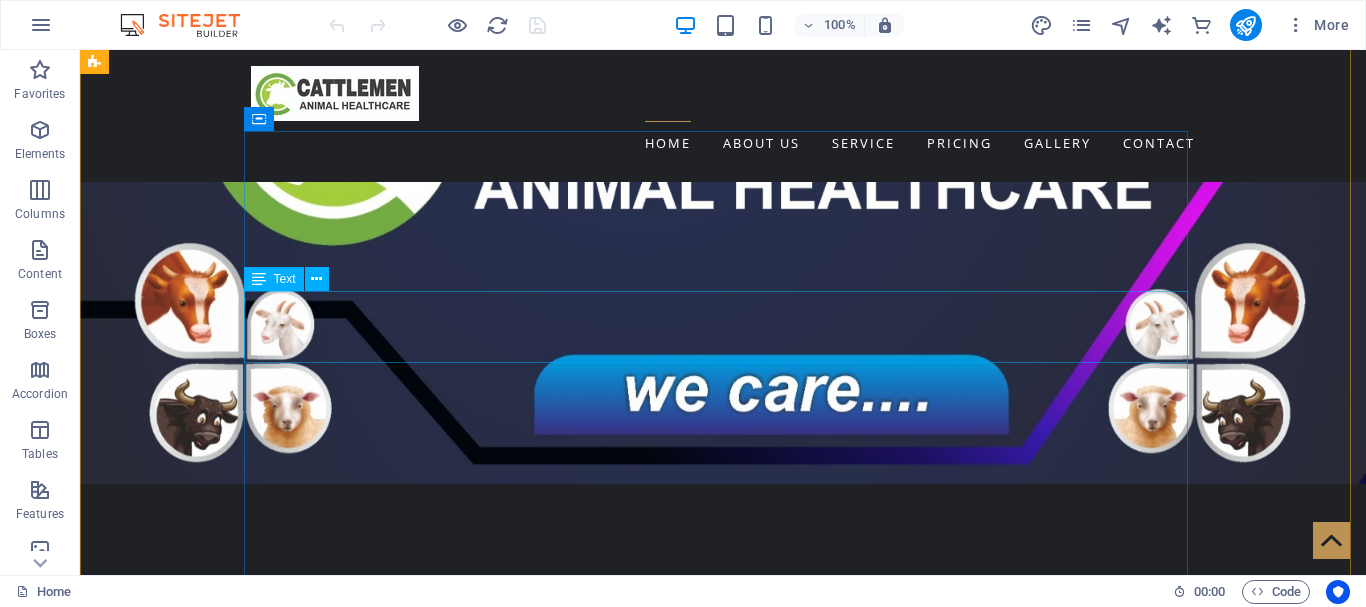 click on "Lorem ipsum dolor sit amet, consectetur adipisicing elit. Repellat, maiores, a libero atque assumenda praesentium cum magni odio dolor accusantium explicabo repudiandae molestiae itaque provident sit debitis aspernatur soluta deserunt incidunt ad cumque ex laboriosam. Distinctio, mollitia, molestias excepturi voluptatem veritatis iusto nam nulla." at bounding box center (568, 1167) 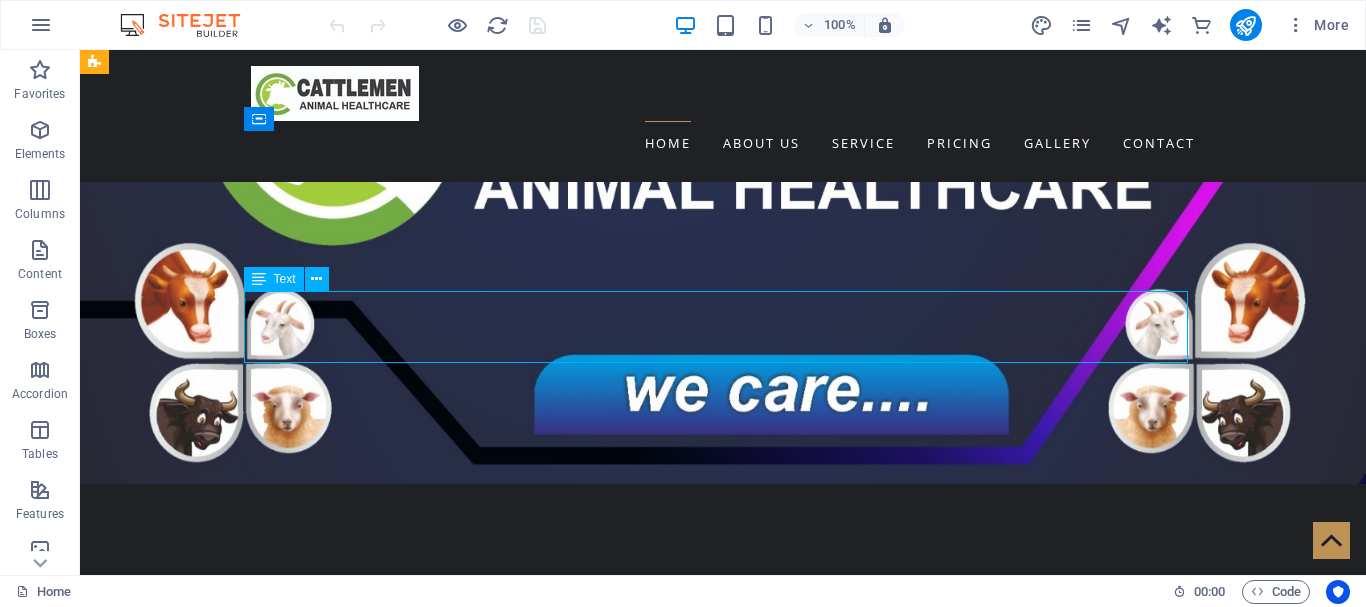 click on "Lorem ipsum dolor sit amet, consectetur adipisicing elit. Repellat, maiores, a libero atque assumenda praesentium cum magni odio dolor accusantium explicabo repudiandae molestiae itaque provident sit debitis aspernatur soluta deserunt incidunt ad cumque ex laboriosam. Distinctio, mollitia, molestias excepturi voluptatem veritatis iusto nam nulla." at bounding box center (568, 1167) 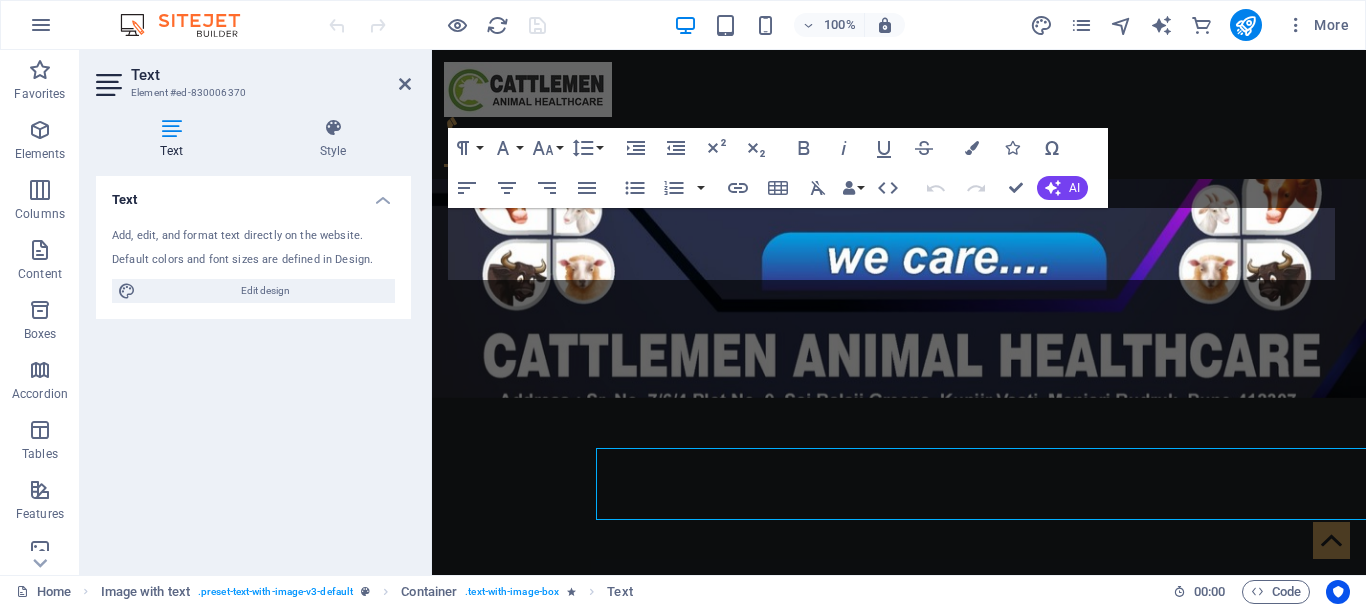 scroll, scrollTop: 784, scrollLeft: 0, axis: vertical 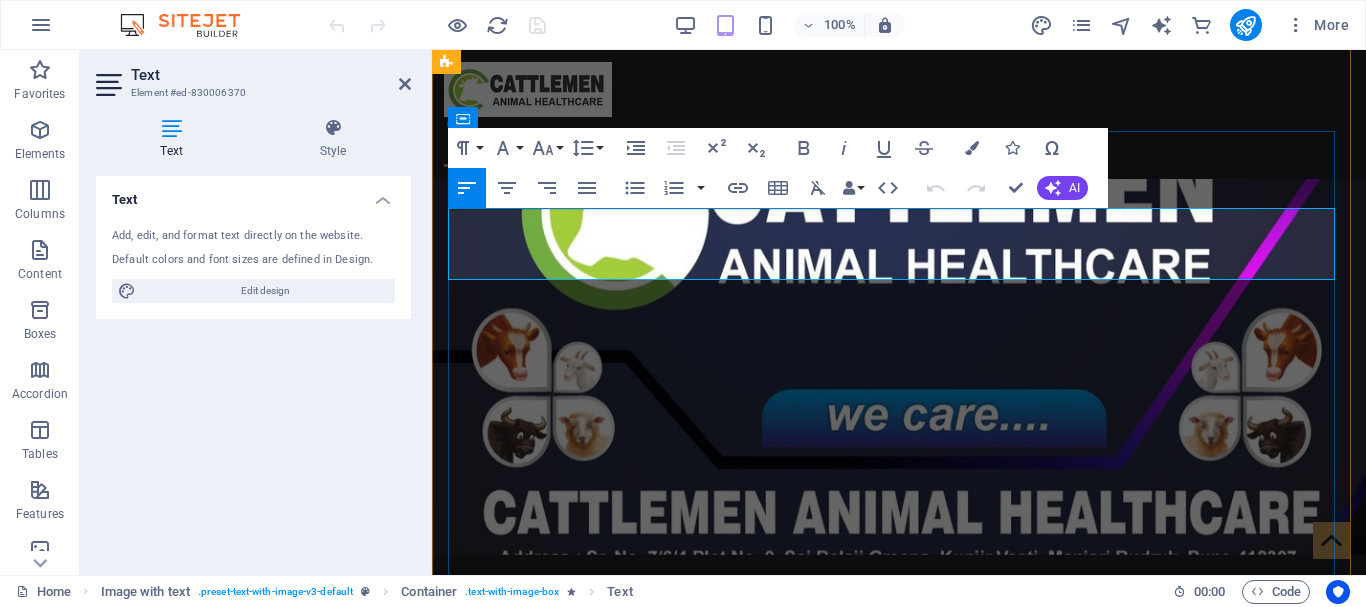 drag, startPoint x: 1246, startPoint y: 267, endPoint x: 455, endPoint y: 227, distance: 792.01074 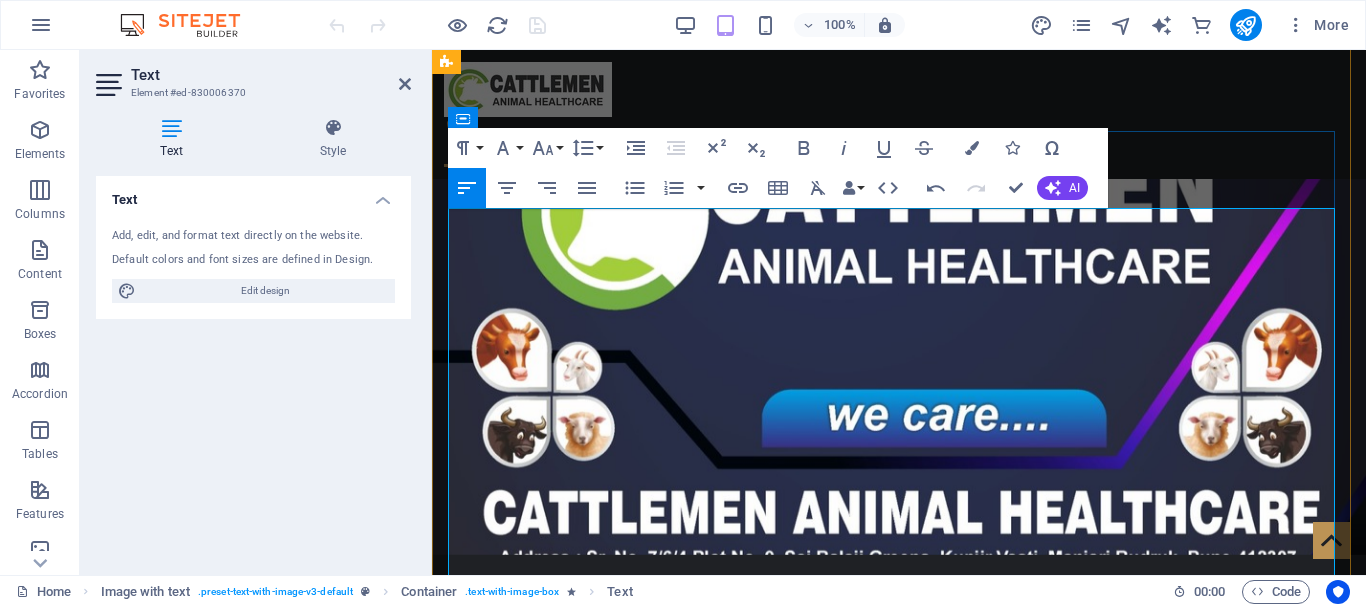click on "L" at bounding box center [899, 1037] 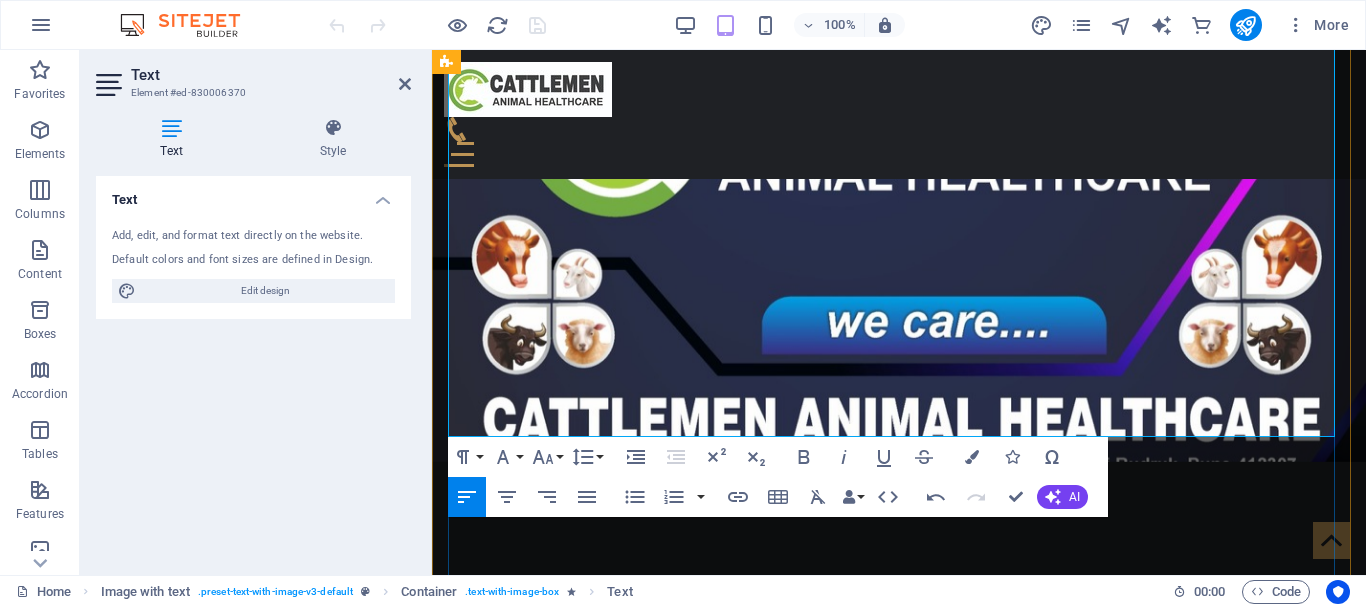 scroll, scrollTop: 1084, scrollLeft: 0, axis: vertical 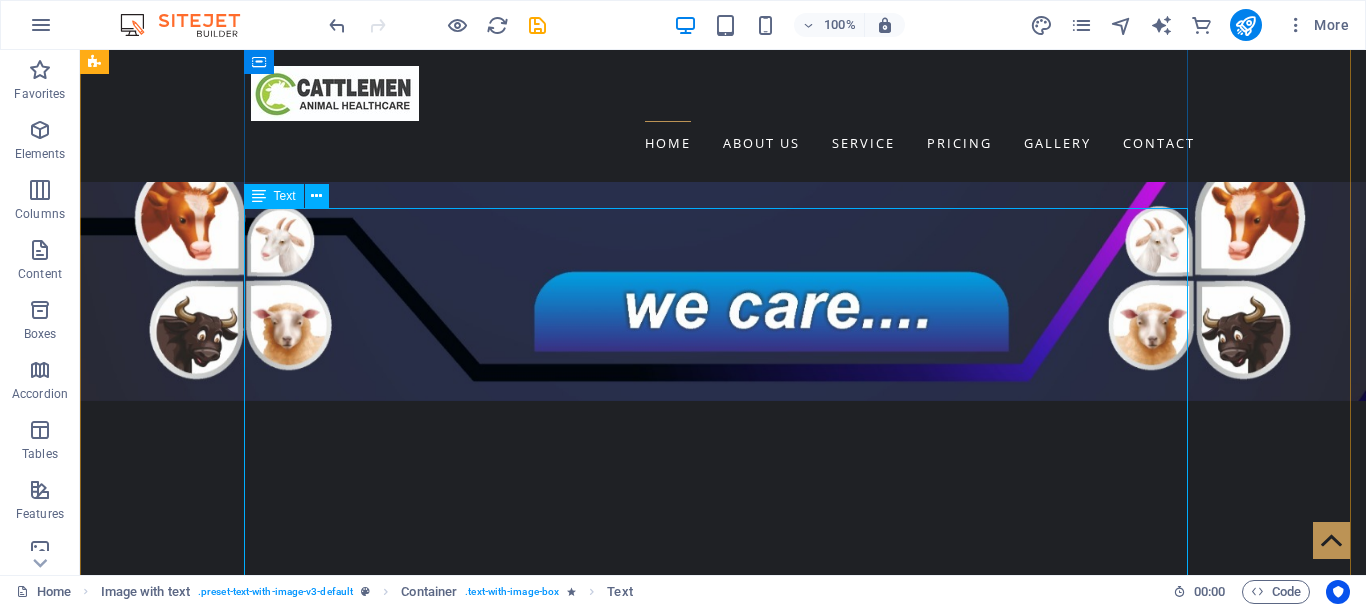 click on "Welcome to Cattlemen Animal Health, Pune Your Trusted Partner in Animal Feed Supplement Solutions At  Cattlemen Animal Health , we are committed to empowering livestock owners with high-quality, science-backed nutritional products. Based in Pune, we specialize in manufacturing  Animal Feed Supplements  that promote better health, growth, fertility, and productivity in cattle and other farm animals. 💧  Liquid Calcium  for strong bones & milk boost 🌿  Mineral Mixture  to enhance immunity & fertility 💊  Vitamin Tonic  for faster growth & disease resistance ✅ Trusted by Dairy Farmers, Vets & Feed Dealers ✅ Consistent Quality. Visible Results. Affordable Prices. With years of experience and a focus on animal well-being, our formulations are carefully developed to meet the real needs of the dairy and livestock industry." at bounding box center (568, 1364) 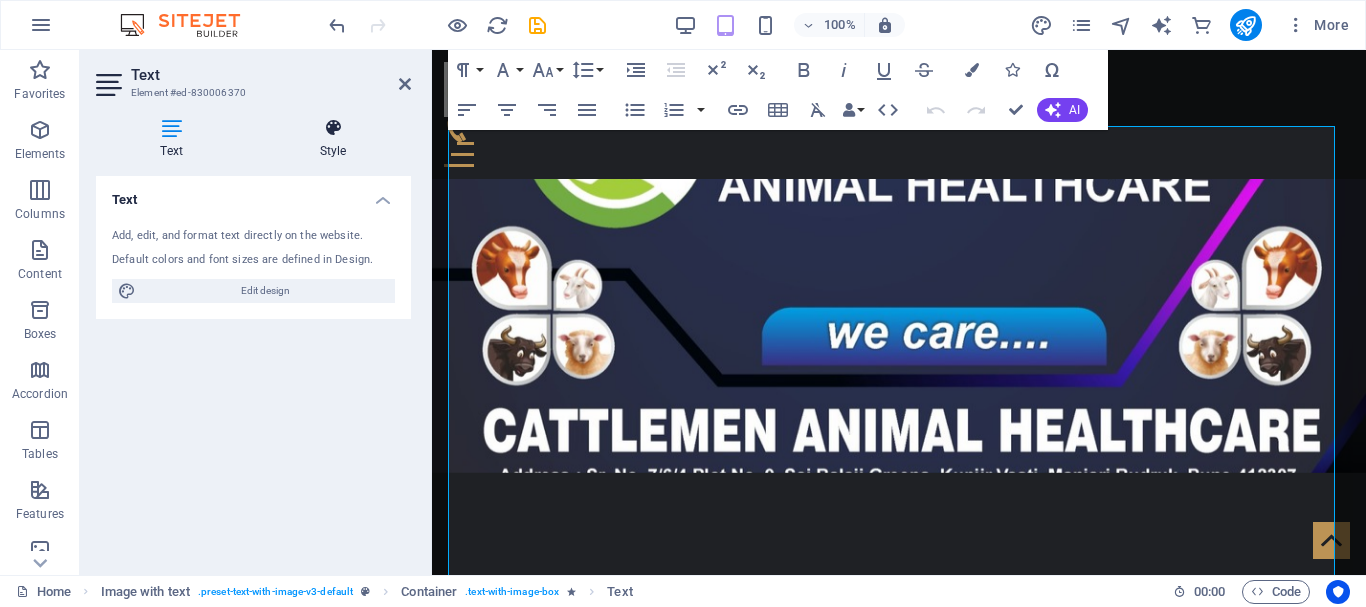 click on "Style" at bounding box center [333, 139] 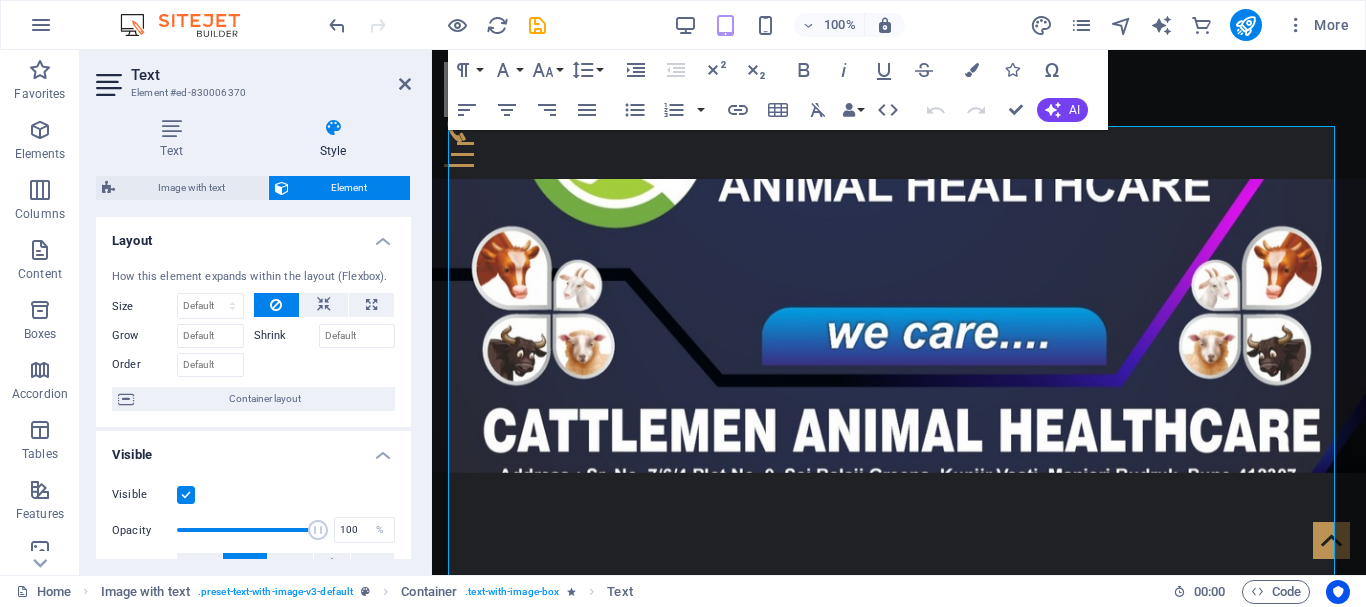 click on "Element" at bounding box center [350, 188] 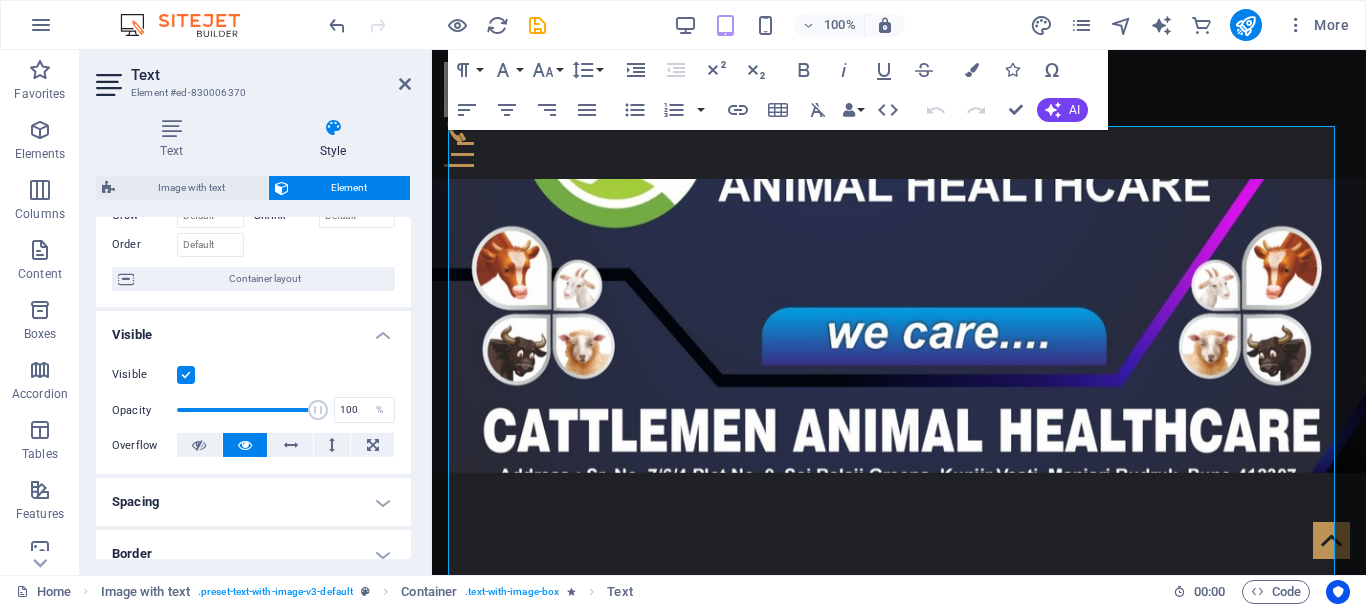 scroll, scrollTop: 0, scrollLeft: 0, axis: both 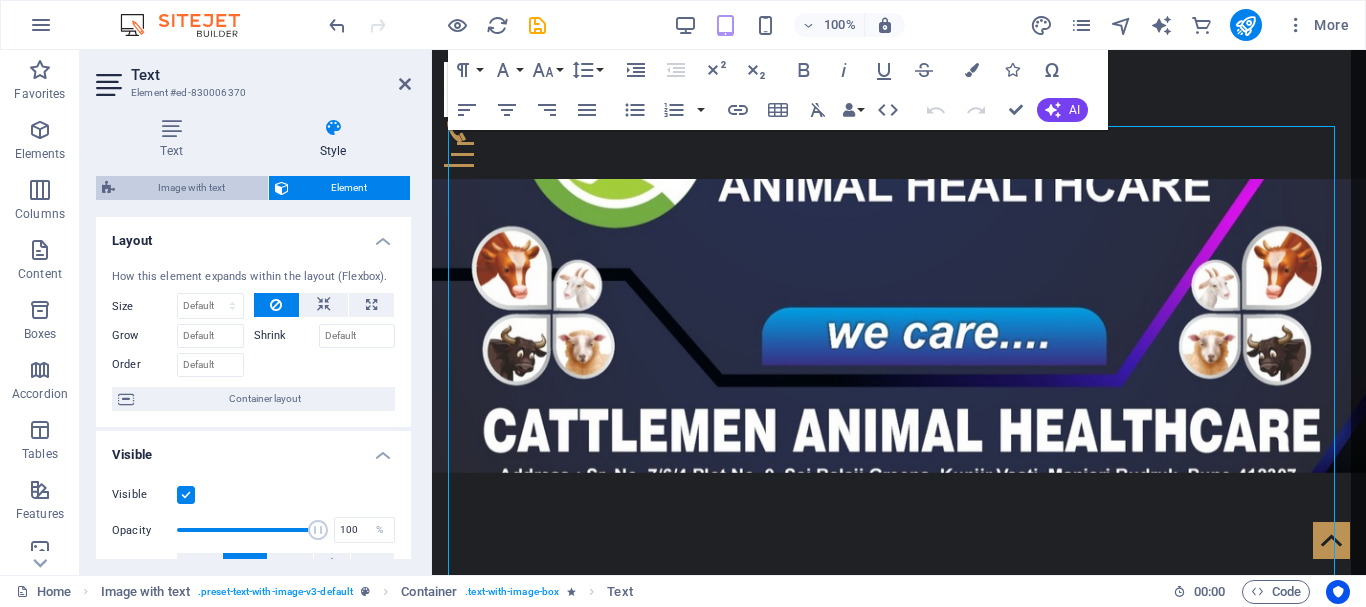 click on "Image with text" at bounding box center (191, 188) 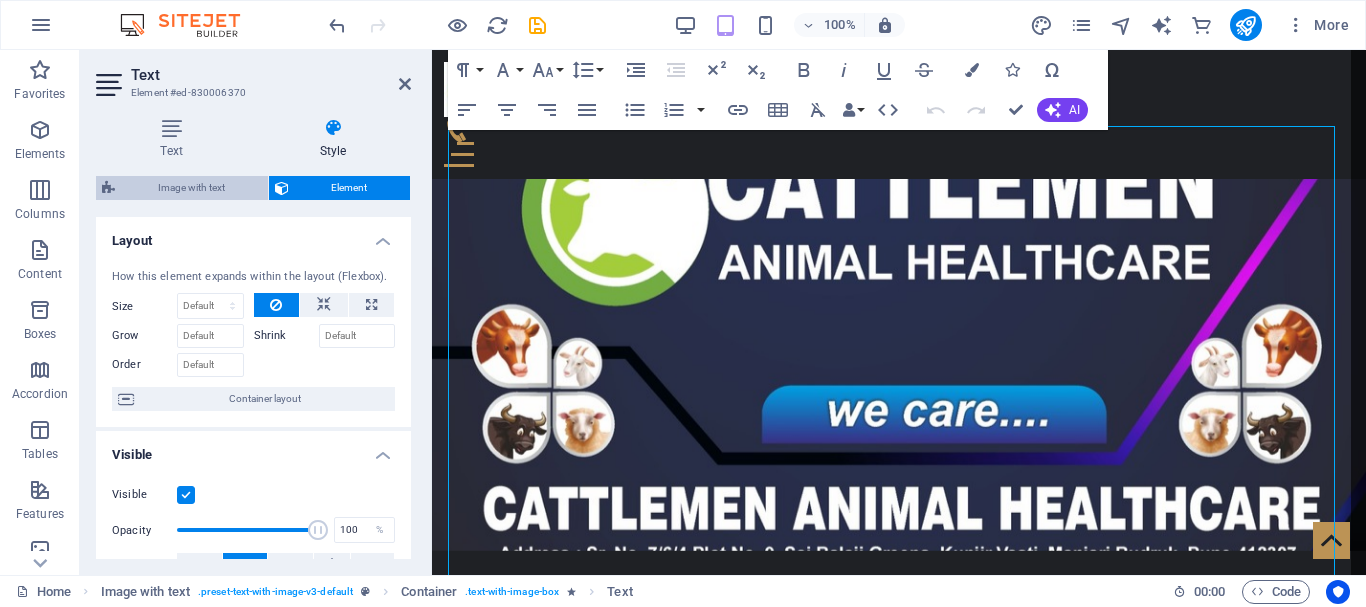 select on "rem" 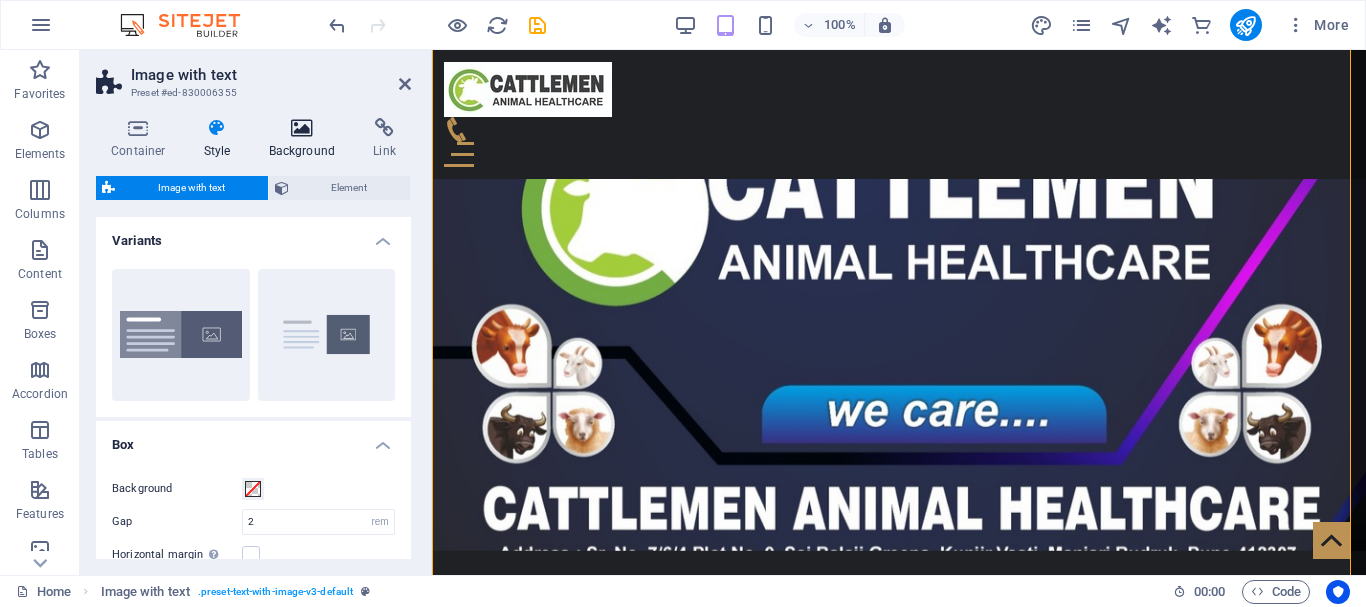 click on "Background" at bounding box center [306, 139] 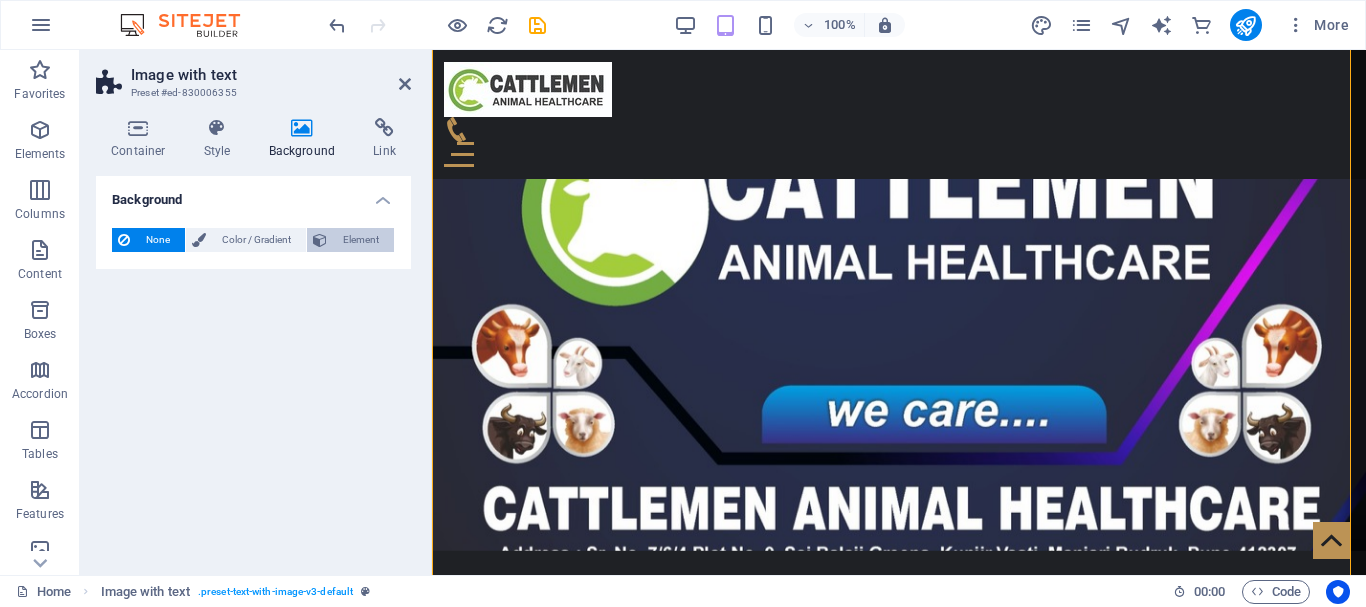 click on "Element" at bounding box center (360, 240) 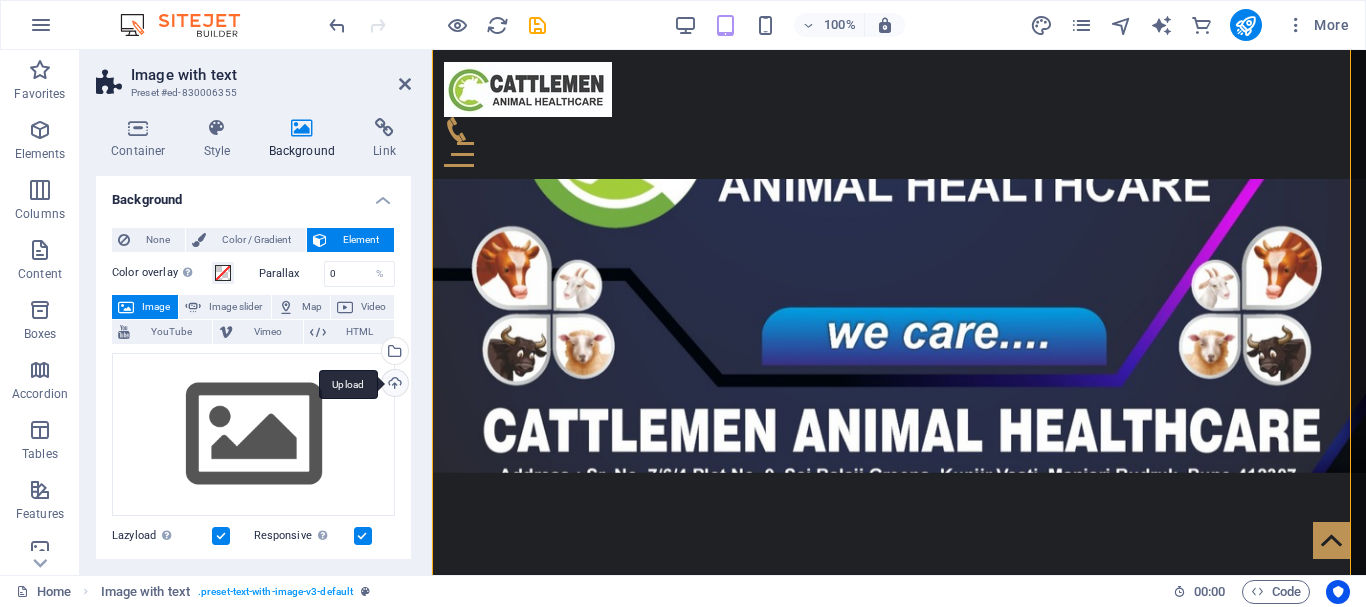 click on "Upload" at bounding box center [393, 385] 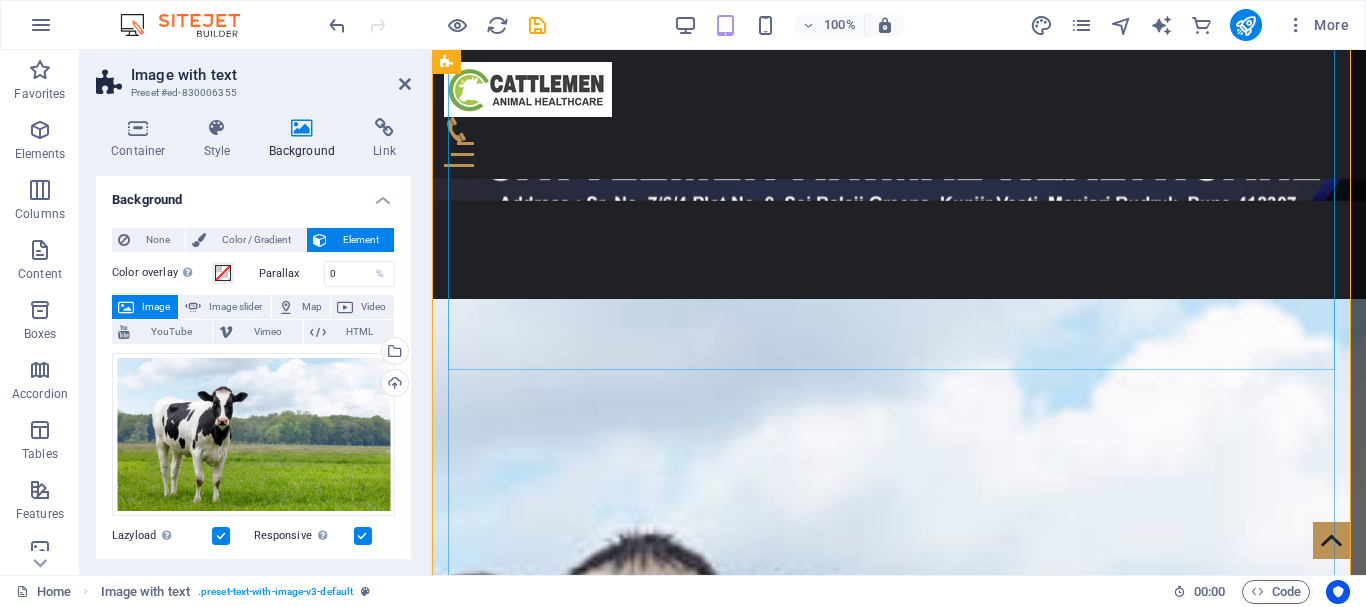 scroll, scrollTop: 1166, scrollLeft: 0, axis: vertical 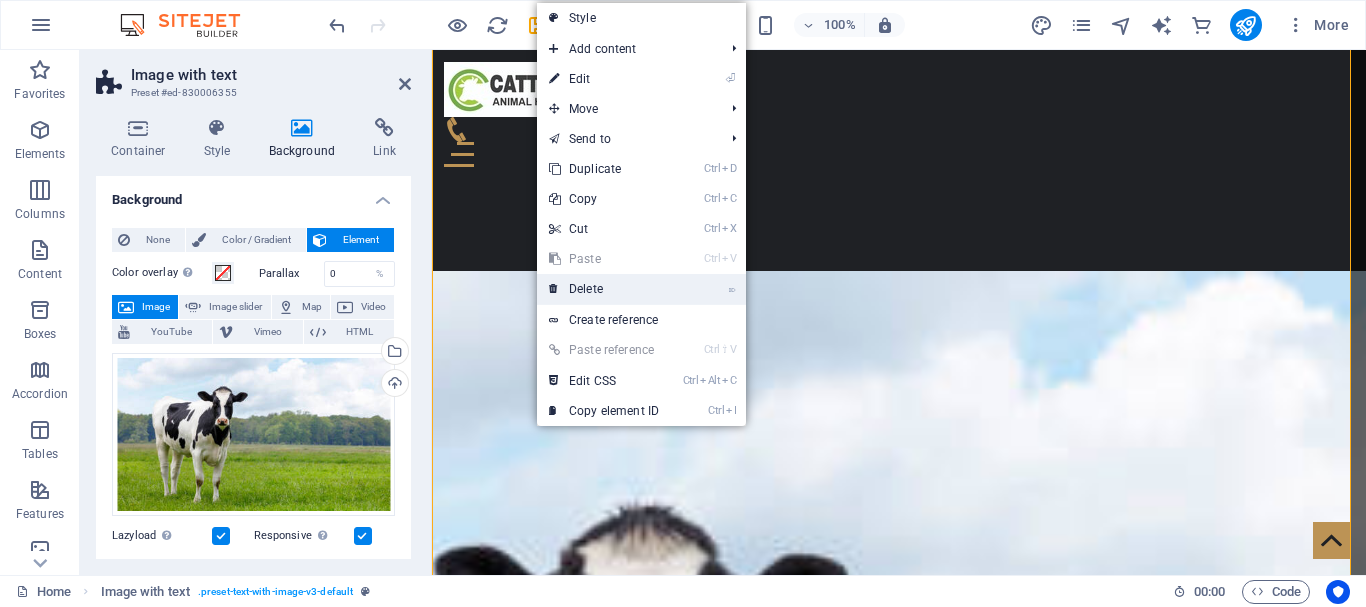 click on "⌦  Delete" at bounding box center [604, 289] 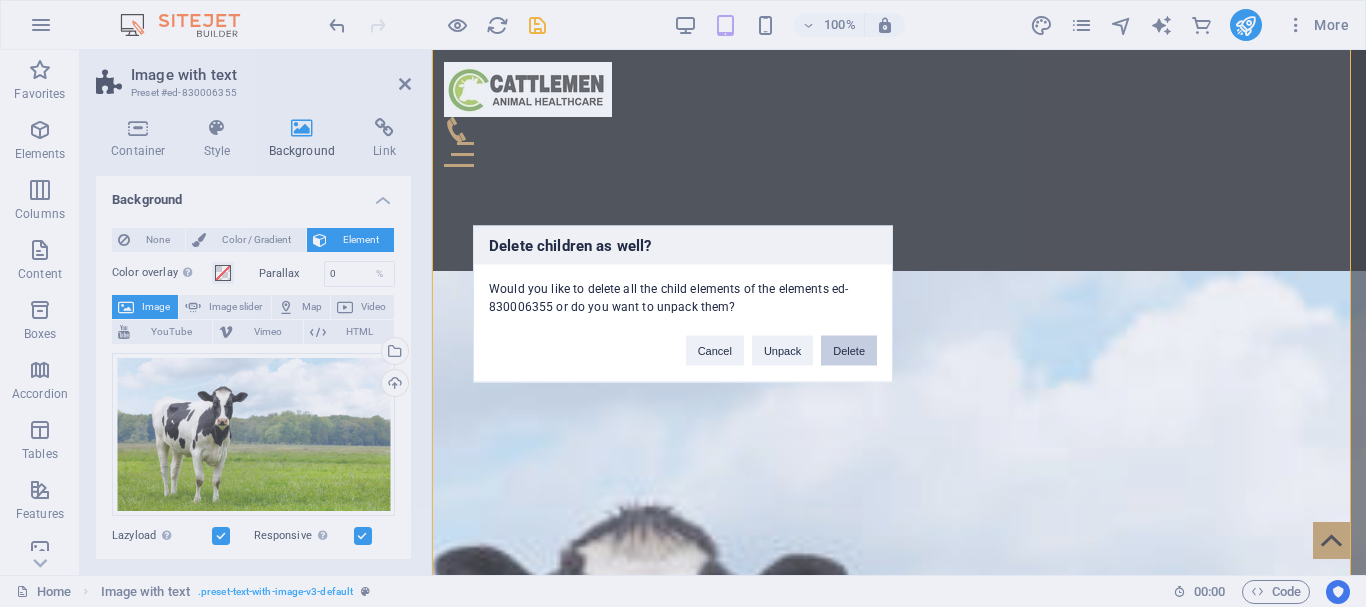 click on "Delete" at bounding box center [849, 350] 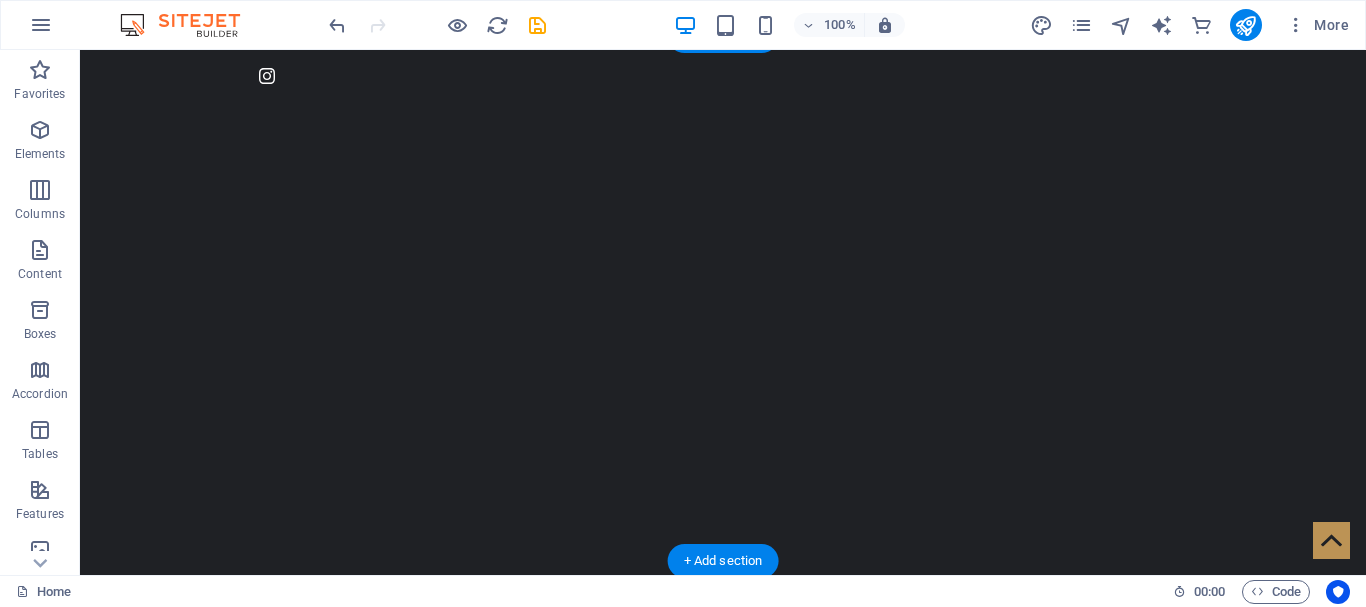 scroll, scrollTop: 200, scrollLeft: 0, axis: vertical 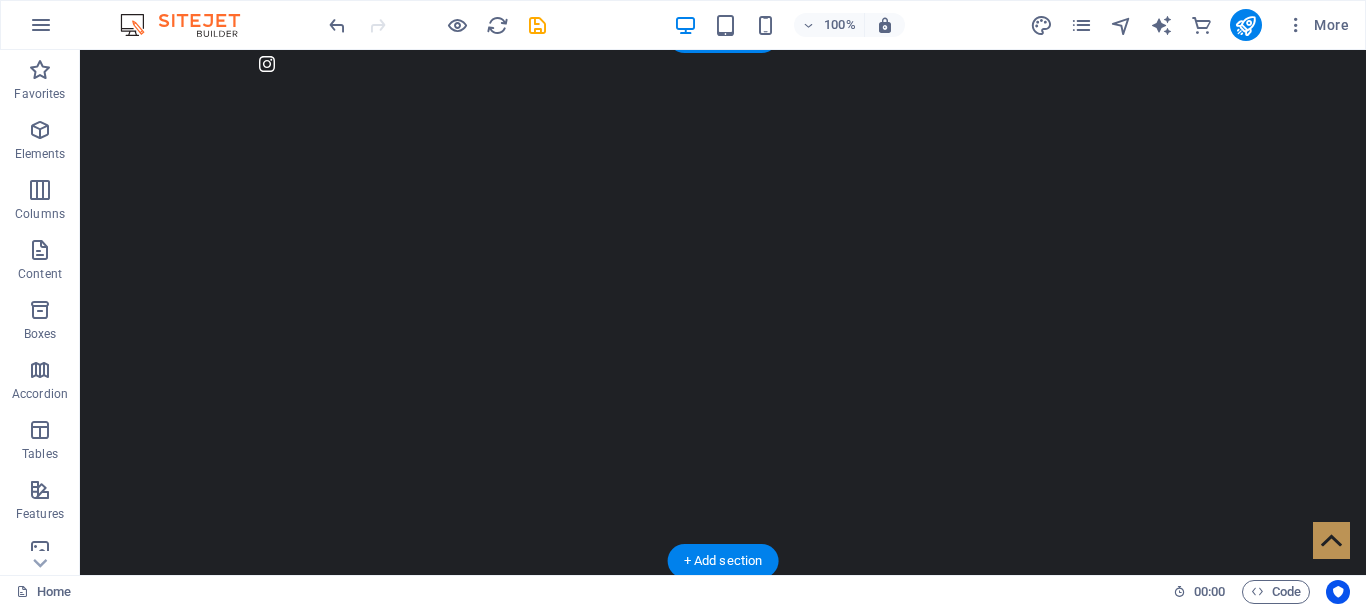 click at bounding box center (723, 952) 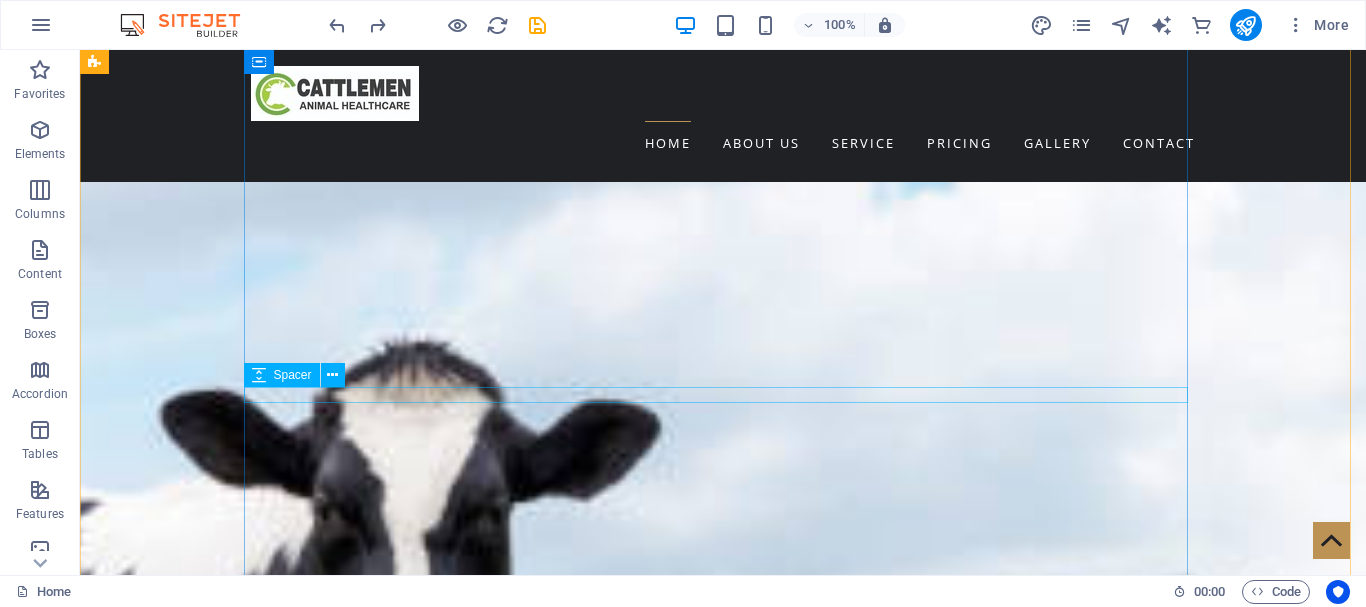 scroll, scrollTop: 1500, scrollLeft: 0, axis: vertical 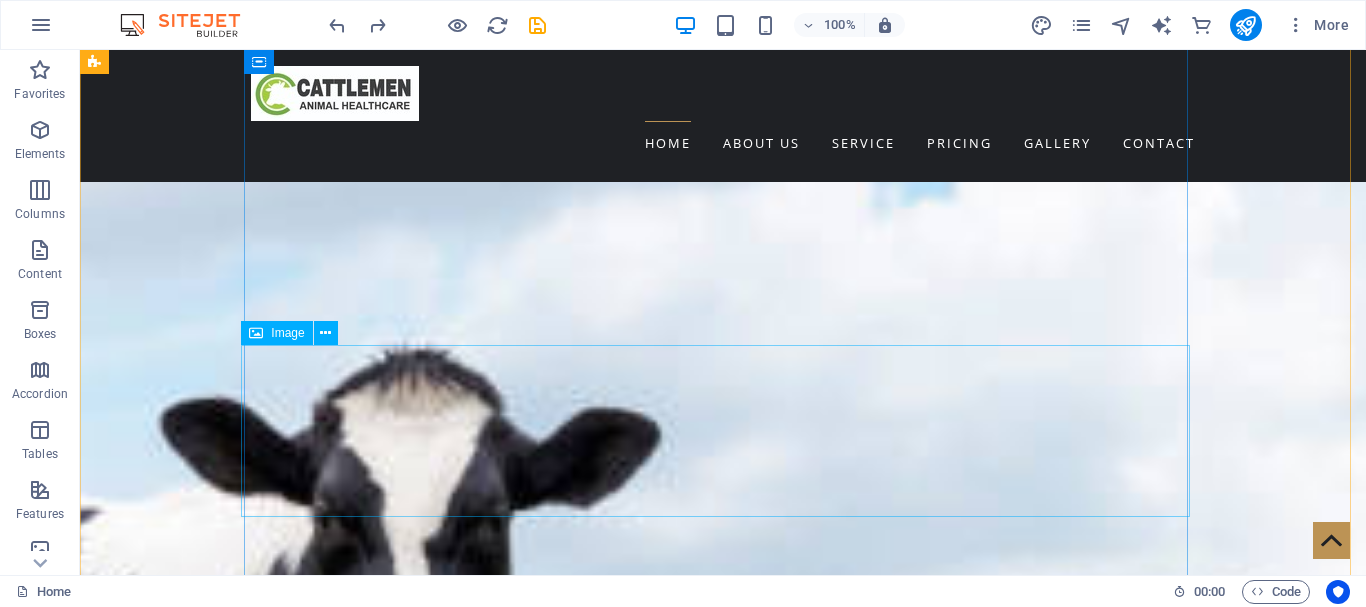 click at bounding box center [568, 2750] 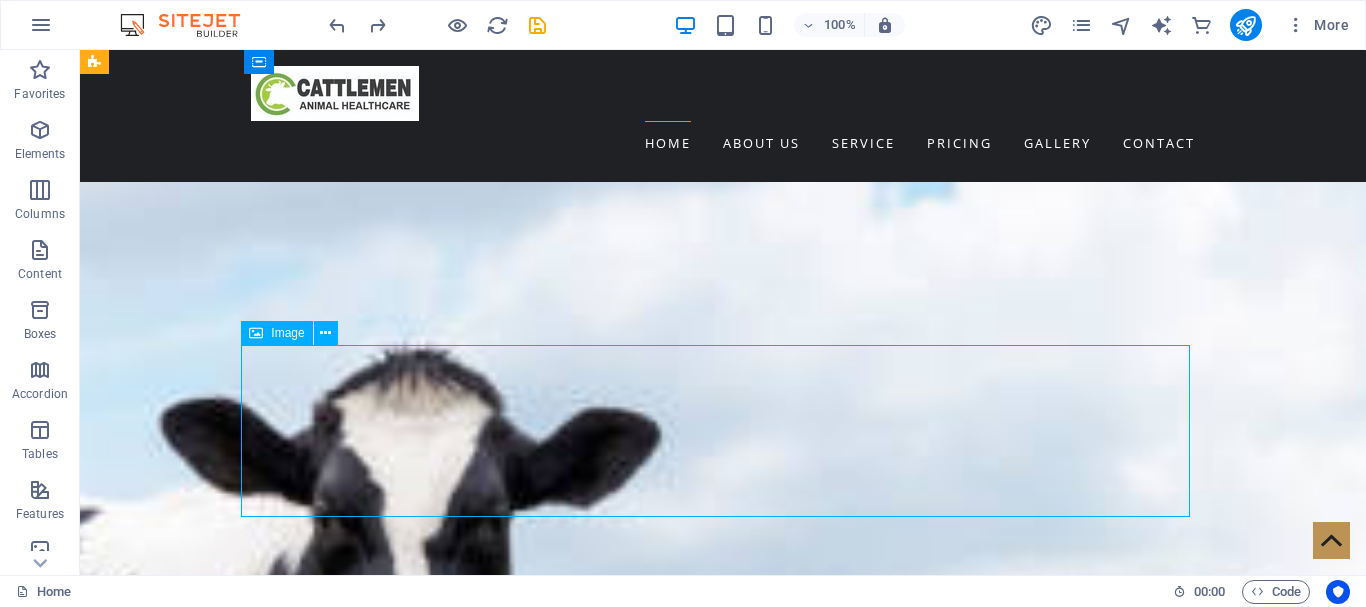 click at bounding box center [568, 2750] 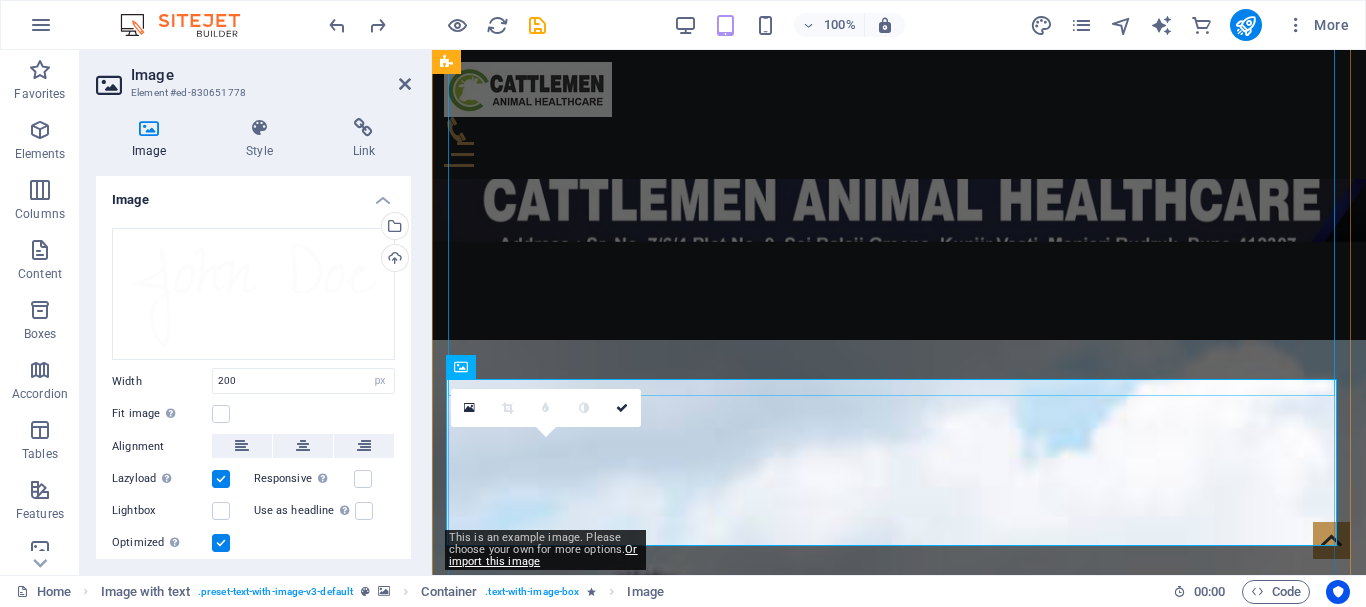 scroll, scrollTop: 1100, scrollLeft: 0, axis: vertical 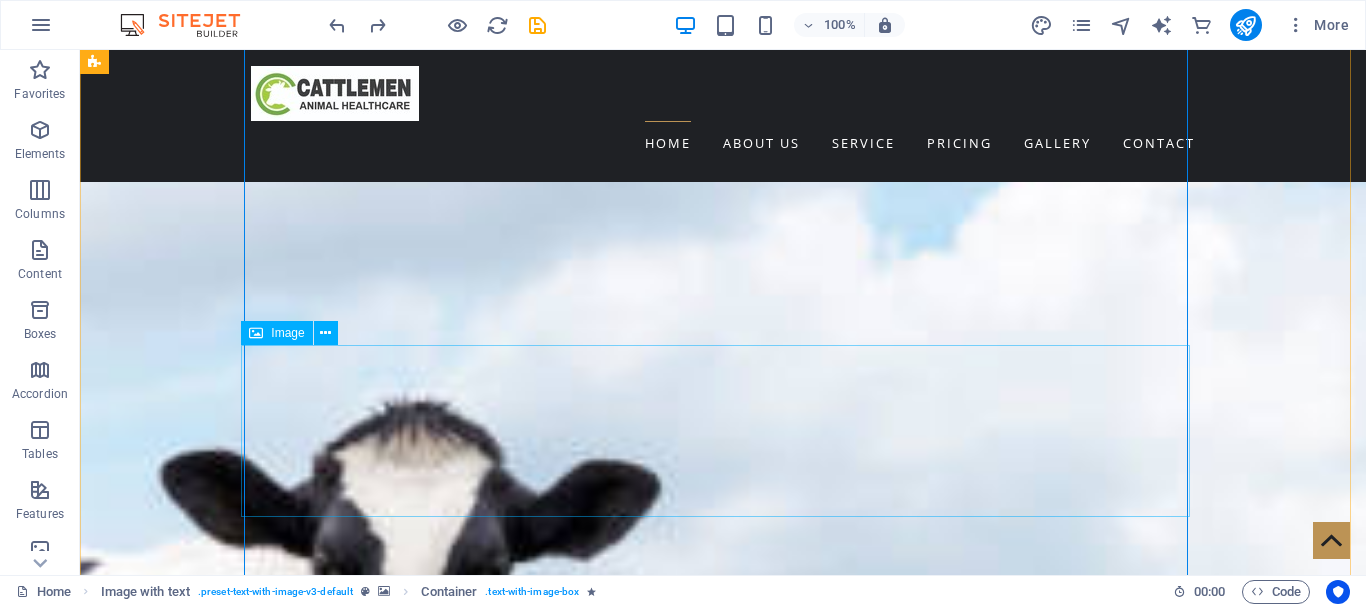 click at bounding box center (568, 2802) 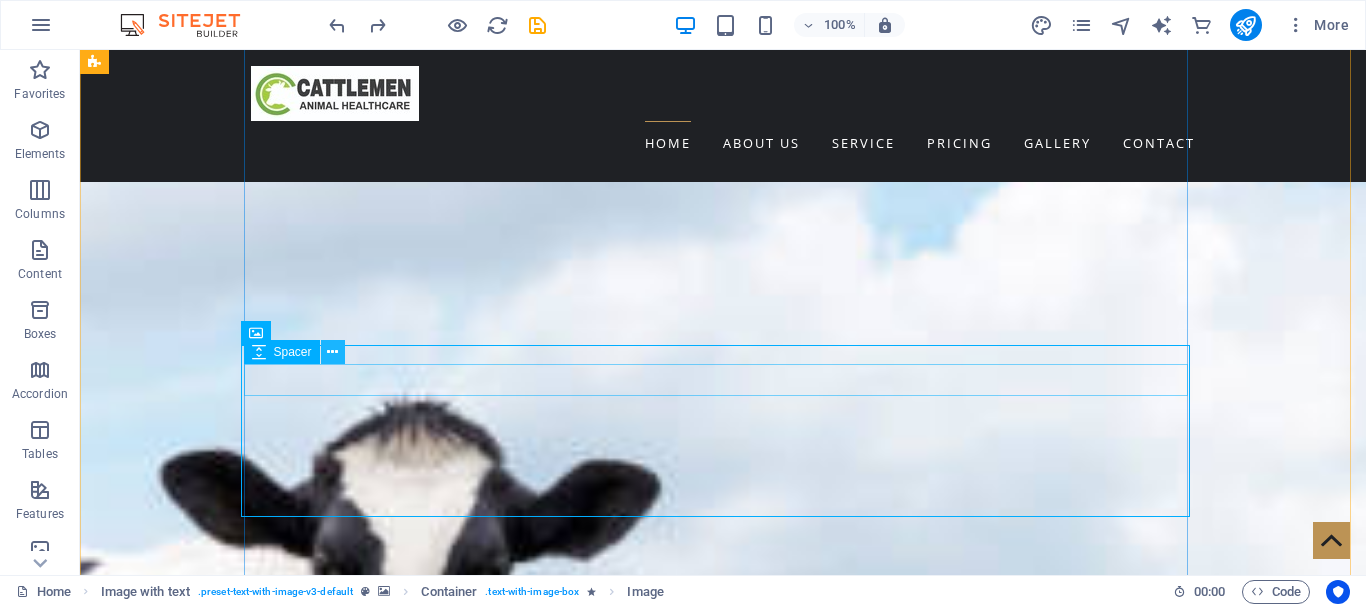 click at bounding box center (332, 352) 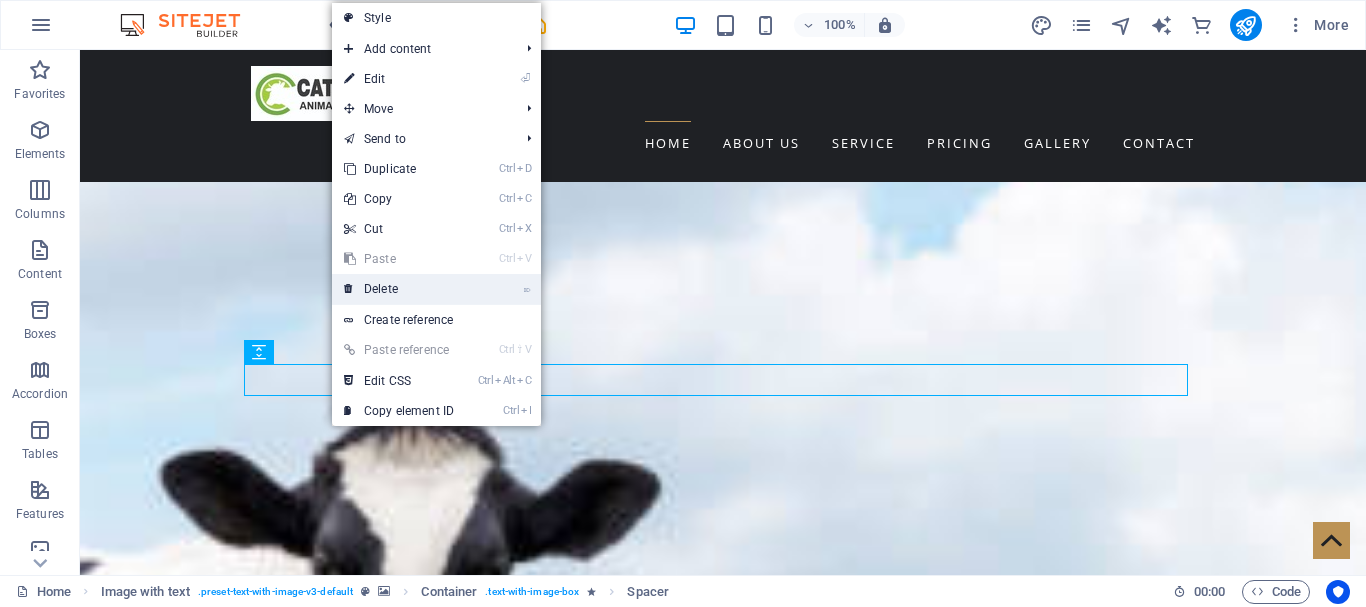 click on "⌦  Delete" at bounding box center [399, 289] 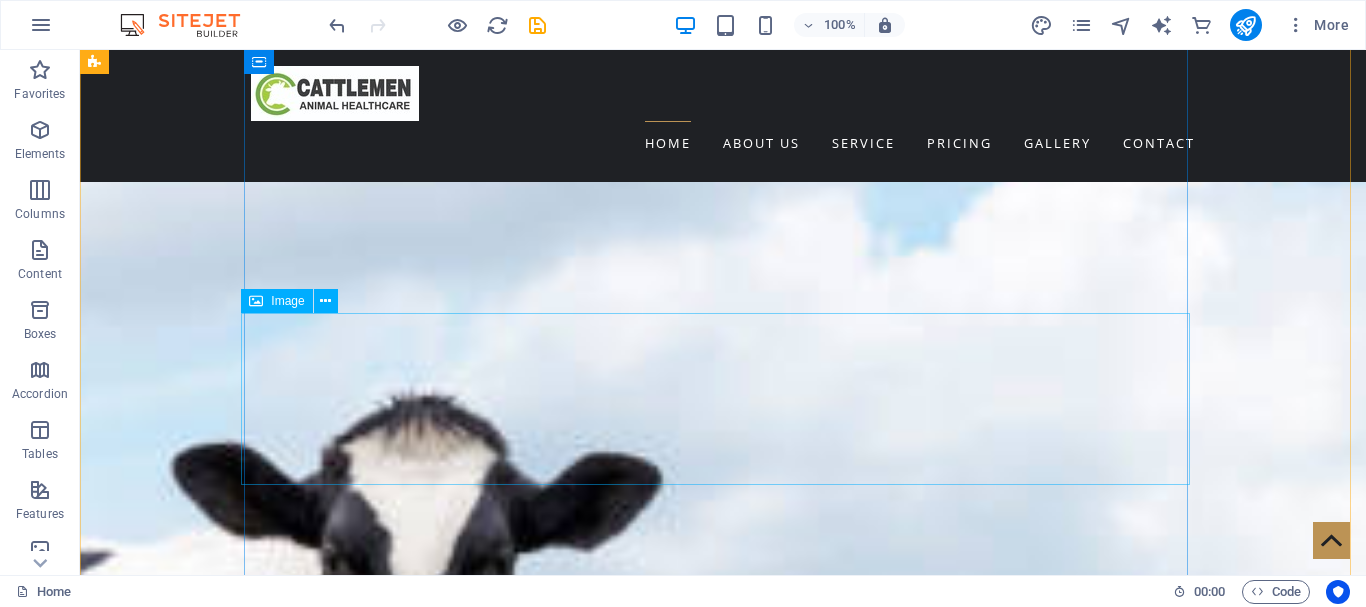 click at bounding box center [568, 2738] 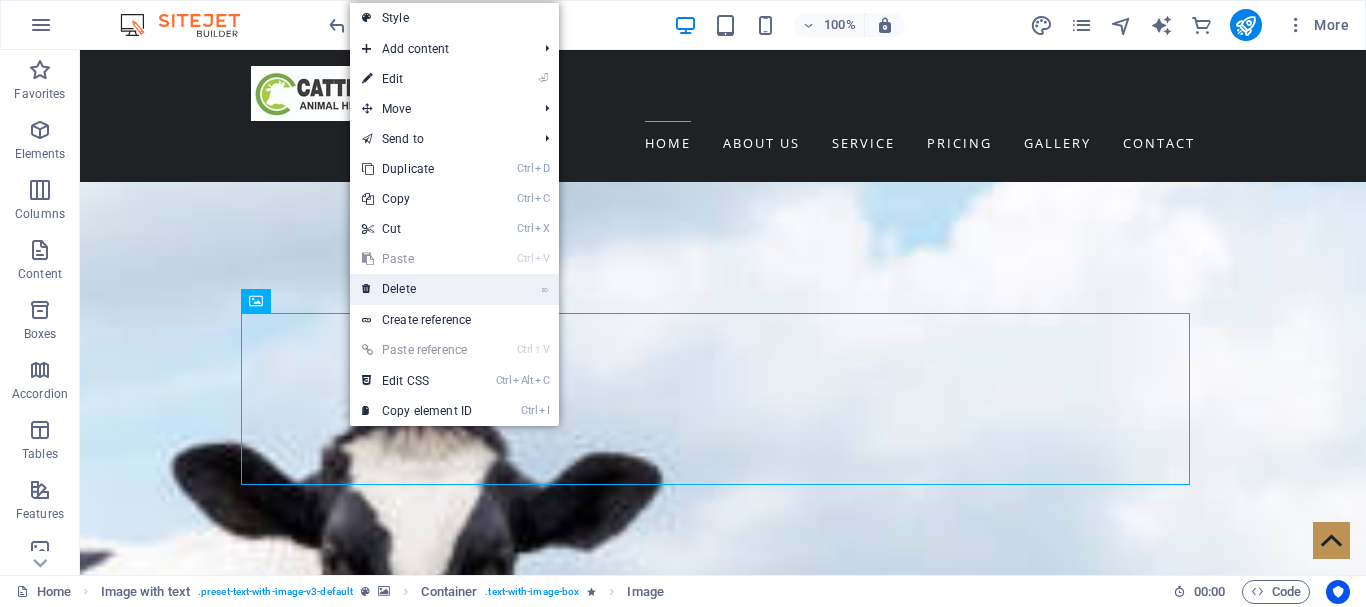 click on "⌦  Delete" at bounding box center [417, 289] 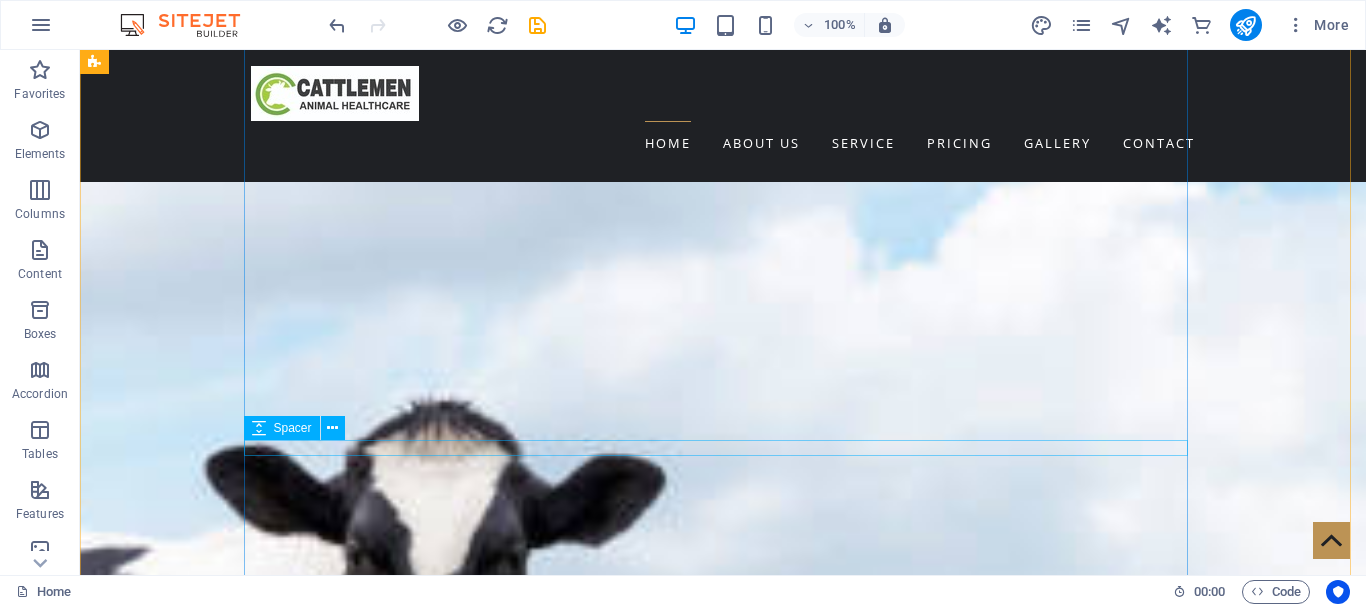 scroll, scrollTop: 1500, scrollLeft: 0, axis: vertical 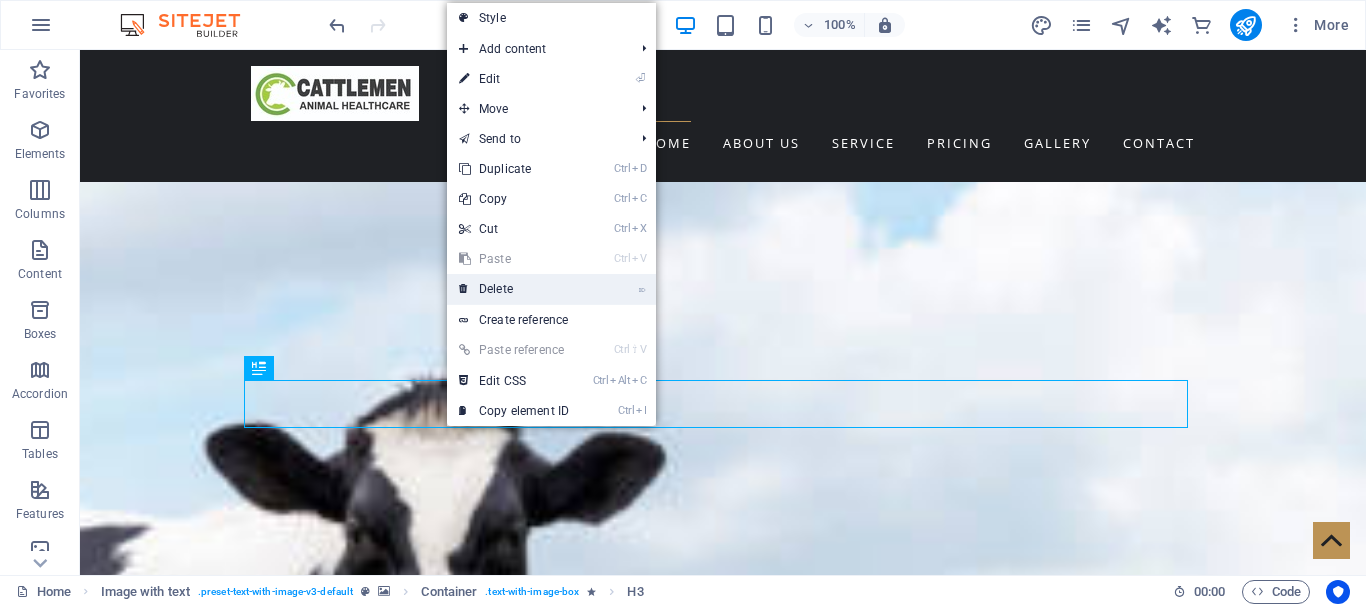 click on "⌦  Delete" at bounding box center [514, 289] 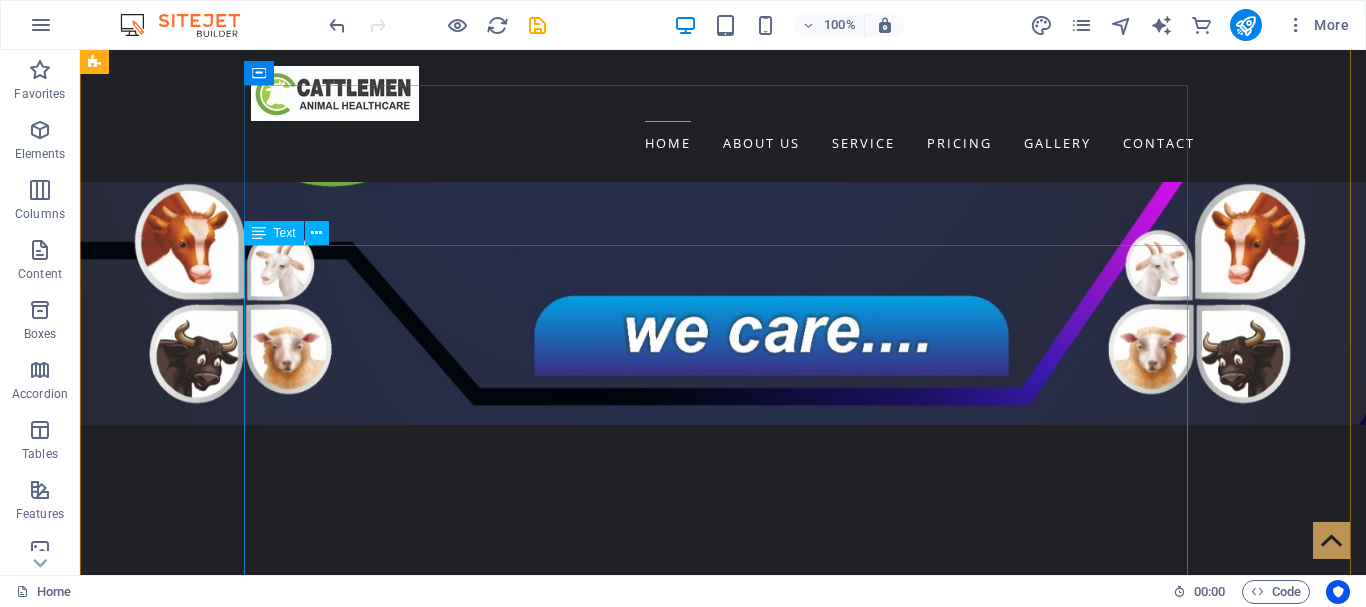 scroll, scrollTop: 800, scrollLeft: 0, axis: vertical 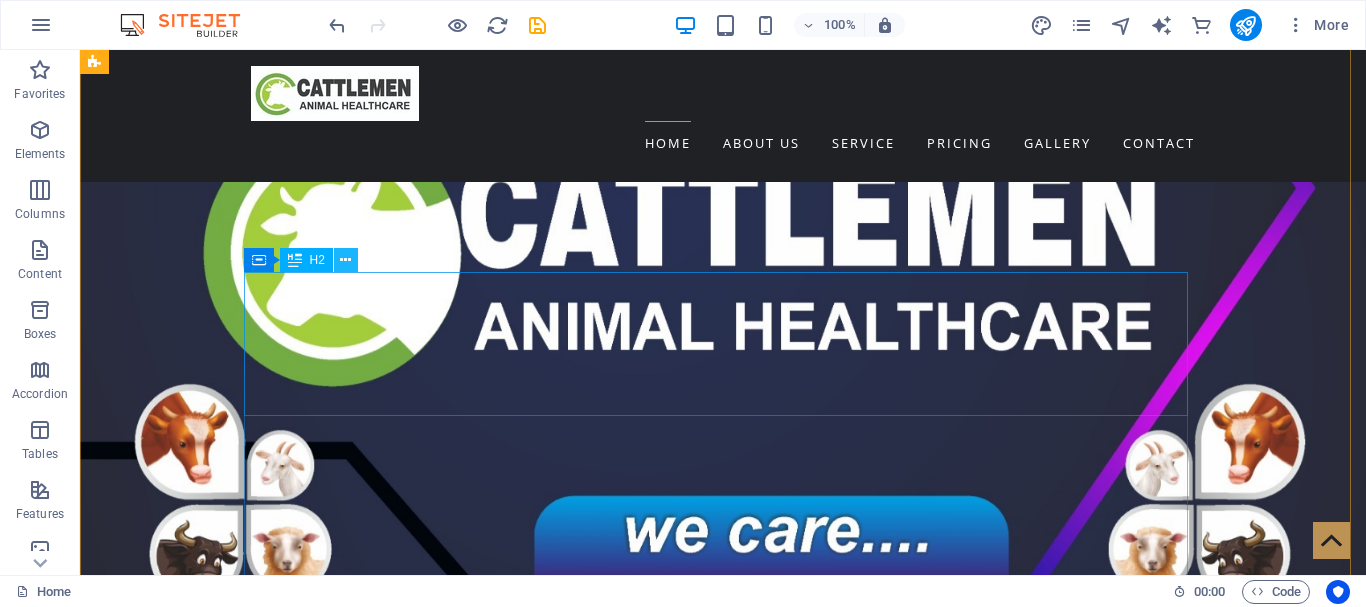 click at bounding box center [345, 260] 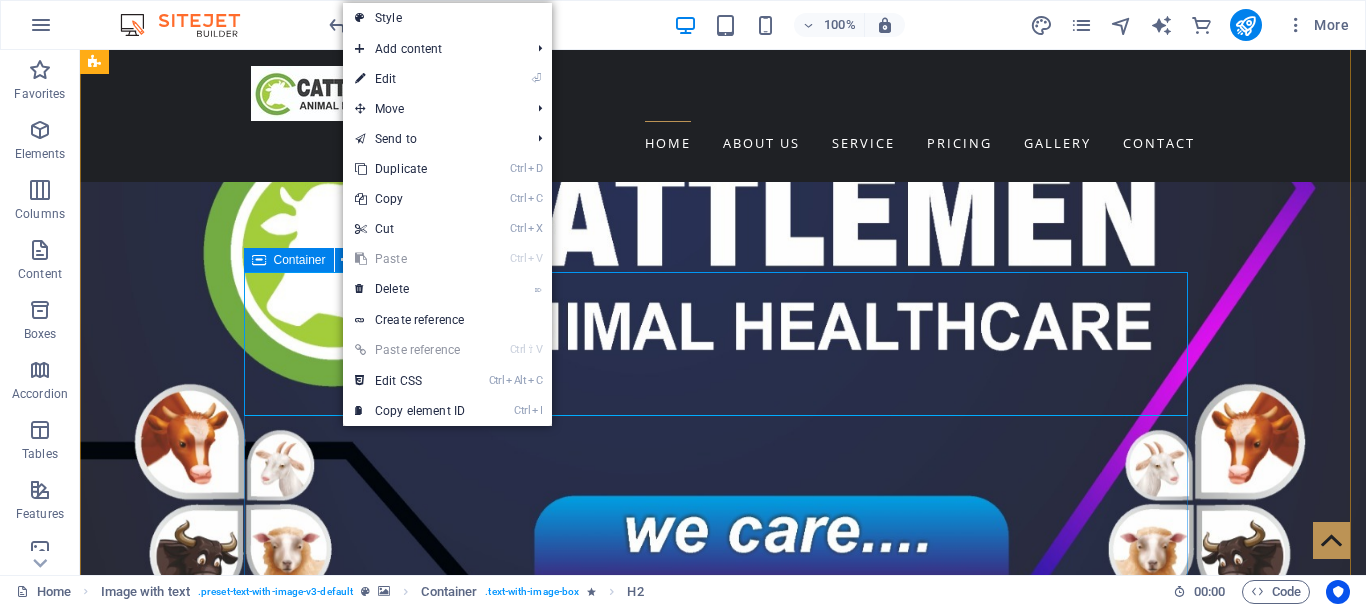 click on "Container" at bounding box center [300, 260] 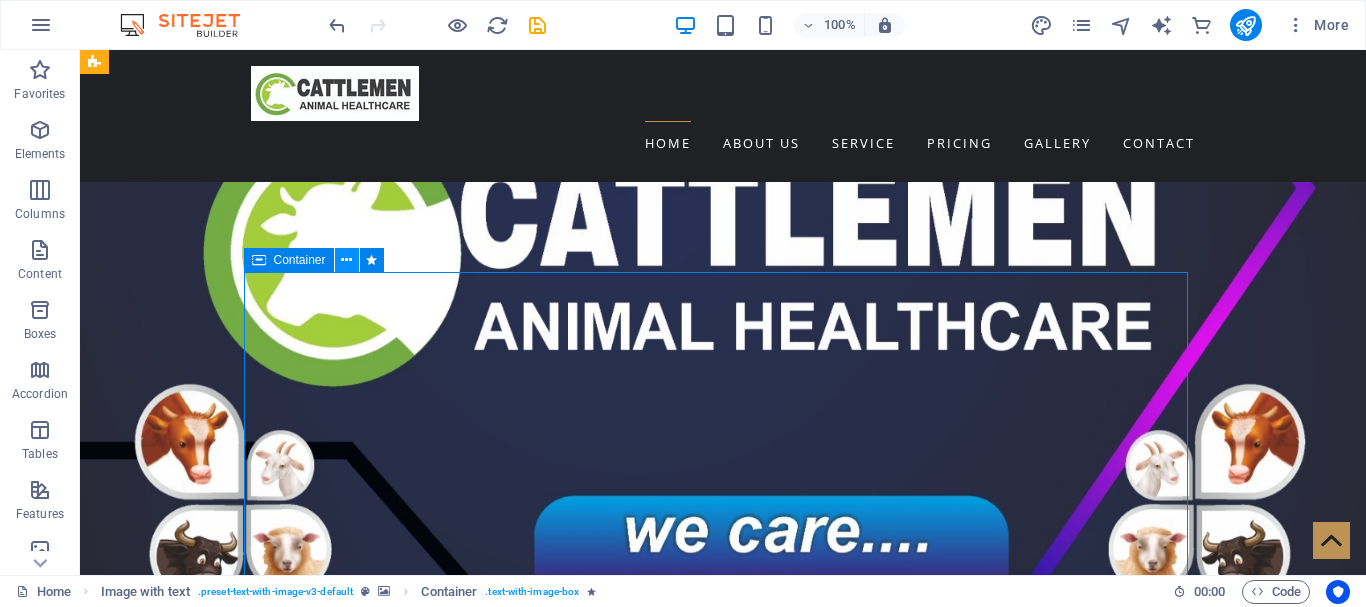 click at bounding box center [346, 260] 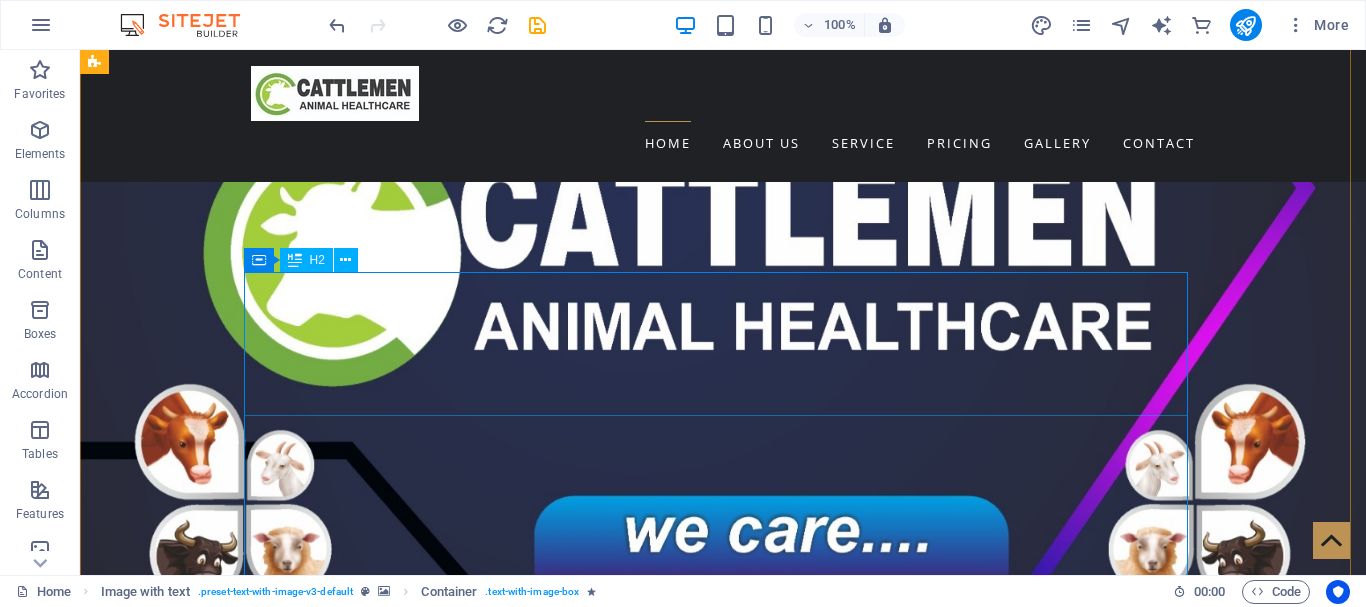 click on "Welcome to [COMPANY NAME]!" at bounding box center (568, 2545) 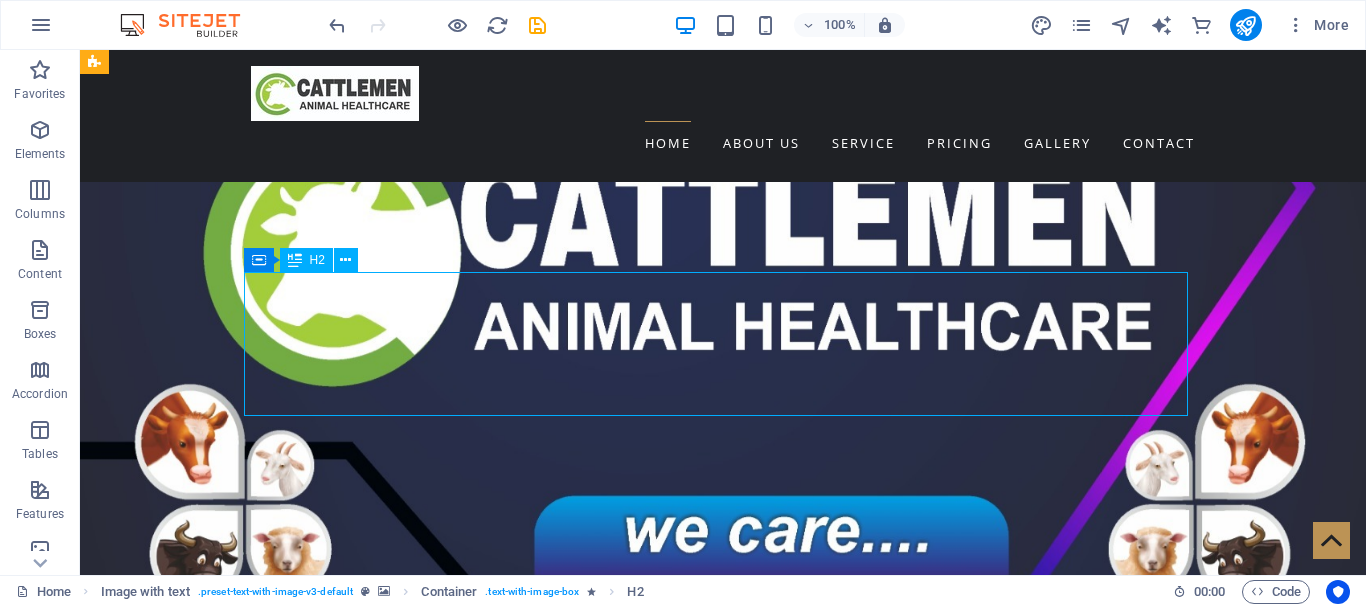 click on "Welcome to [COMPANY NAME]!" at bounding box center (568, 2545) 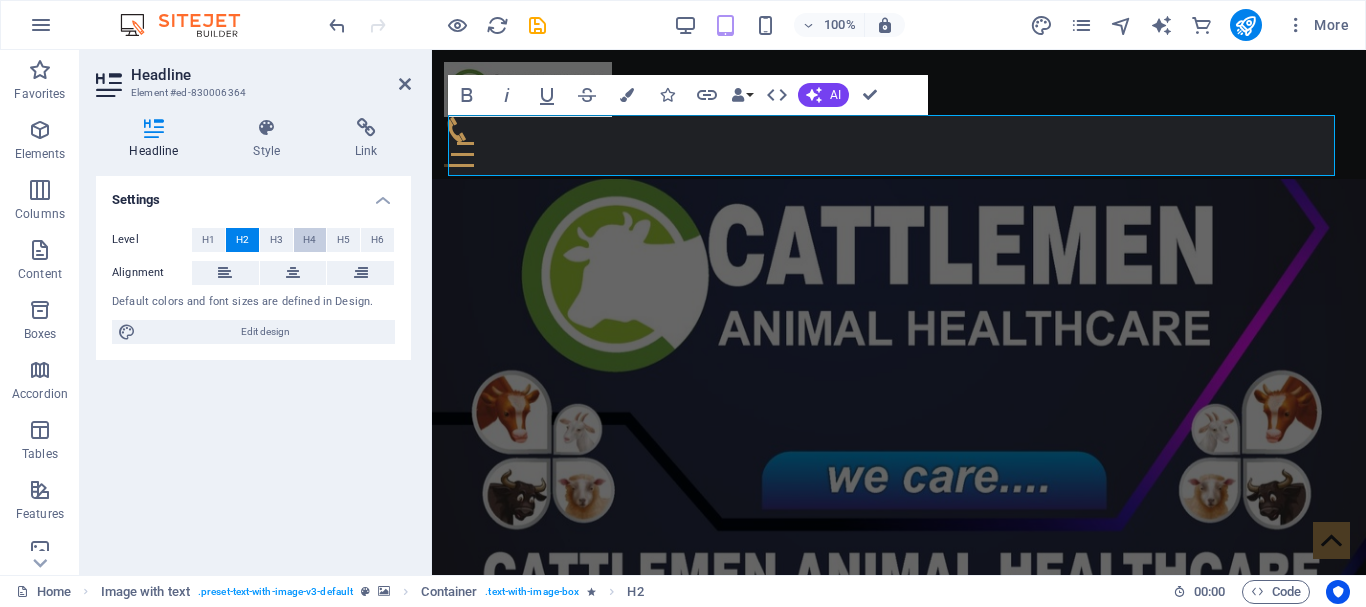 click on "H4" at bounding box center (309, 240) 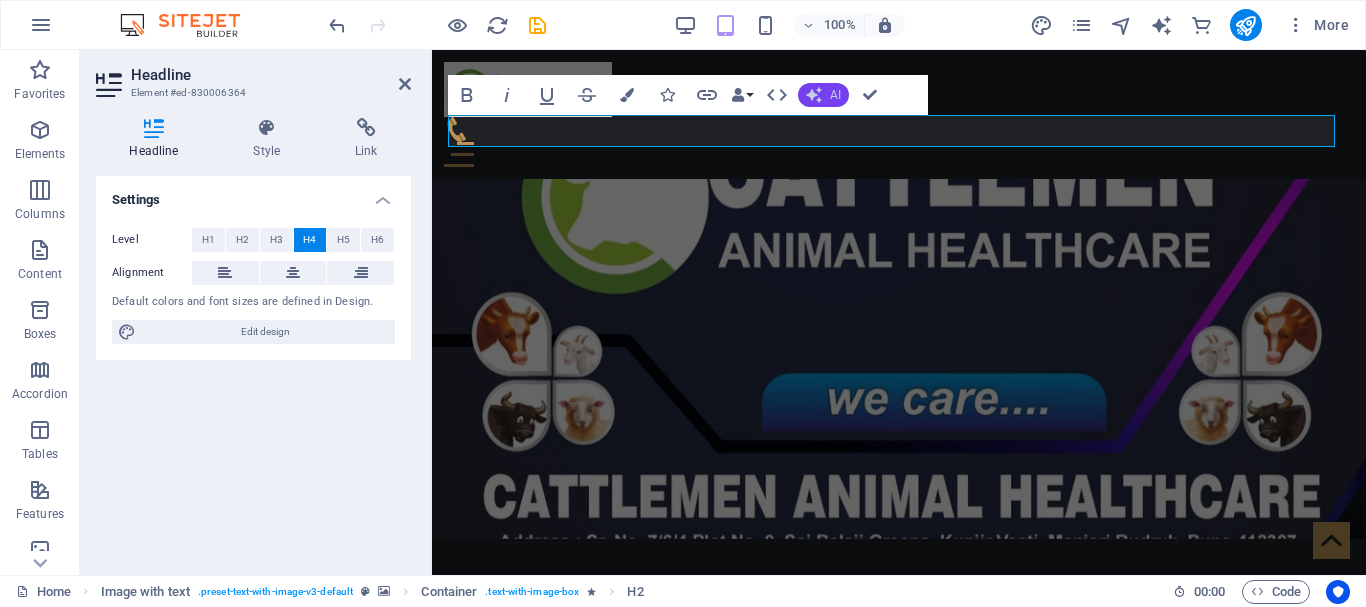 click on "AI" at bounding box center (835, 95) 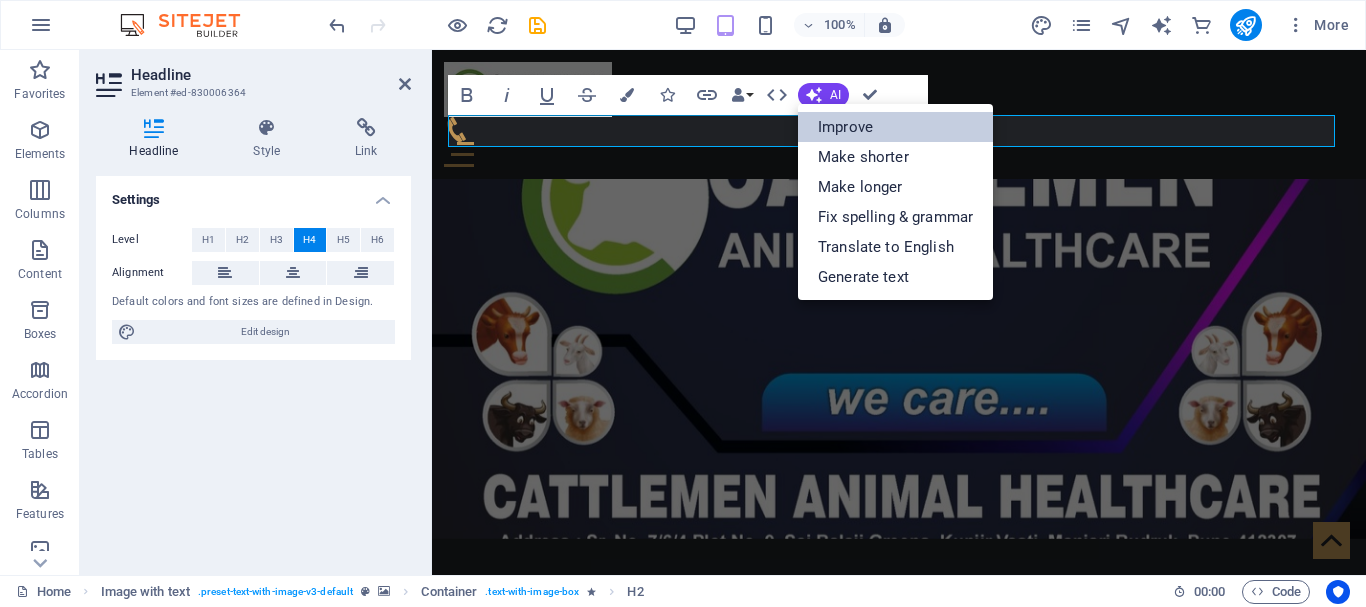click on "Improve" at bounding box center [895, 127] 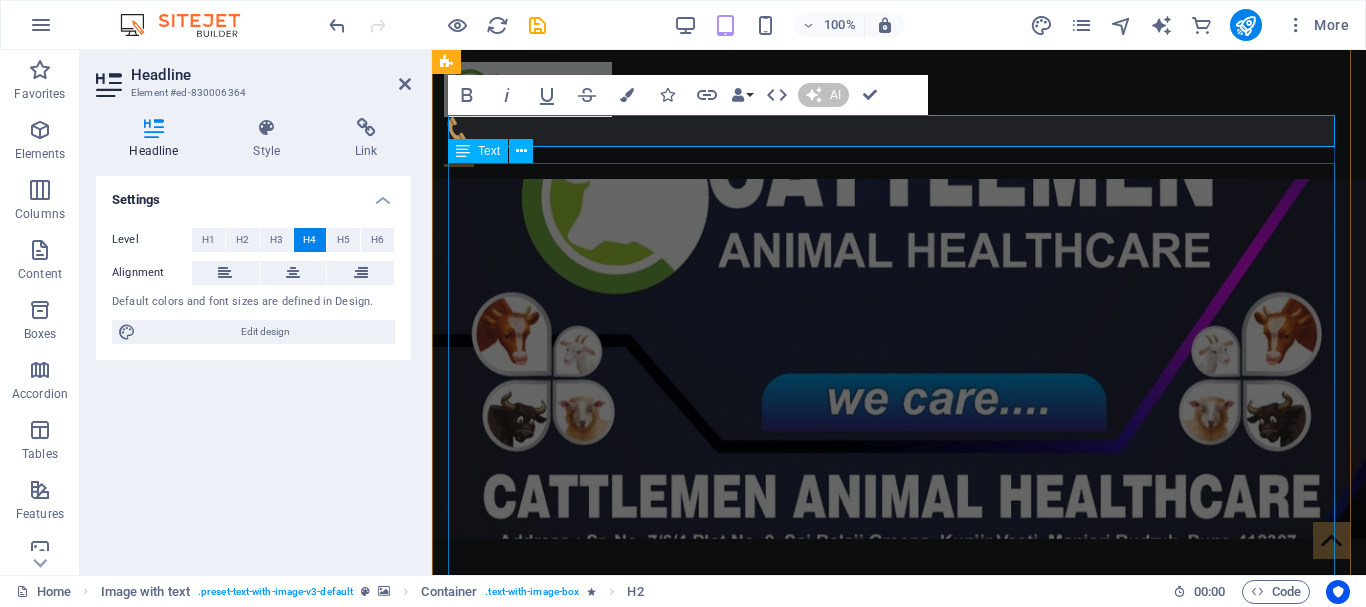 type 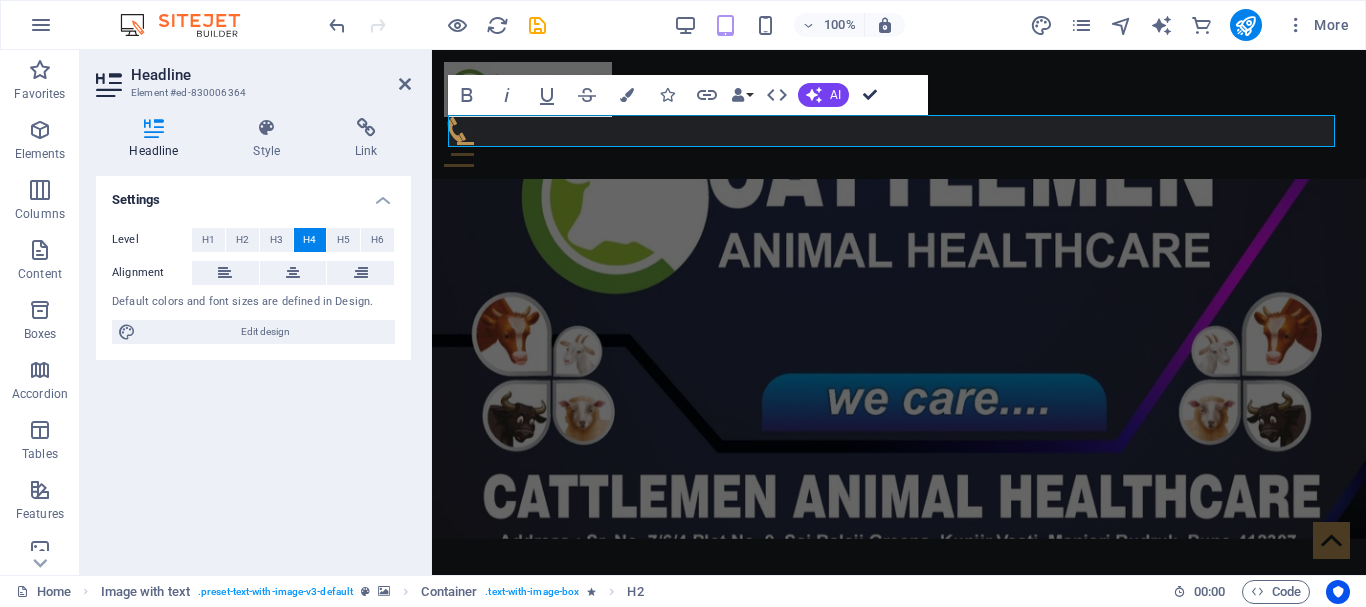 drag, startPoint x: 870, startPoint y: 90, endPoint x: 754, endPoint y: 135, distance: 124.42267 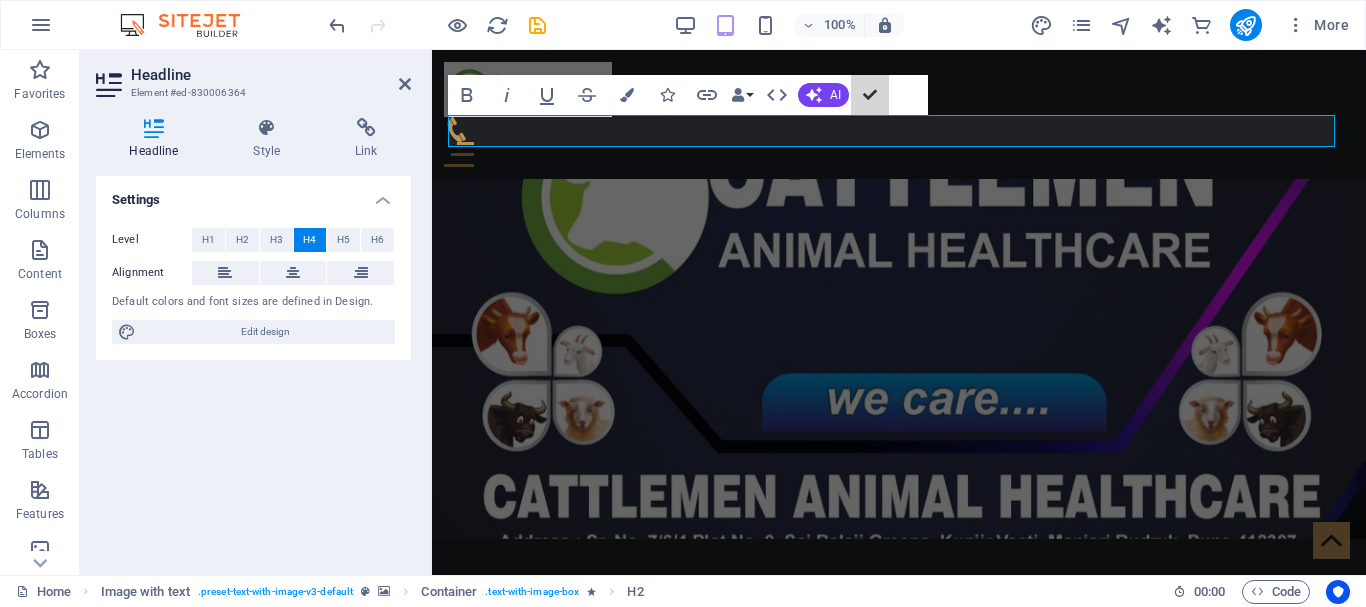 scroll, scrollTop: 957, scrollLeft: 0, axis: vertical 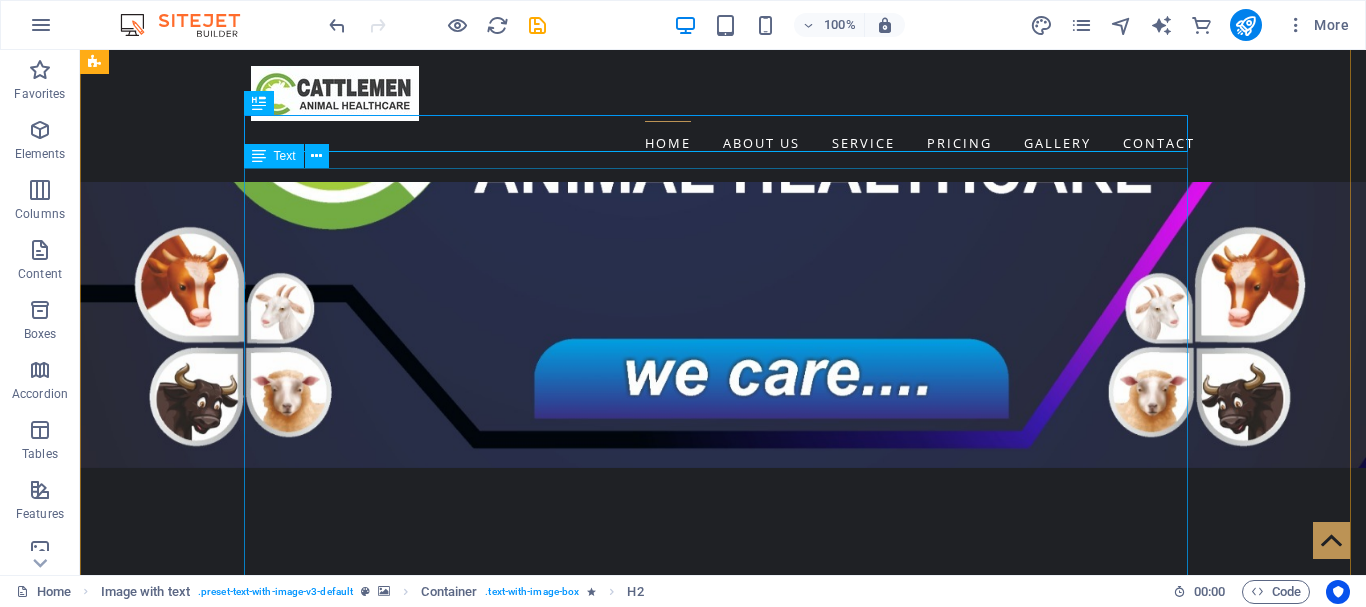 click on "Welcome to Cattlemen Animal Health, Pune Your Trusted Partner in Animal Feed Supplement Solutions At  Cattlemen Animal Health , we are committed to empowering livestock owners with high-quality, science-backed nutritional products. Based in Pune, we specialize in manufacturing  Animal Feed Supplements  that promote better health, growth, fertility, and productivity in cattle and other farm animals. 💧  Liquid Calcium  for strong bones & milk boost 🌿  Mineral Mixture  to enhance immunity & fertility 💊  Vitamin Tonic  for faster growth & disease resistance ✅ Trusted by Dairy Farmers, Vets & Feed Dealers ✅ Consistent Quality. Visible Results. Affordable Prices. With years of experience and a focus on animal well-being, our formulations are carefully developed to meet the real needs of the dairy and livestock industry." at bounding box center (568, 2578) 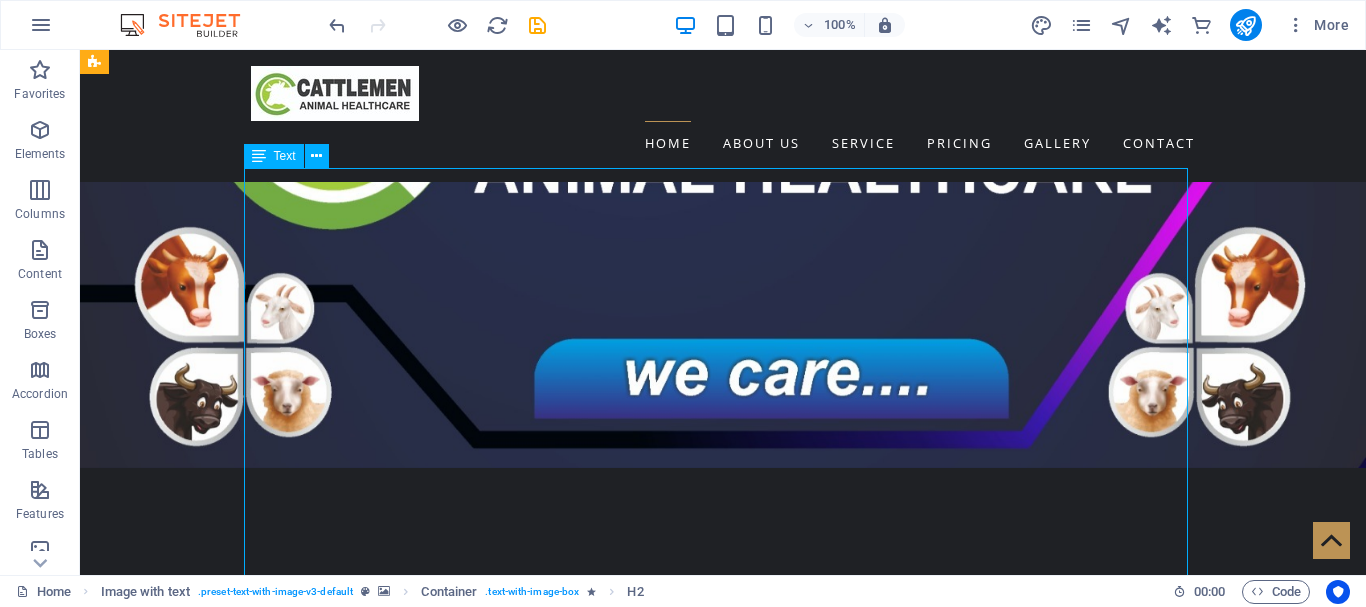 click on "Welcome to Cattlemen Animal Health, Pune Your Trusted Partner in Animal Feed Supplement Solutions At  Cattlemen Animal Health , we are committed to empowering livestock owners with high-quality, science-backed nutritional products. Based in Pune, we specialize in manufacturing  Animal Feed Supplements  that promote better health, growth, fertility, and productivity in cattle and other farm animals. 💧  Liquid Calcium  for strong bones & milk boost 🌿  Mineral Mixture  to enhance immunity & fertility 💊  Vitamin Tonic  for faster growth & disease resistance ✅ Trusted by Dairy Farmers, Vets & Feed Dealers ✅ Consistent Quality. Visible Results. Affordable Prices. With years of experience and a focus on animal well-being, our formulations are carefully developed to meet the real needs of the dairy and livestock industry." at bounding box center (568, 2578) 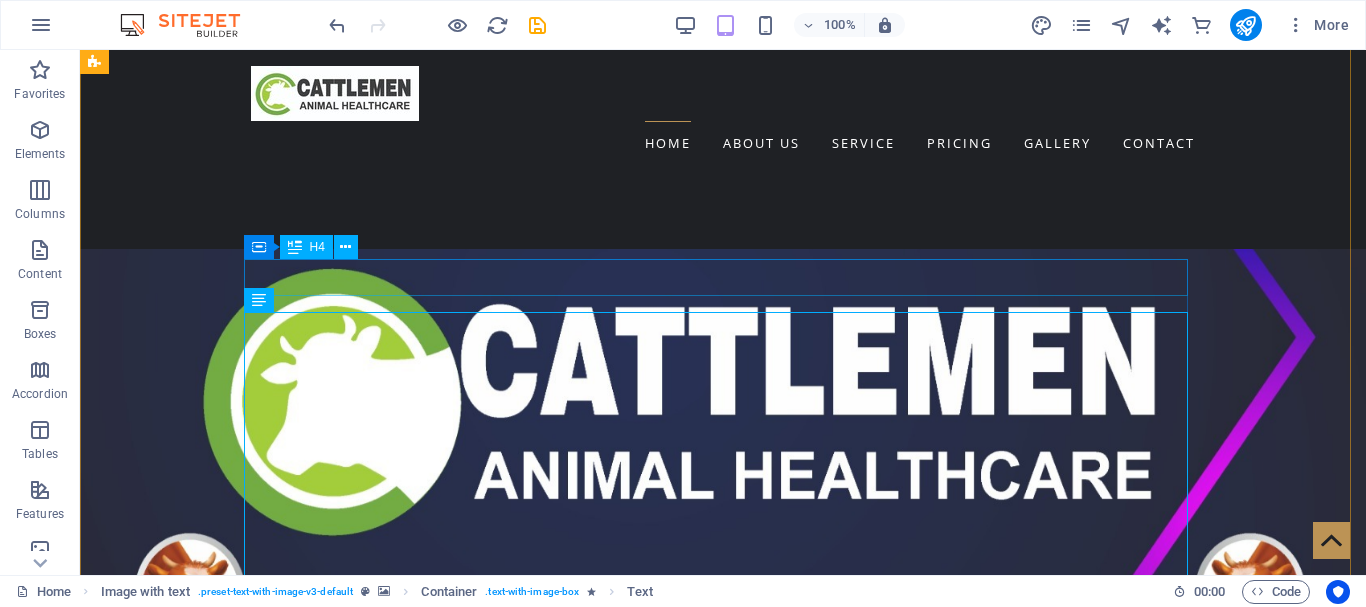 scroll, scrollTop: 813, scrollLeft: 0, axis: vertical 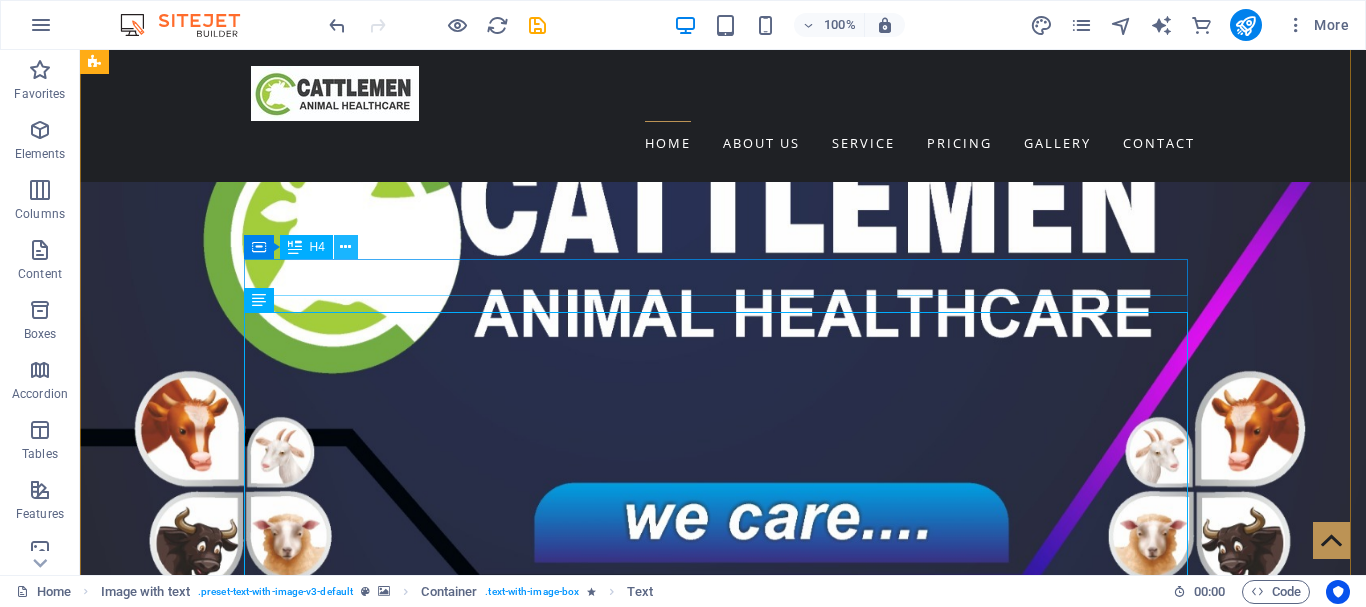 click at bounding box center [345, 247] 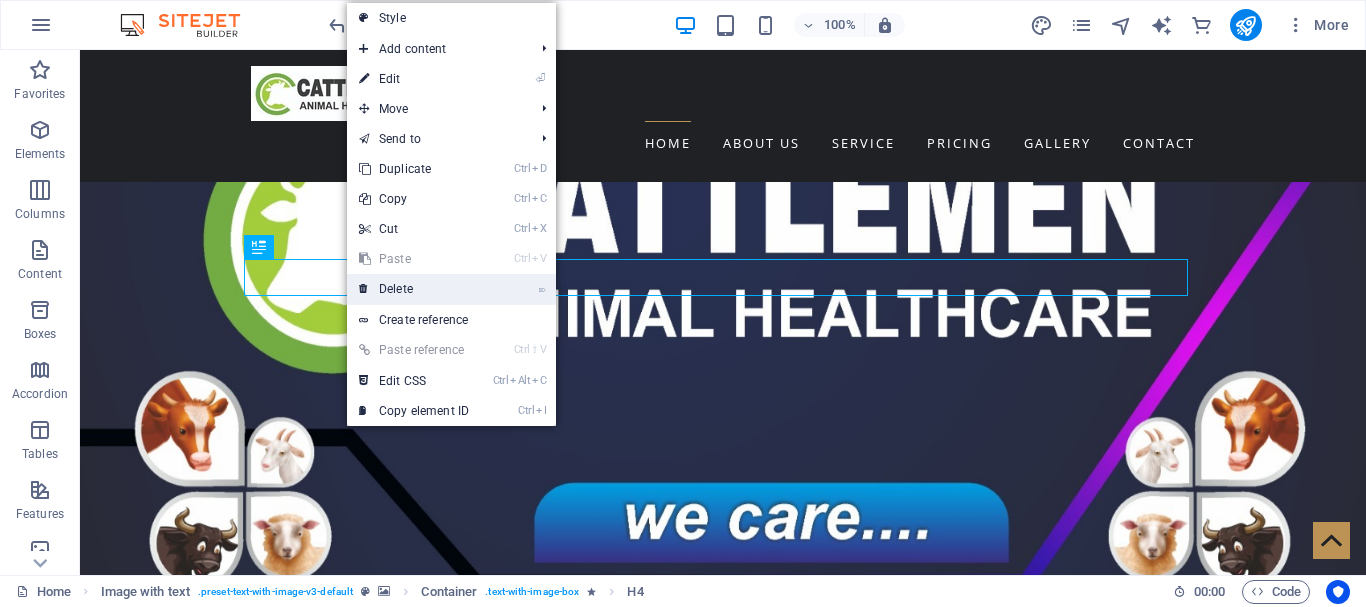 click on "⌦  Delete" at bounding box center [414, 289] 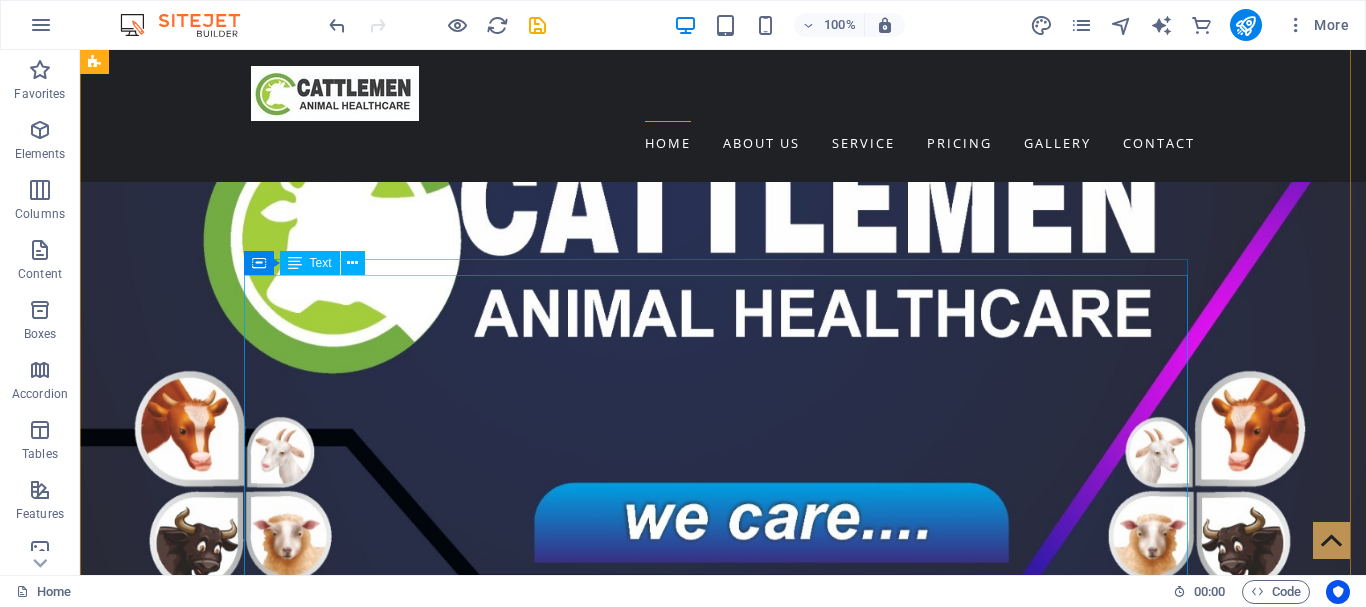 click on "Welcome to Cattlemen Animal Health, Pune Your Trusted Partner in Animal Feed Supplement Solutions At  Cattlemen Animal Health , we are committed to empowering livestock owners with high-quality, science-backed nutritional products. Based in Pune, we specialize in manufacturing  Animal Feed Supplements  that promote better health, growth, fertility, and productivity in cattle and other farm animals. 💧  Liquid Calcium  for strong bones & milk boost 🌿  Mineral Mixture  to enhance immunity & fertility 💊  Vitamin Tonic  for faster growth & disease resistance ✅ Trusted by Dairy Farmers, Vets & Feed Dealers ✅ Consistent Quality. Visible Results. Affordable Prices. With years of experience and a focus on animal well-being, our formulations are carefully developed to meet the real needs of the dairy and livestock industry." at bounding box center (568, 2648) 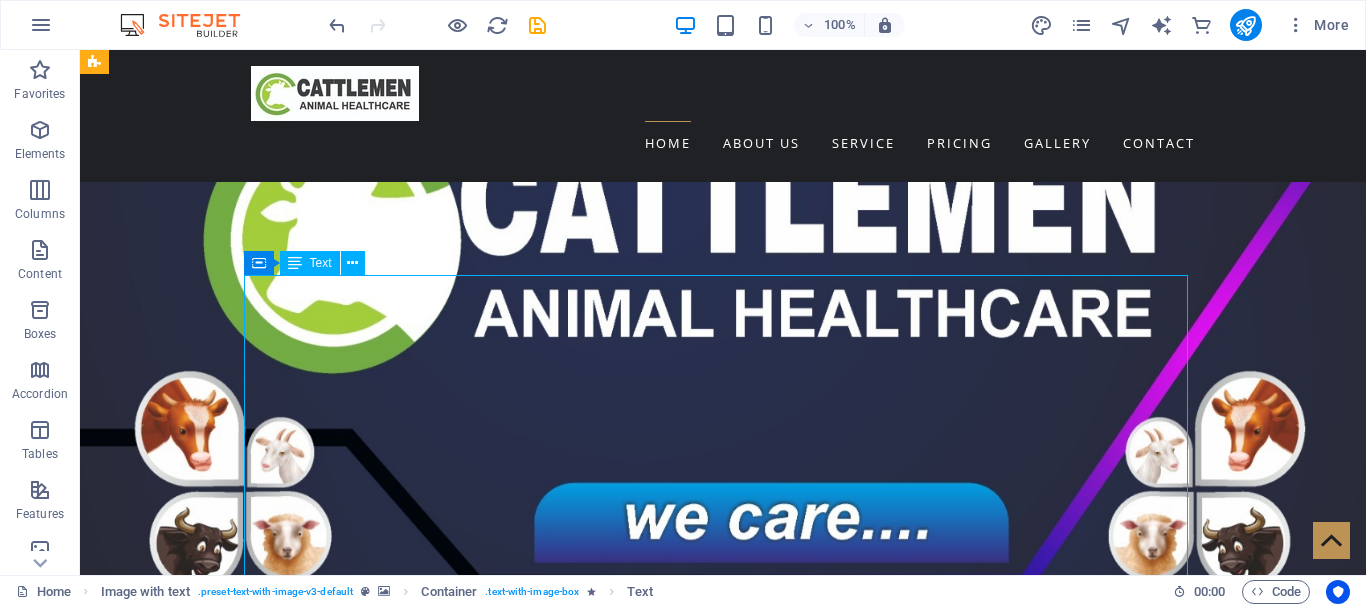 click on "Welcome to Cattlemen Animal Health, Pune Your Trusted Partner in Animal Feed Supplement Solutions At  Cattlemen Animal Health , we are committed to empowering livestock owners with high-quality, science-backed nutritional products. Based in Pune, we specialize in manufacturing  Animal Feed Supplements  that promote better health, growth, fertility, and productivity in cattle and other farm animals. 💧  Liquid Calcium  for strong bones & milk boost 🌿  Mineral Mixture  to enhance immunity & fertility 💊  Vitamin Tonic  for faster growth & disease resistance ✅ Trusted by Dairy Farmers, Vets & Feed Dealers ✅ Consistent Quality. Visible Results. Affordable Prices. With years of experience and a focus on animal well-being, our formulations are carefully developed to meet the real needs of the dairy and livestock industry." at bounding box center (568, 2648) 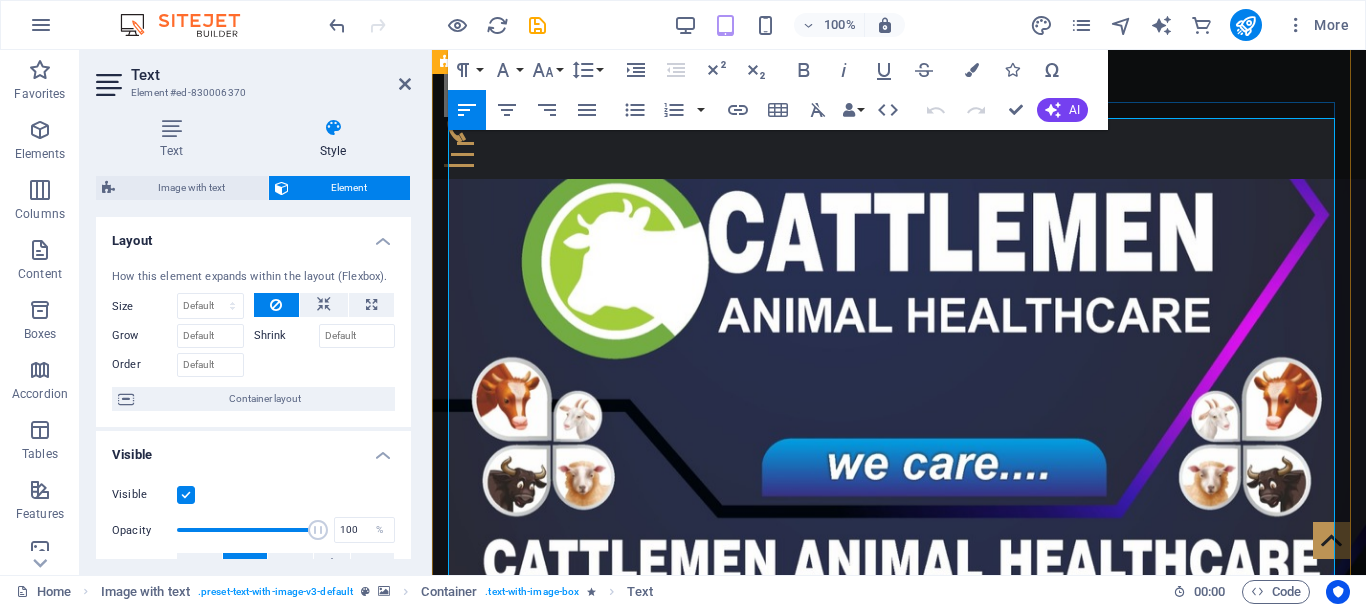 drag, startPoint x: 564, startPoint y: 238, endPoint x: 1084, endPoint y: 163, distance: 525.3808 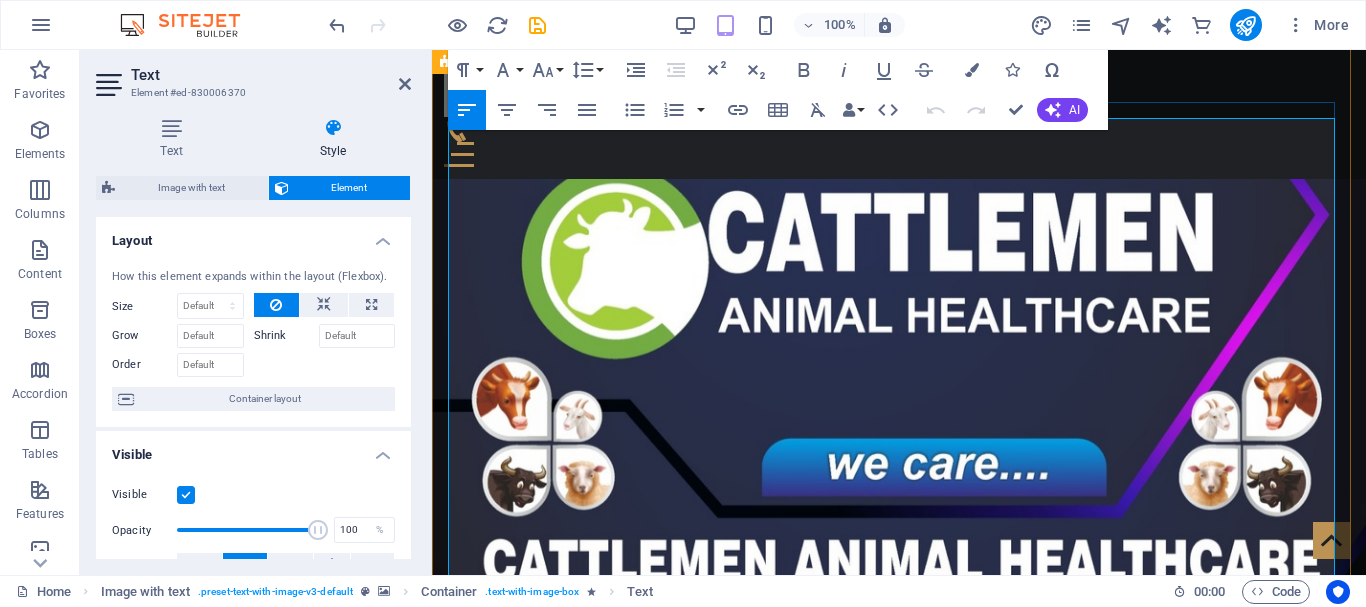 click on "Welcome to Cattlemen Animal Health, Pune" at bounding box center (899, 2409) 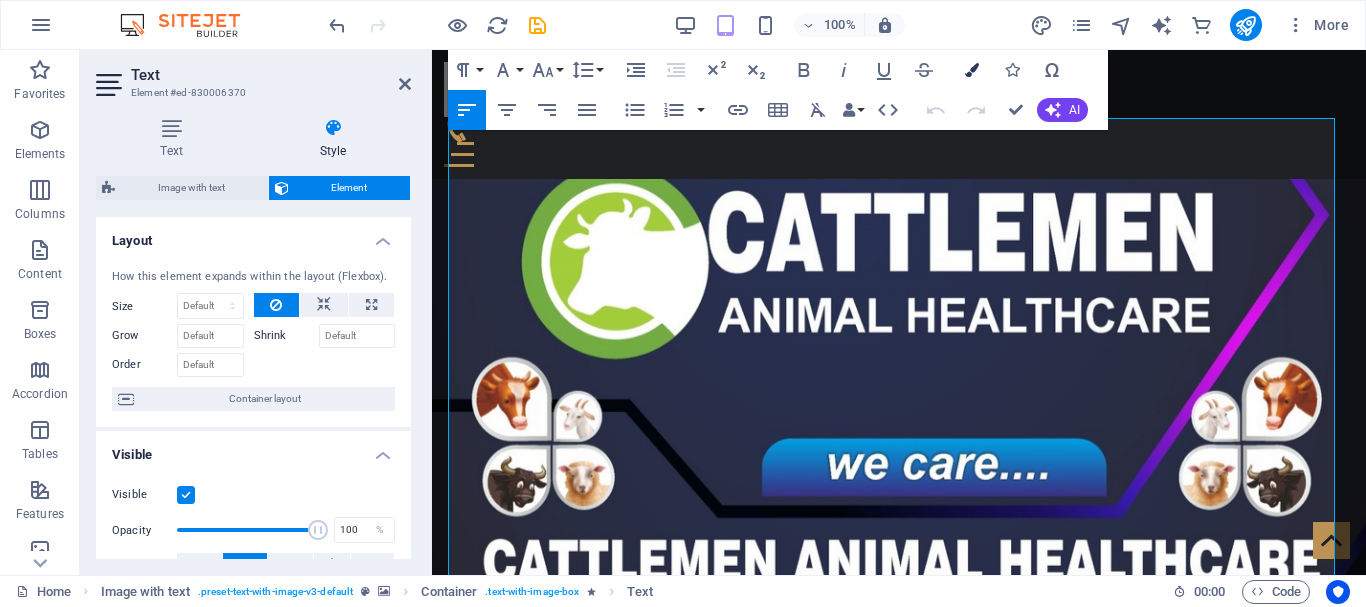 click at bounding box center (972, 70) 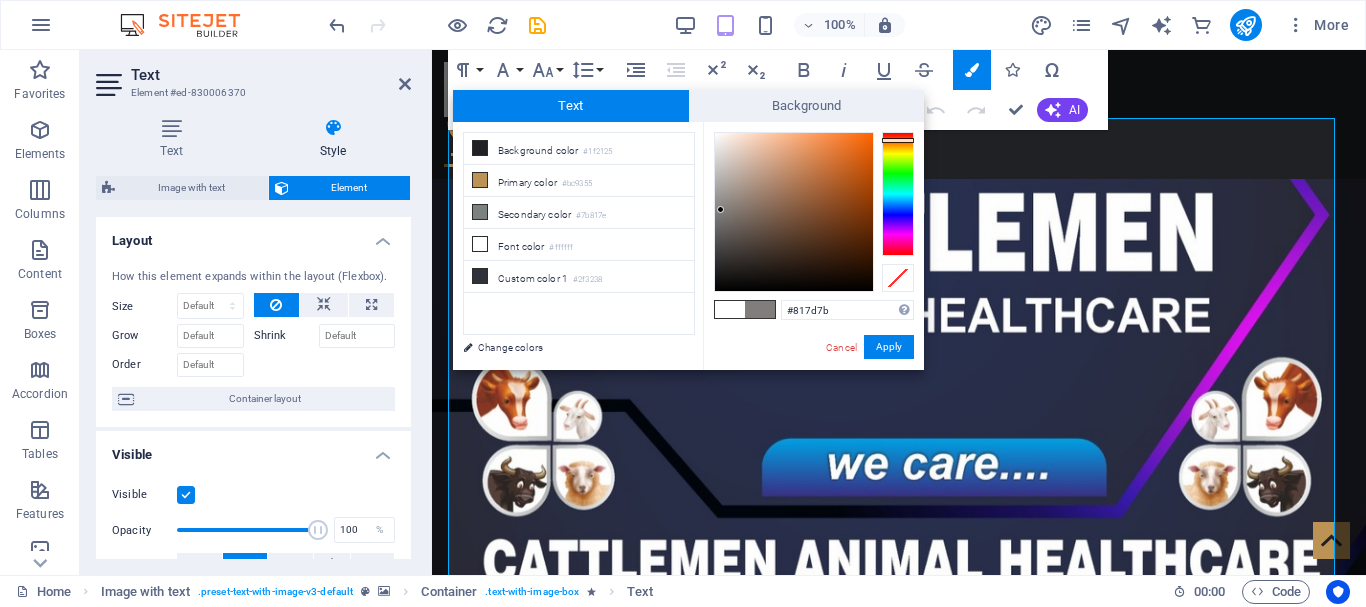 click at bounding box center [898, 194] 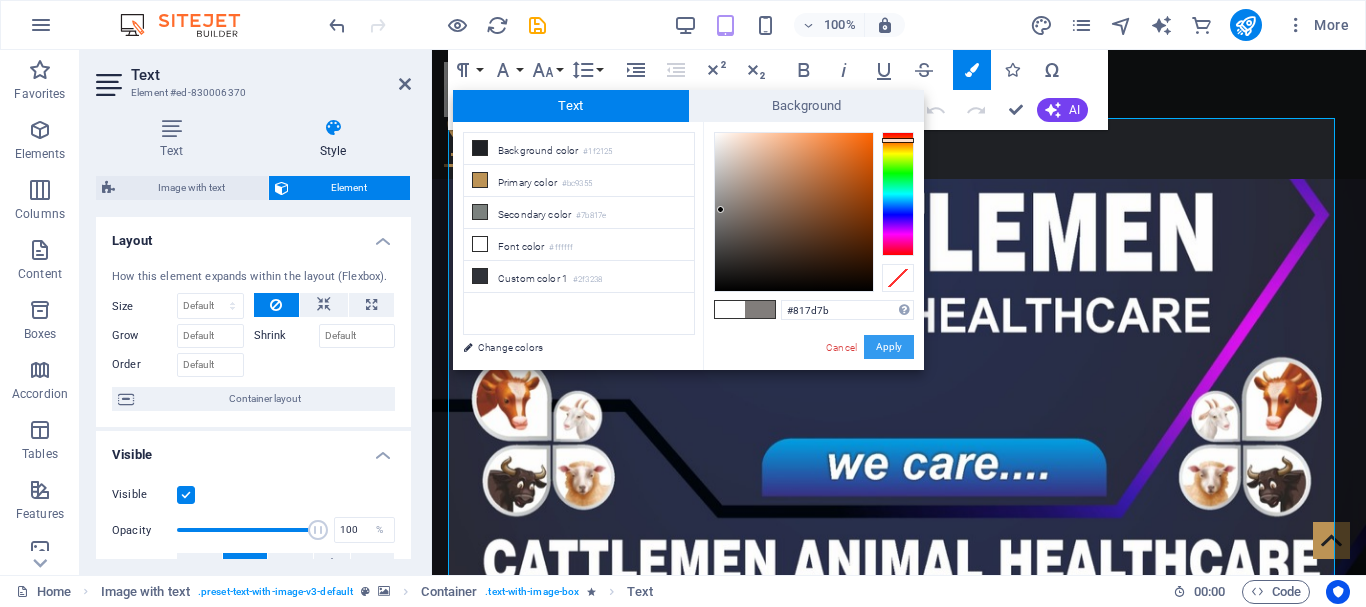 click on "Apply" at bounding box center (889, 347) 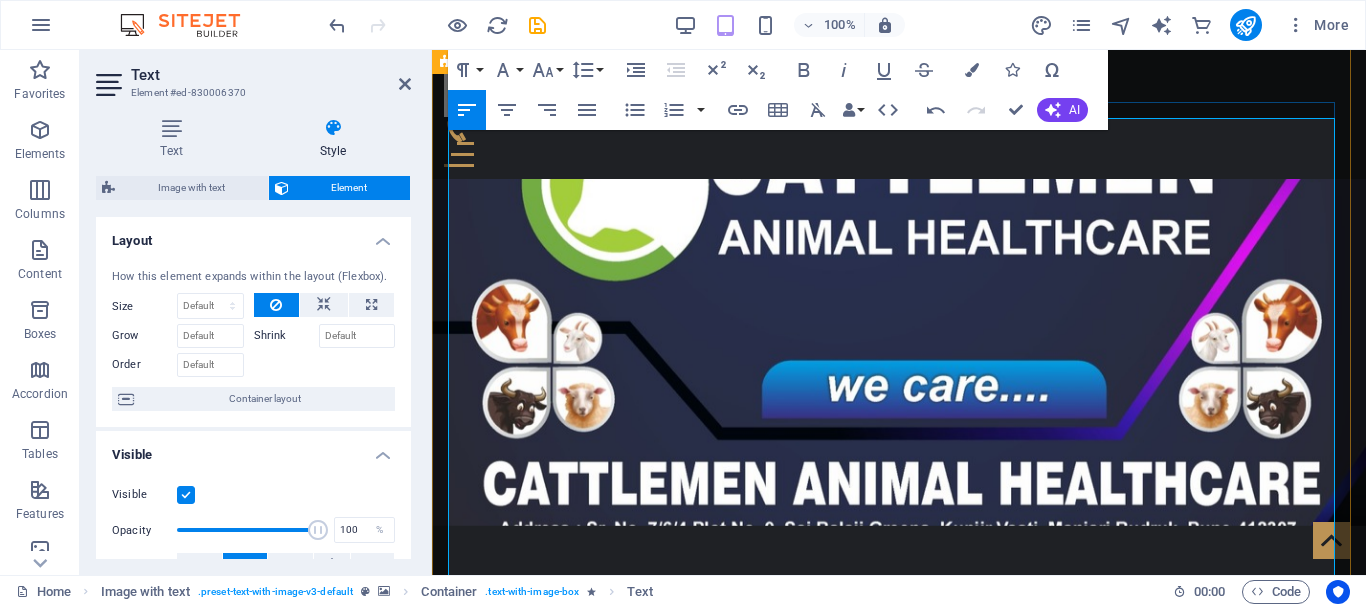 click on "💧  Liquid Calcium  for strong bones & milk boost 🌿  Mineral Mixture  to enhance immunity & fertility 💊  Vitamin Tonic  for faster growth & disease resistance" at bounding box center [899, 2271] 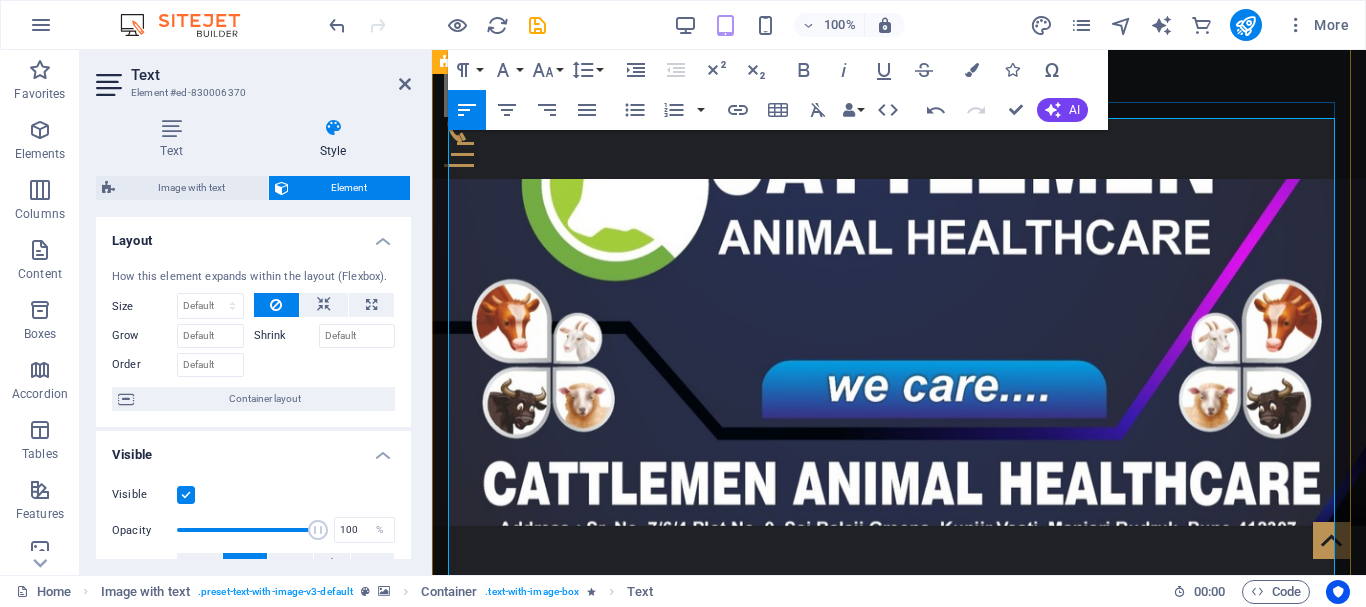 click on "Welcome to Cattlemen Animal Health, Pune" at bounding box center (899, 2070) 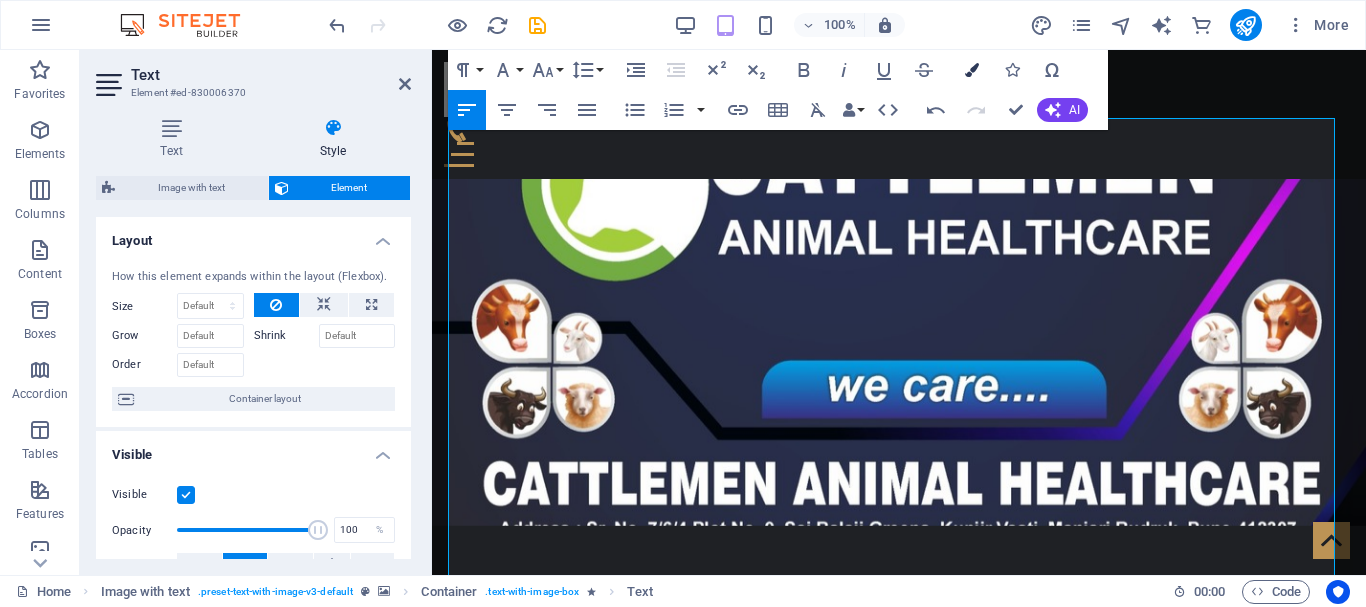 click at bounding box center [972, 70] 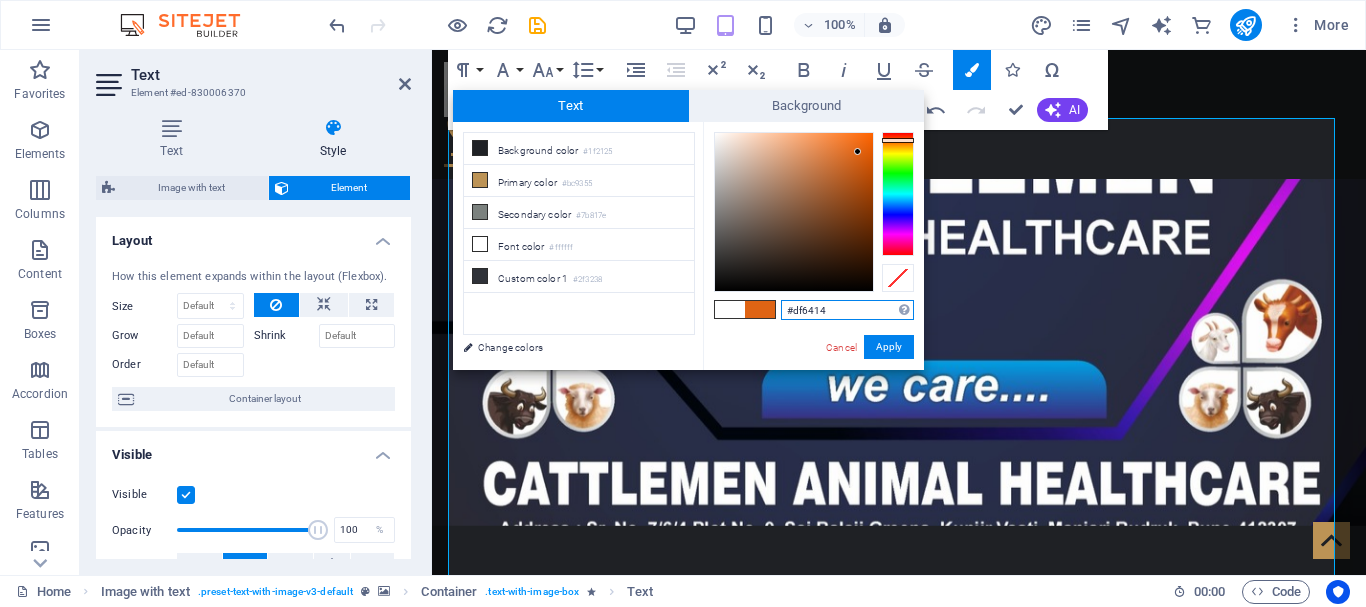 click at bounding box center [794, 212] 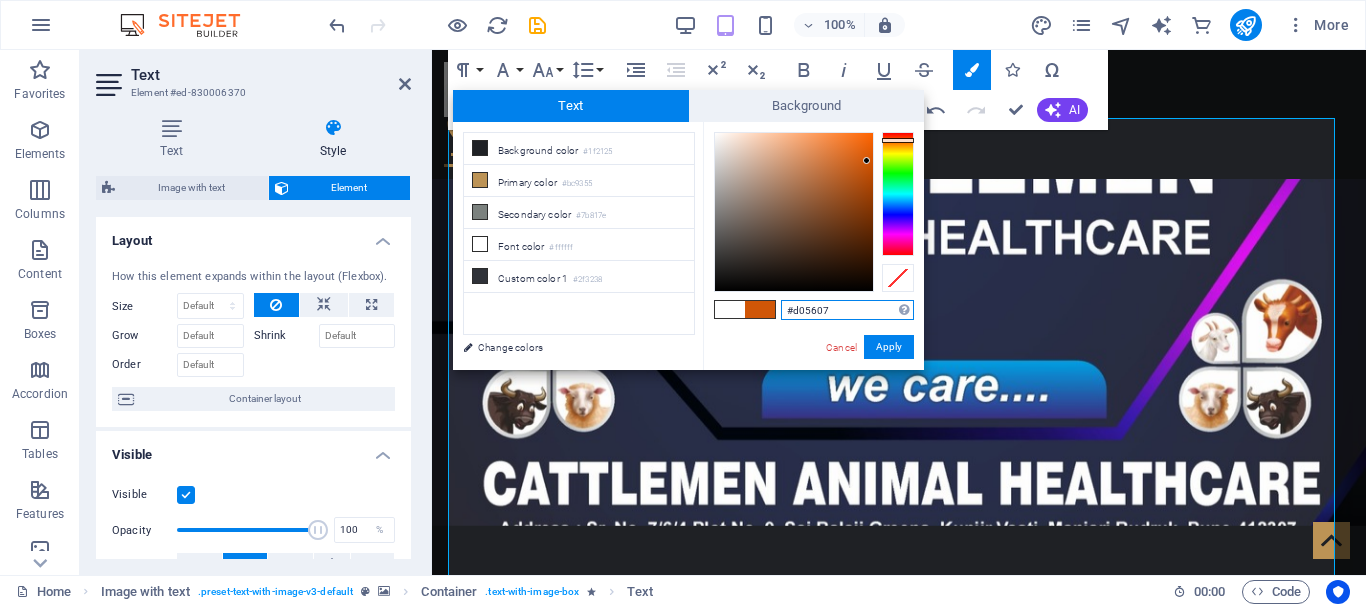 type on "#cf5507" 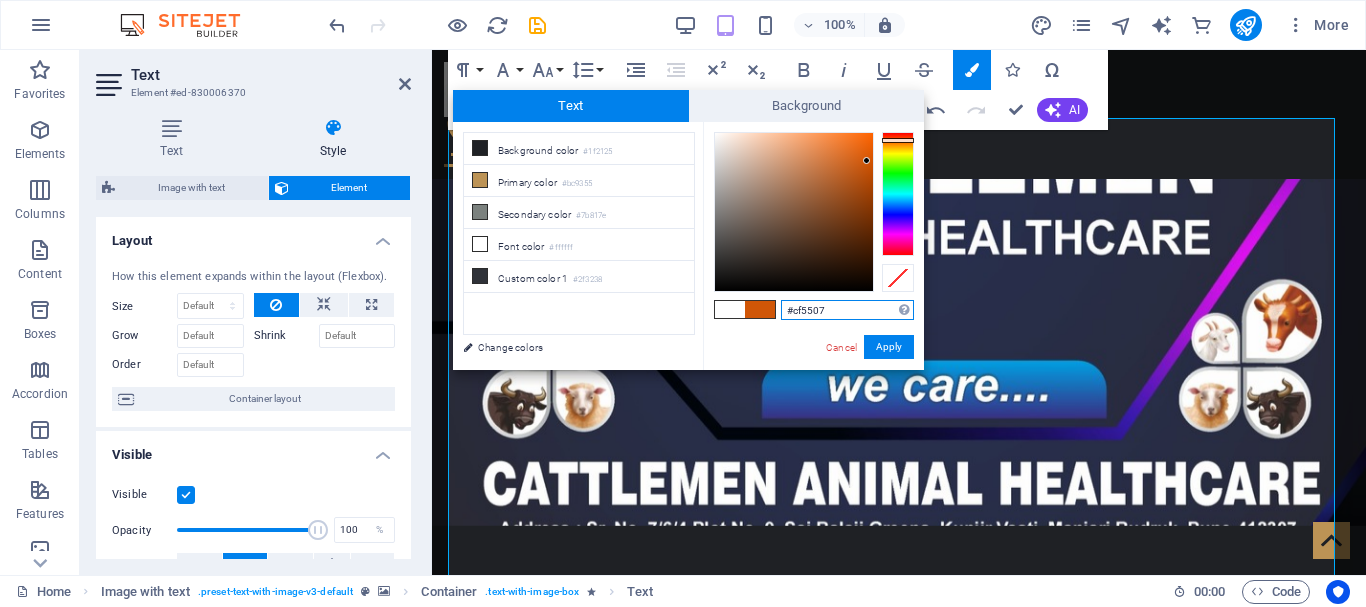drag, startPoint x: 859, startPoint y: 152, endPoint x: 867, endPoint y: 162, distance: 12.806249 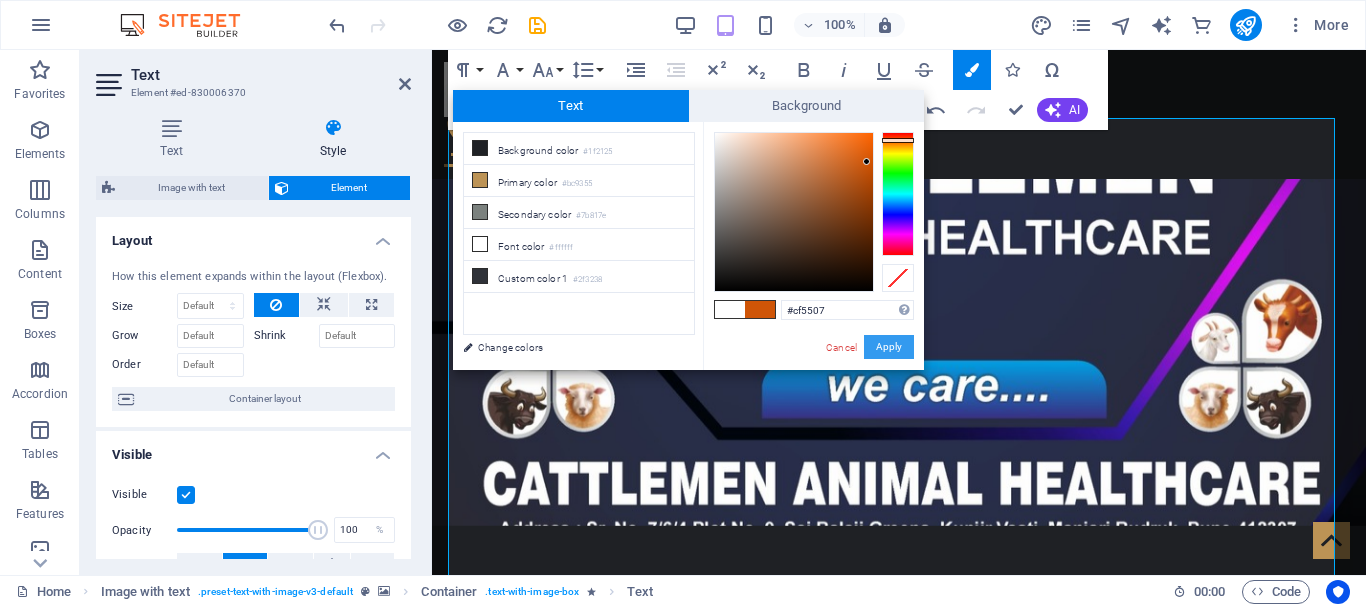 click on "Apply" at bounding box center [889, 347] 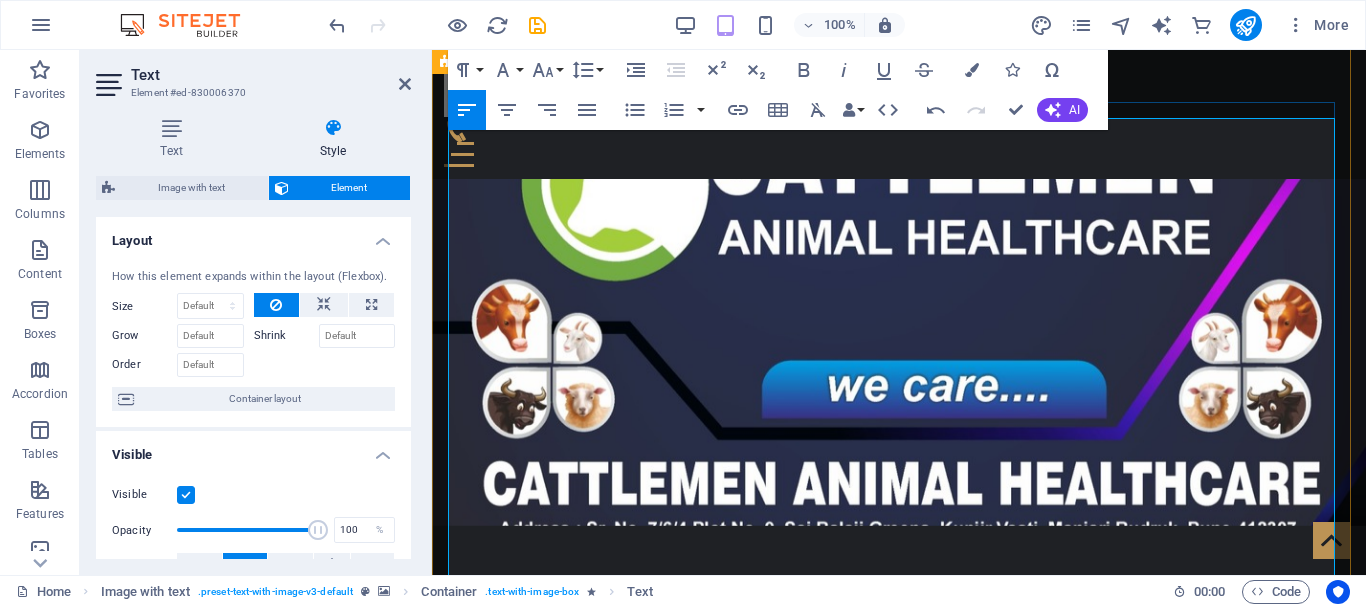 click on "Welcome to Cattlemen Animal Health, Pune" at bounding box center (899, 2070) 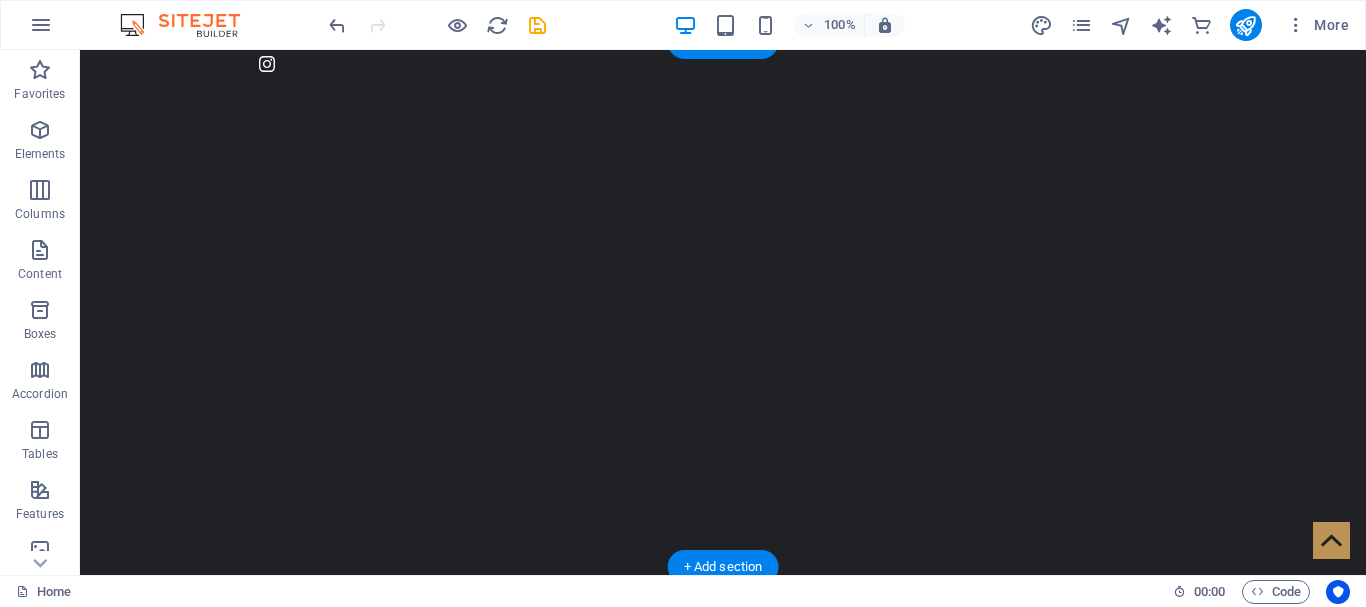scroll, scrollTop: 0, scrollLeft: 0, axis: both 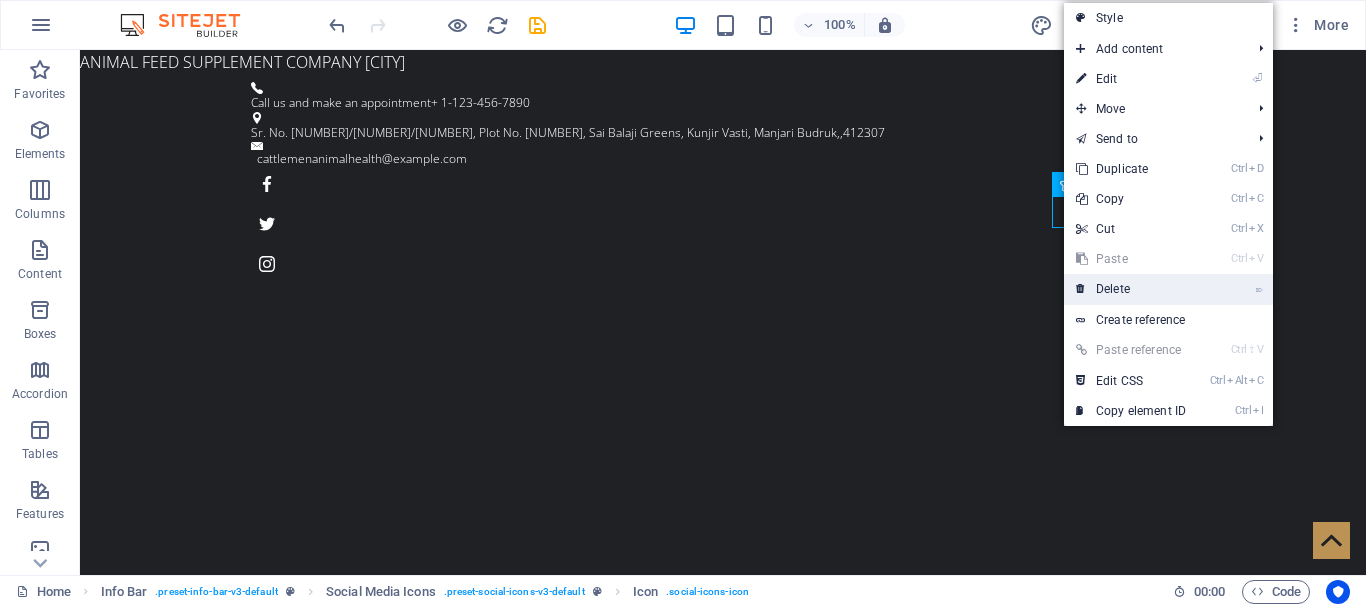 click on "⌦  Delete" at bounding box center (1131, 289) 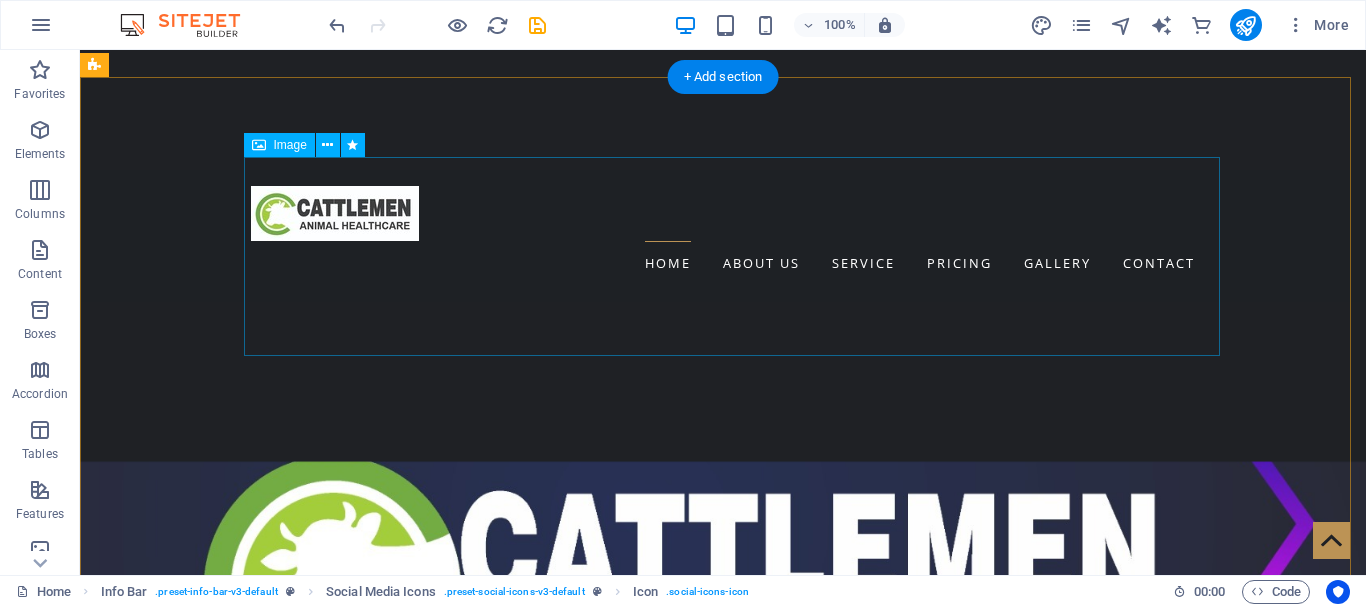 scroll, scrollTop: 600, scrollLeft: 0, axis: vertical 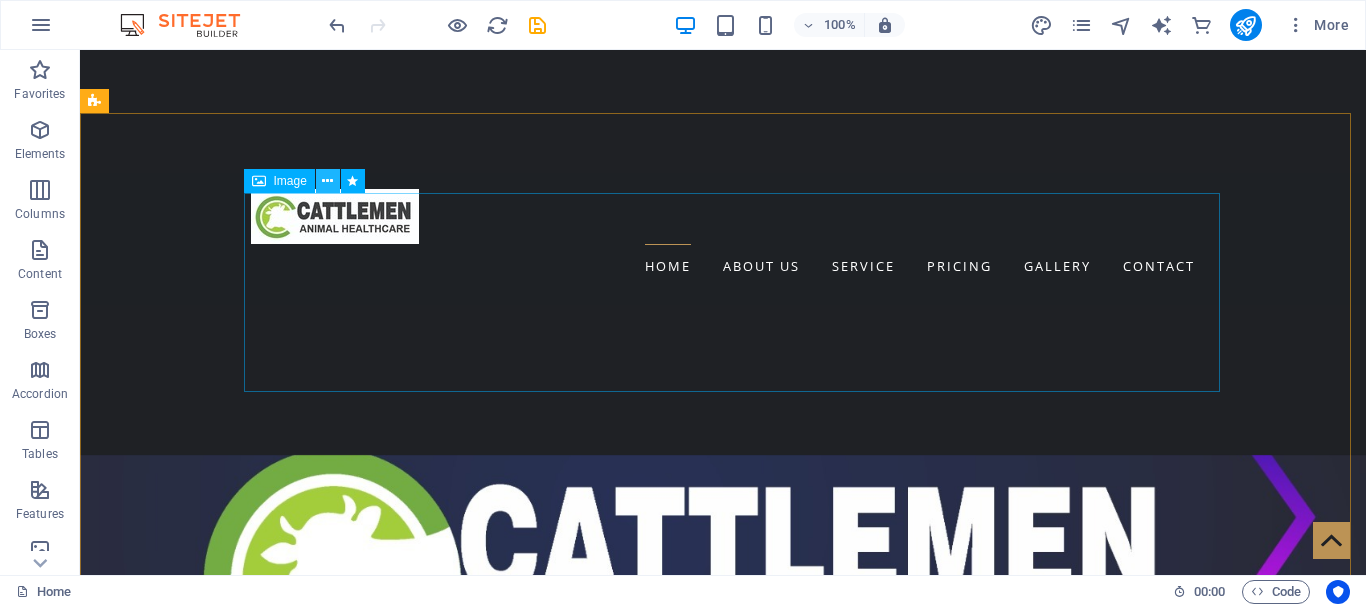 click at bounding box center (327, 181) 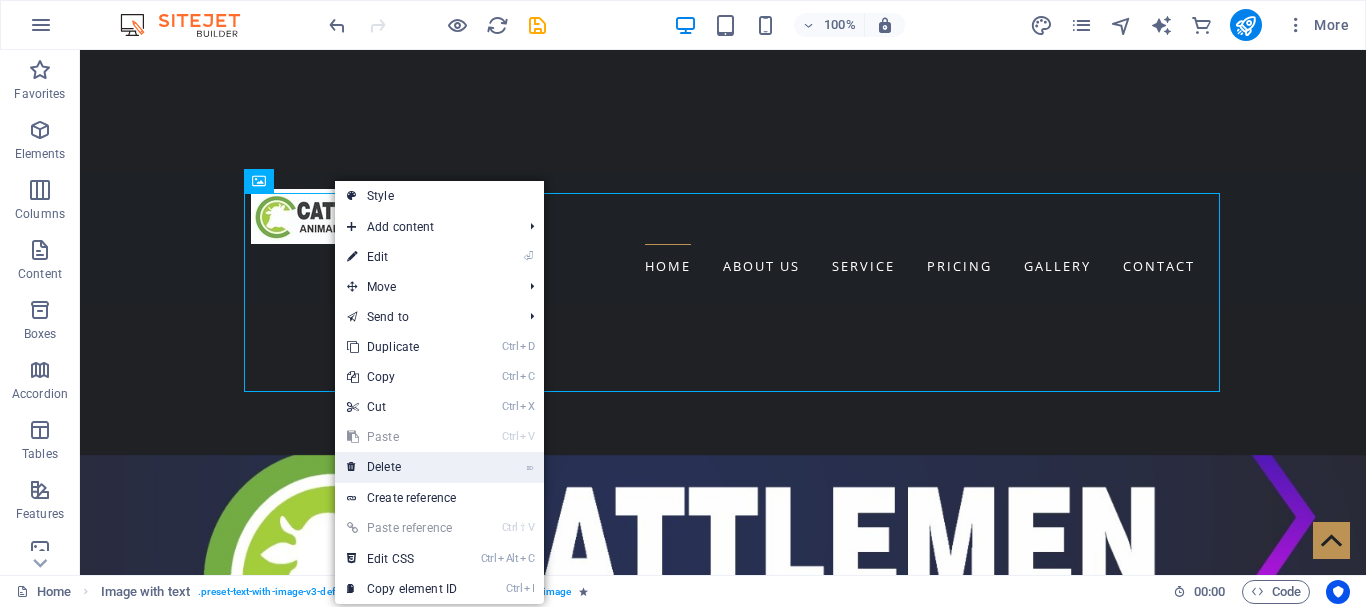 click on "⌦  Delete" at bounding box center (402, 467) 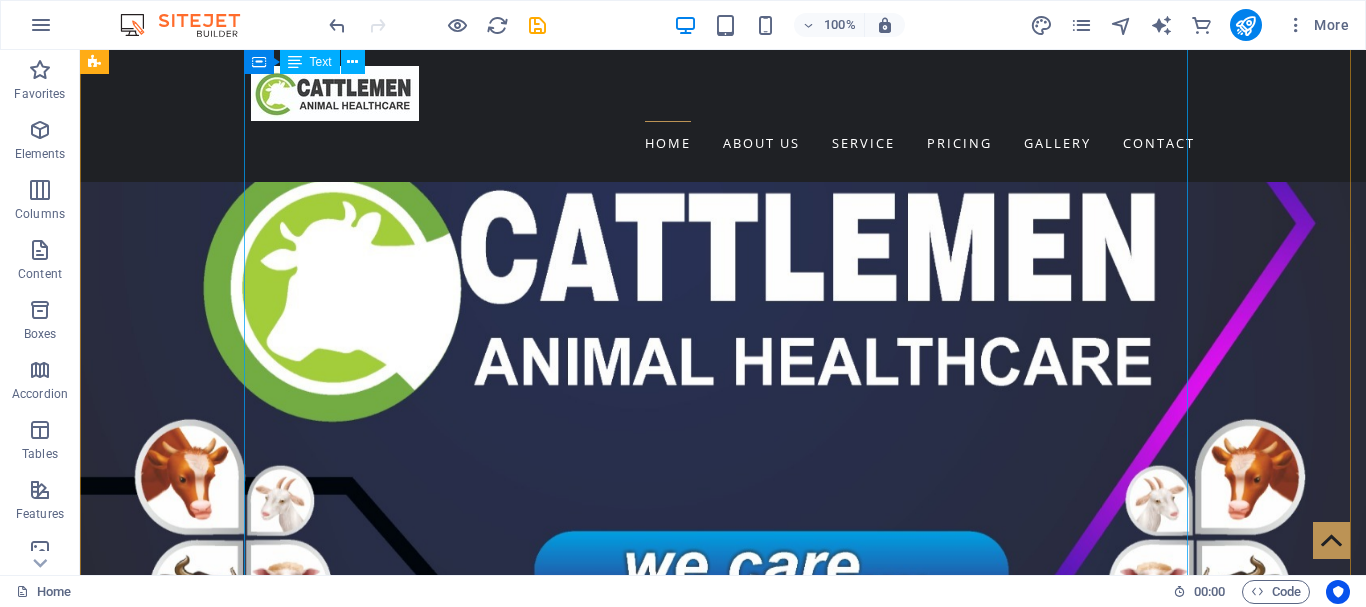 scroll, scrollTop: 900, scrollLeft: 0, axis: vertical 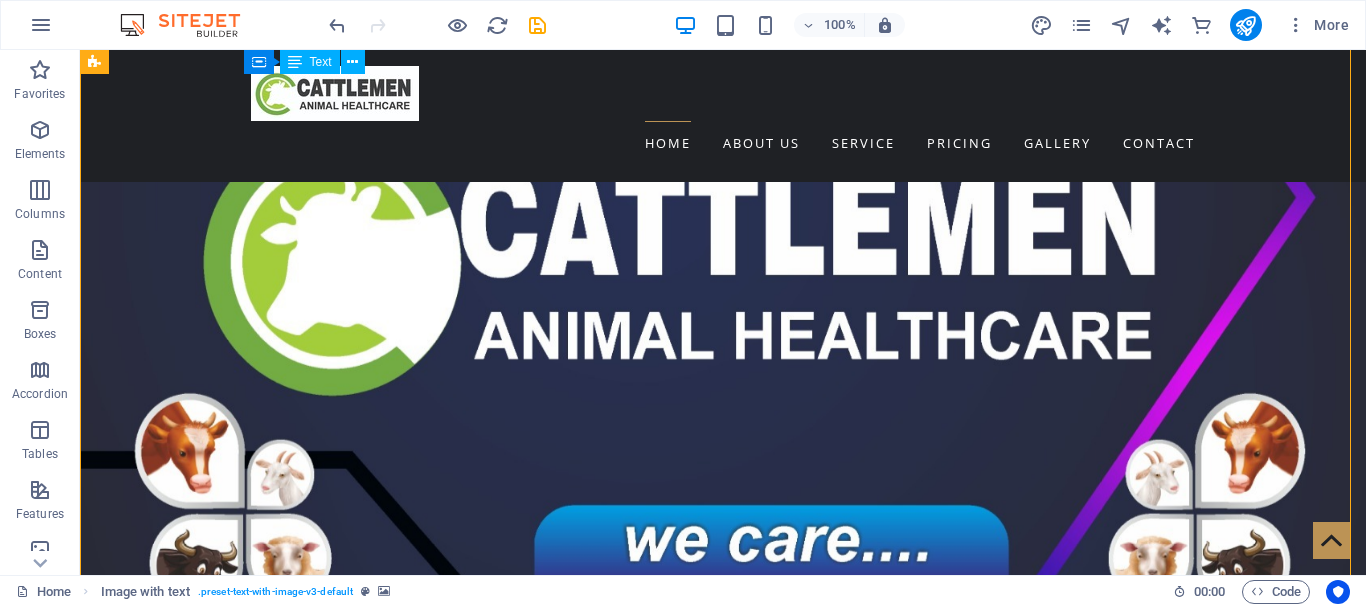 drag, startPoint x: 410, startPoint y: 452, endPoint x: 338, endPoint y: 380, distance: 101.82338 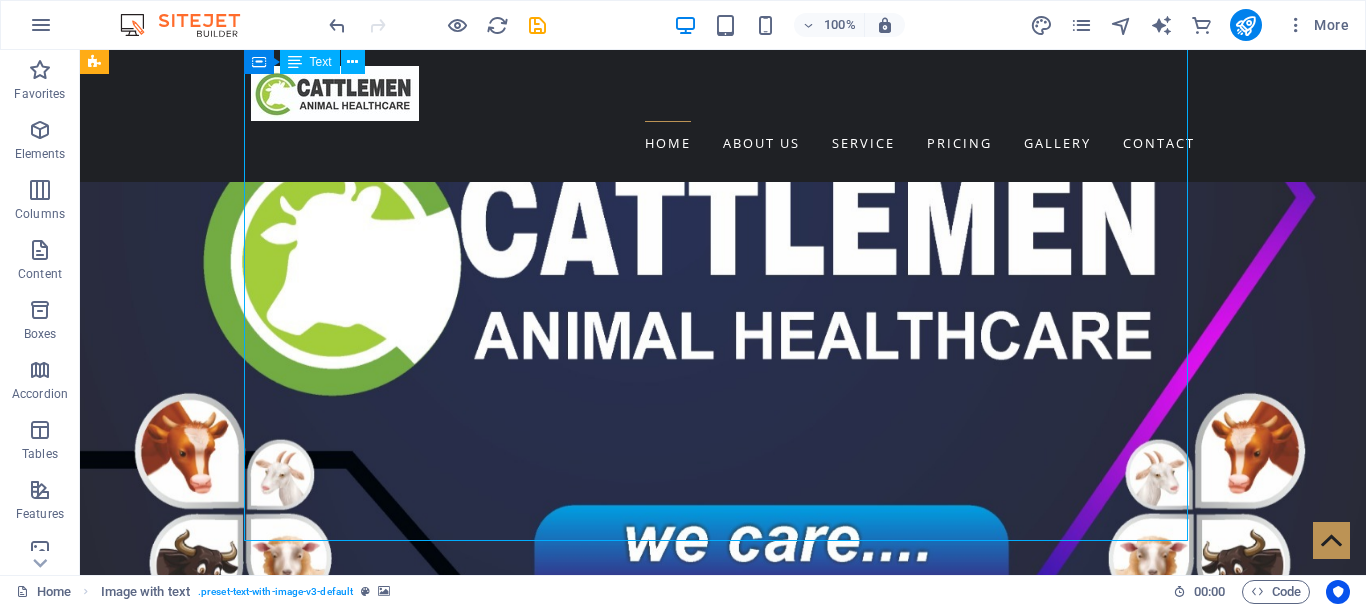 click on "Welcome to Cattlemen Animal Health, Pune Your Trusted Partner in Animal Feed Supplement Solutions At  Cattlemen Animal Health , we are committed to empowering livestock owners with high-quality, science-backed nutritional products. Based in Pune, we specialize in manufacturing  Animal Feed Supplements  that promote better health, growth, fertility, and productivity in cattle and other farm animals. 💧  Liquid Calcium  for strong bones & milk boost 🌿  Mineral Mixture  to enhance immunity & fertility 💊  Vitamin Tonic  for faster growth & disease resistance ✅ Trusted by Dairy Farmers, Vets & Feed Dealers ✅ Consistent Quality. Visible Results. Affordable Prices. With years of experience and a focus on animal well-being, our formulations are carefully developed to meet the real needs of the dairy and livestock industry." at bounding box center [568, 2023] 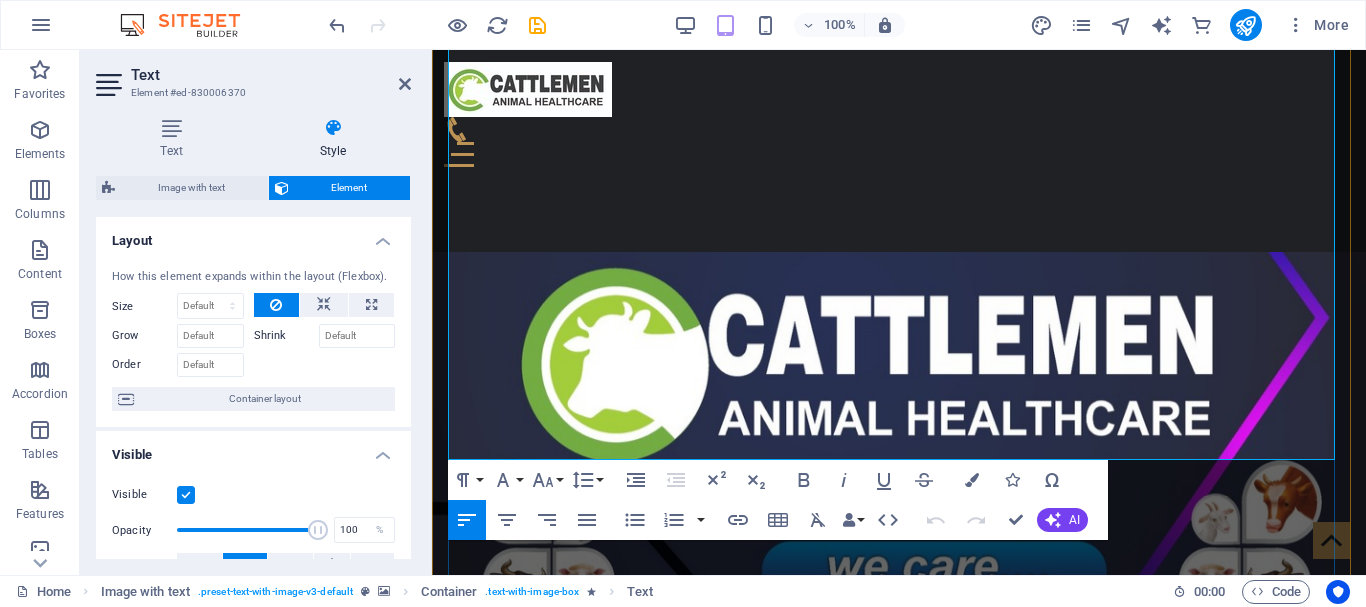 scroll, scrollTop: 739, scrollLeft: 0, axis: vertical 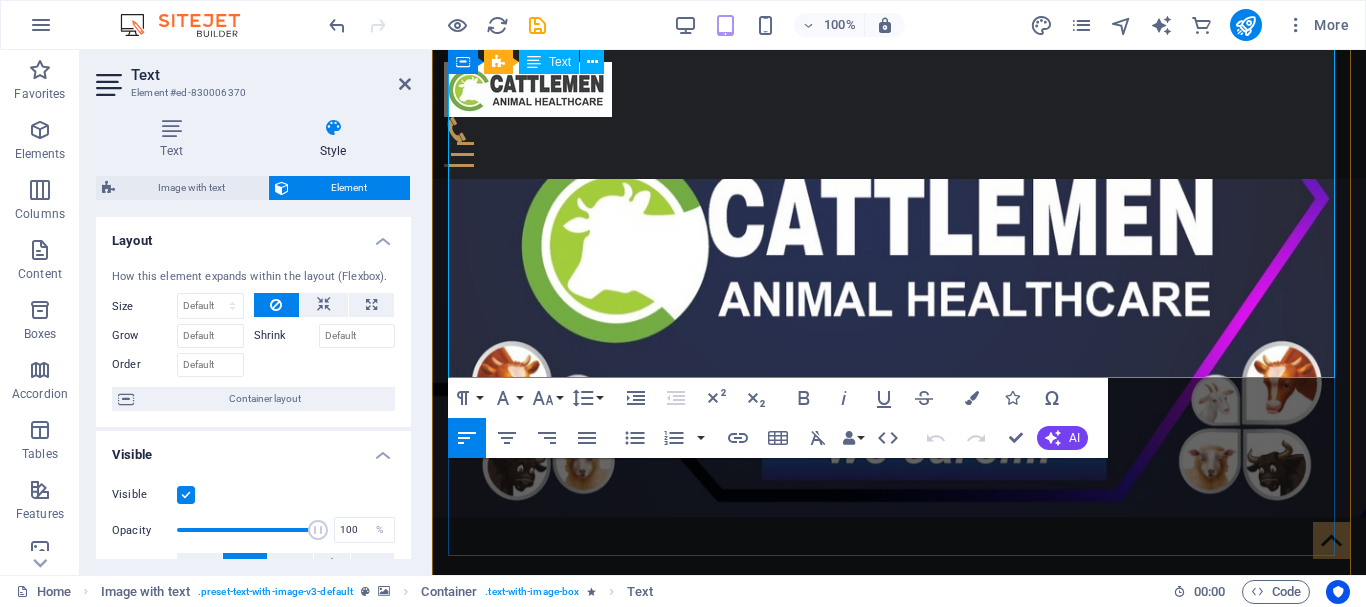 drag, startPoint x: 1114, startPoint y: 299, endPoint x: 485, endPoint y: 265, distance: 629.9183 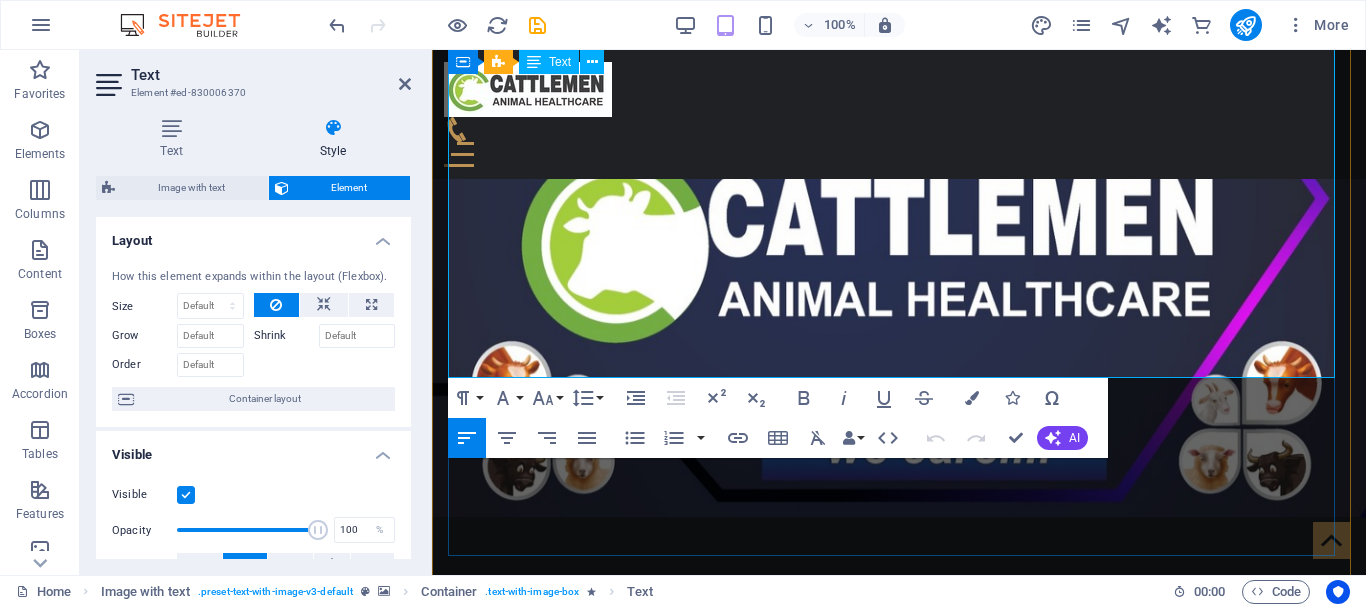 click on "Welcome to Cattlemen Animal Health, Pune Your Trusted Partner in Animal Feed Supplement Solutions At  Cattlemen Animal Health , we are committed to empowering livestock owners with high-quality, science-backed nutritional products. Based in Pune, we specialize in manufacturing  Animal Feed Supplements  that promote better health, growth, fertility, and productivity in cattle and other farm animals. 💧  Liquid Calcium  for strong bones & milk boost 🌿  Mineral Mixture  to enhance immunity & fertility 💊  Vitamin Tonic  for faster growth & disease resistance ✅ Trusted by Dairy Farmers, Vets & Feed Dealers ✅ Consistent Quality. Visible Results. Affordable Prices. With years of experience and a focus on animal well-being, our formulations are carefully developed to meet the real needs of the dairy and livestock industry." at bounding box center [899, 1293] 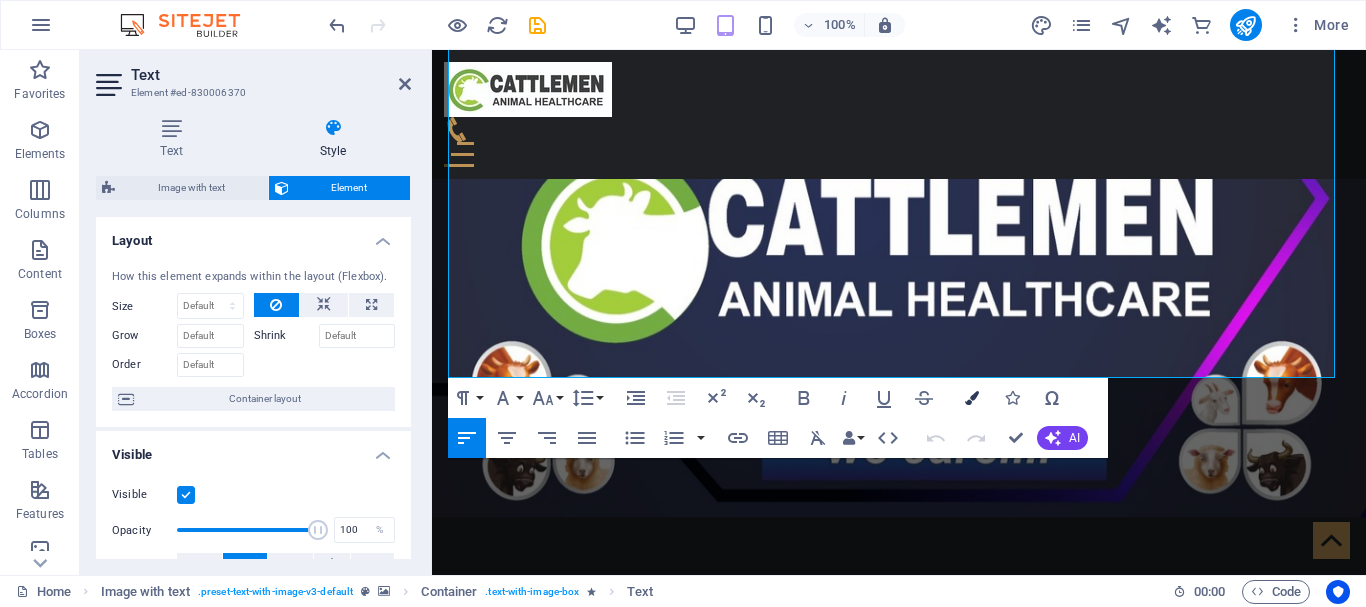 click at bounding box center [972, 398] 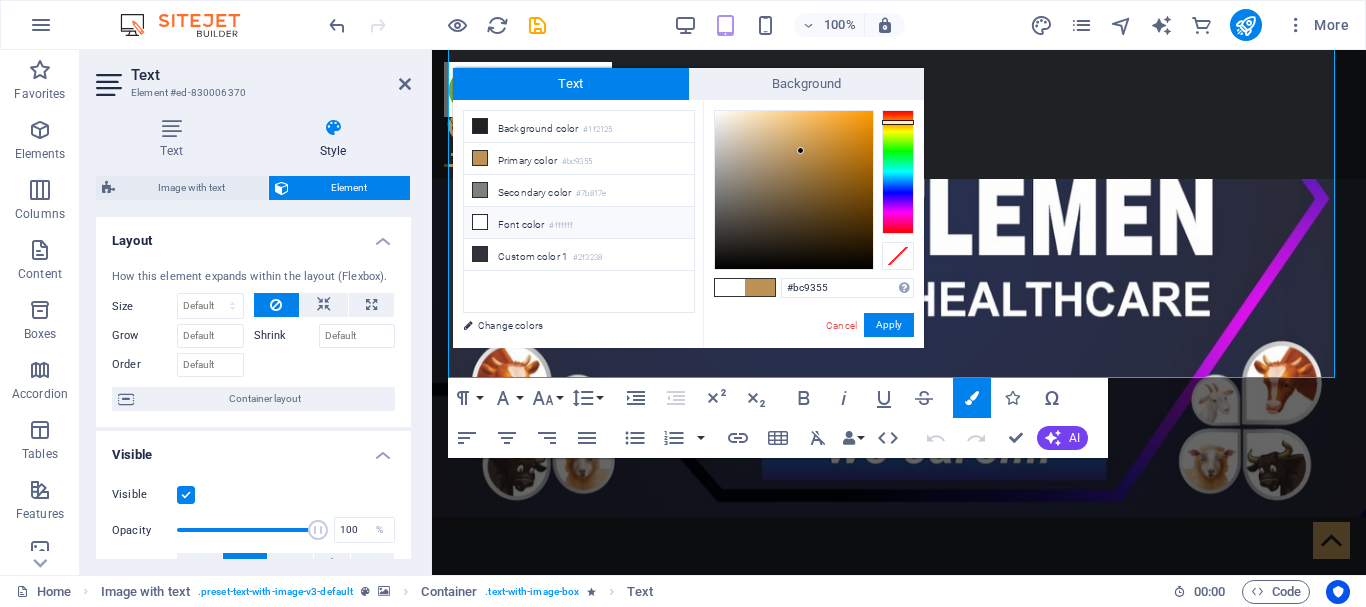 click at bounding box center (480, 222) 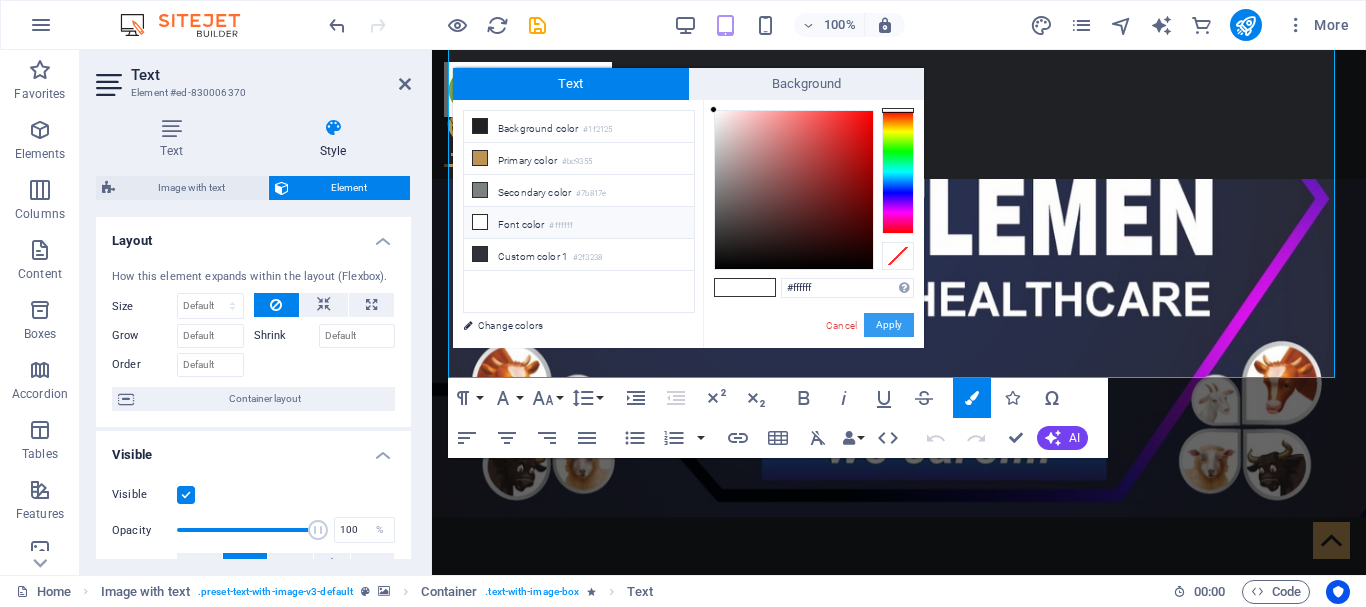 click on "Apply" at bounding box center (889, 325) 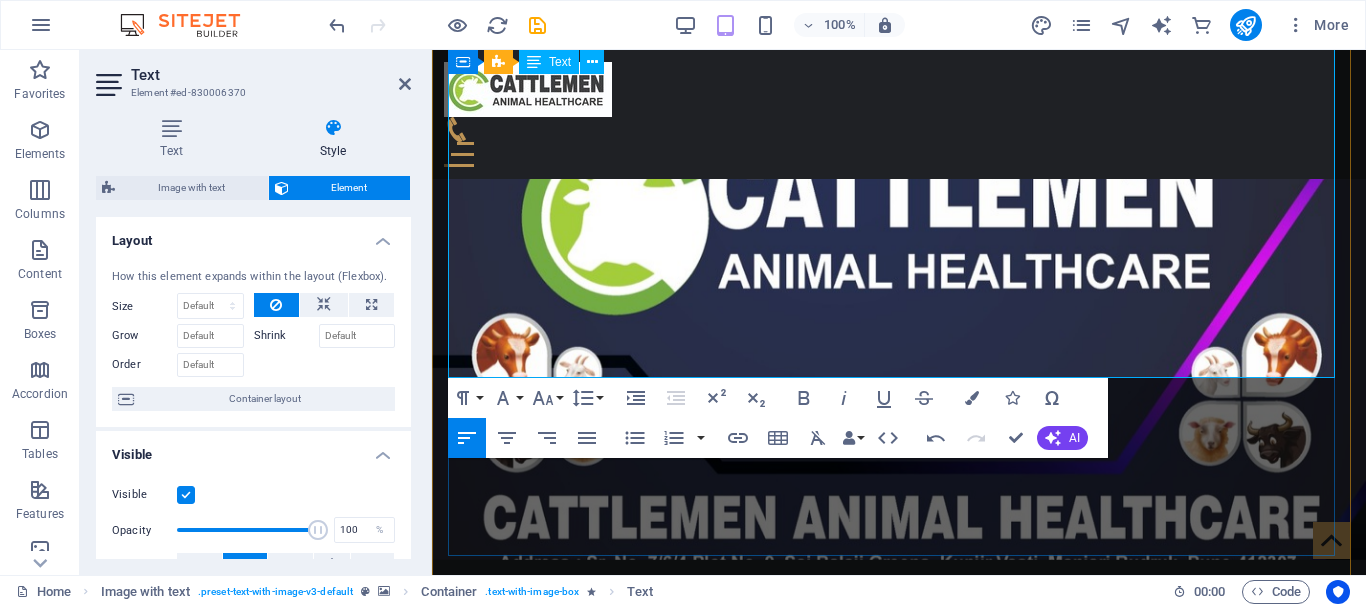 click on "💧  Liquid Calcium  for strong bones & milk boost 🌿  Mineral Mixture  to enhance immunity & fertility 💊  Vitamin Tonic  for faster growth & disease resistance" at bounding box center (899, 1859) 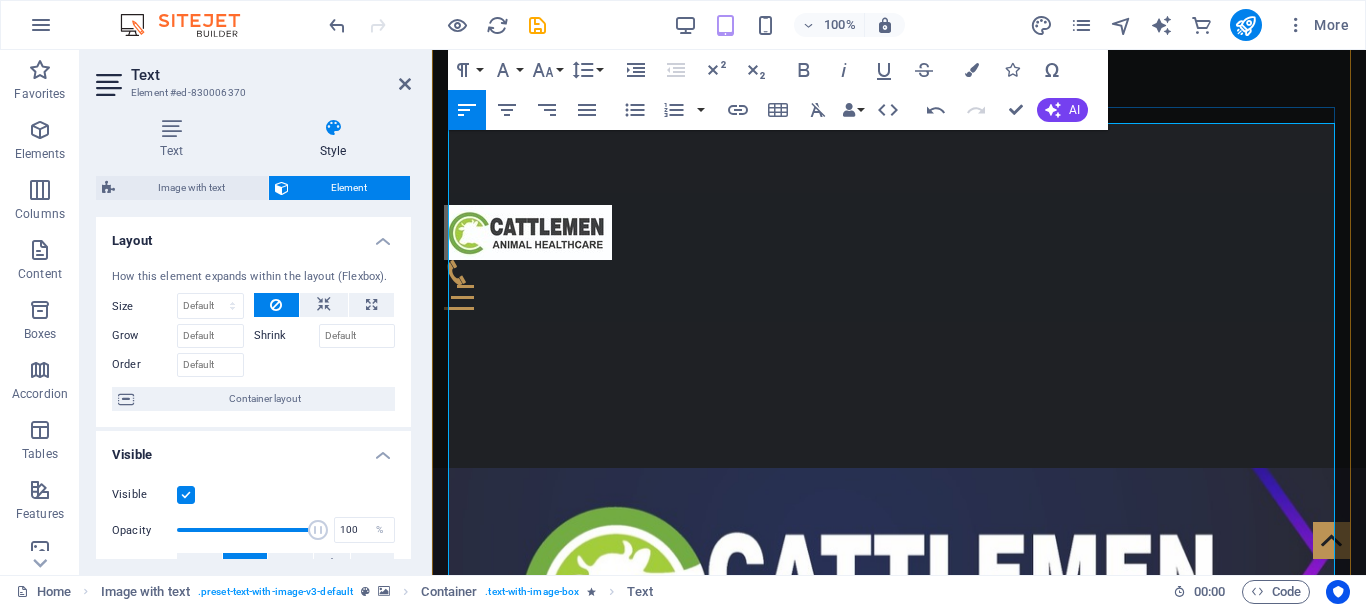 scroll, scrollTop: 439, scrollLeft: 0, axis: vertical 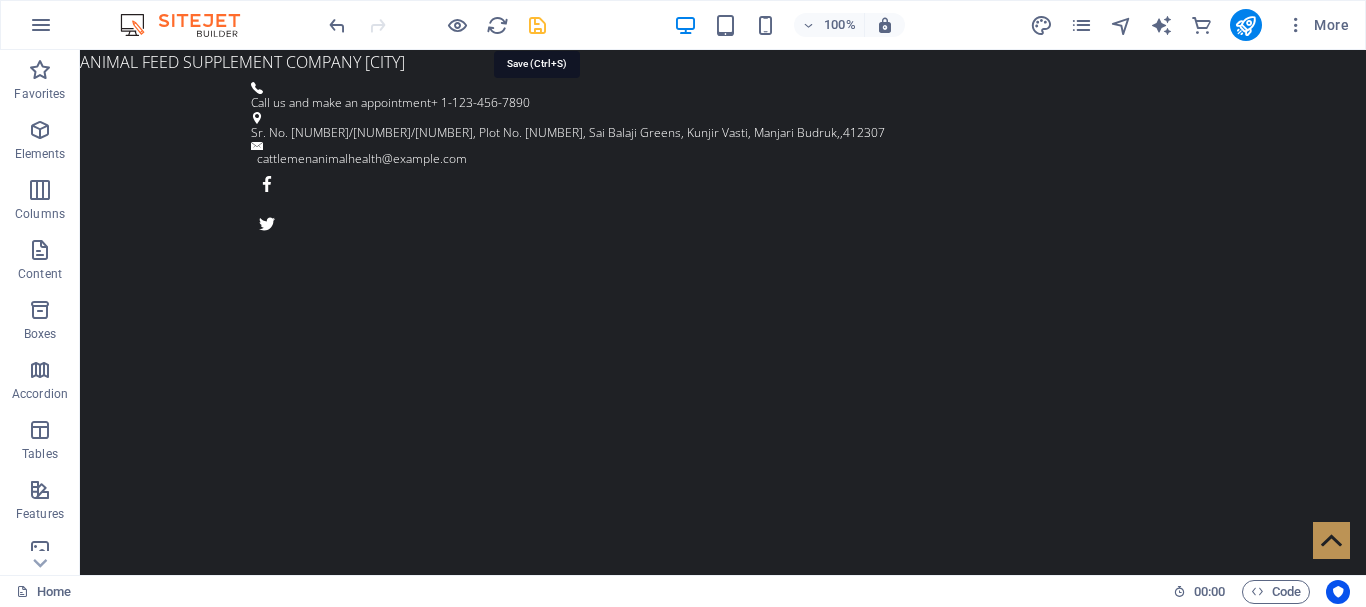 click at bounding box center (537, 25) 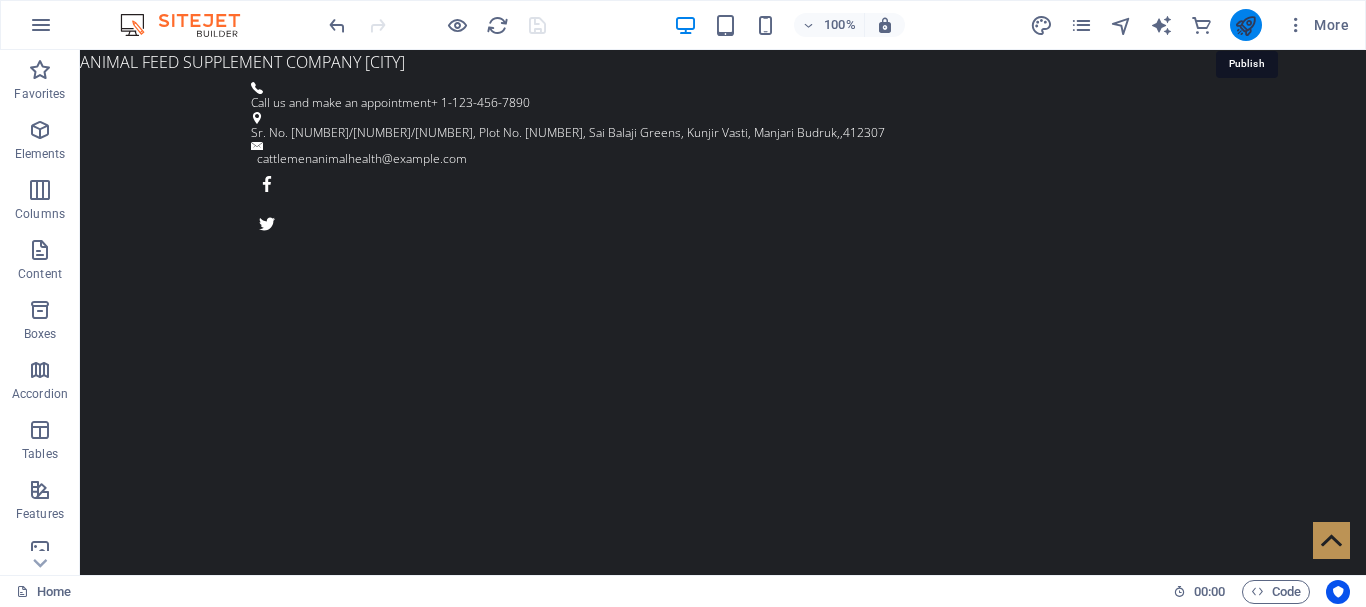 click at bounding box center [1245, 25] 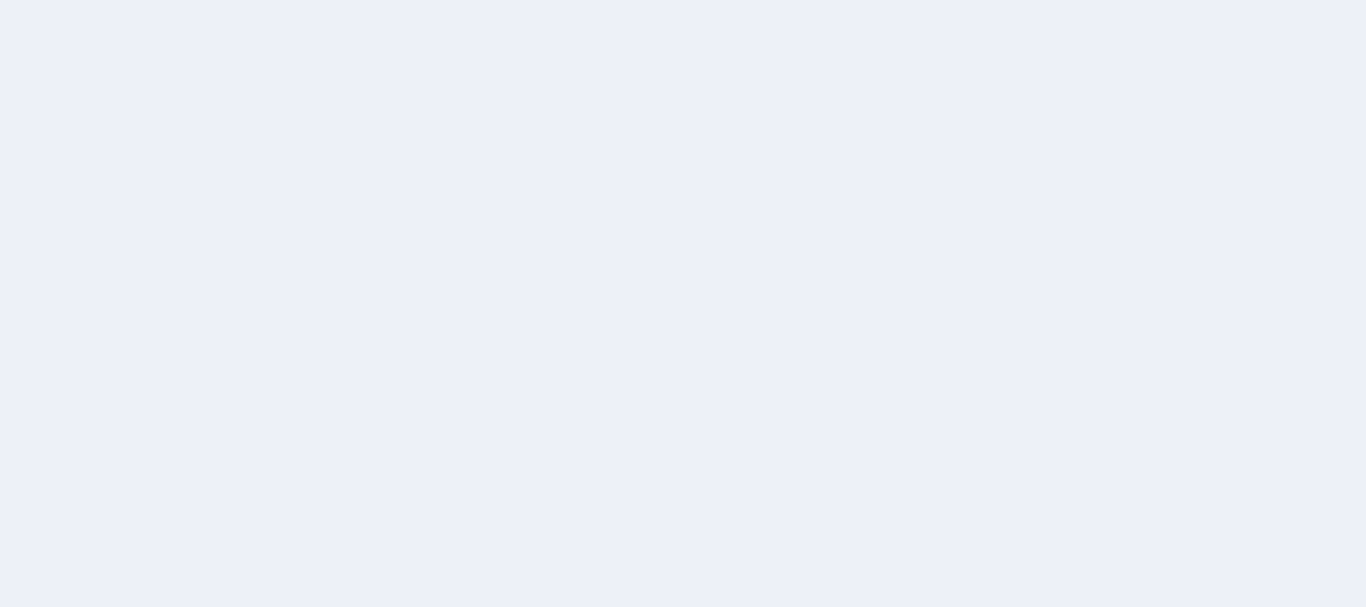 scroll, scrollTop: 0, scrollLeft: 0, axis: both 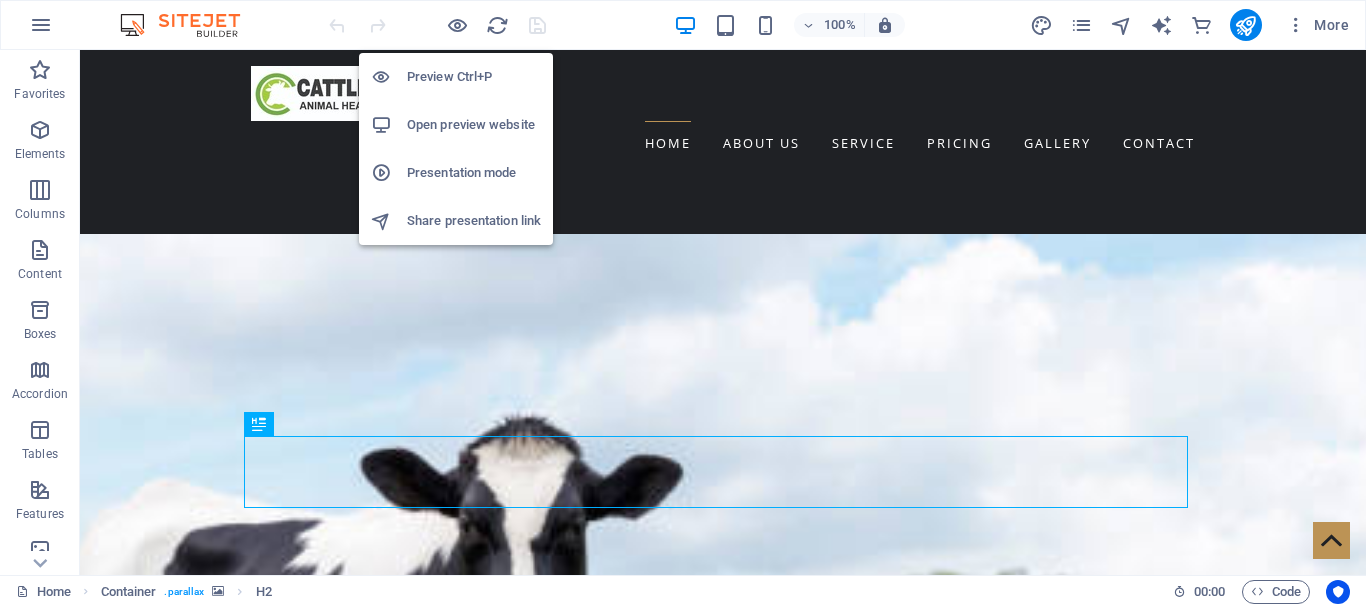 click on "Presentation mode" at bounding box center [474, 173] 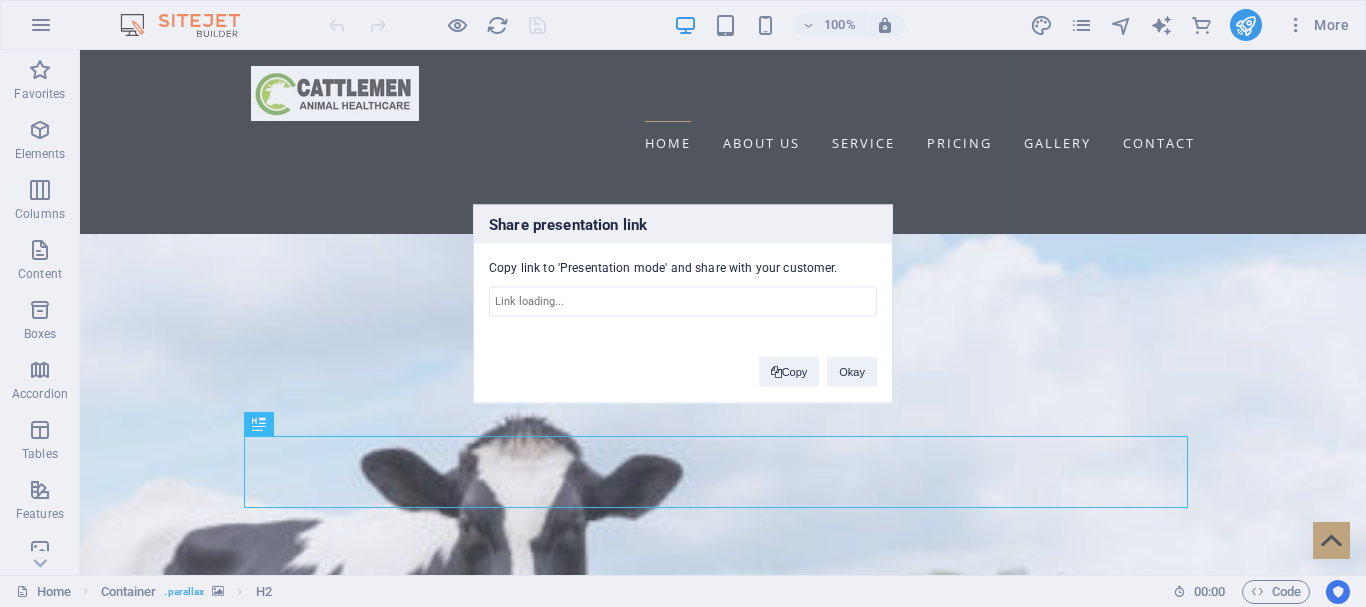 type on "https://cms.sitehub.io/presentation/2017221/857f89671821ff2eb38f1bfcb49c1092f127fb2cf598161eb6244ce04a42fcd7" 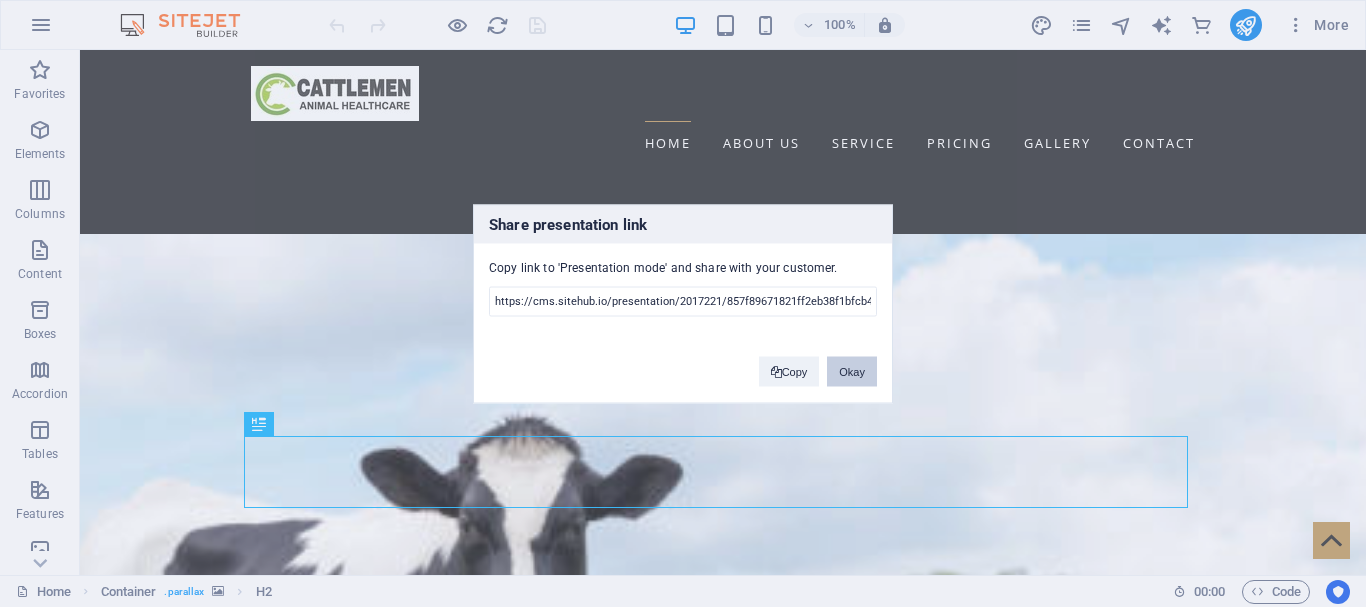 click on "Okay" at bounding box center (852, 371) 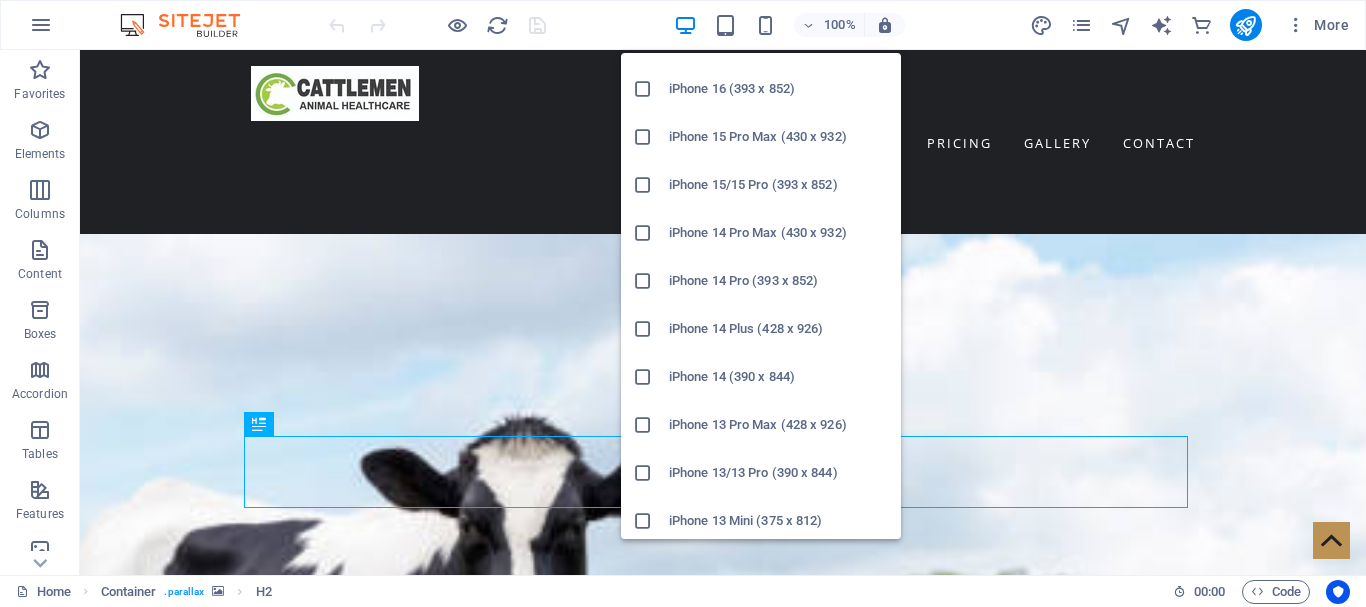 scroll, scrollTop: 0, scrollLeft: 0, axis: both 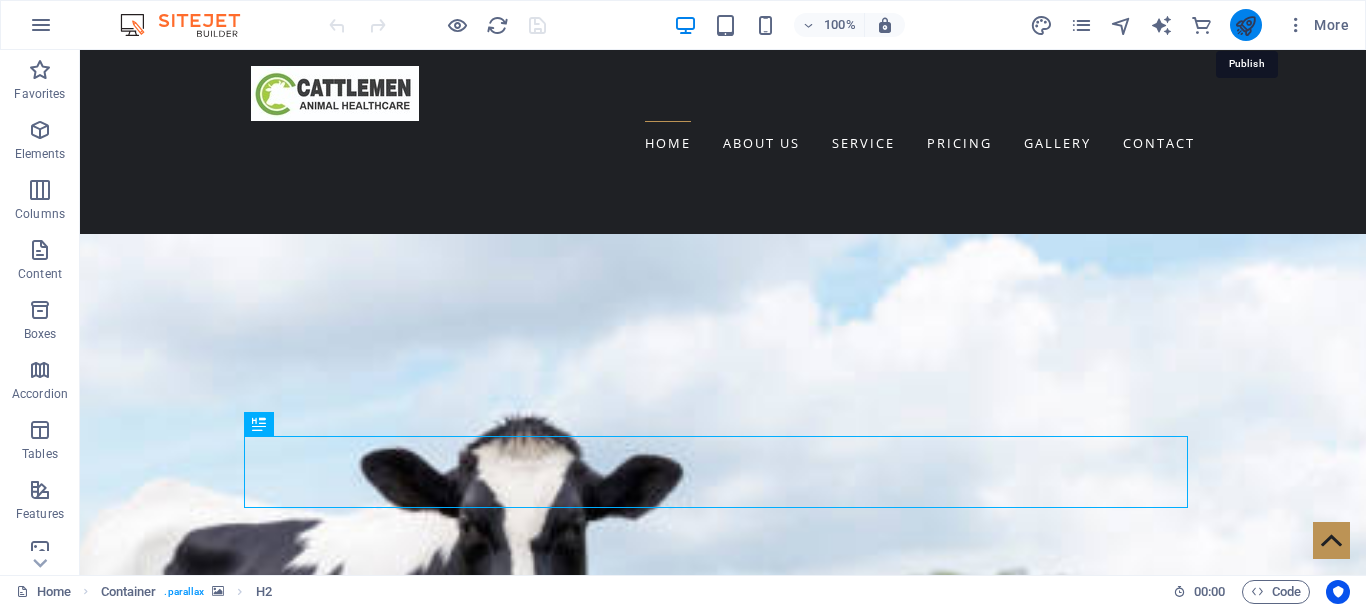click at bounding box center [1245, 25] 